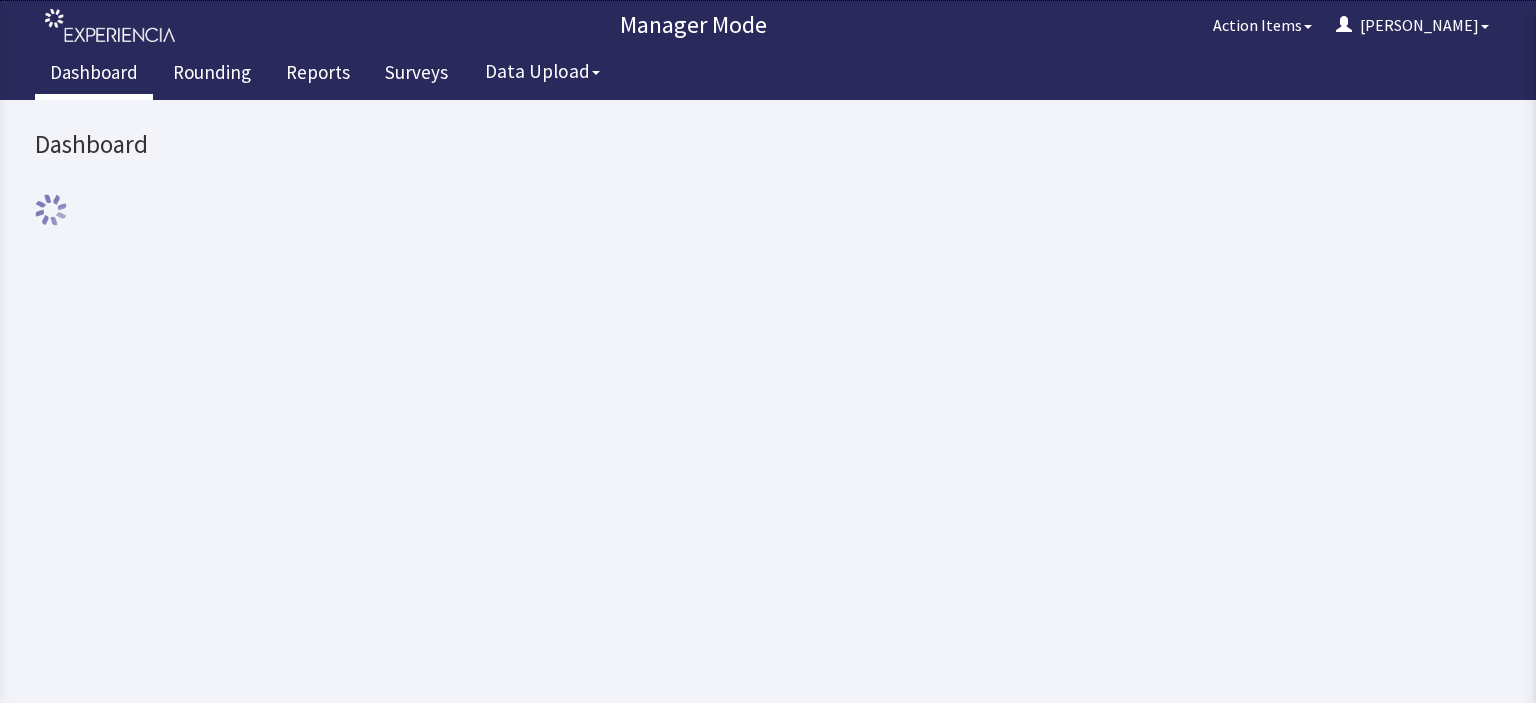 scroll, scrollTop: 0, scrollLeft: 0, axis: both 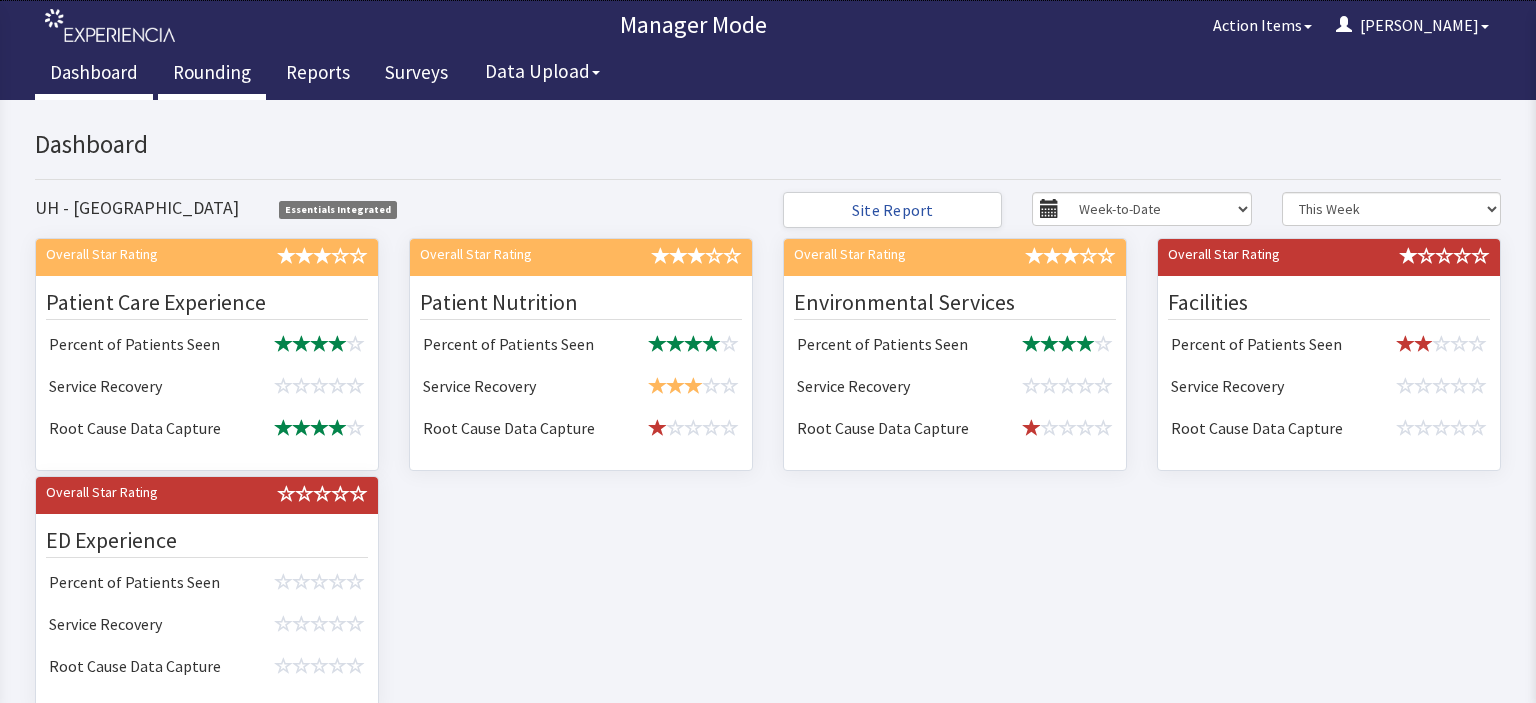 click on "Rounding" at bounding box center [212, 75] 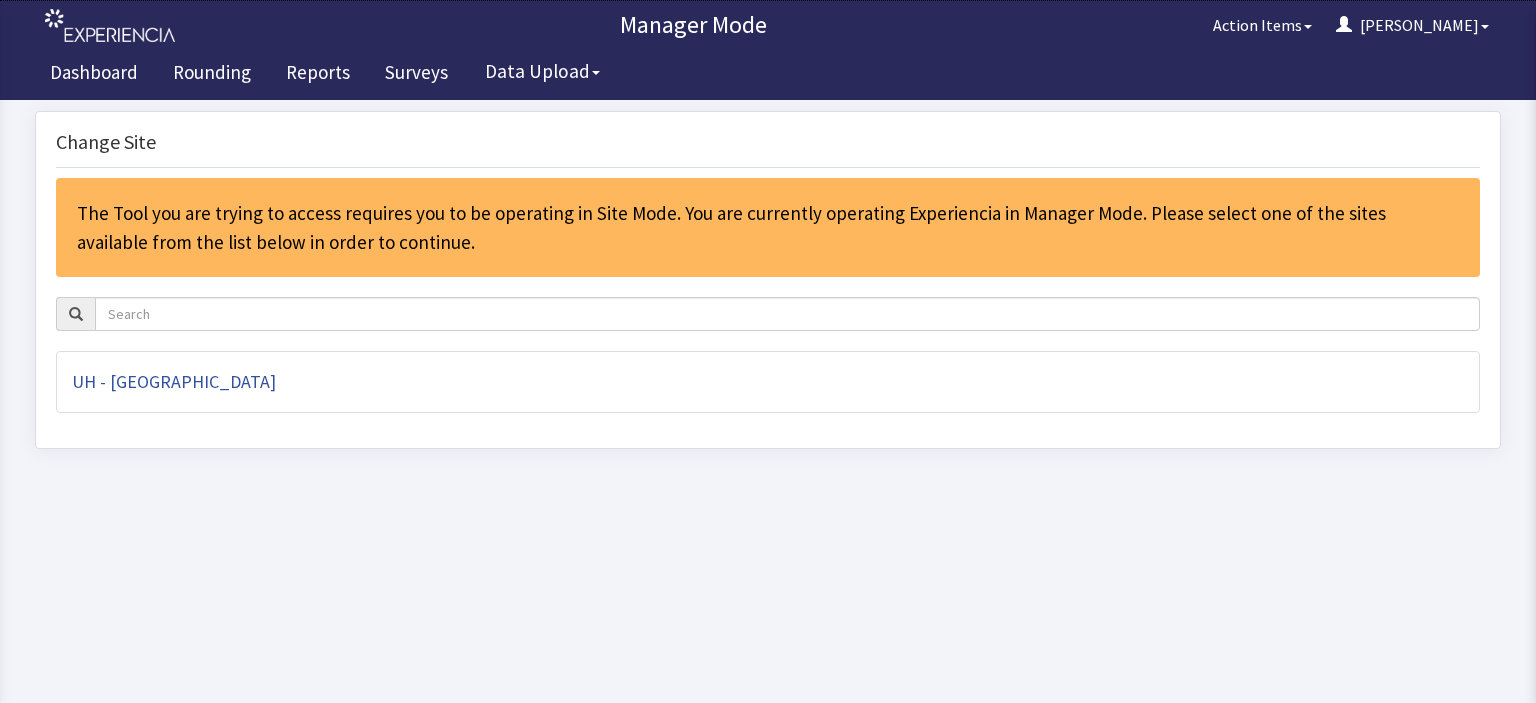 scroll, scrollTop: 0, scrollLeft: 0, axis: both 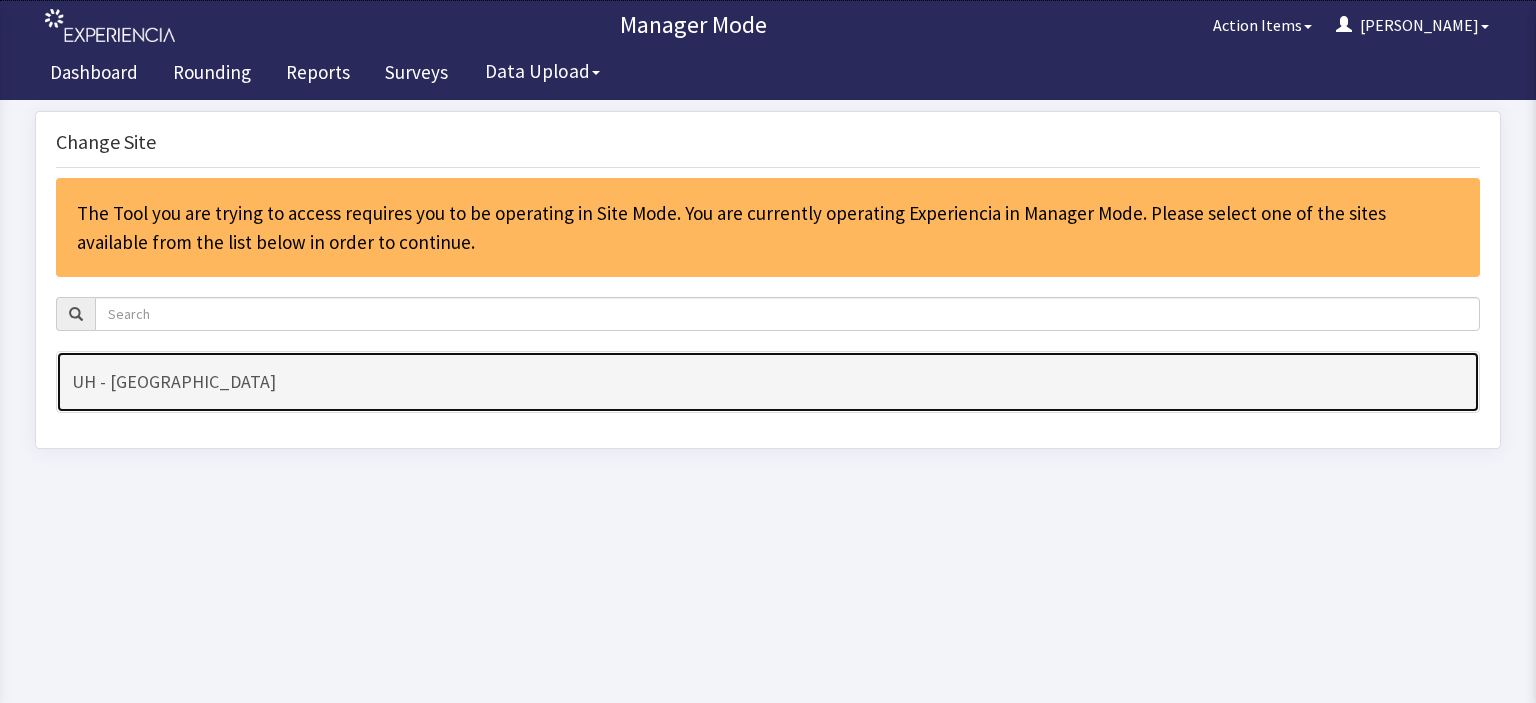 click on "UH - [GEOGRAPHIC_DATA]" at bounding box center [768, 382] 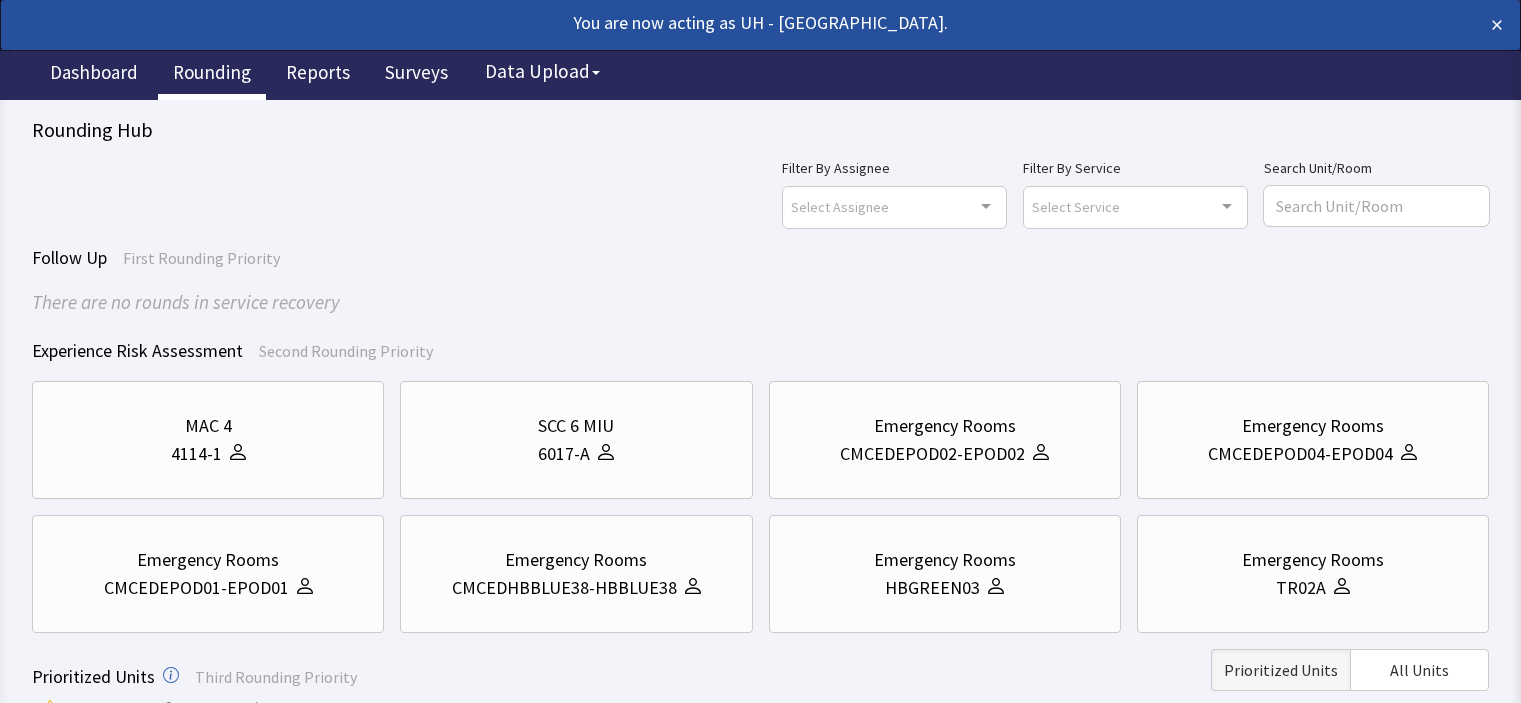 scroll, scrollTop: 0, scrollLeft: 0, axis: both 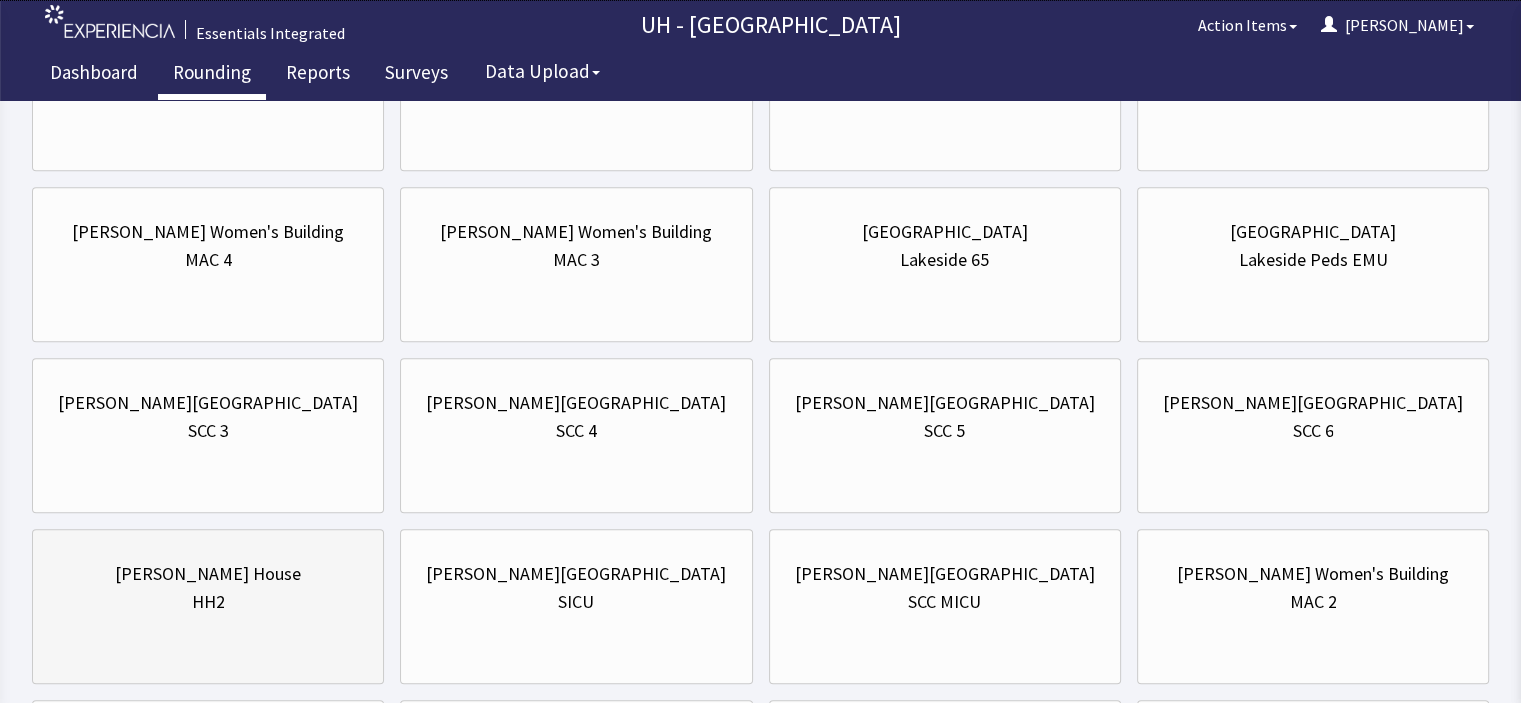 click on "HH2" at bounding box center (208, 602) 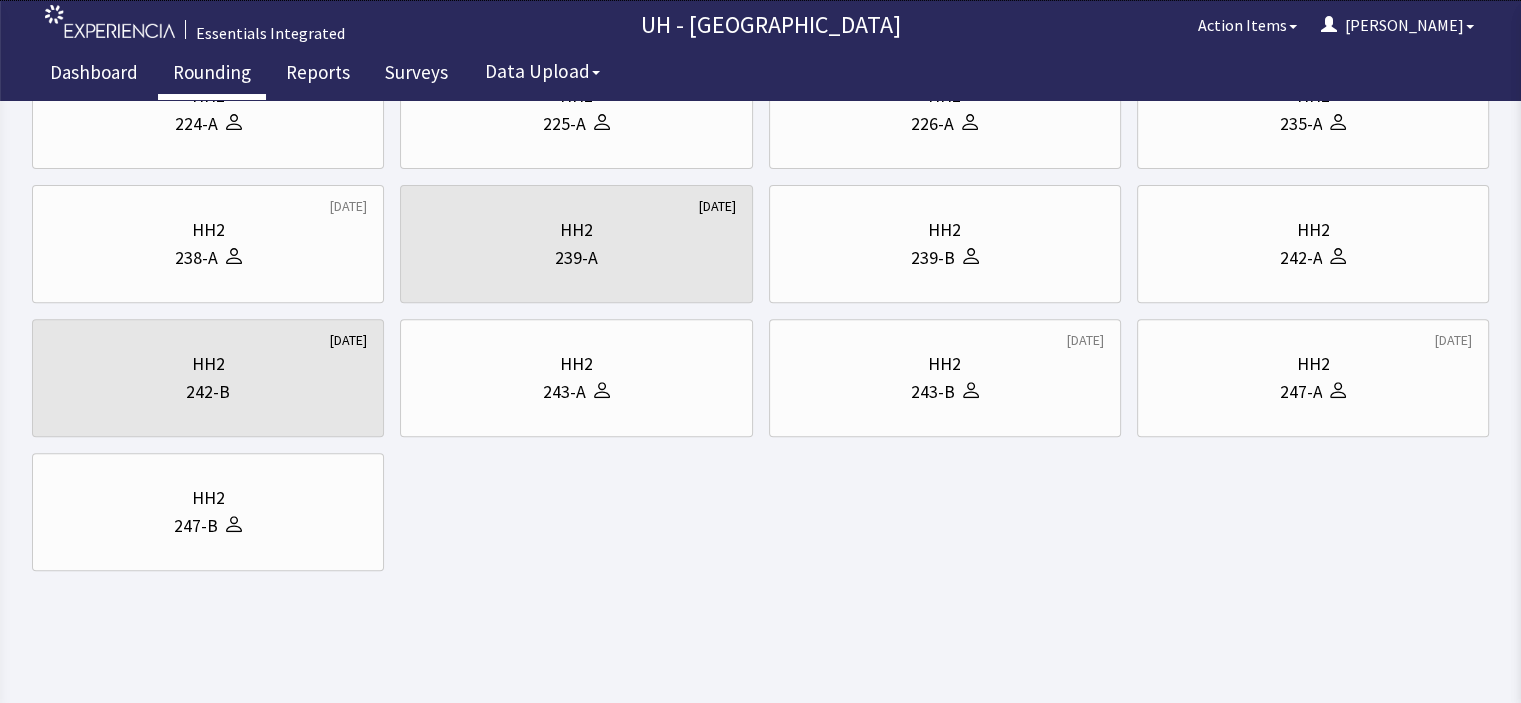 scroll, scrollTop: 0, scrollLeft: 0, axis: both 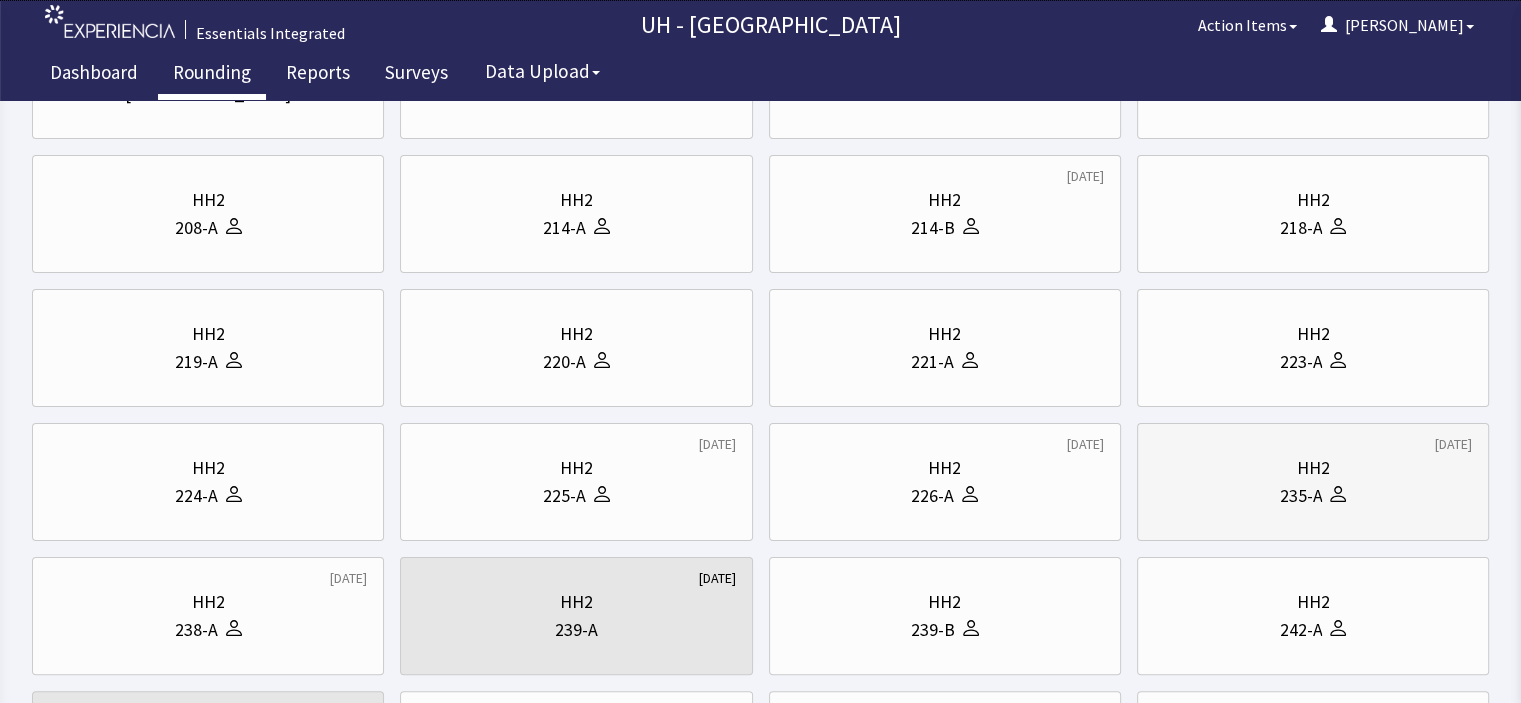 click on "HH2" at bounding box center [1313, 468] 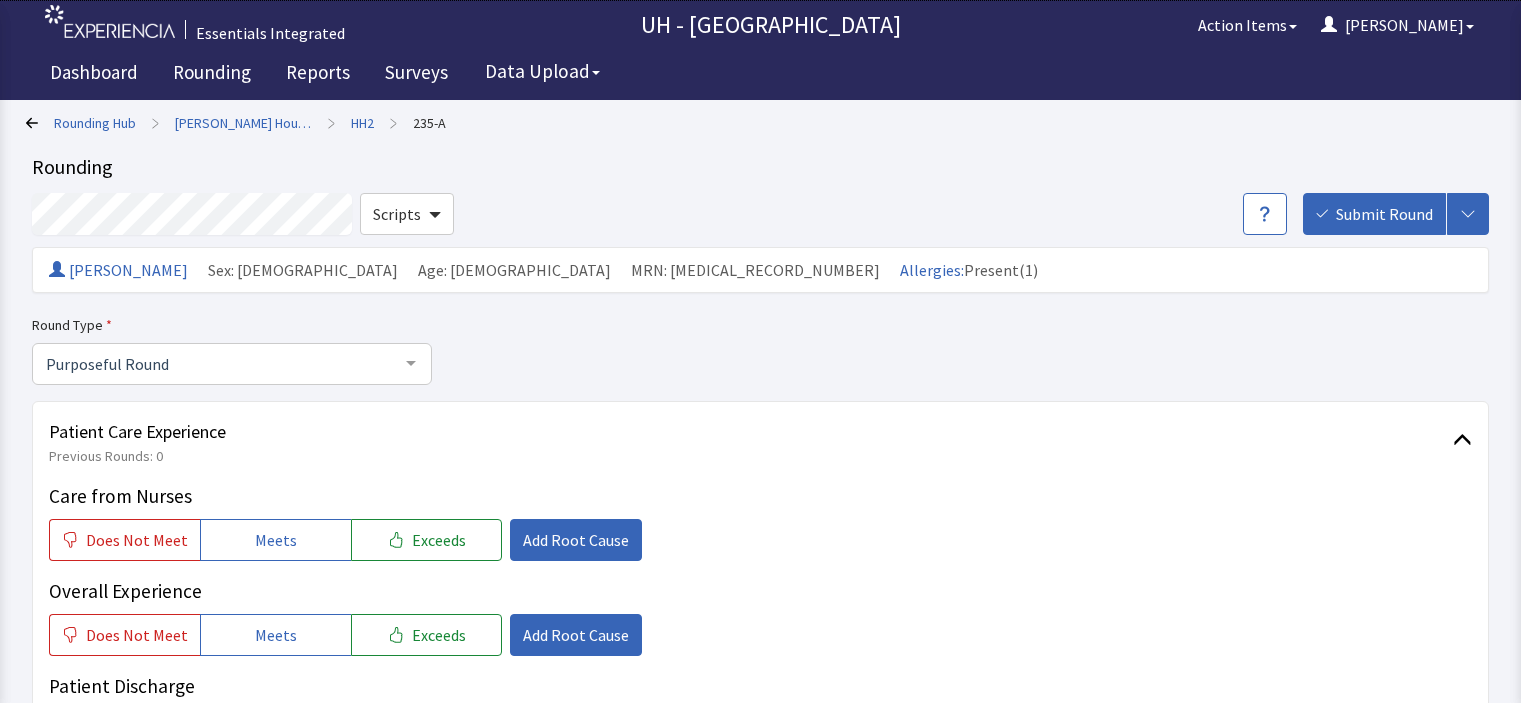 scroll, scrollTop: 0, scrollLeft: 0, axis: both 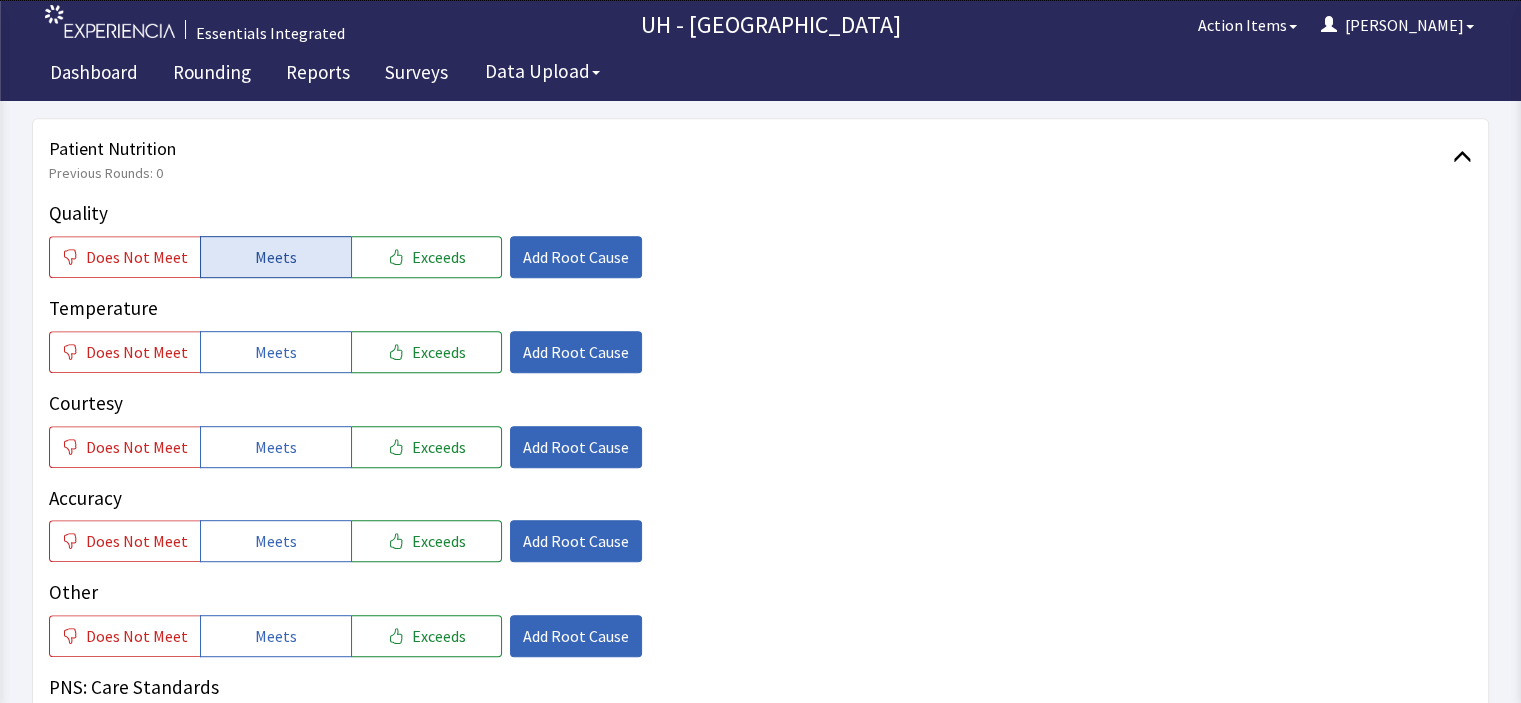 click on "Meets" at bounding box center [276, 257] 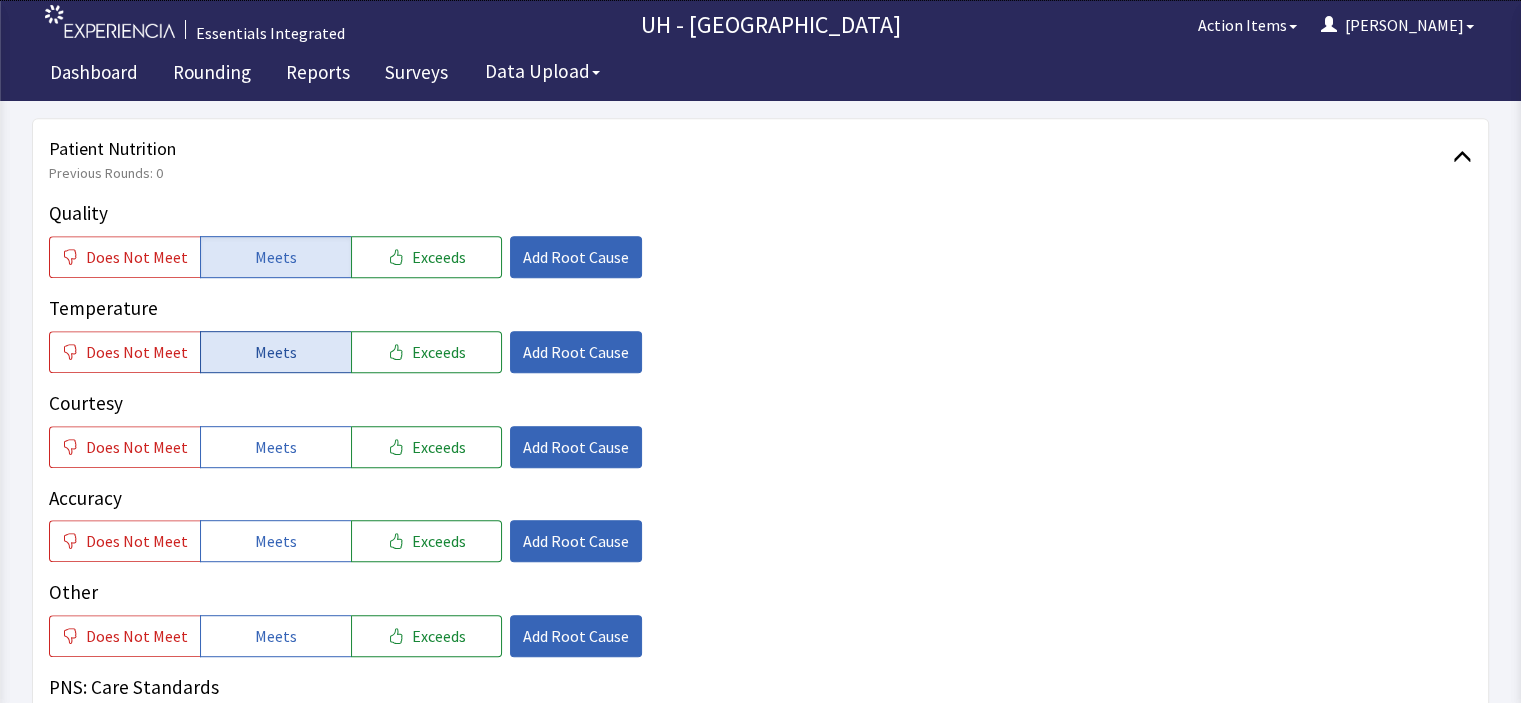 click on "Meets" at bounding box center (276, 352) 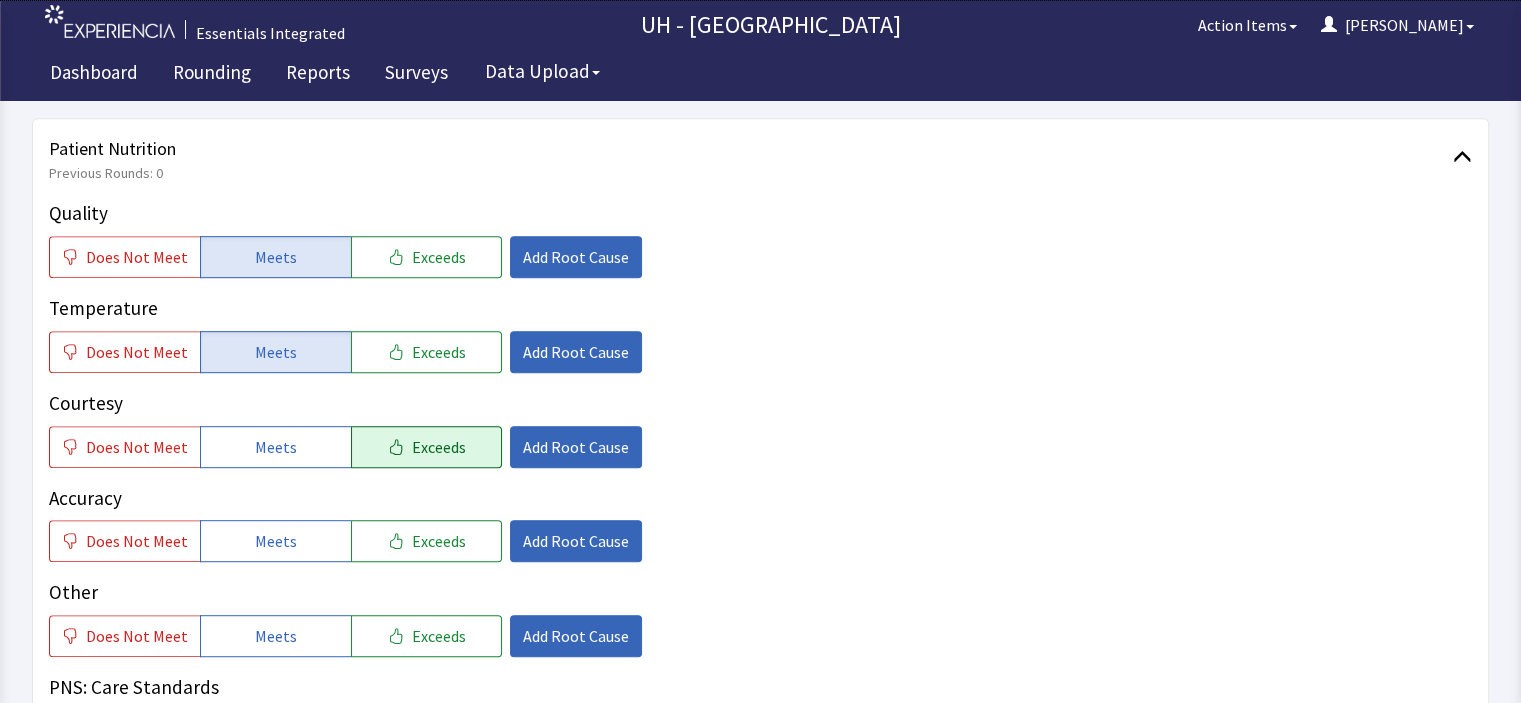 click on "Exceeds" 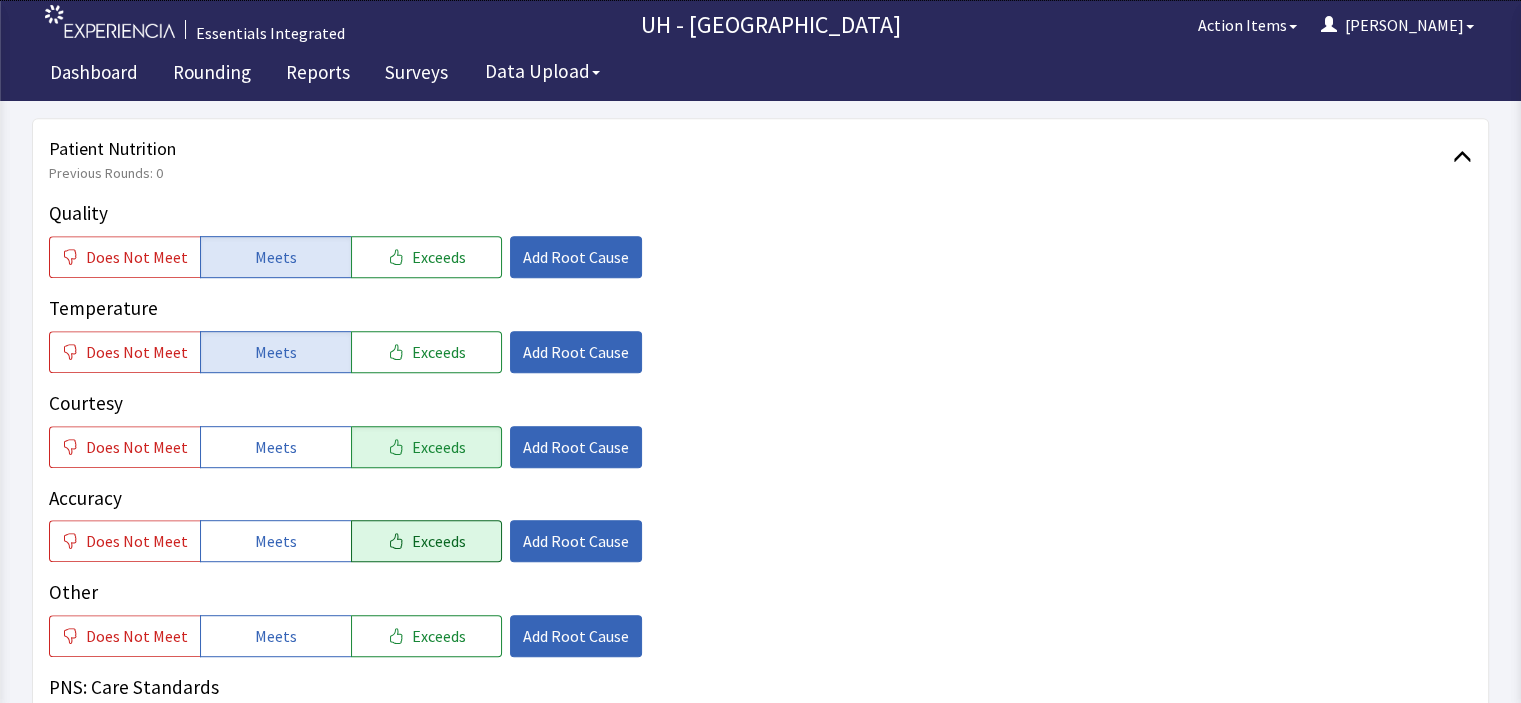 click on "Exceeds" 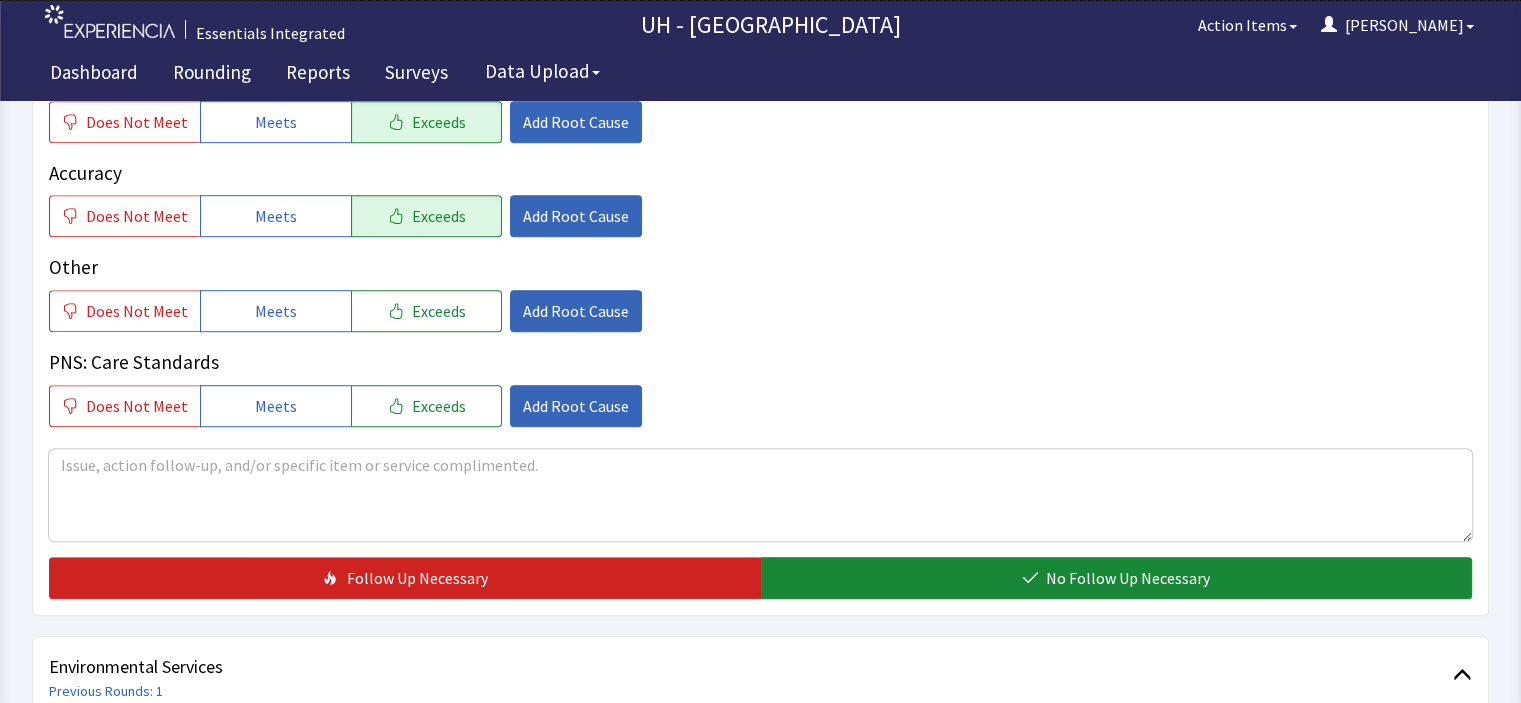 scroll, scrollTop: 1308, scrollLeft: 0, axis: vertical 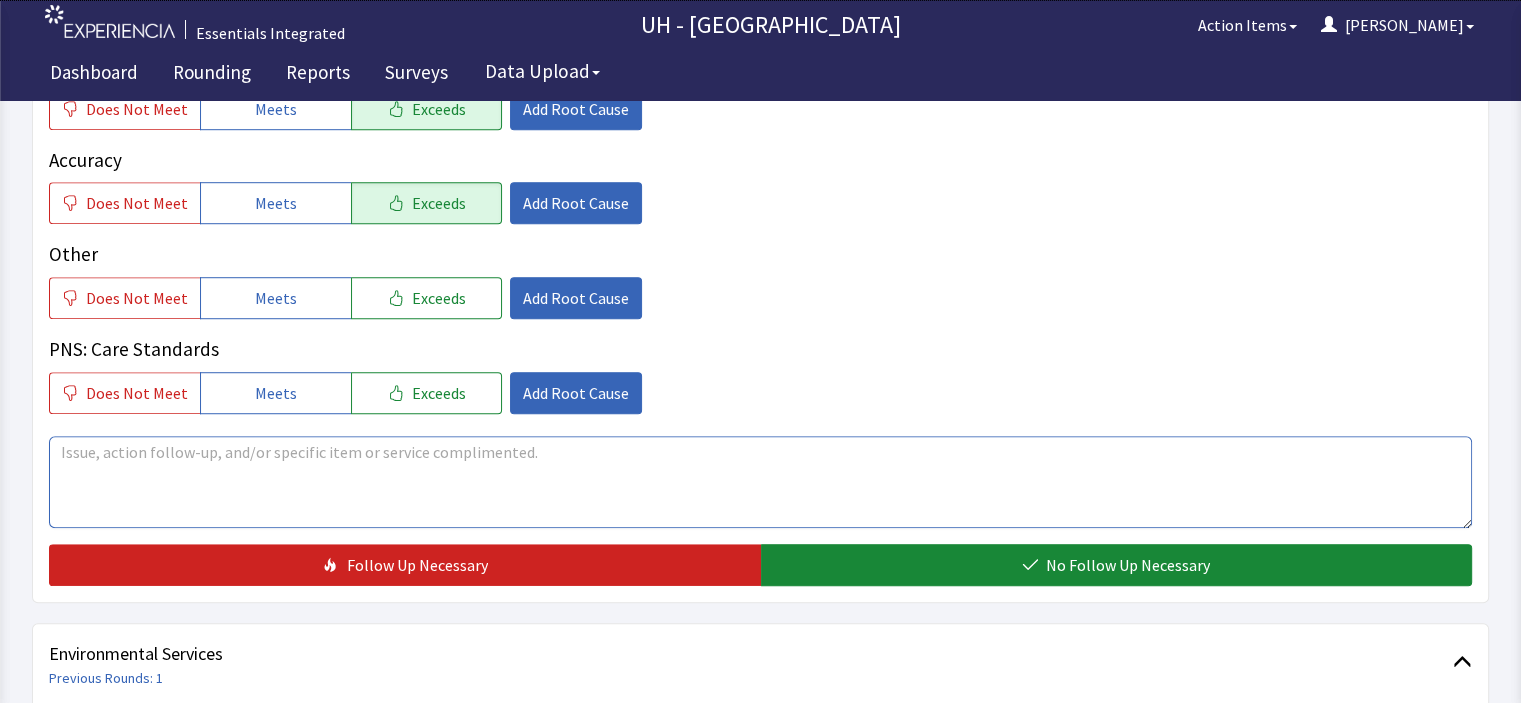 click at bounding box center [760, 482] 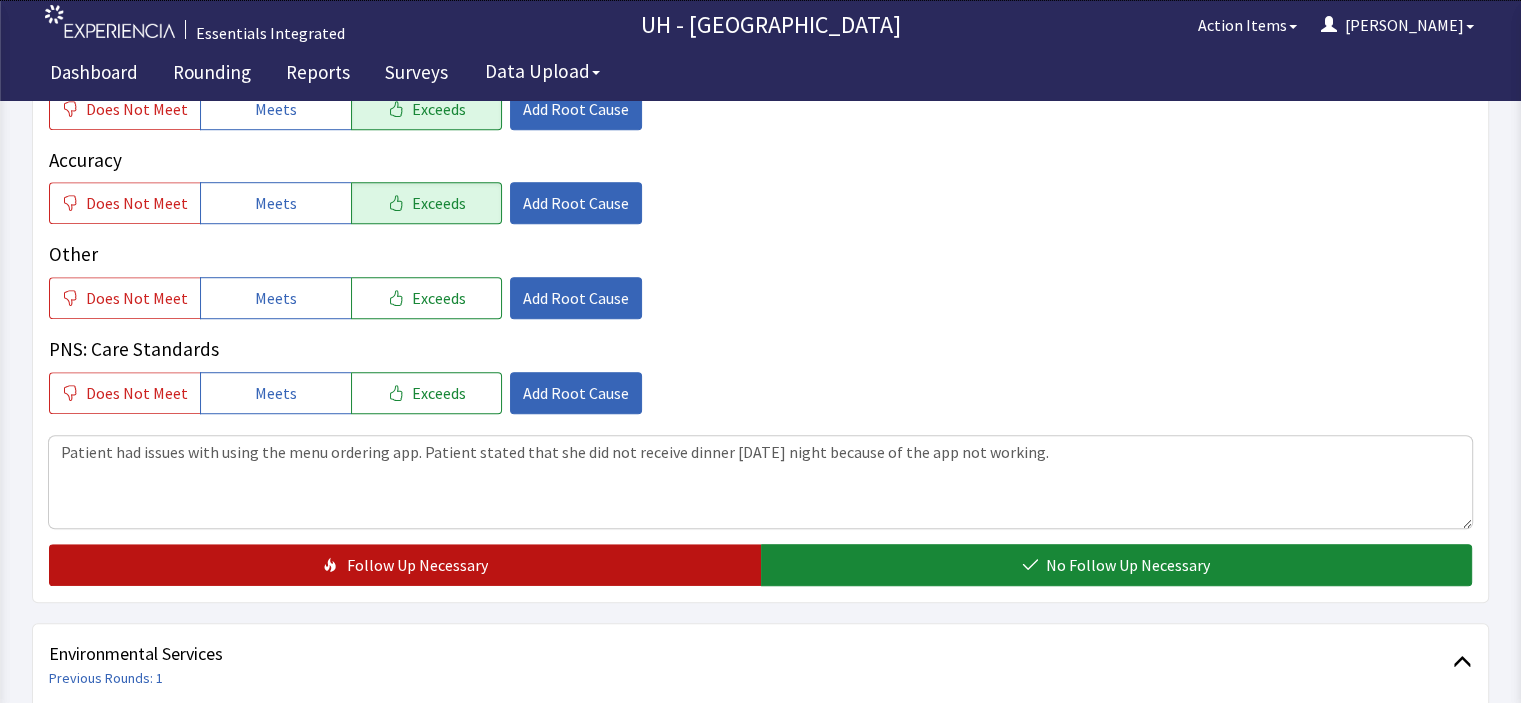 click on "Follow Up Necessary" 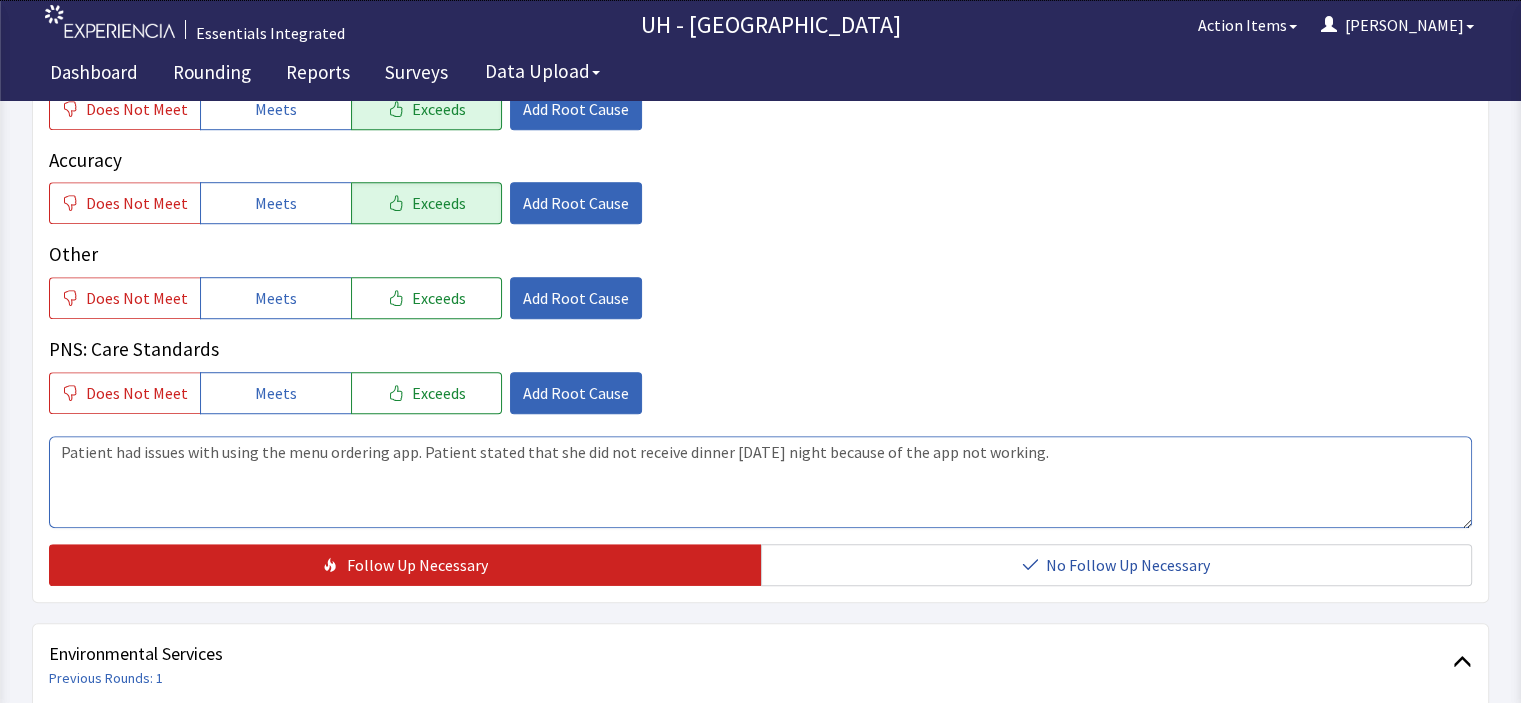 click on "Patient had issues with using the menu ordering app. Patient stated that she did not receive dinner on thursday night because of the app not working." at bounding box center [760, 482] 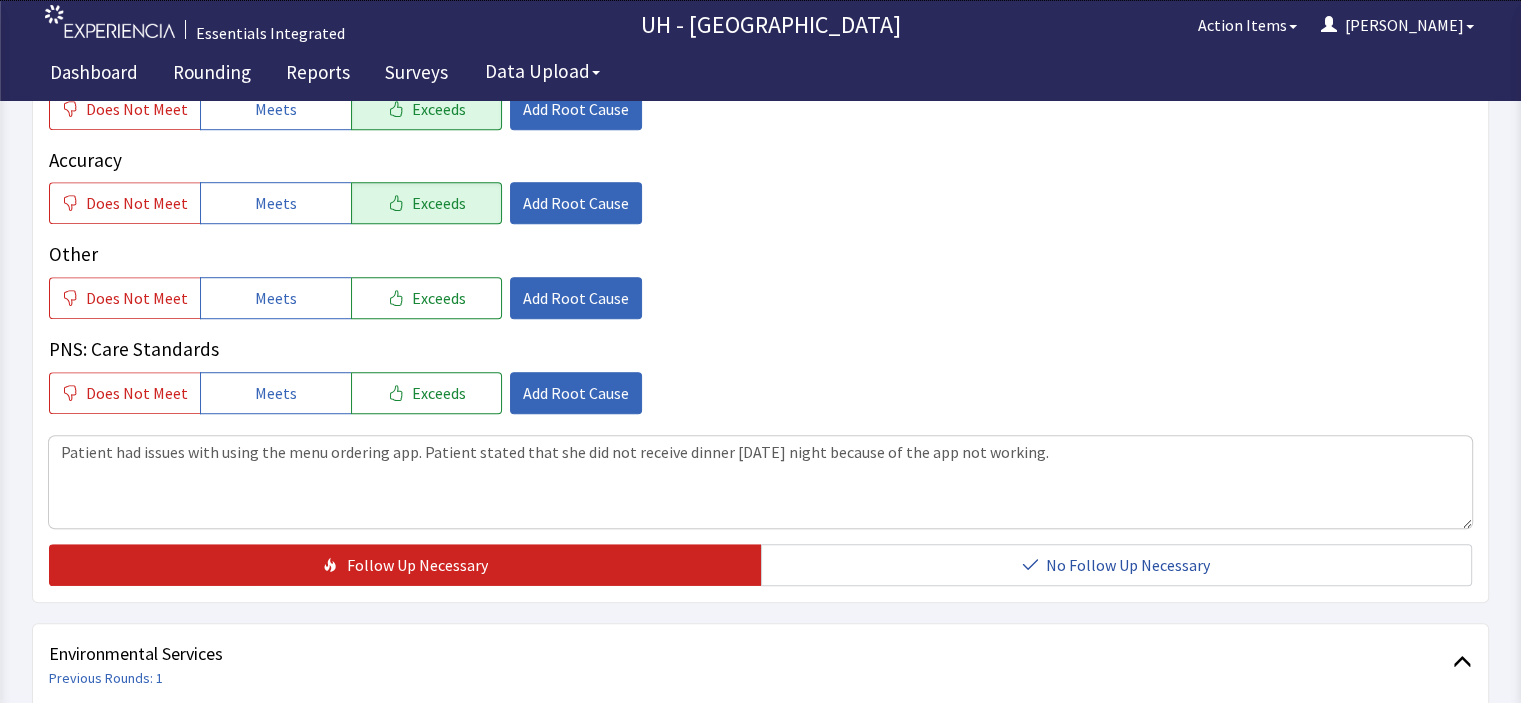 drag, startPoint x: 1518, startPoint y: 343, endPoint x: 1525, endPoint y: 395, distance: 52.46904 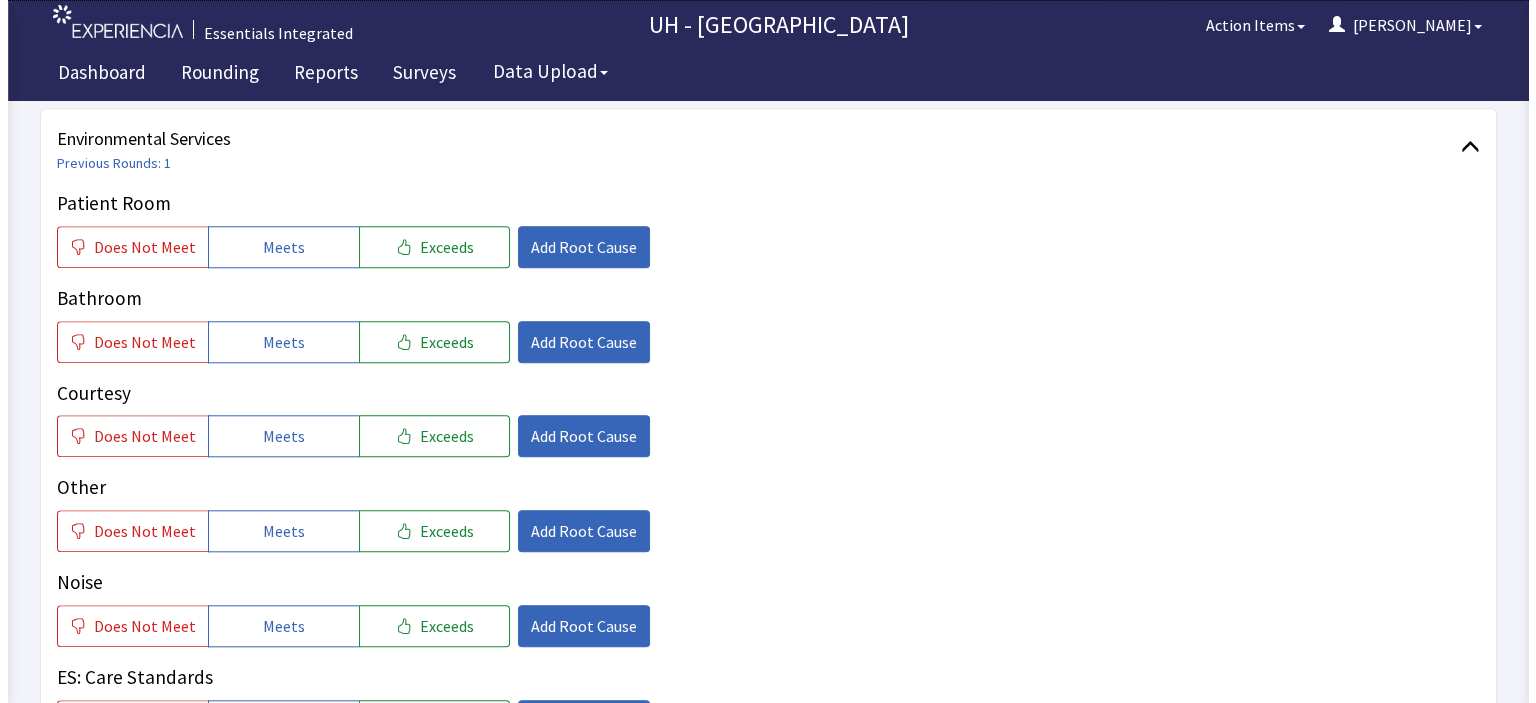 scroll, scrollTop: 1832, scrollLeft: 0, axis: vertical 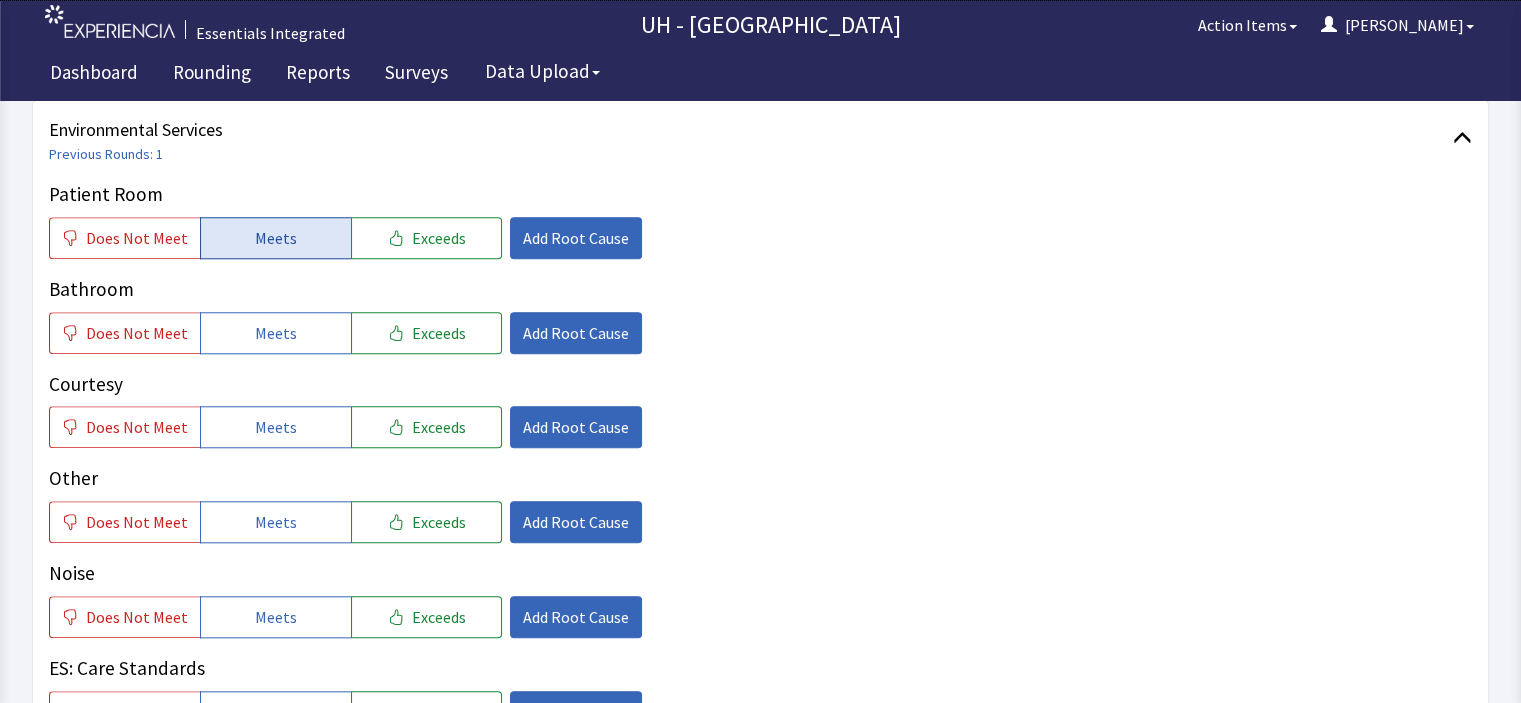 click on "Meets" 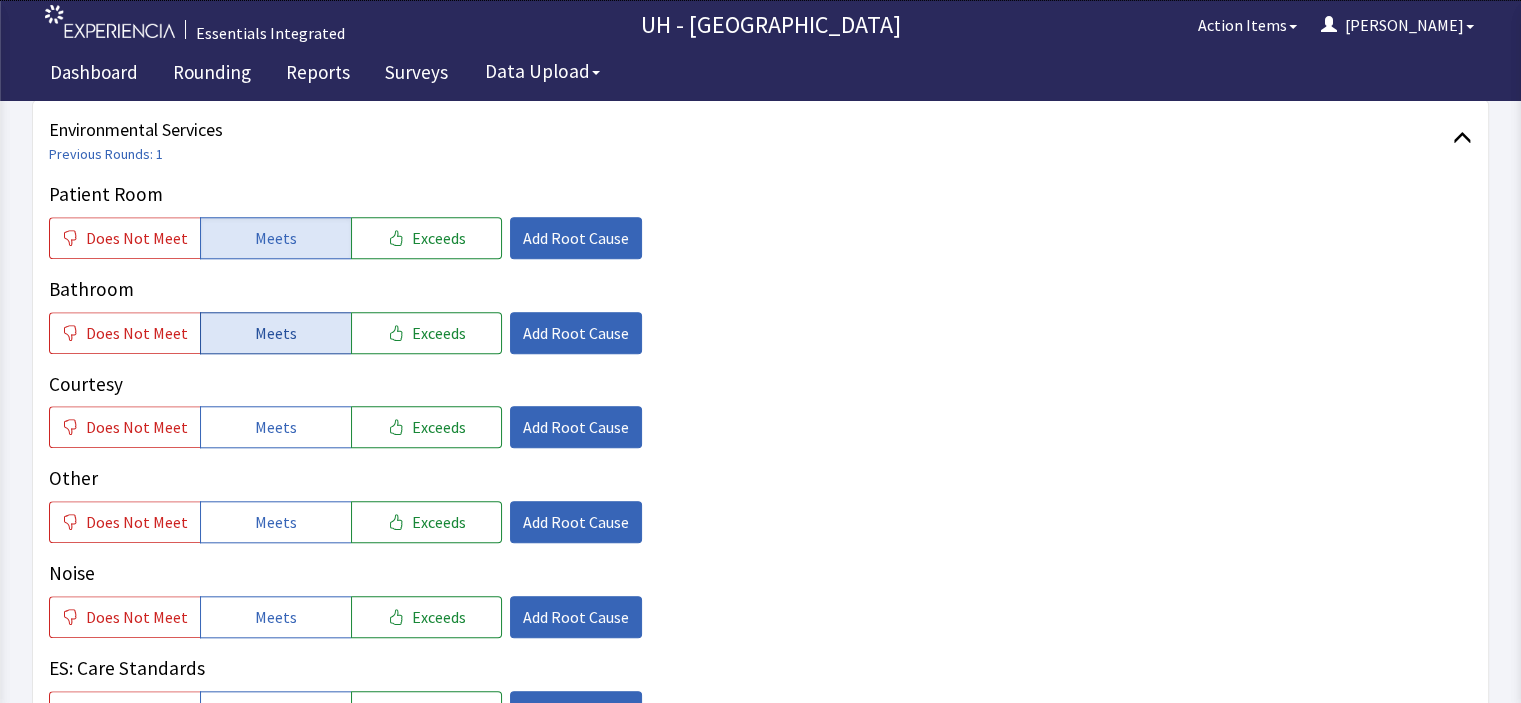 click on "Meets" 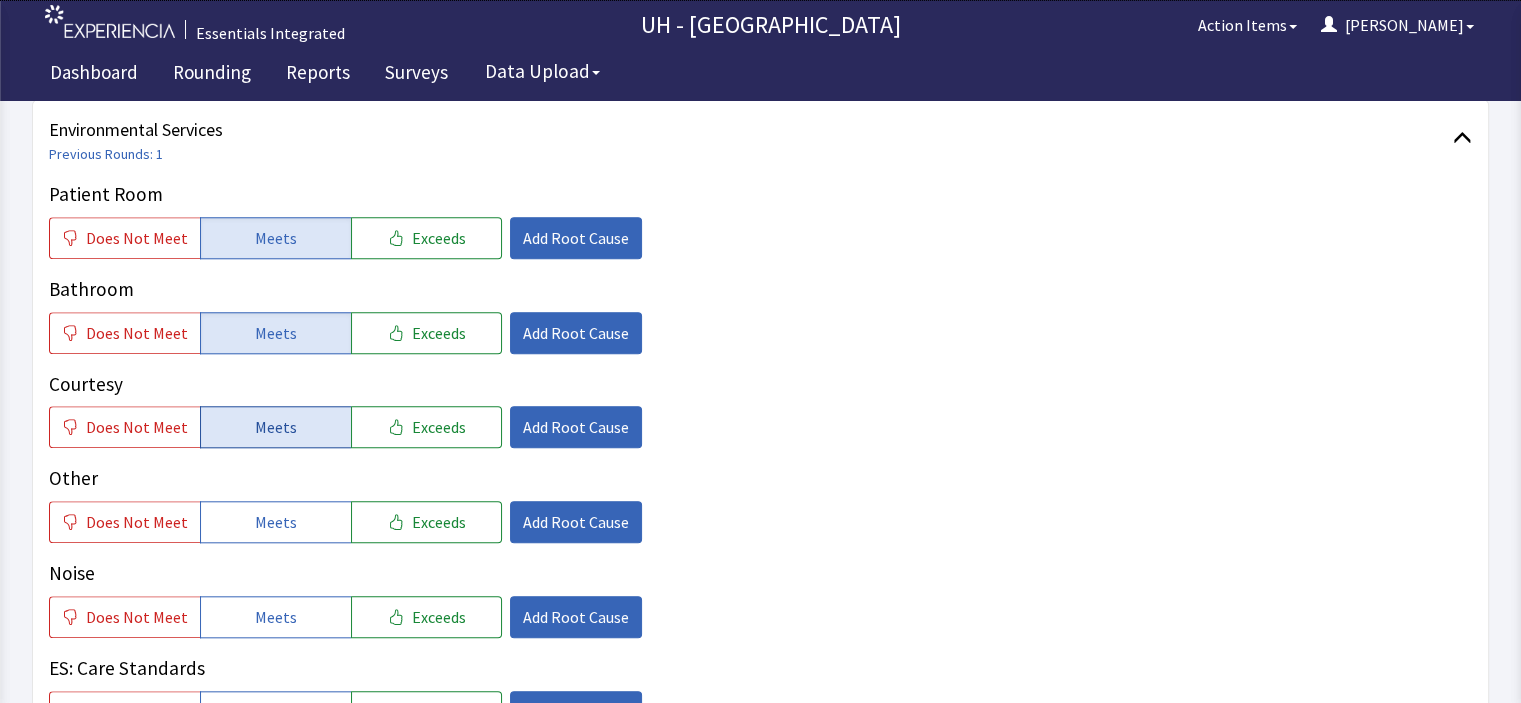 click on "Meets" 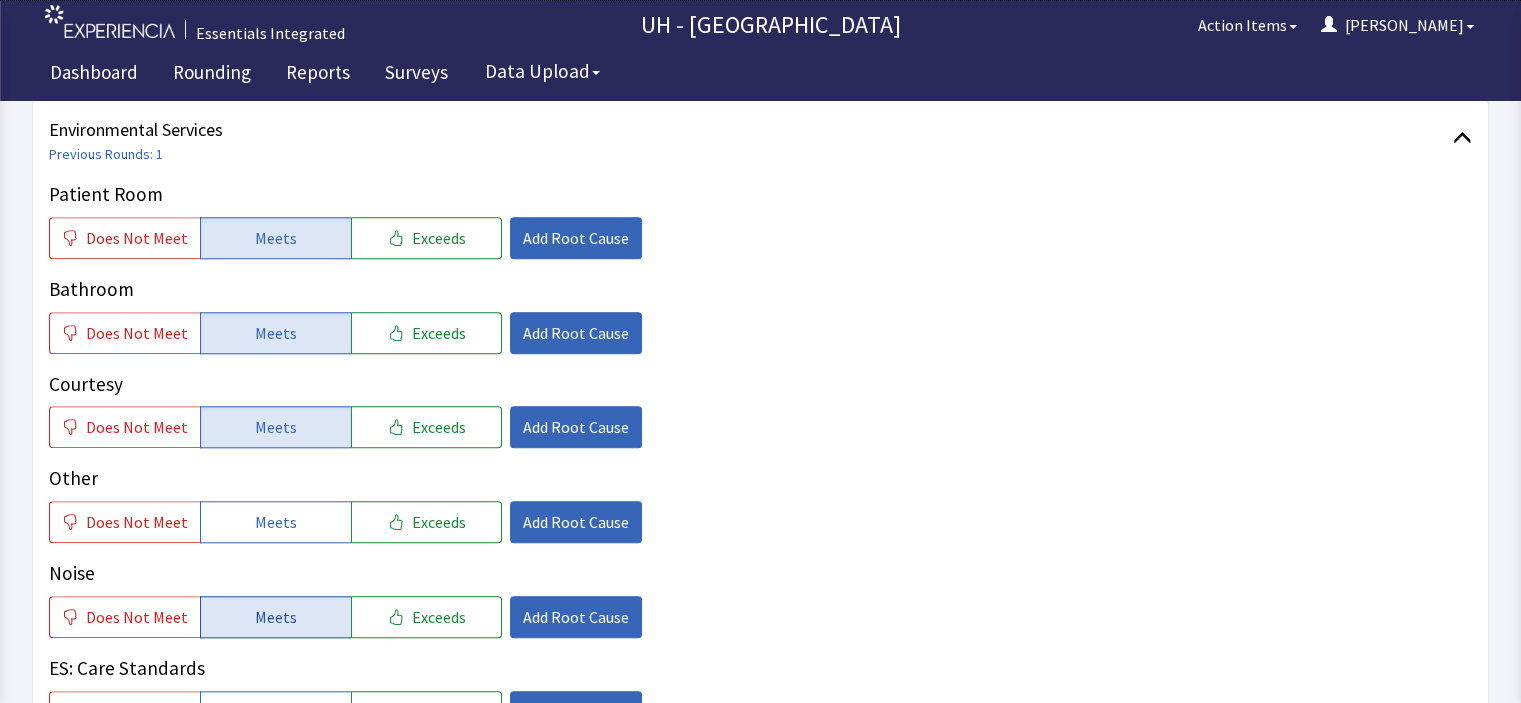 drag, startPoint x: 262, startPoint y: 487, endPoint x: 255, endPoint y: 592, distance: 105.23308 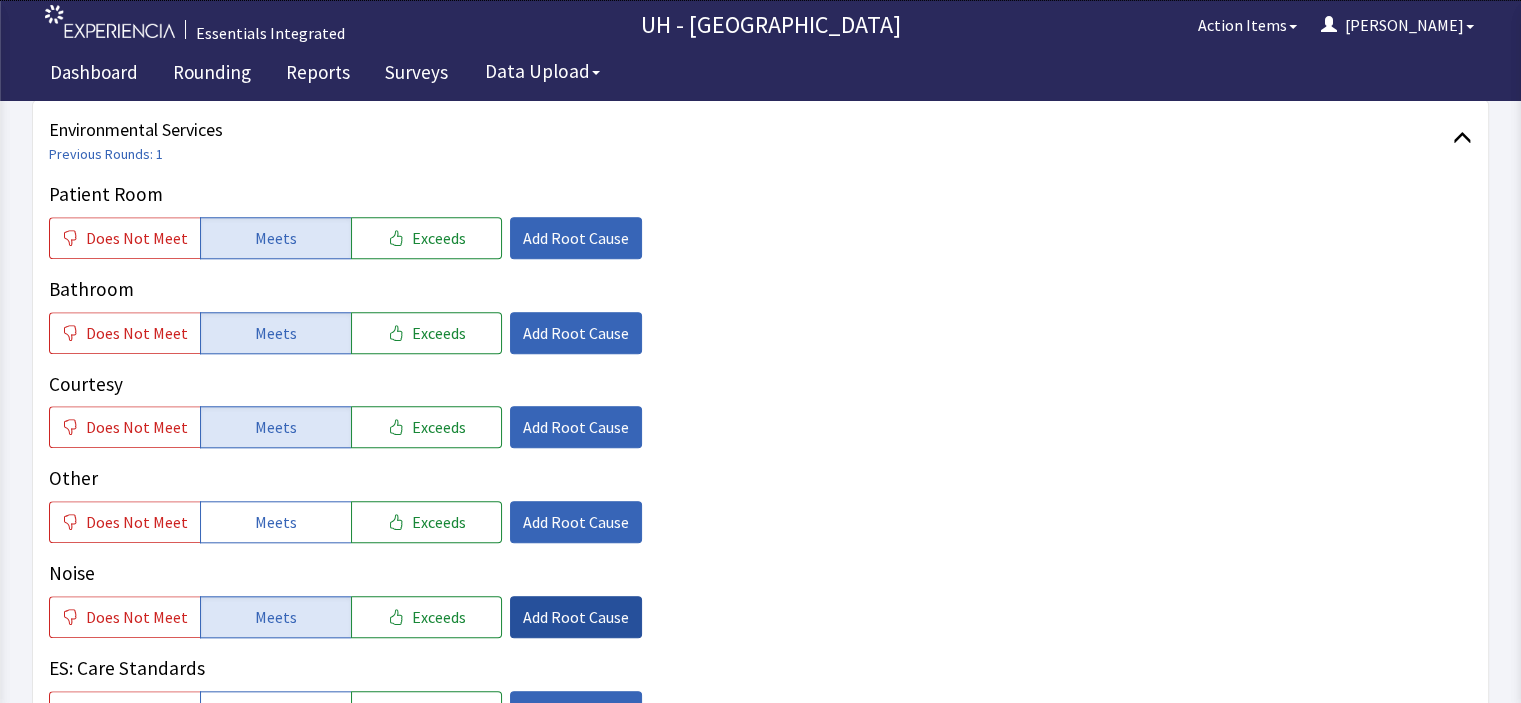 click on "Add Root Cause" at bounding box center [576, 617] 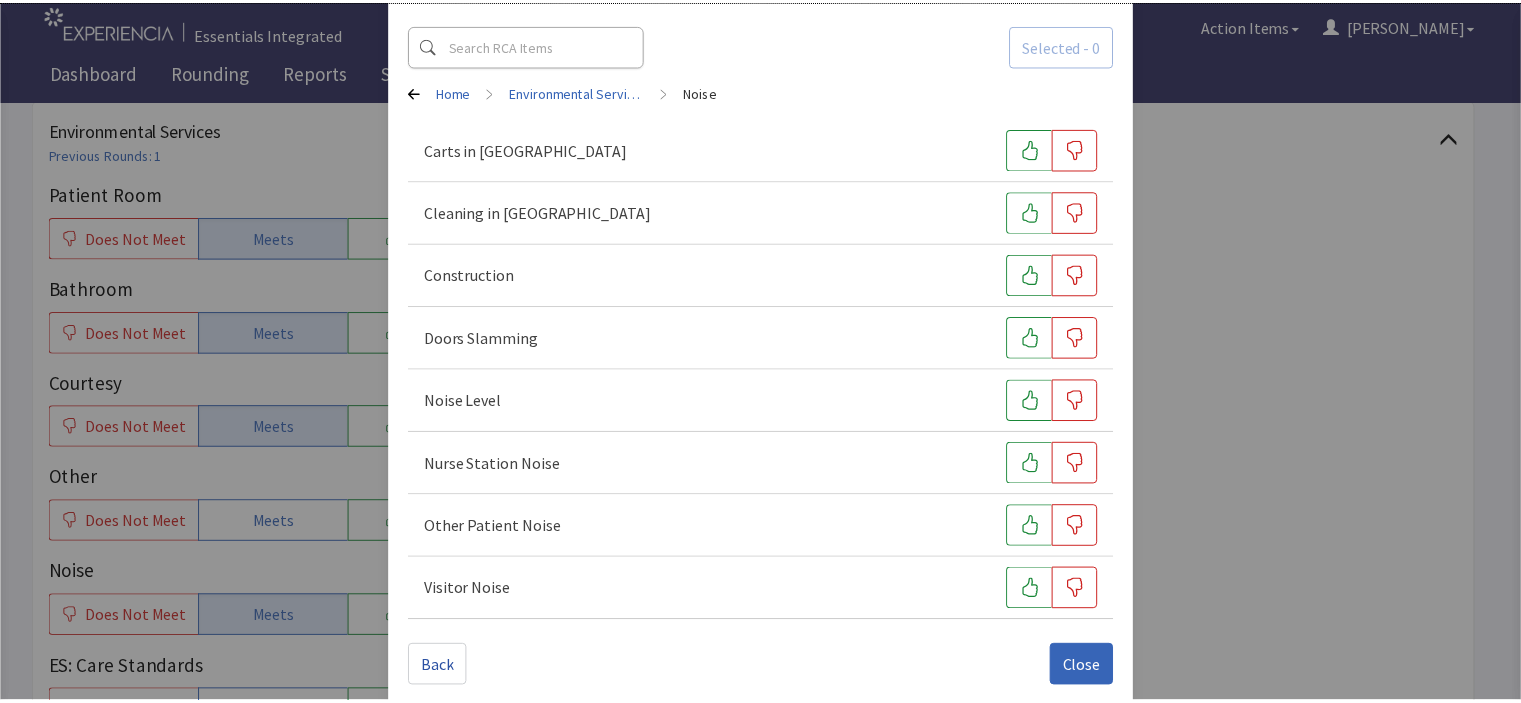 scroll, scrollTop: 107, scrollLeft: 0, axis: vertical 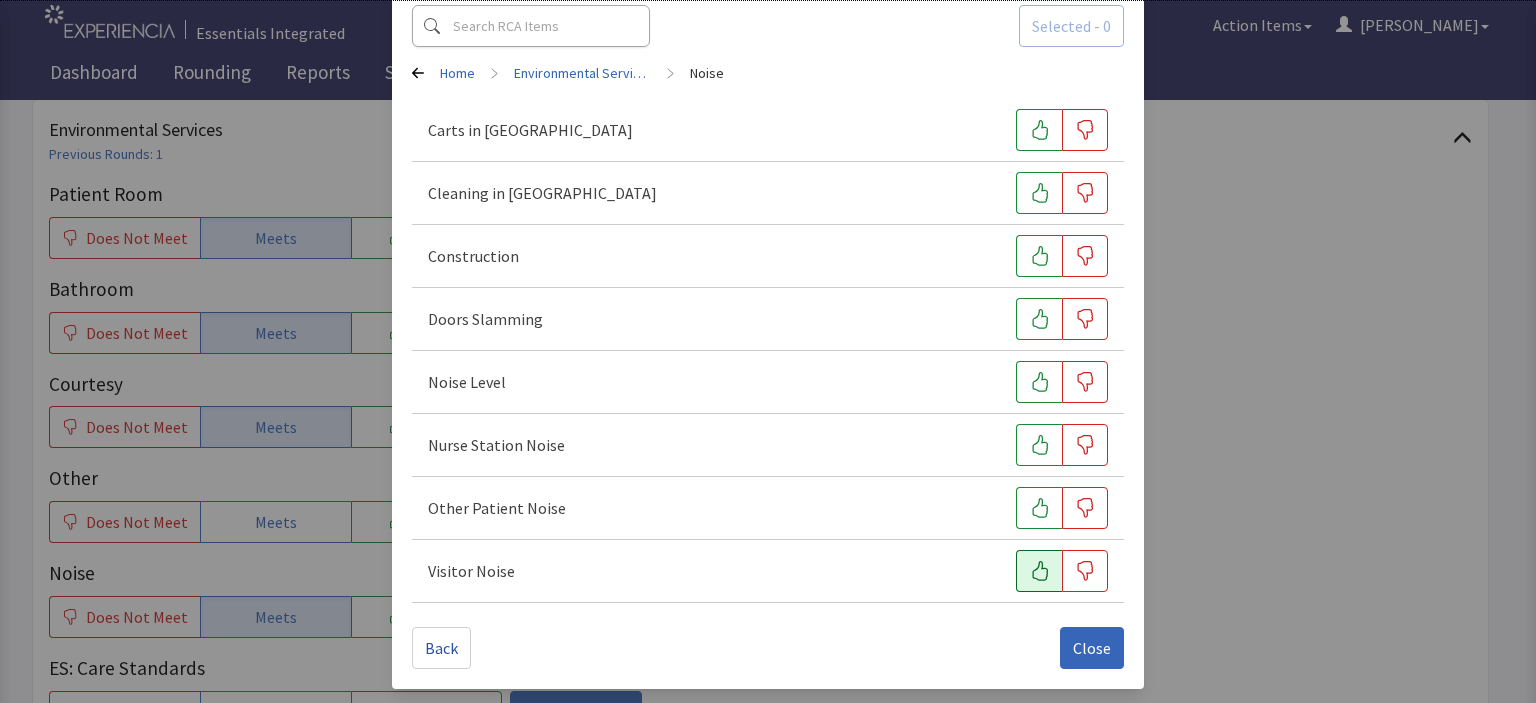 click 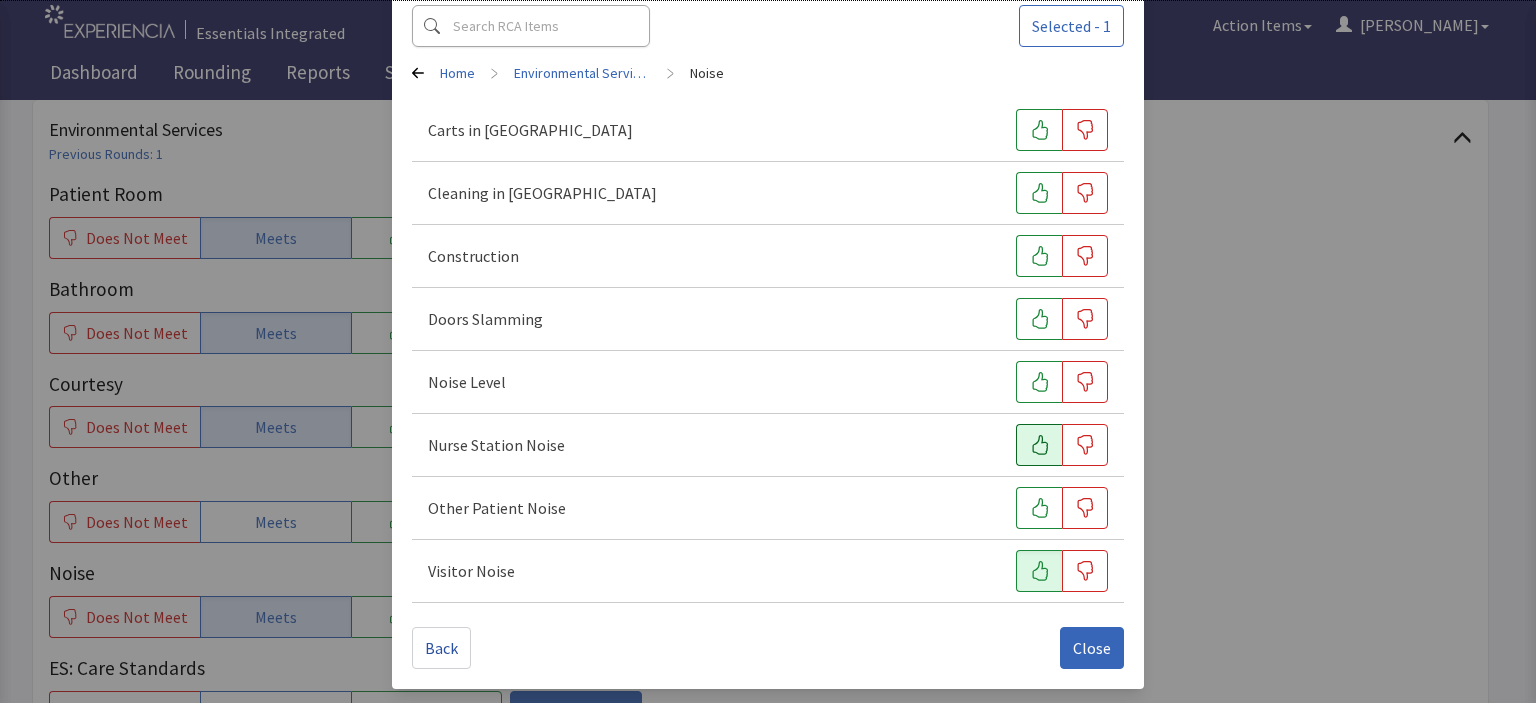drag, startPoint x: 1014, startPoint y: 510, endPoint x: 1033, endPoint y: 433, distance: 79.30952 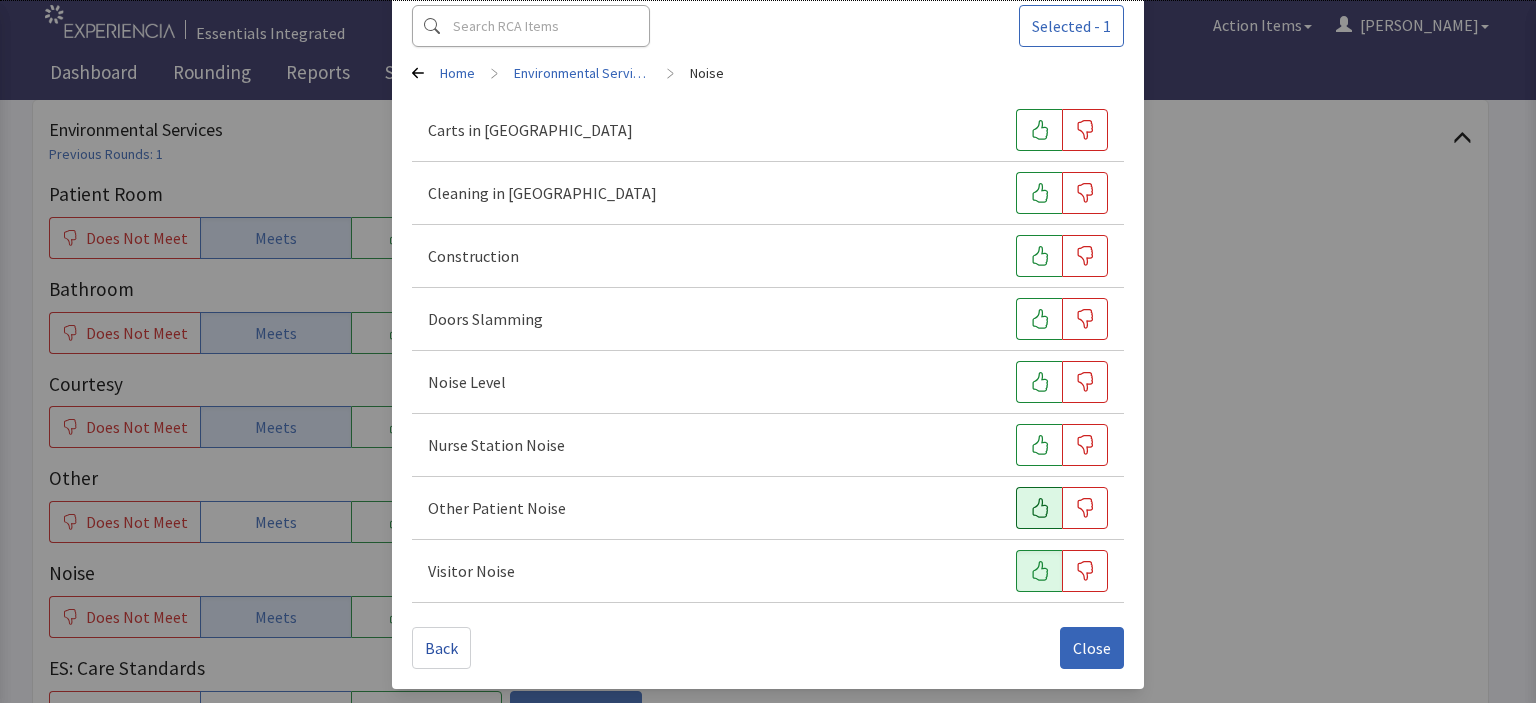drag, startPoint x: 1033, startPoint y: 433, endPoint x: 1021, endPoint y: 510, distance: 77.92946 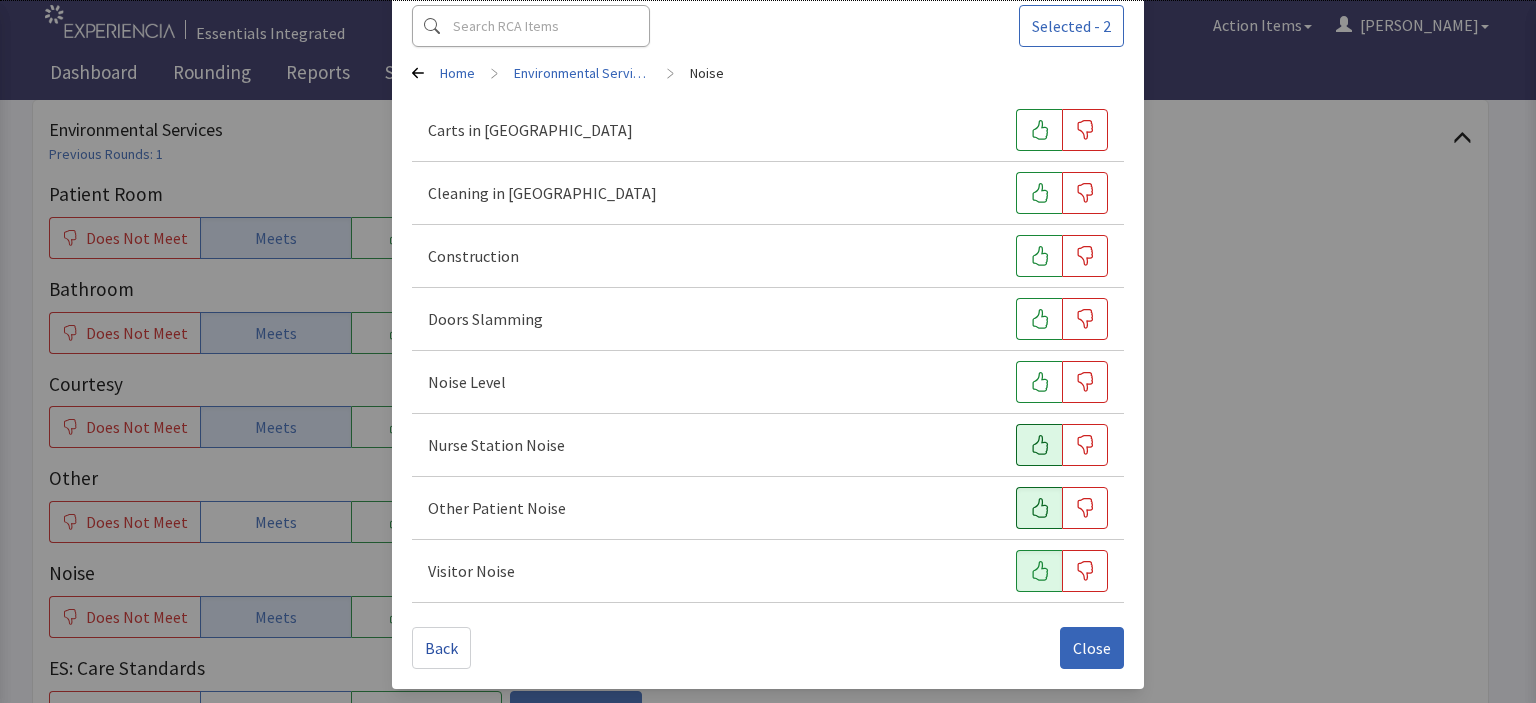 click 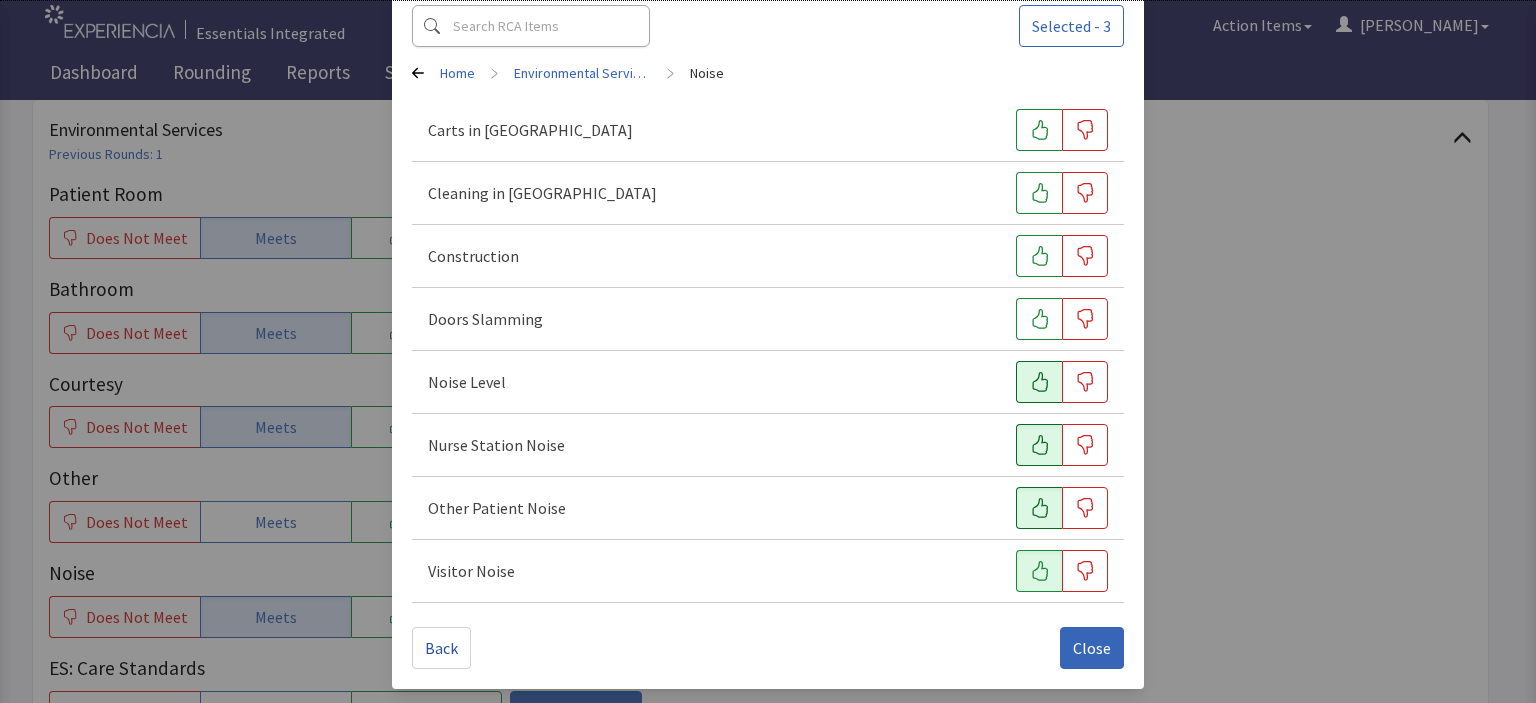 click 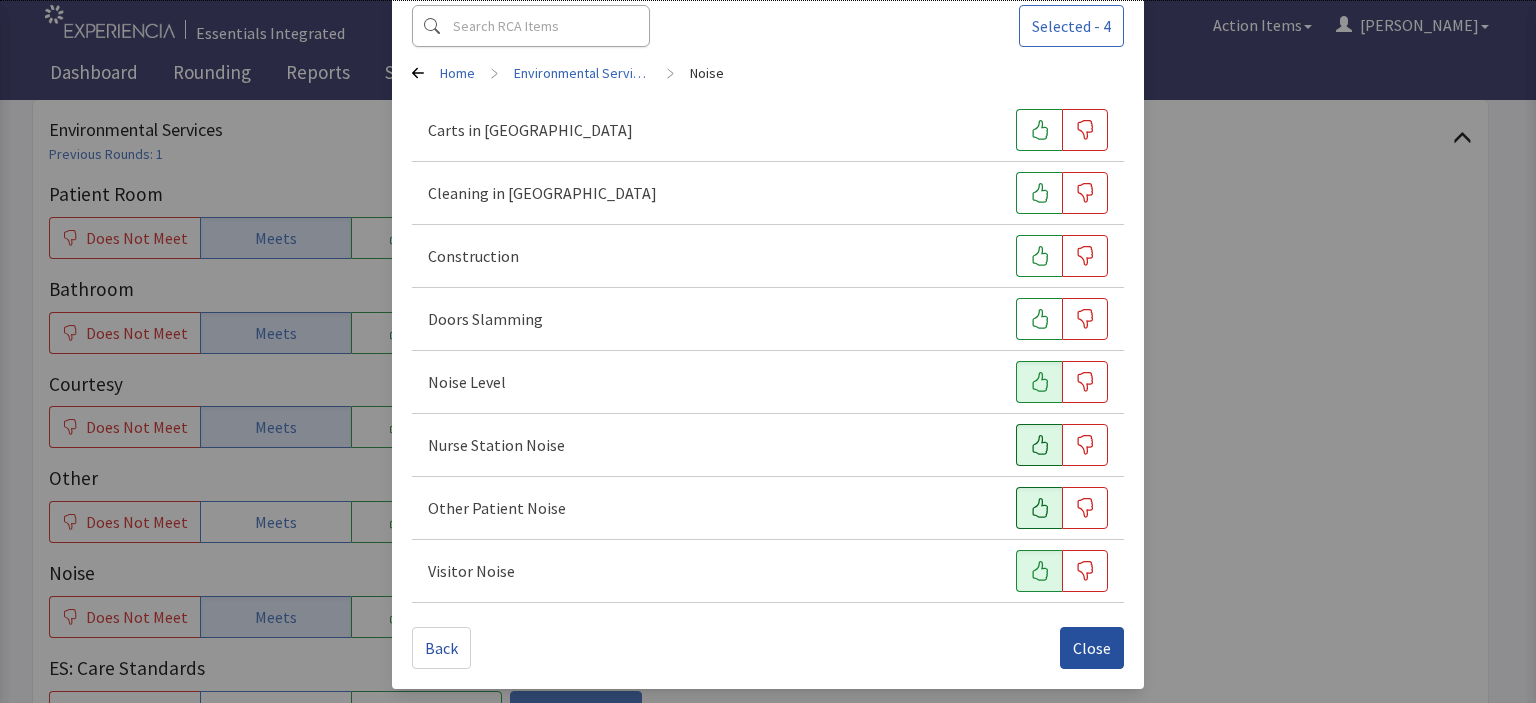 click on "Close" at bounding box center (1092, 648) 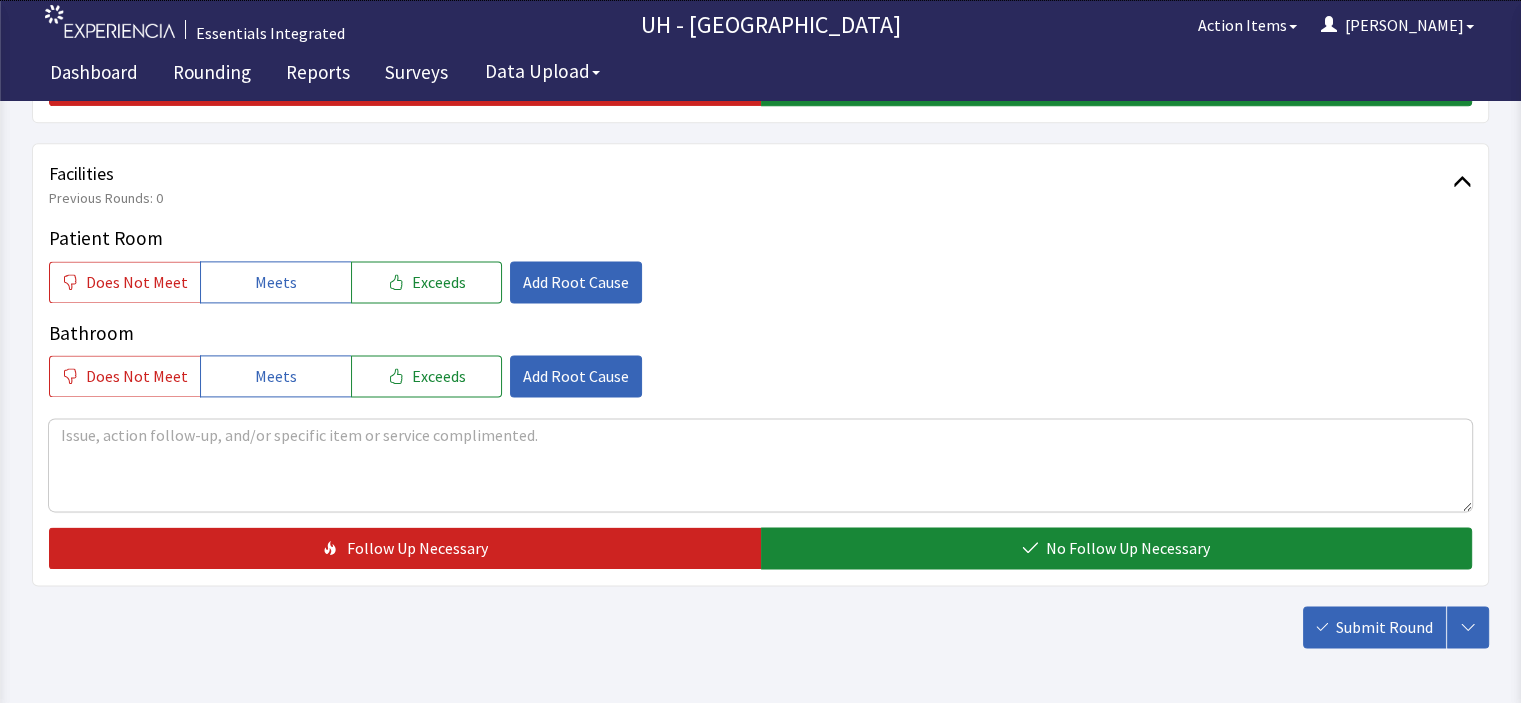 scroll, scrollTop: 2644, scrollLeft: 0, axis: vertical 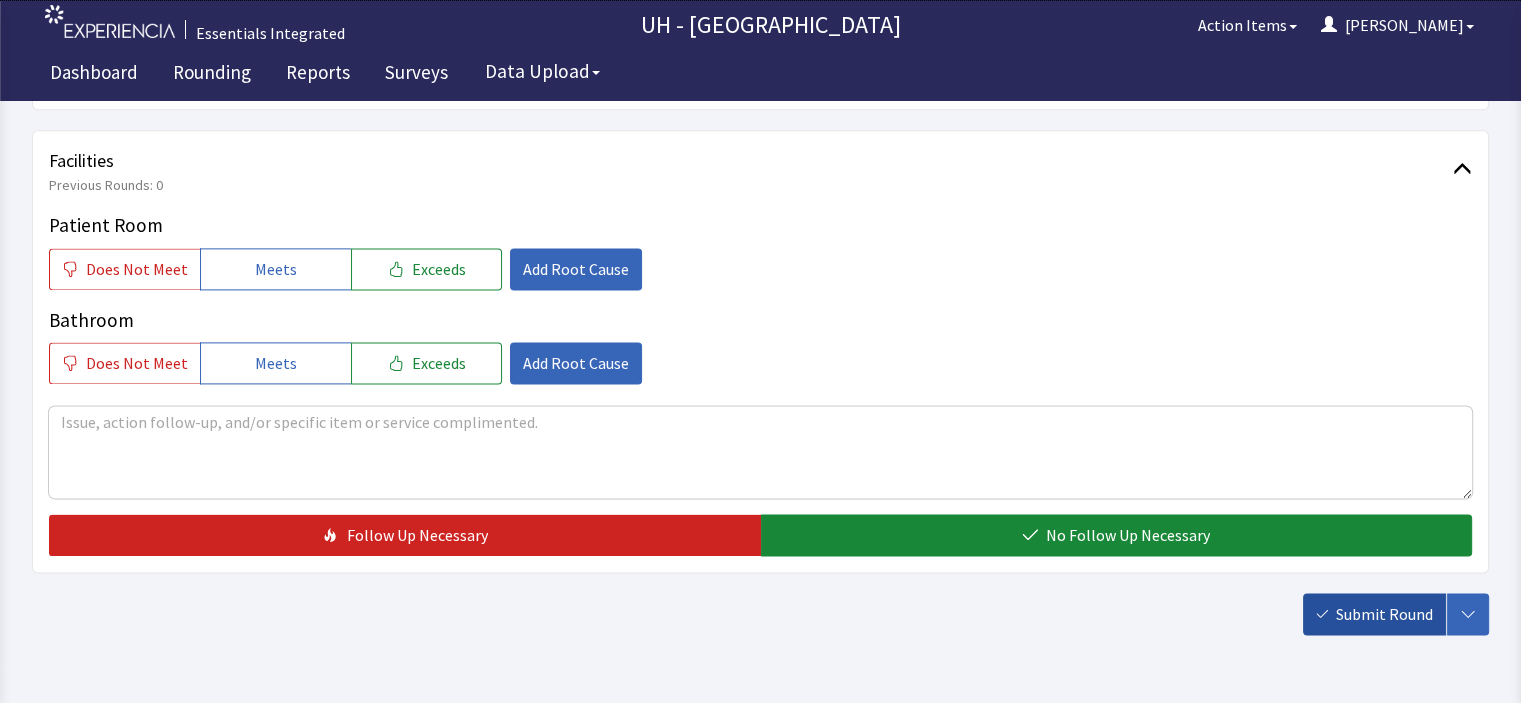 click on "Submit Round" at bounding box center [1384, 614] 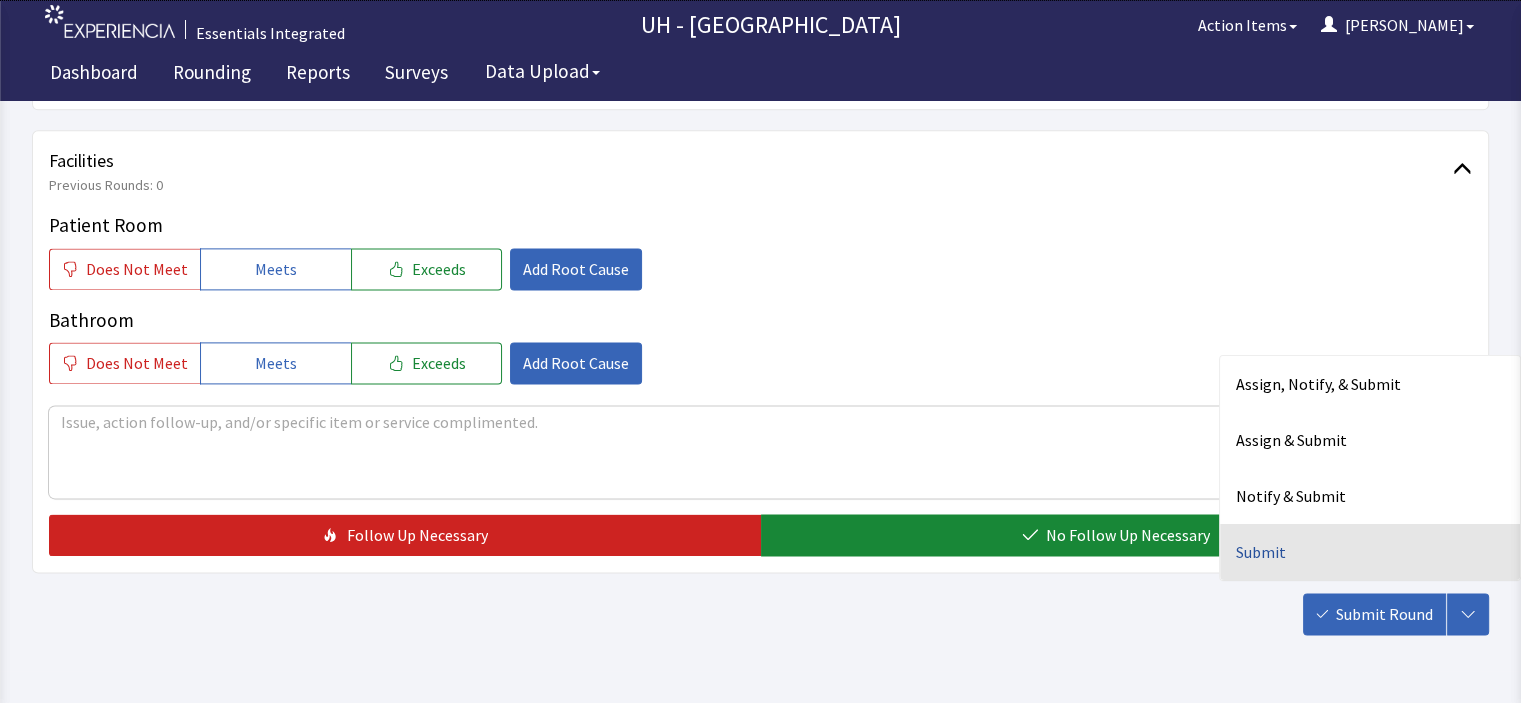 click on "Submit" 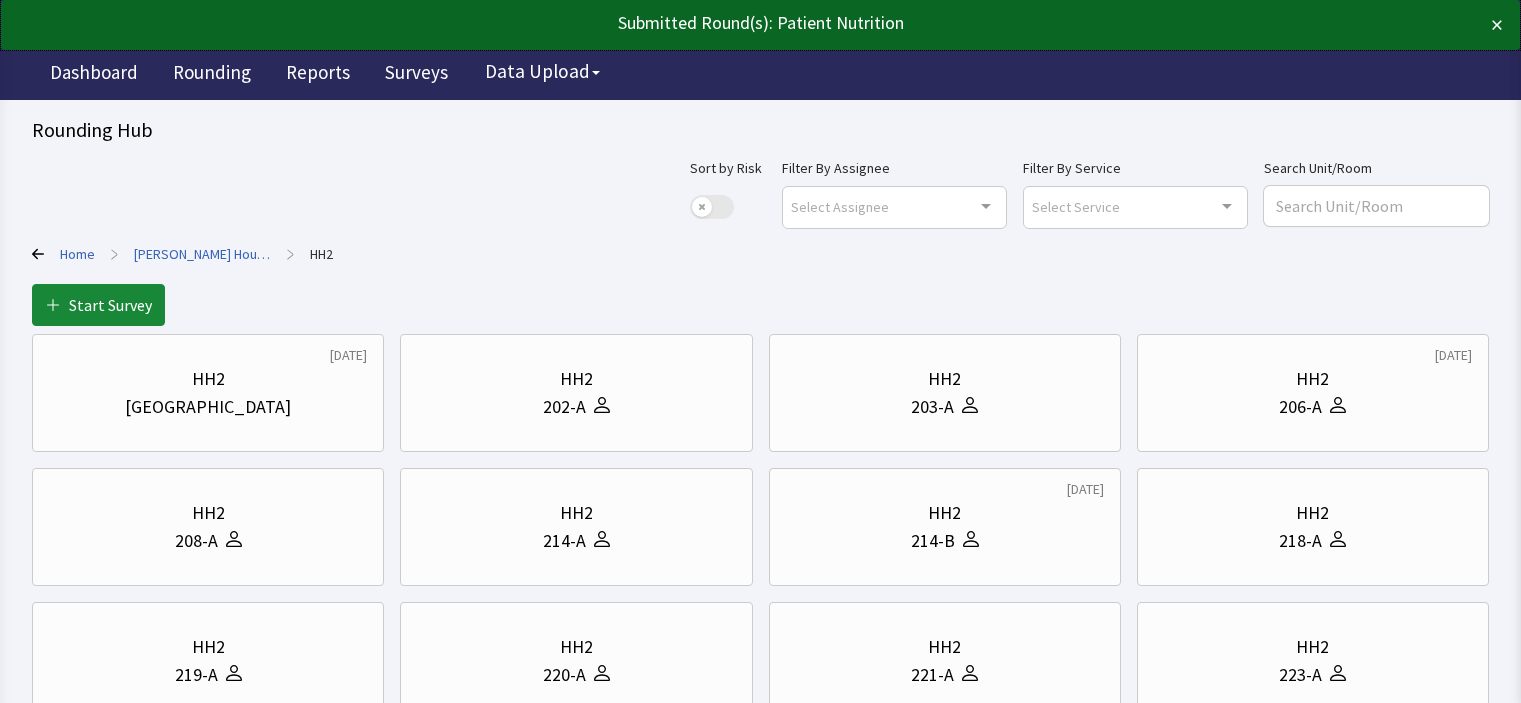 scroll, scrollTop: 0, scrollLeft: 0, axis: both 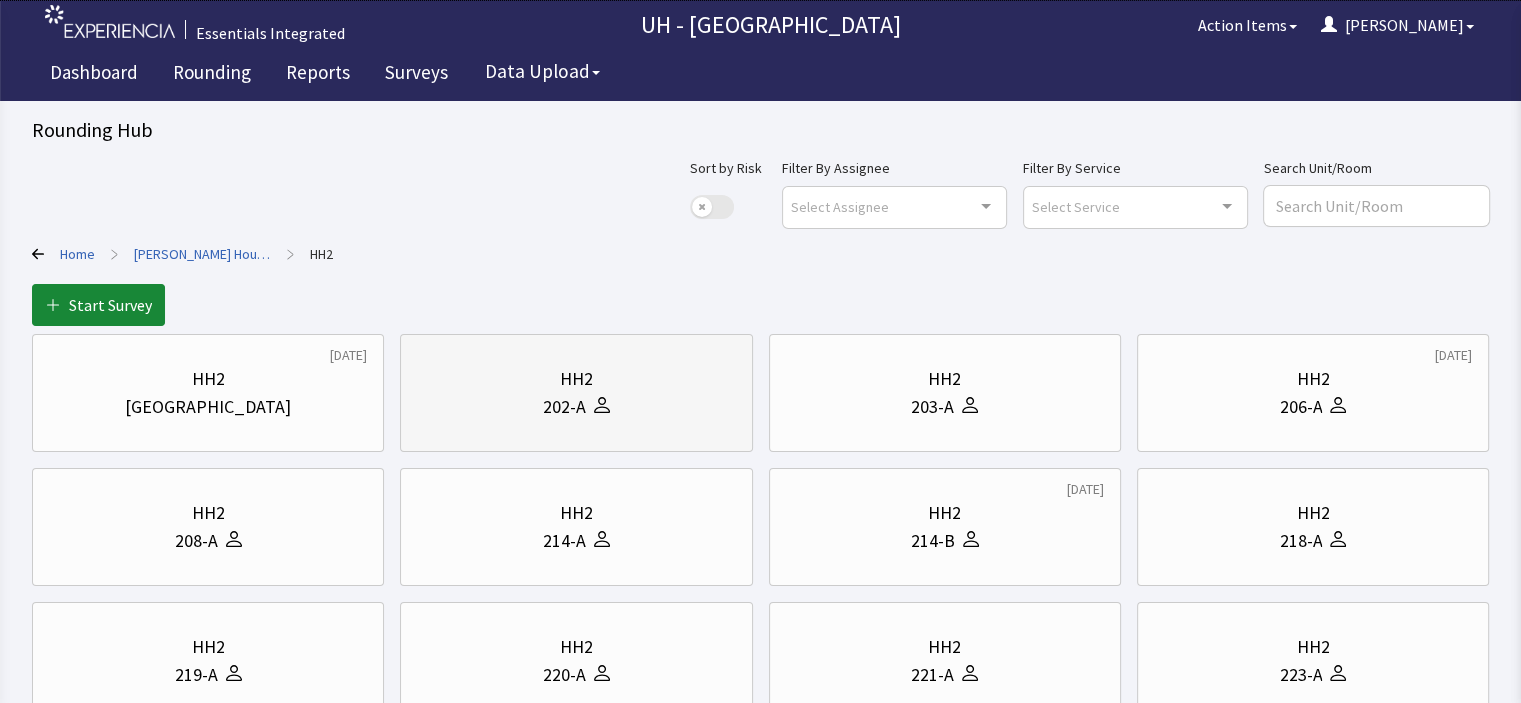 click on "202-A" at bounding box center (576, 407) 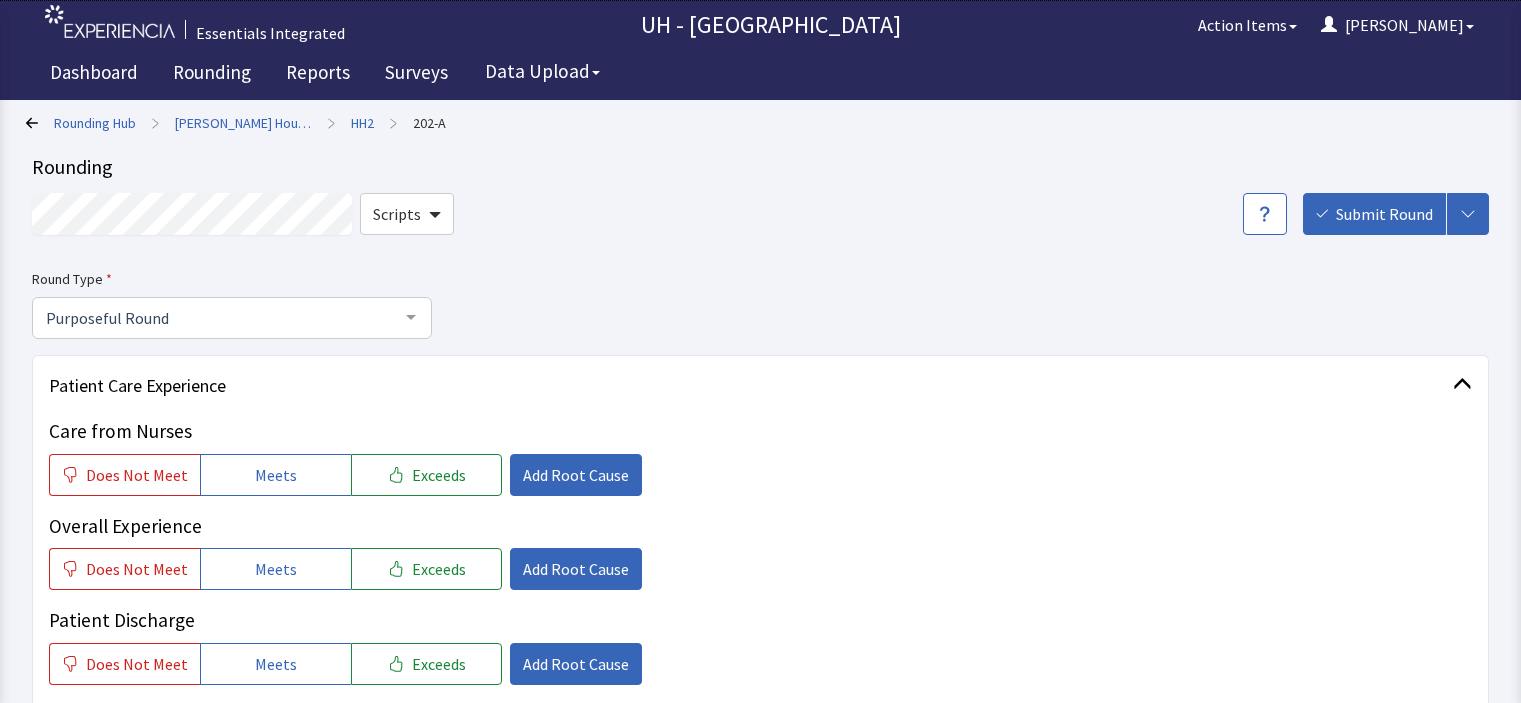 scroll, scrollTop: 0, scrollLeft: 0, axis: both 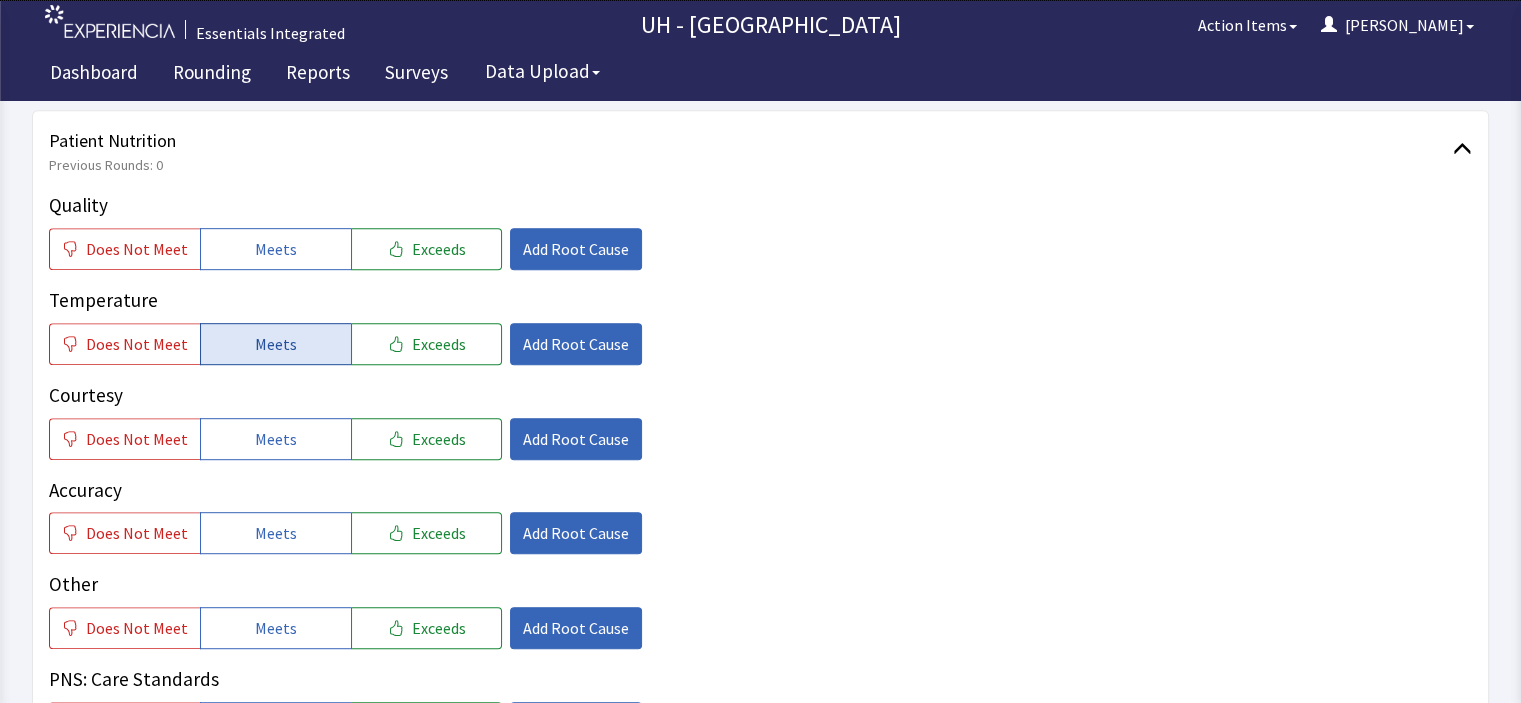 drag, startPoint x: 252, startPoint y: 219, endPoint x: 259, endPoint y: 305, distance: 86.28442 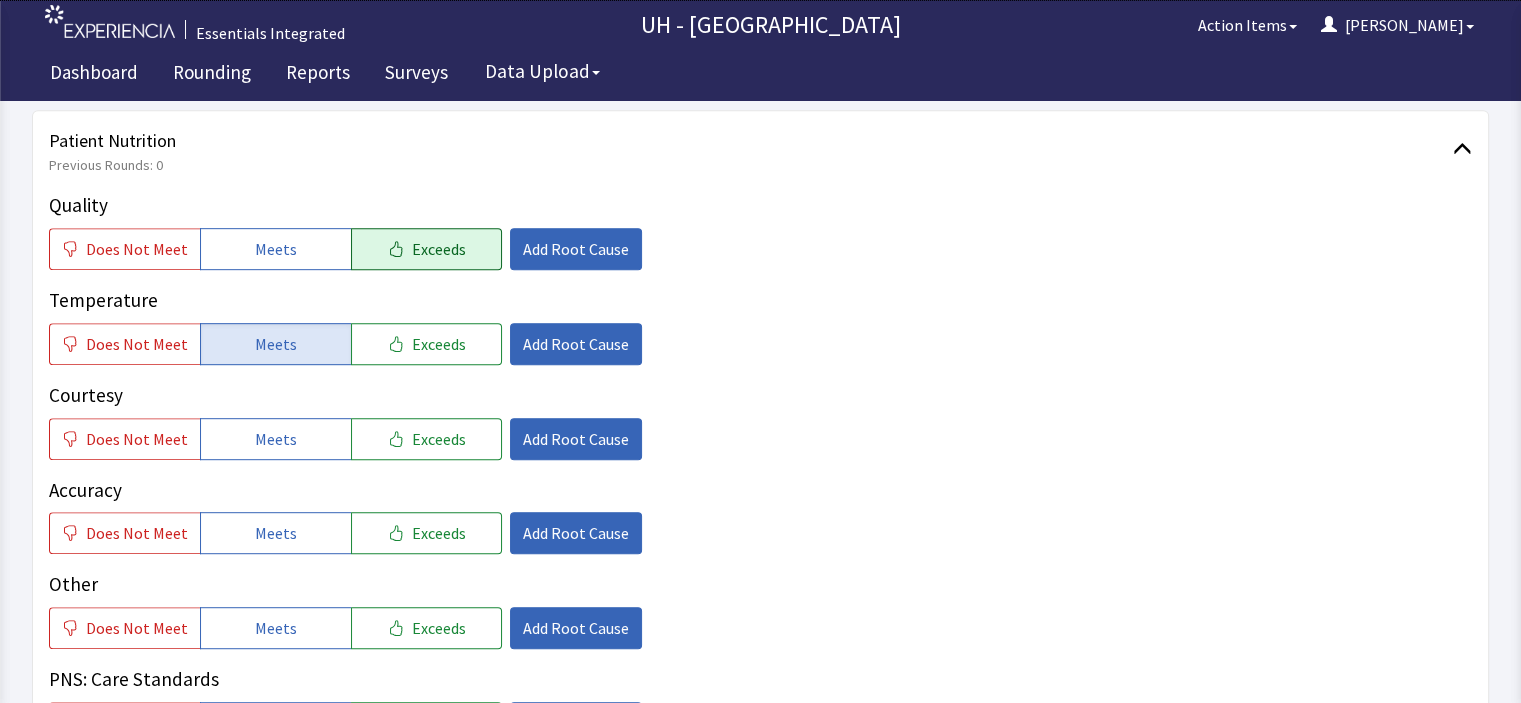 click on "Exceeds" at bounding box center (439, 249) 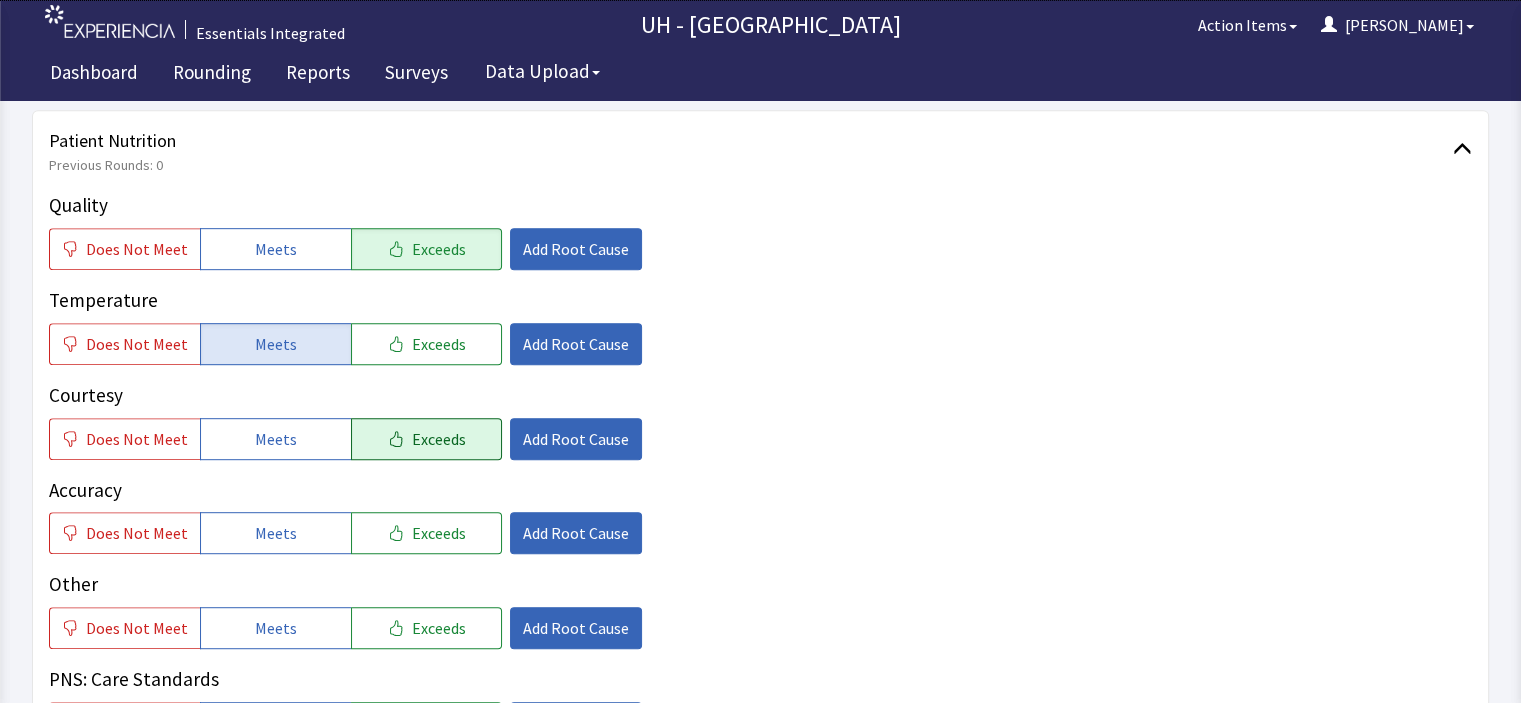 click on "Exceeds" at bounding box center [439, 439] 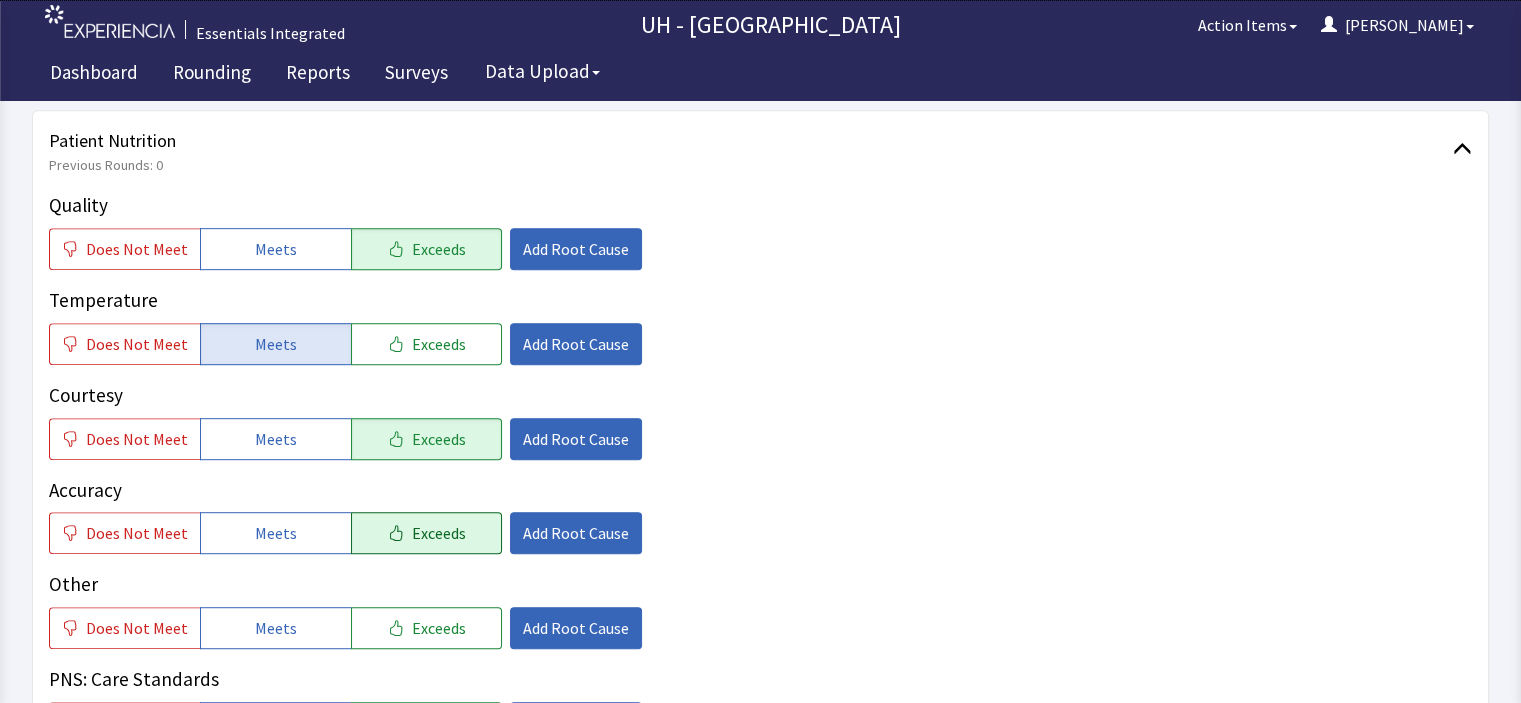 click on "Exceeds" 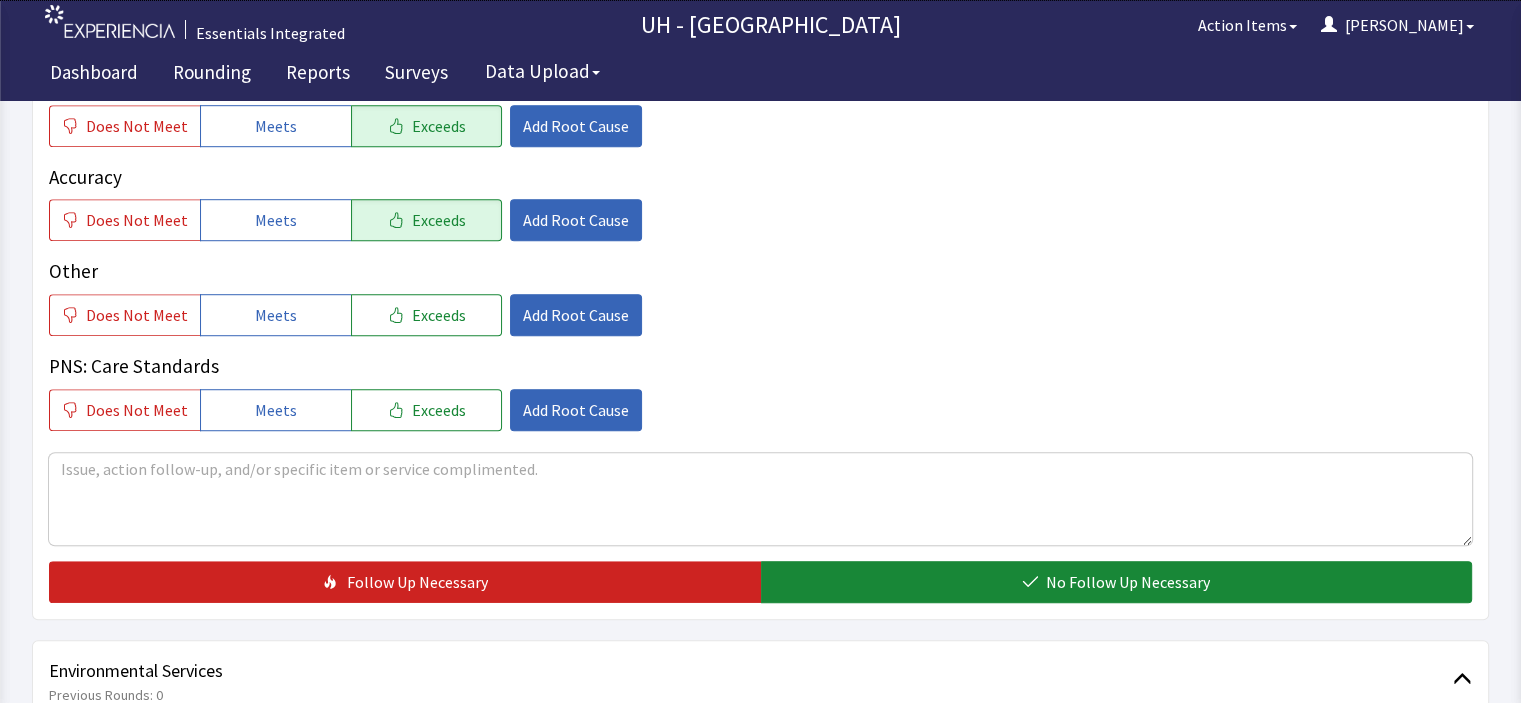 scroll, scrollTop: 1328, scrollLeft: 0, axis: vertical 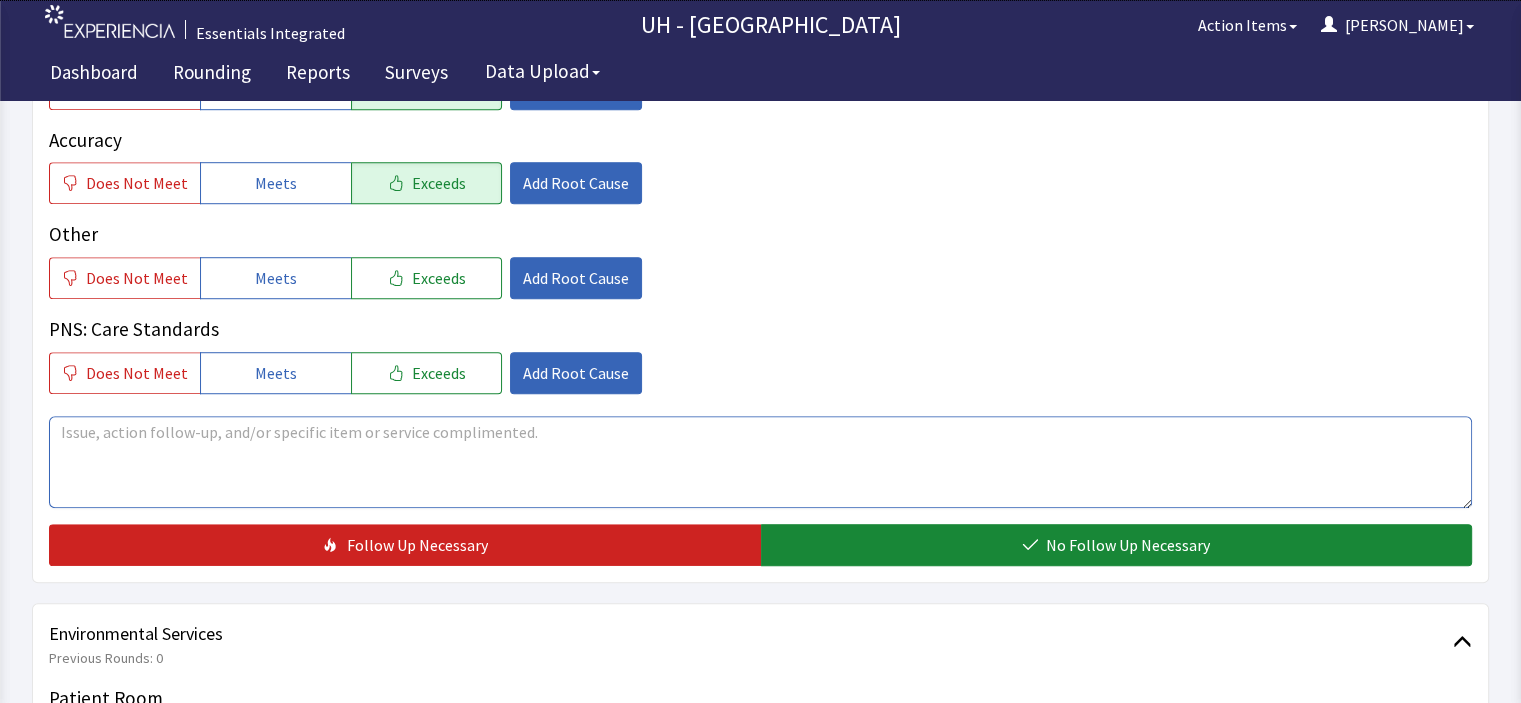 click at bounding box center (760, 462) 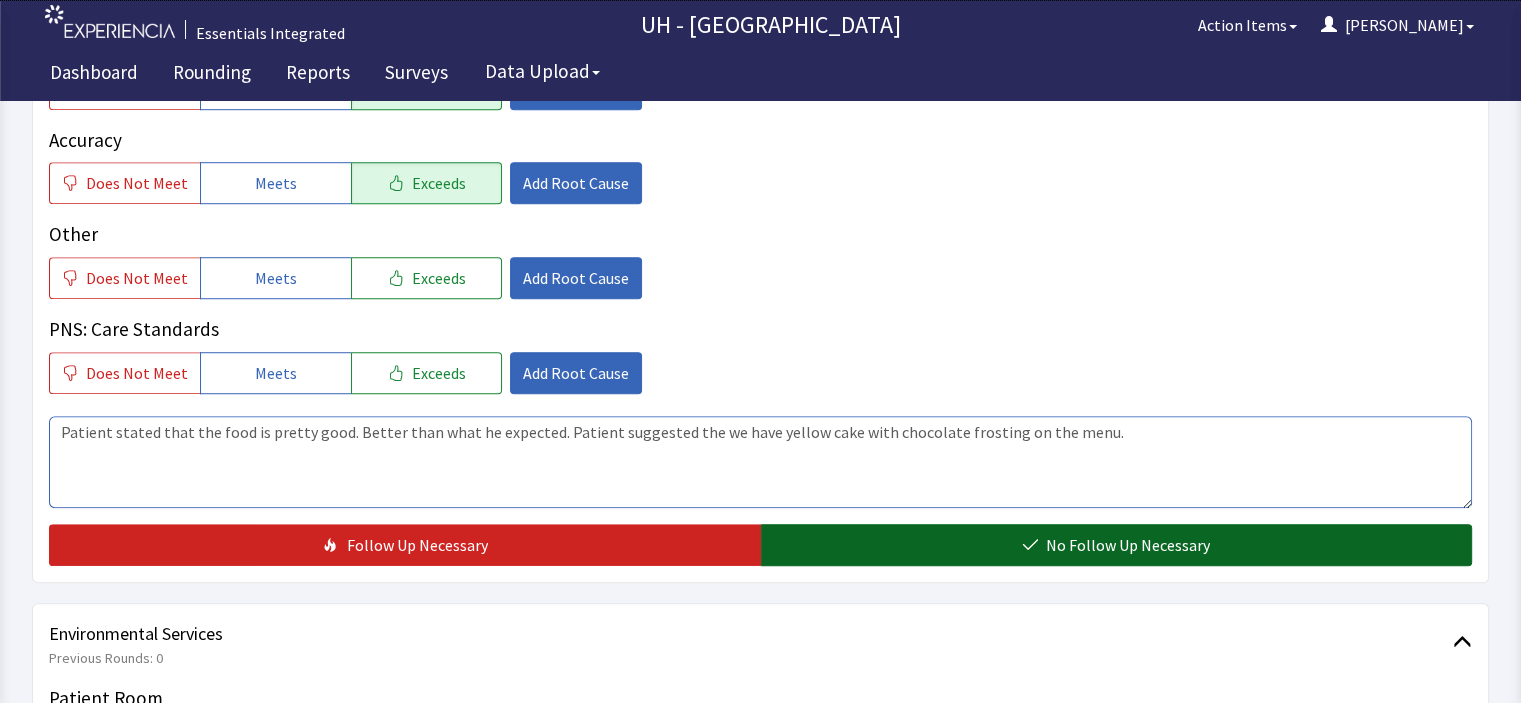 type on "Patient stated that the food is pretty good. Better than what he expected. Patient suggested the we have yellow cake with chocolate frosting on the menu." 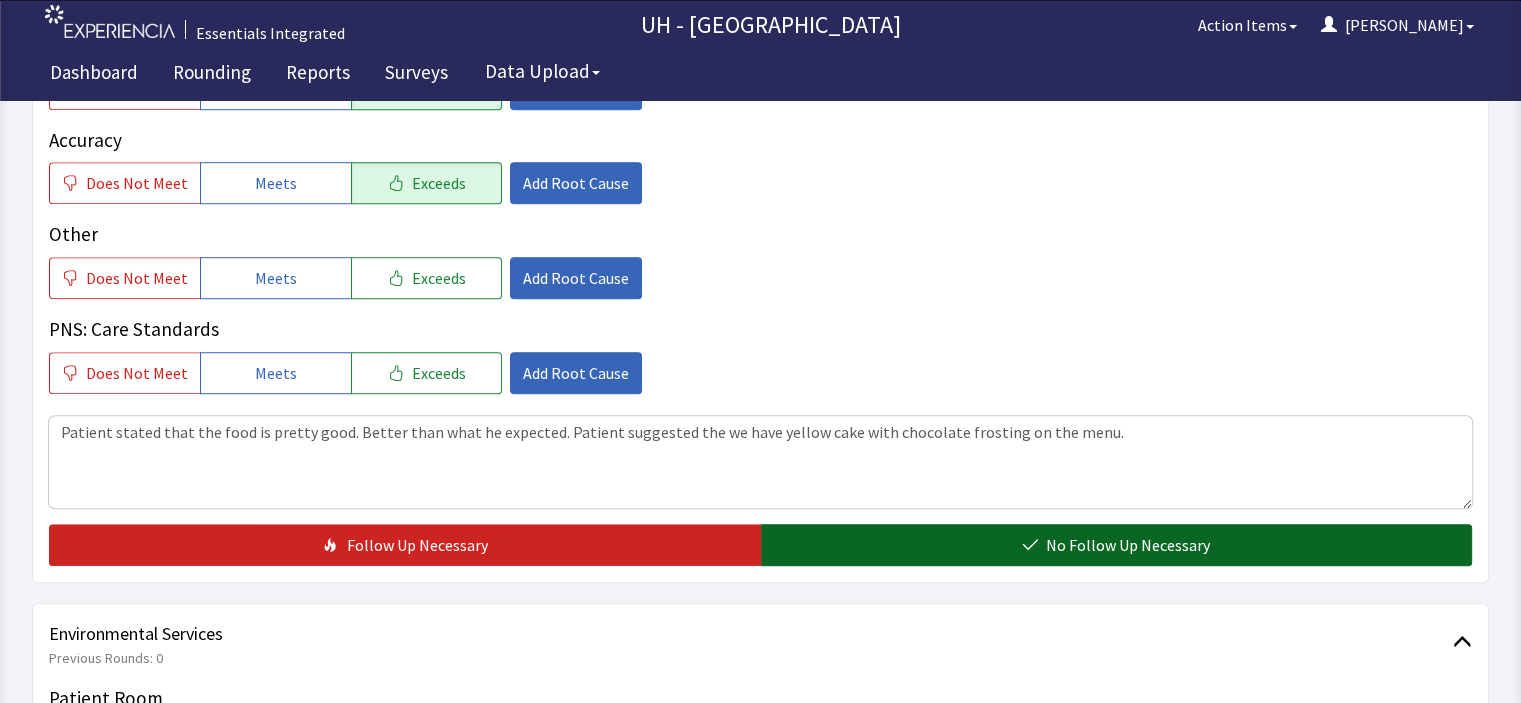 click on "No Follow Up Necessary" 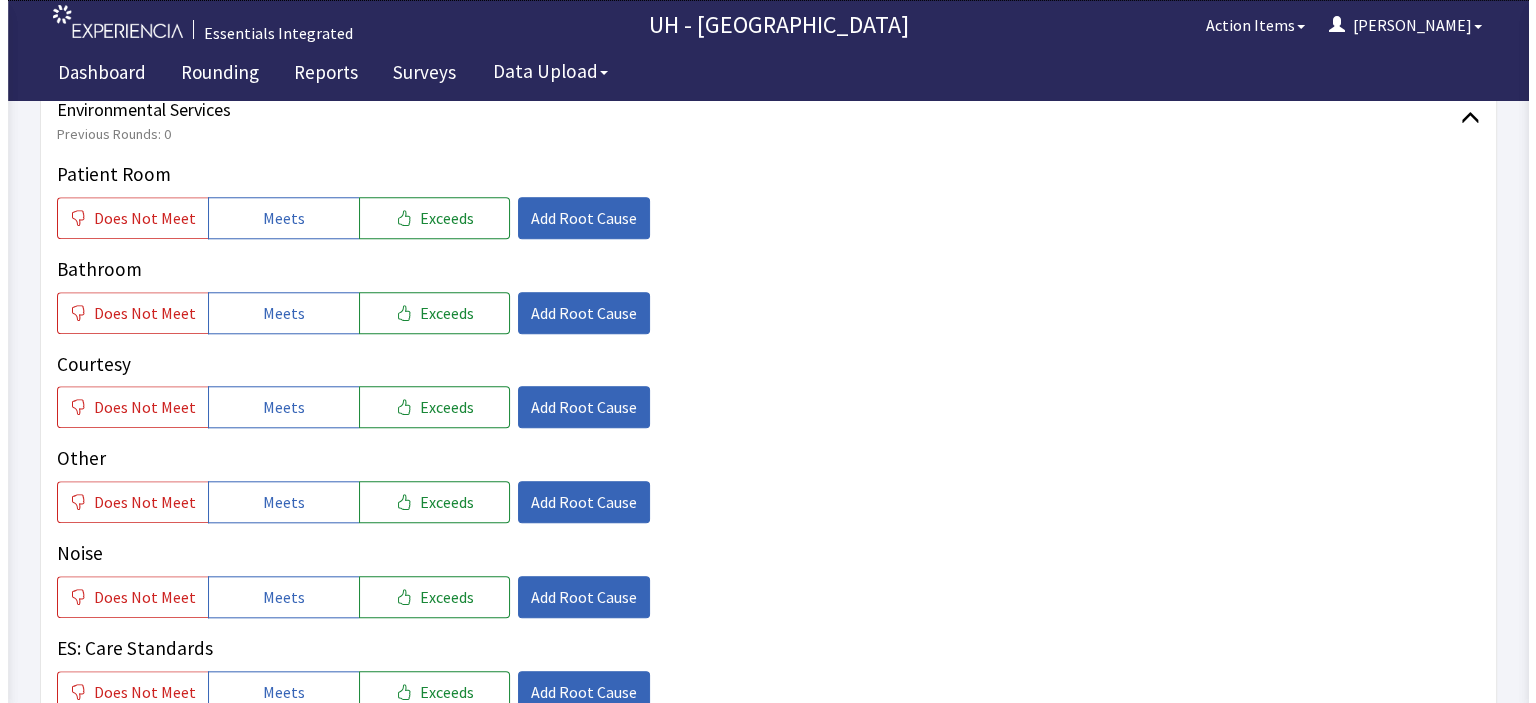 scroll, scrollTop: 1844, scrollLeft: 0, axis: vertical 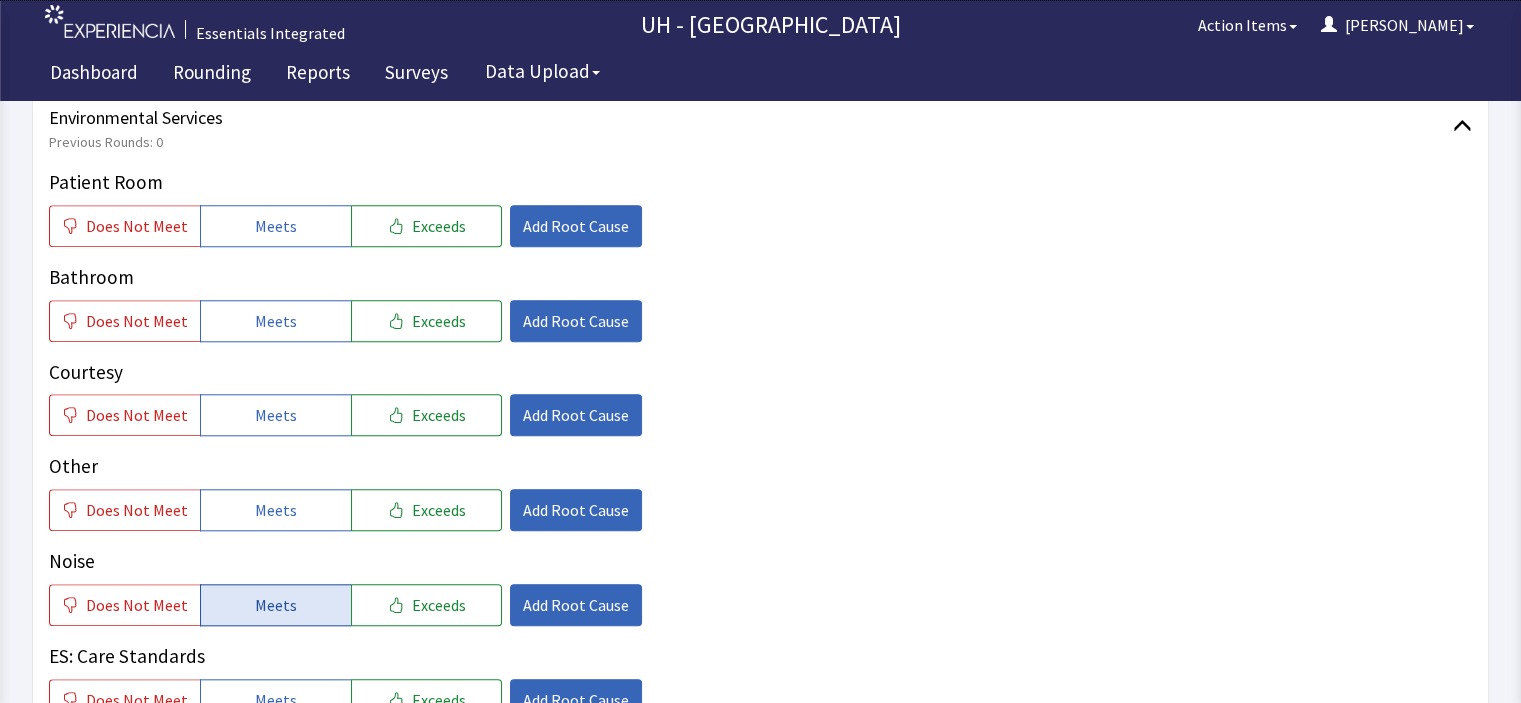 click on "Meets" at bounding box center (276, 605) 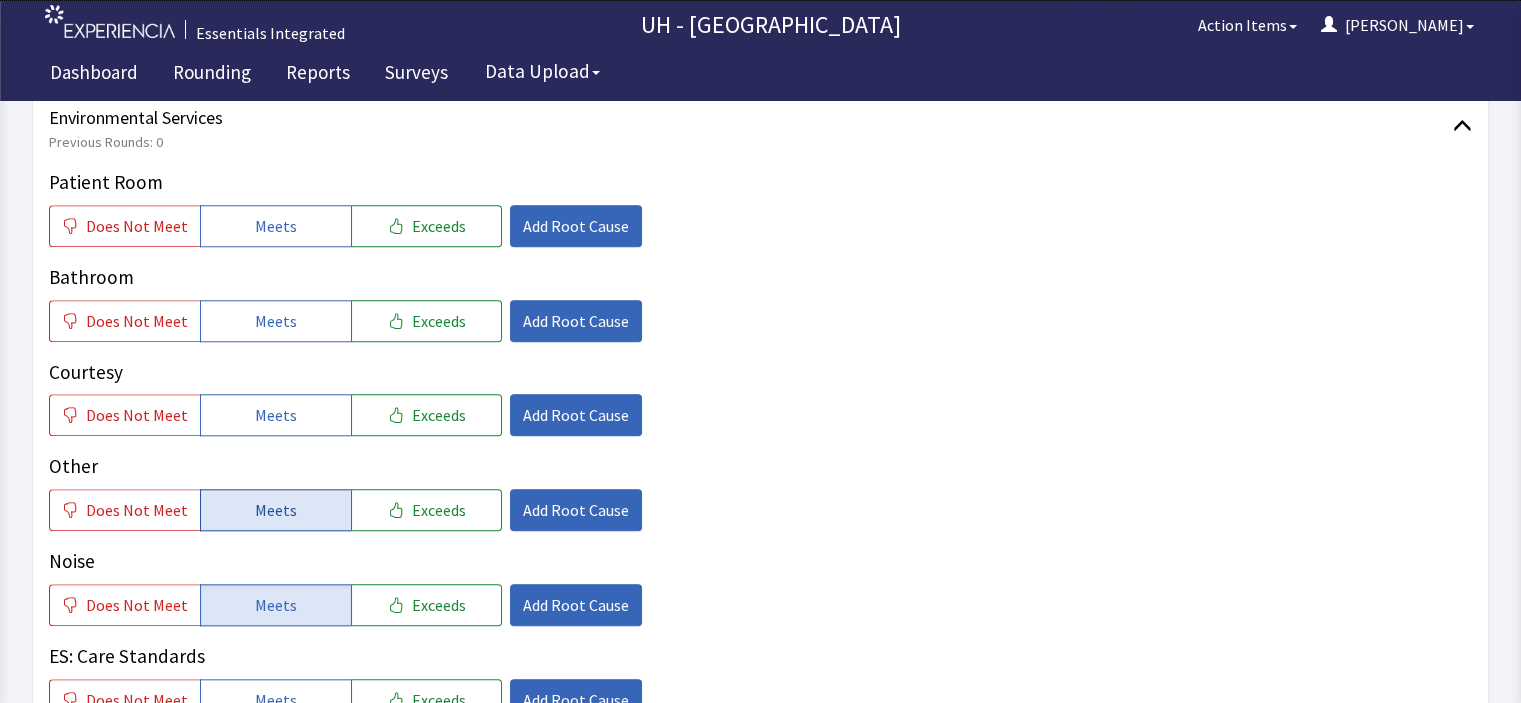 click on "Meets" 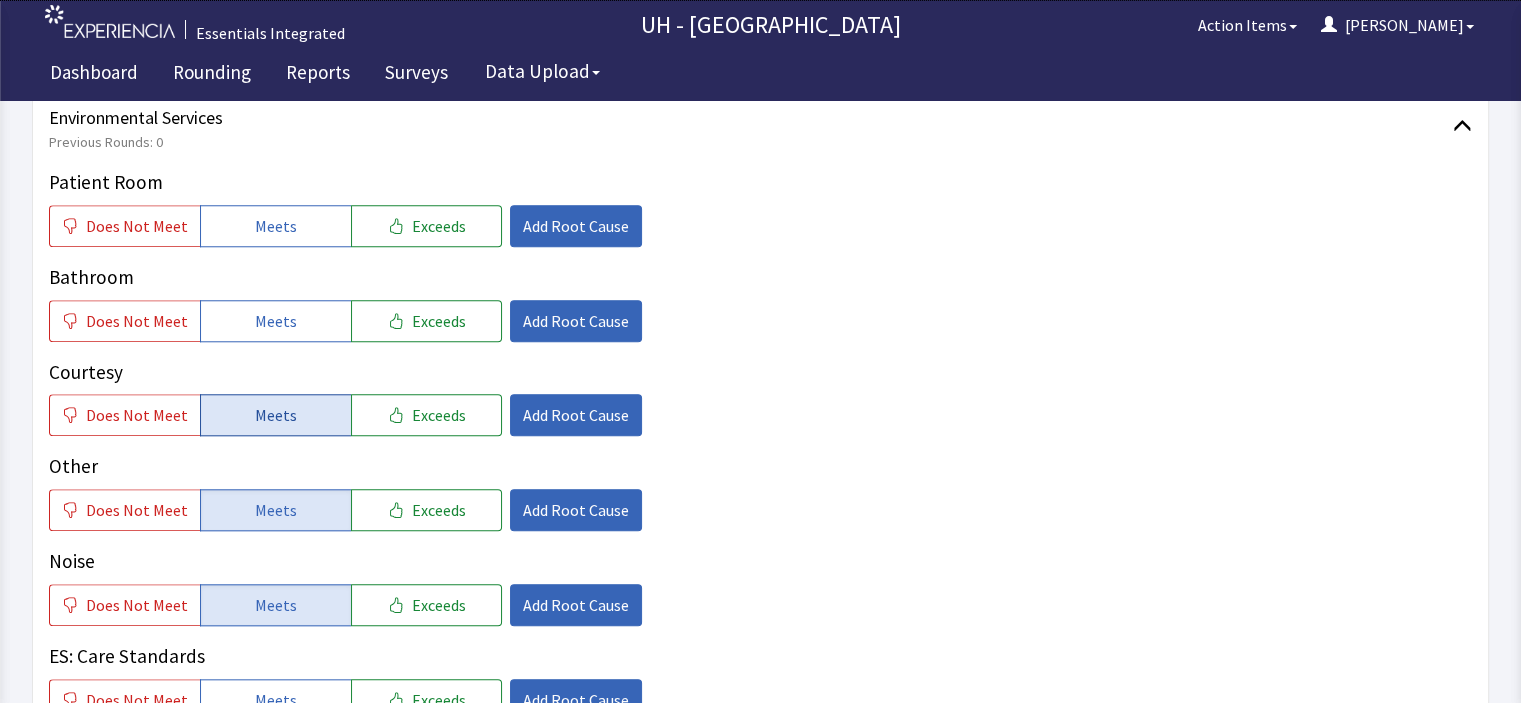 click on "Meets" 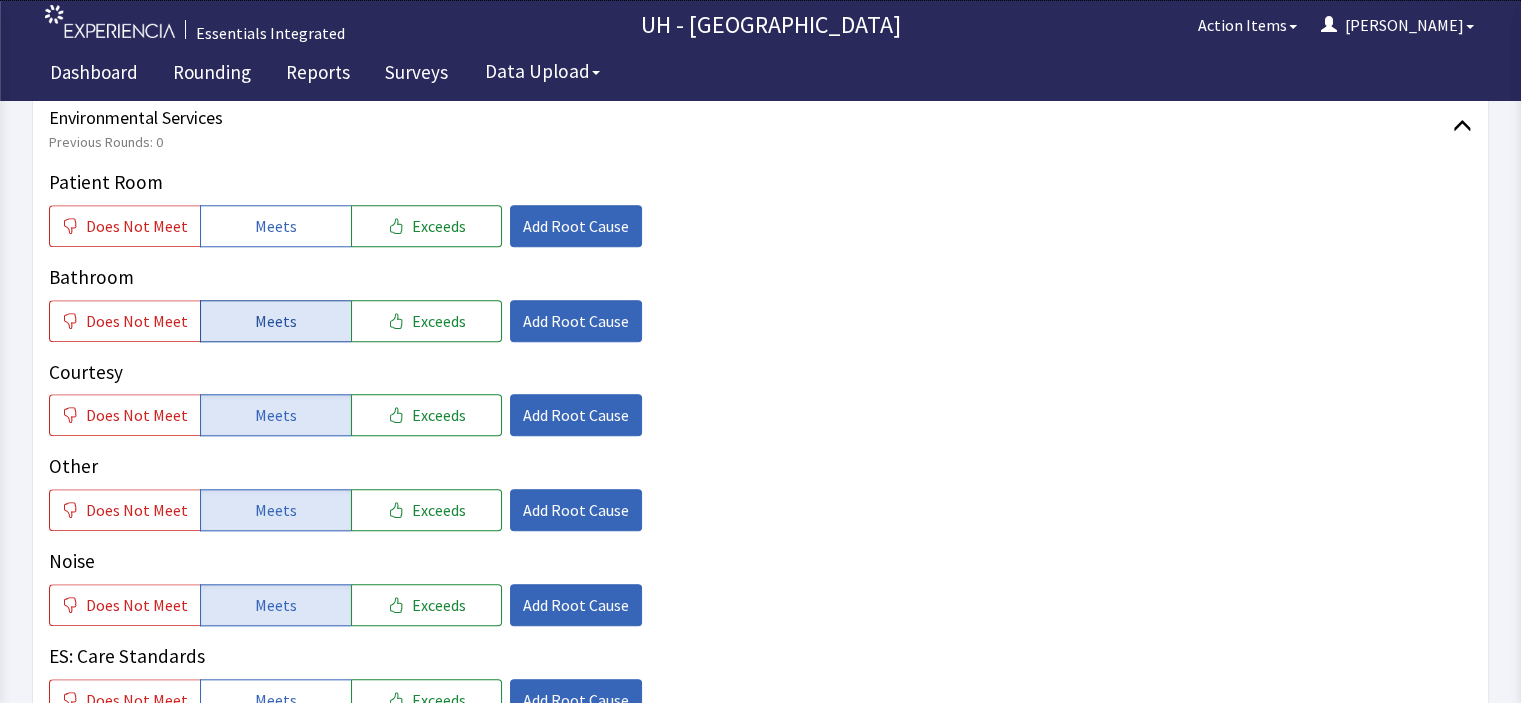 click on "Meets" 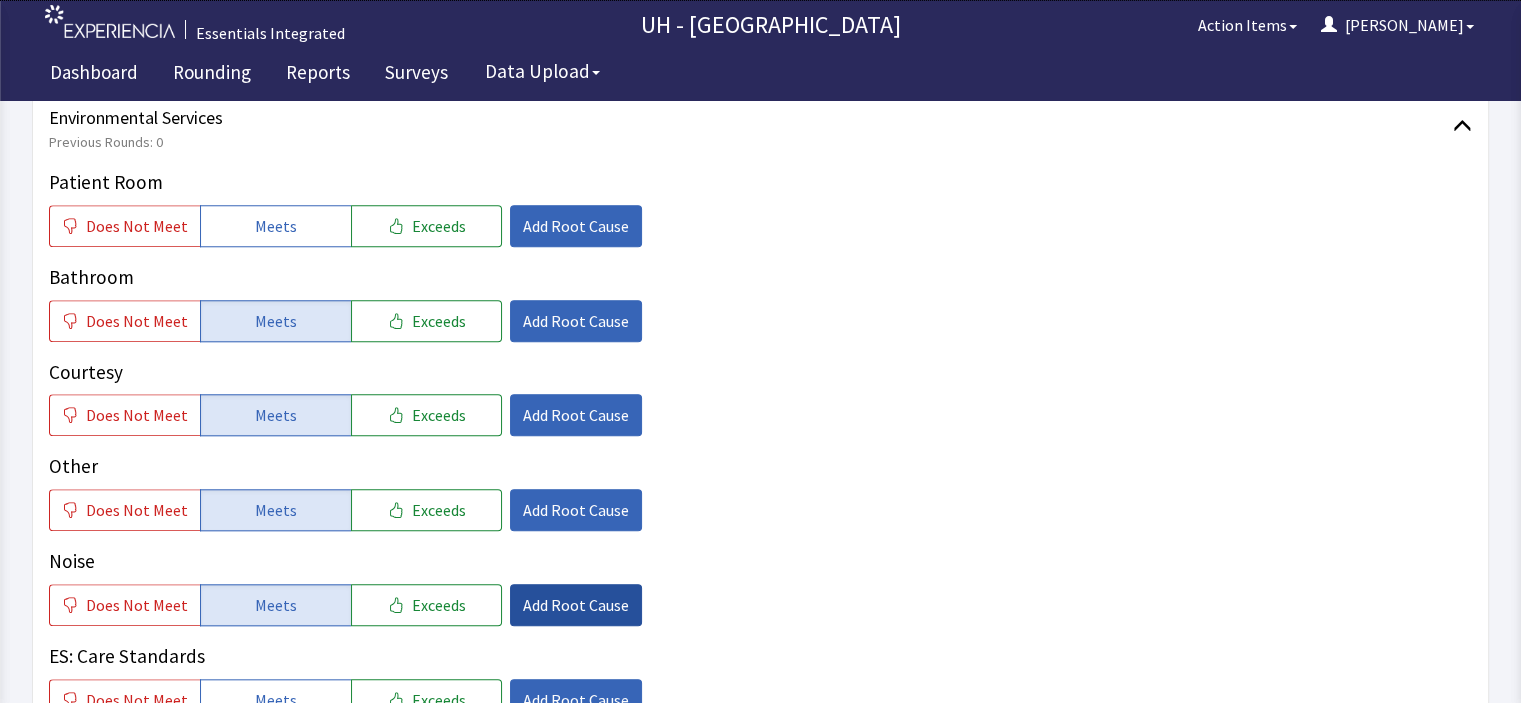click on "Add Root Cause" at bounding box center (576, 605) 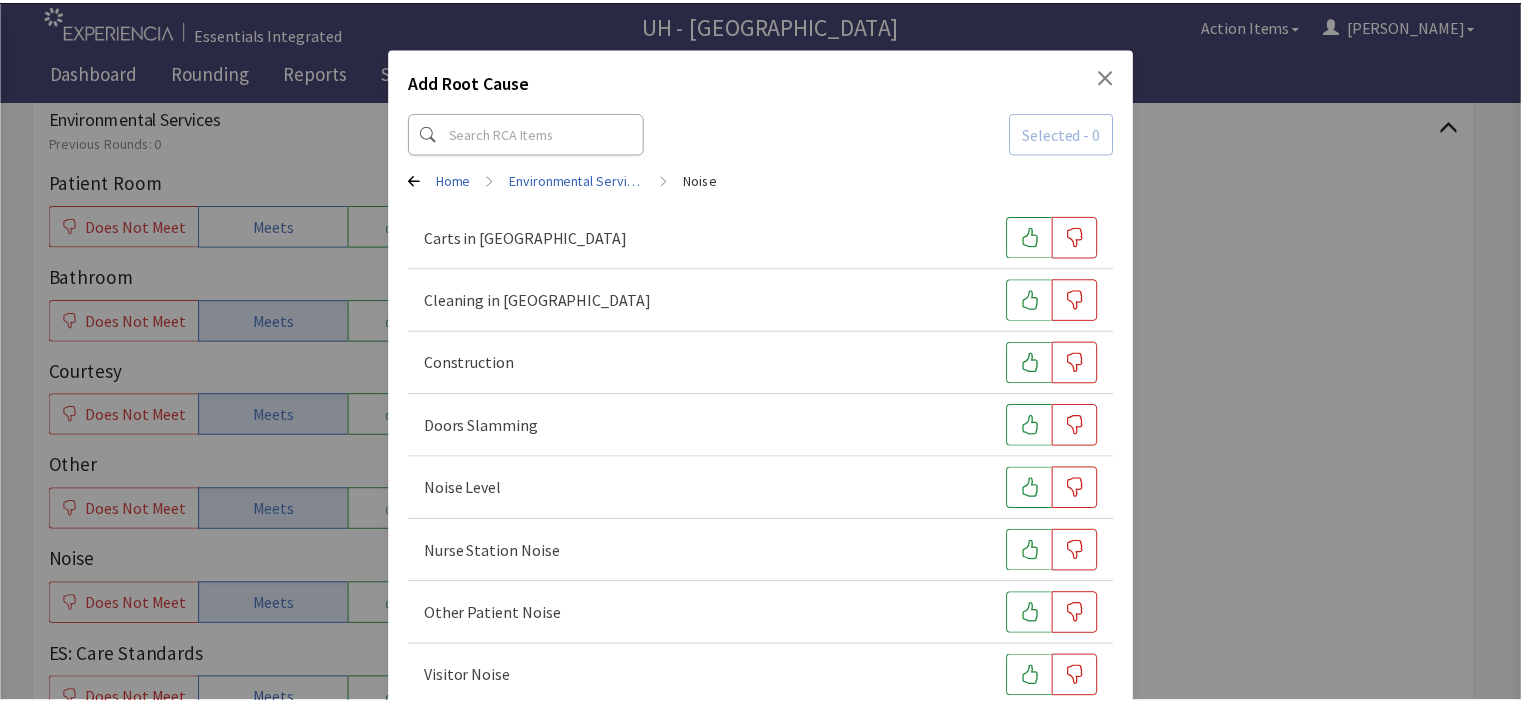 scroll, scrollTop: 107, scrollLeft: 0, axis: vertical 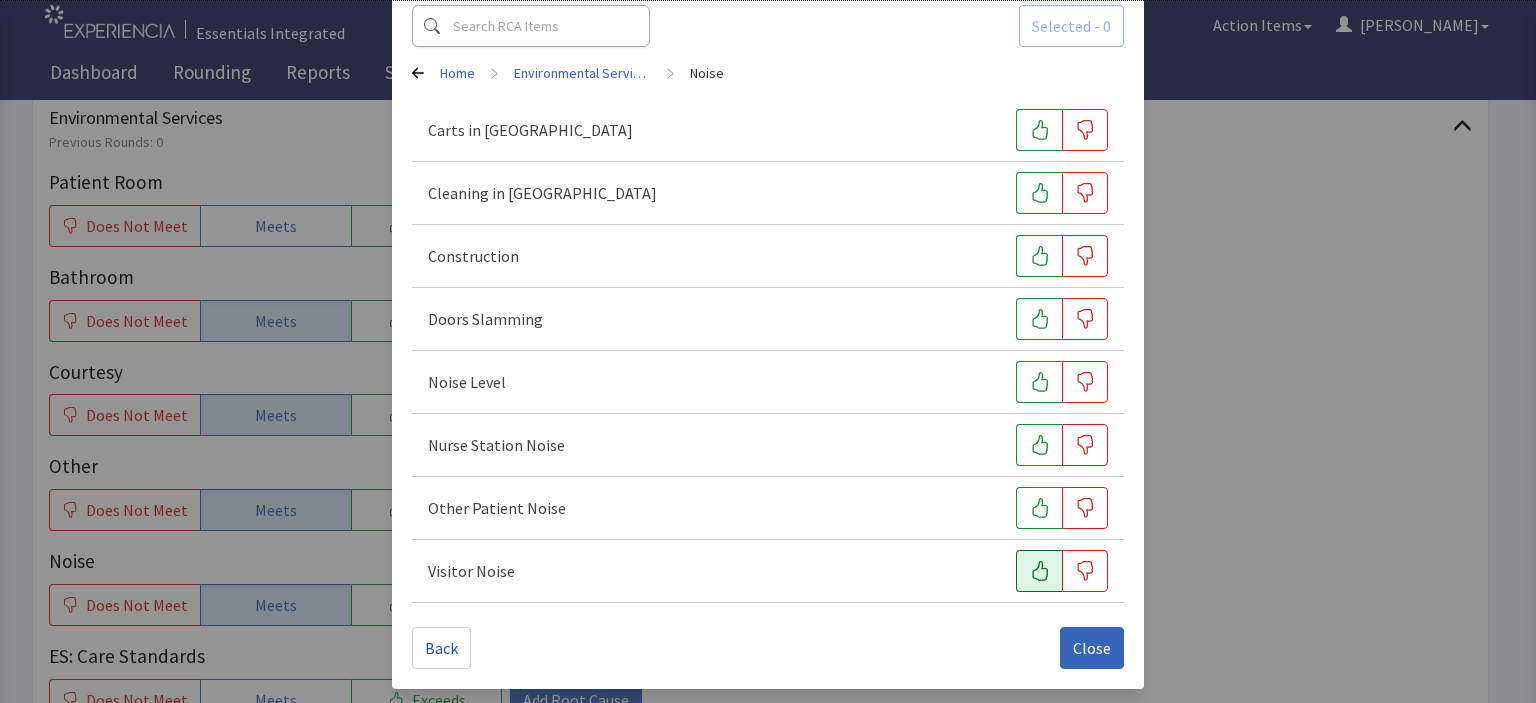 click 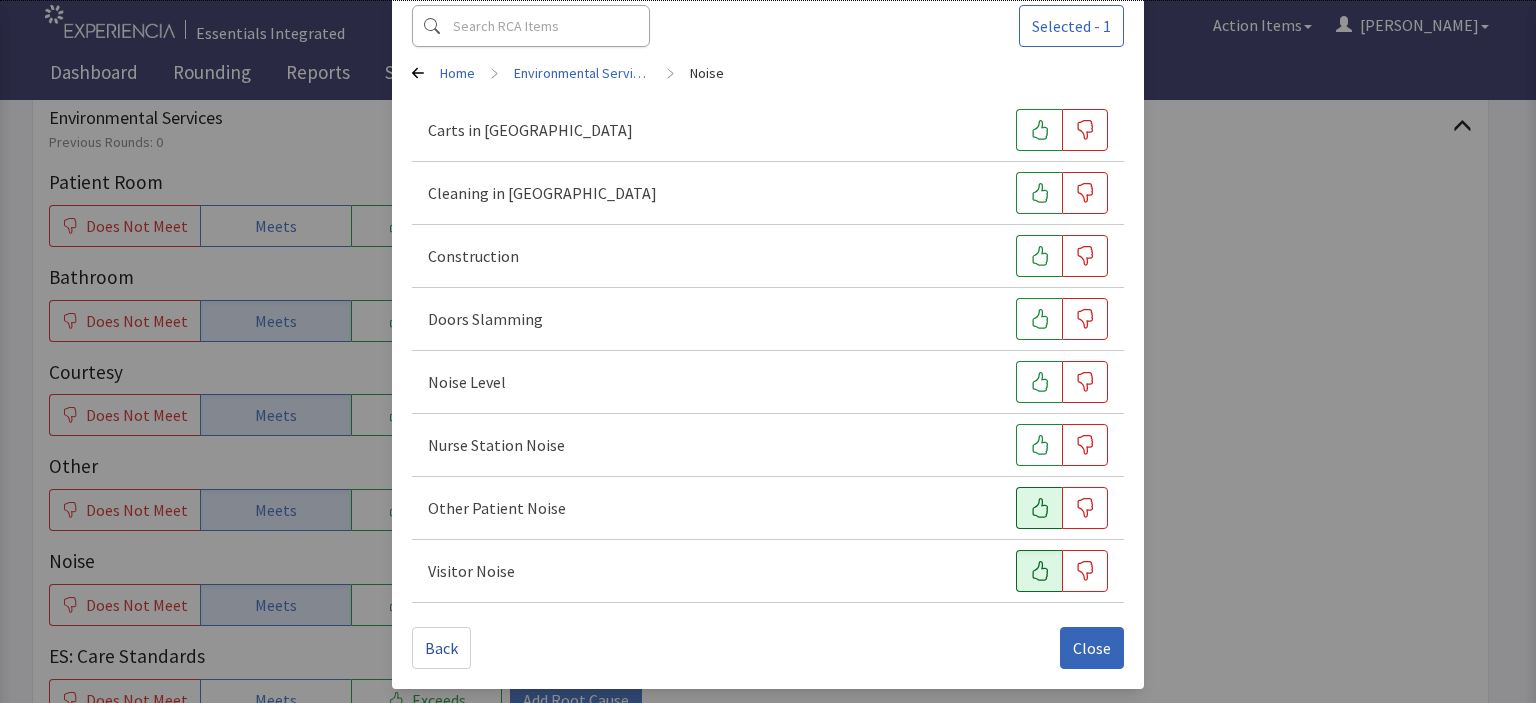 click 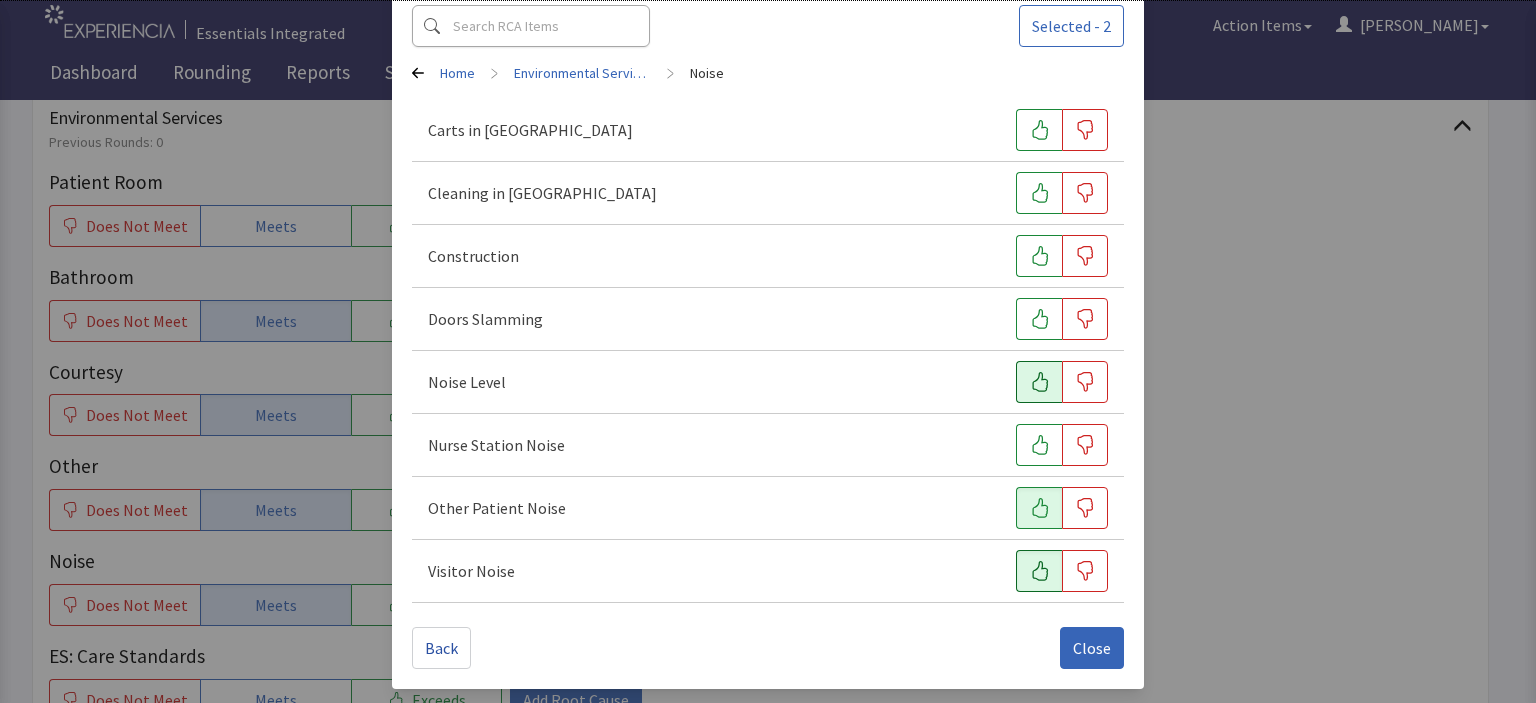 drag, startPoint x: 1033, startPoint y: 436, endPoint x: 1032, endPoint y: 384, distance: 52.009613 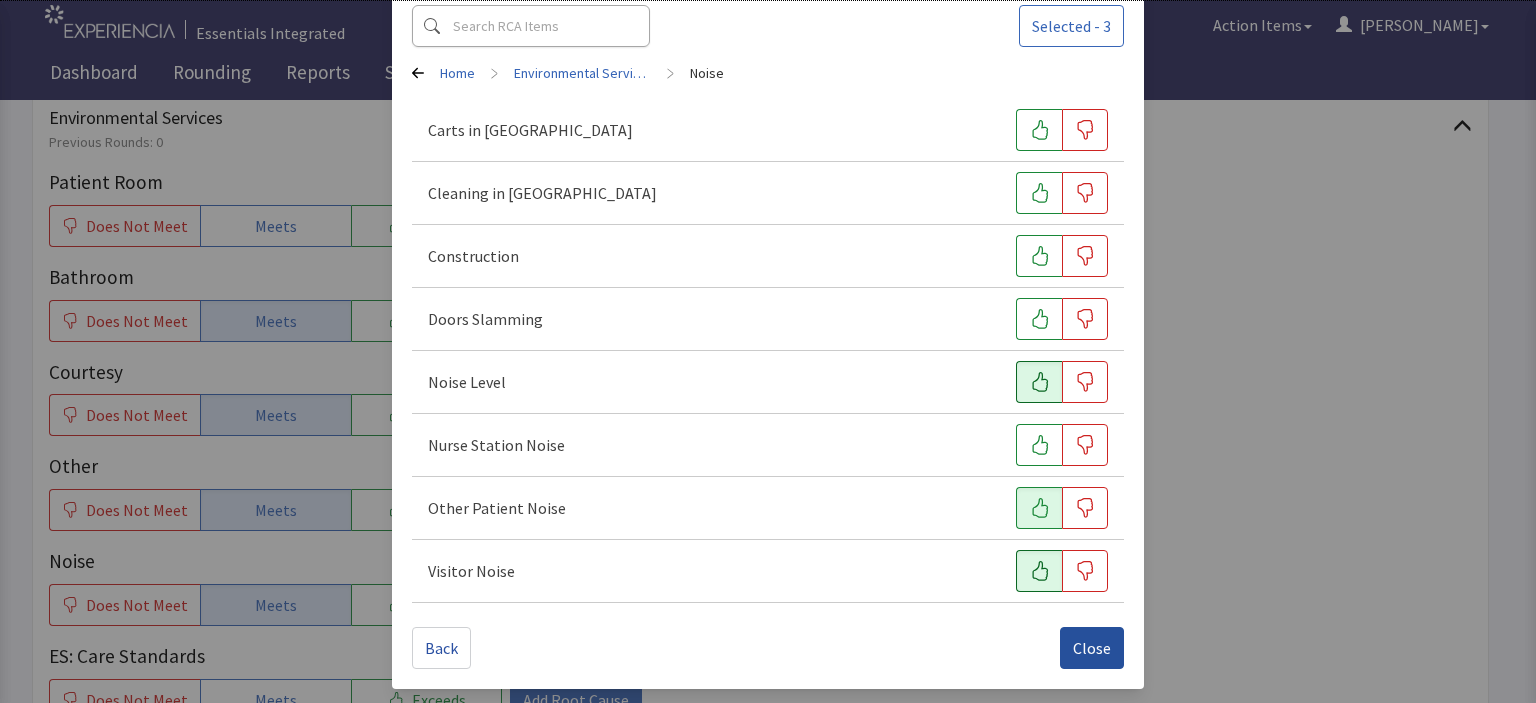 click on "Close" at bounding box center (1092, 648) 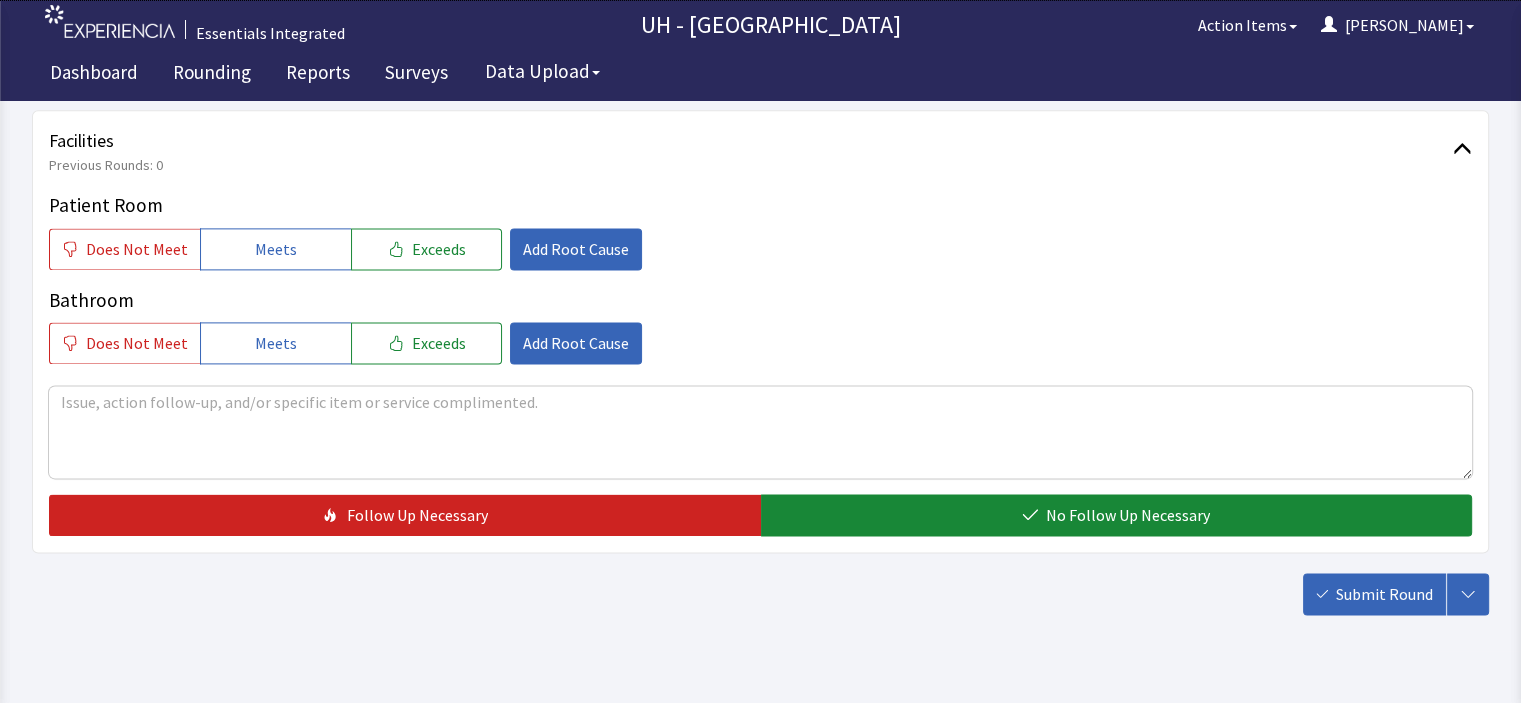 scroll, scrollTop: 2672, scrollLeft: 0, axis: vertical 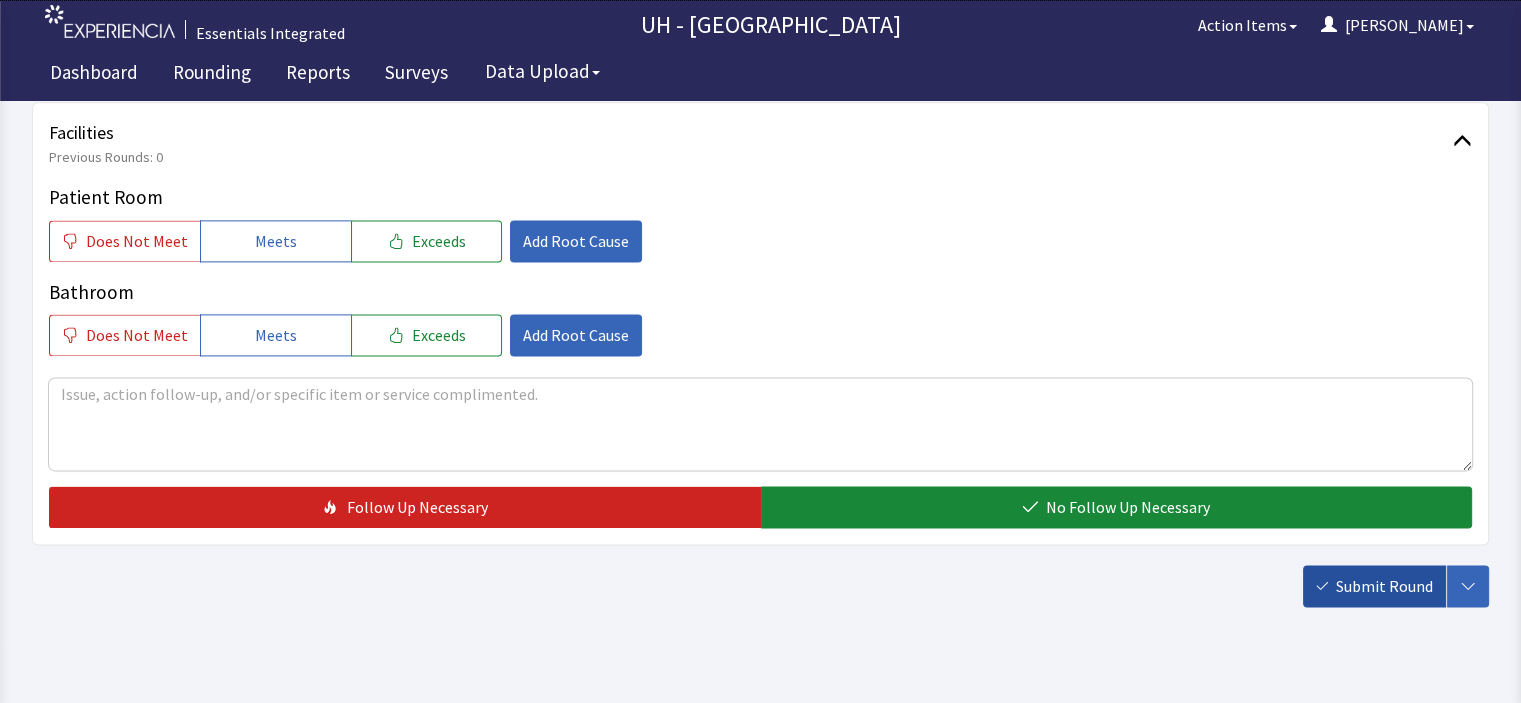 click on "Submit Round" at bounding box center (1384, 586) 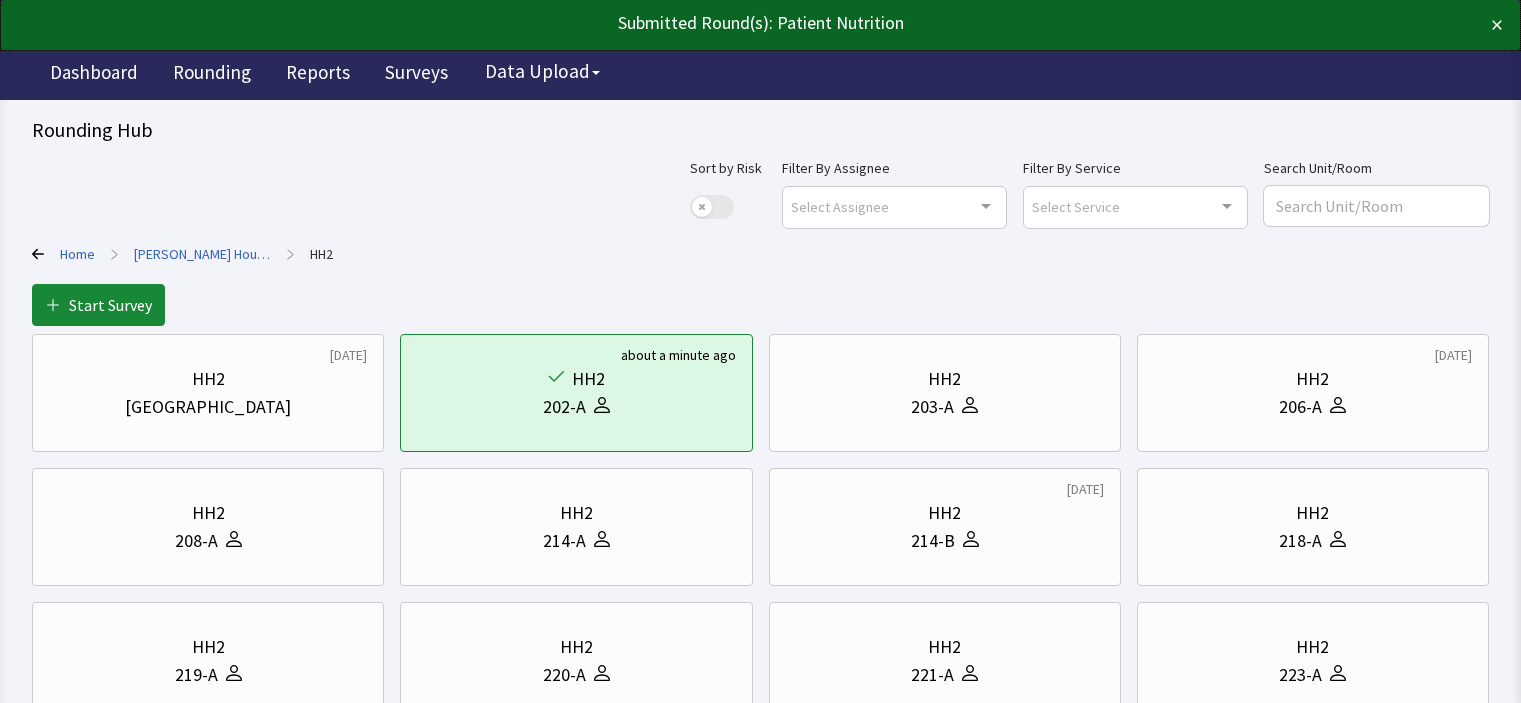 scroll, scrollTop: 0, scrollLeft: 0, axis: both 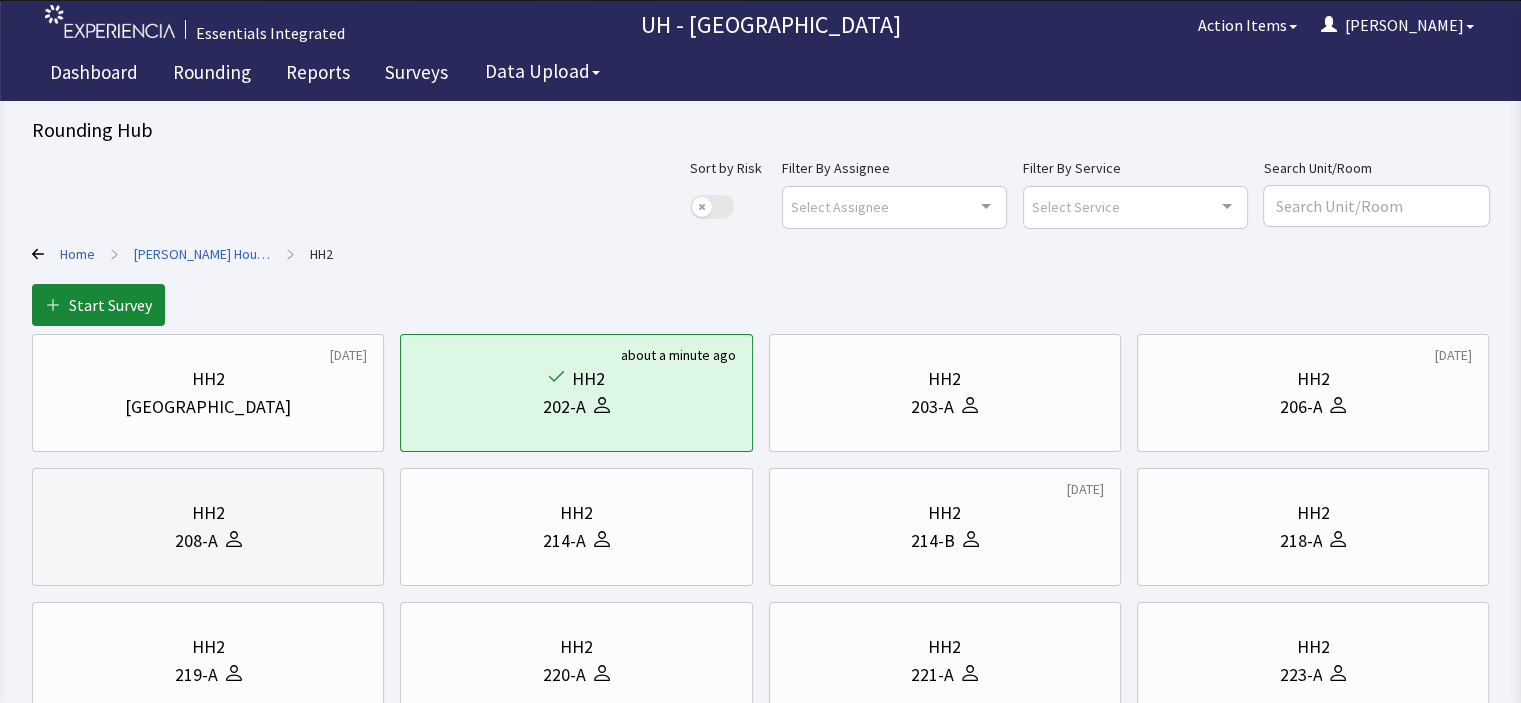 click on "HH2" at bounding box center (208, 513) 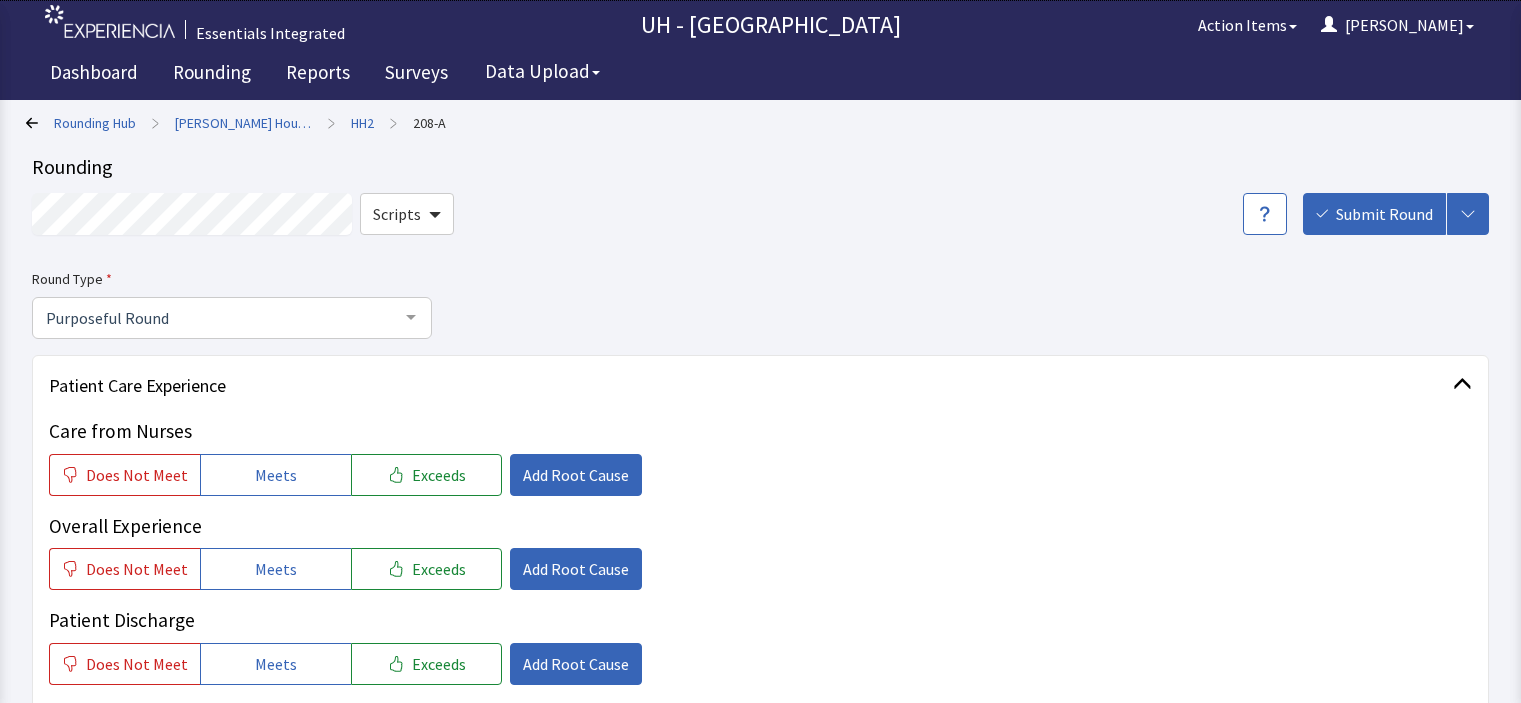 scroll, scrollTop: 0, scrollLeft: 0, axis: both 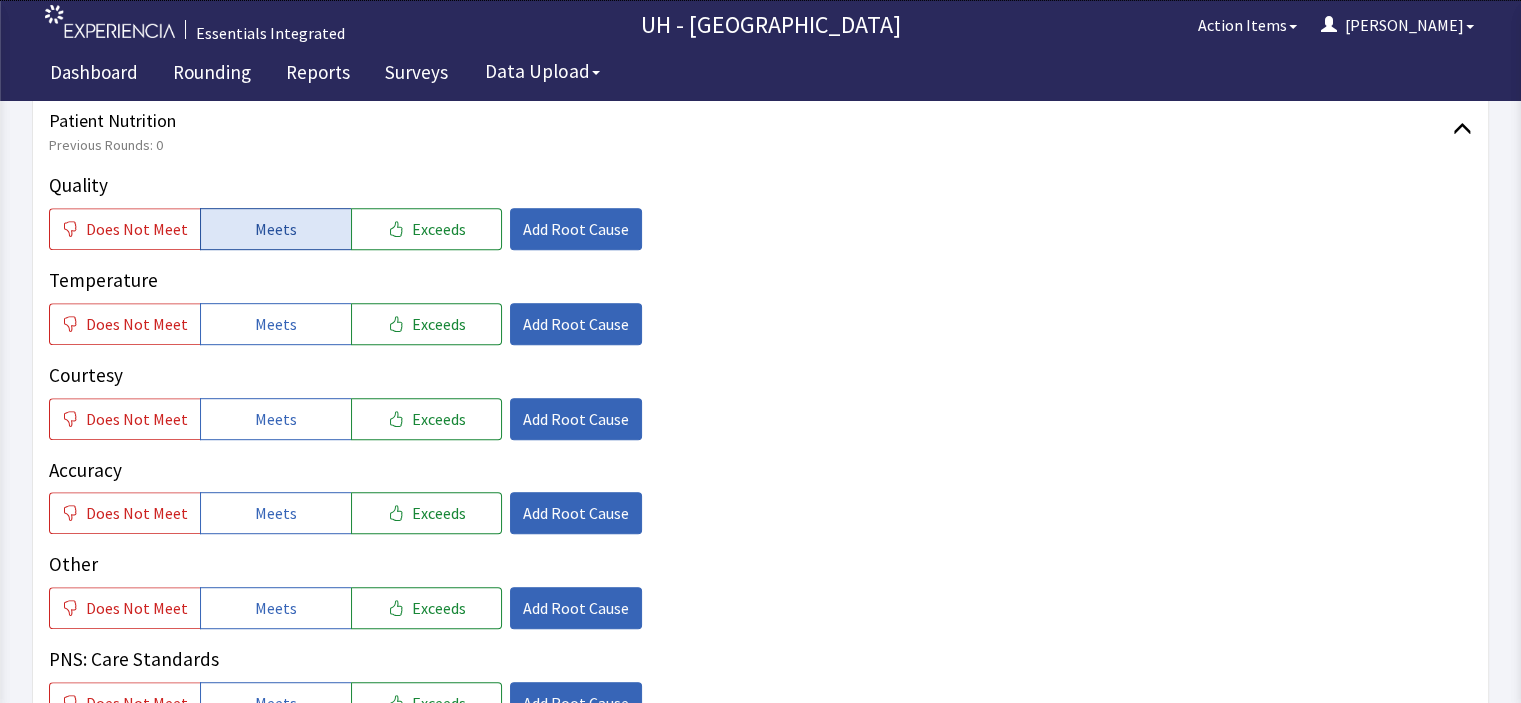 click on "Meets" 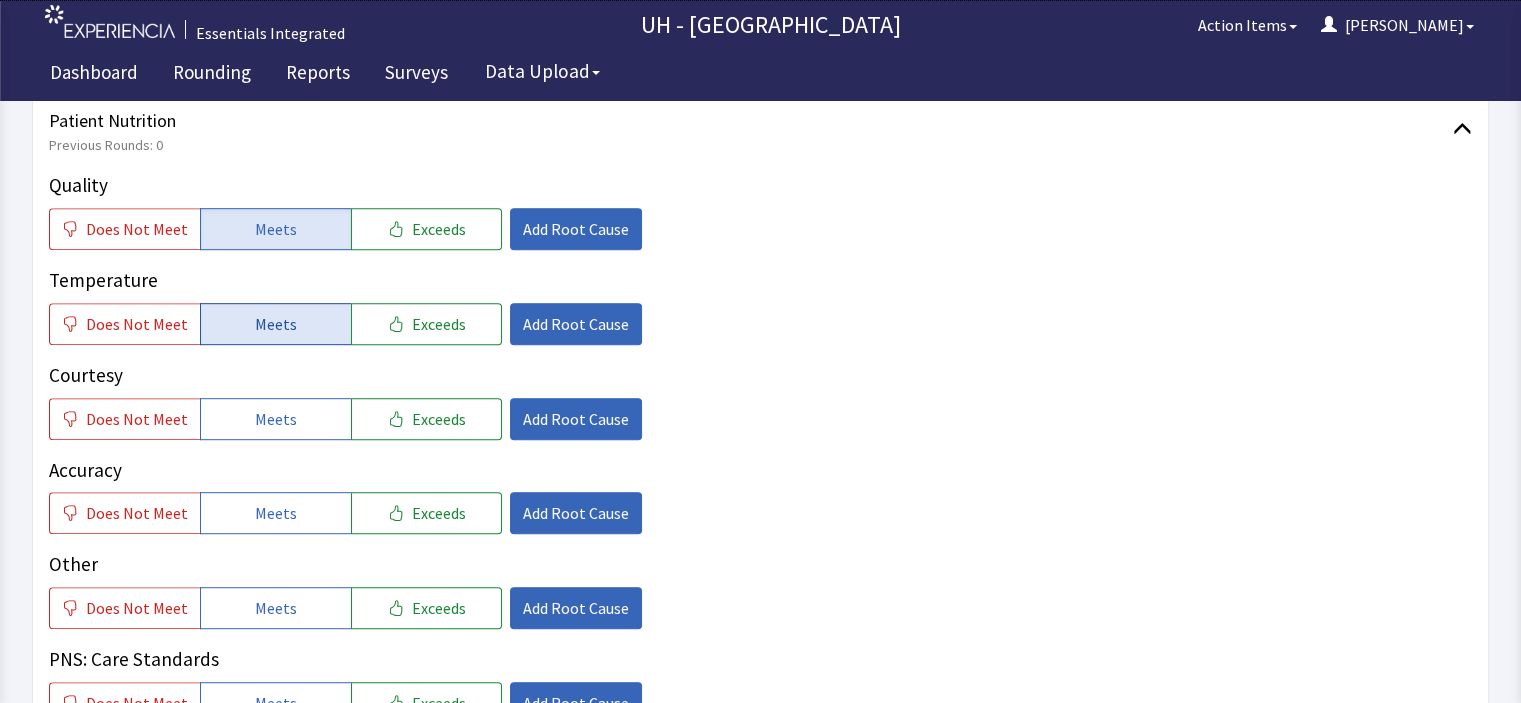click on "Meets" 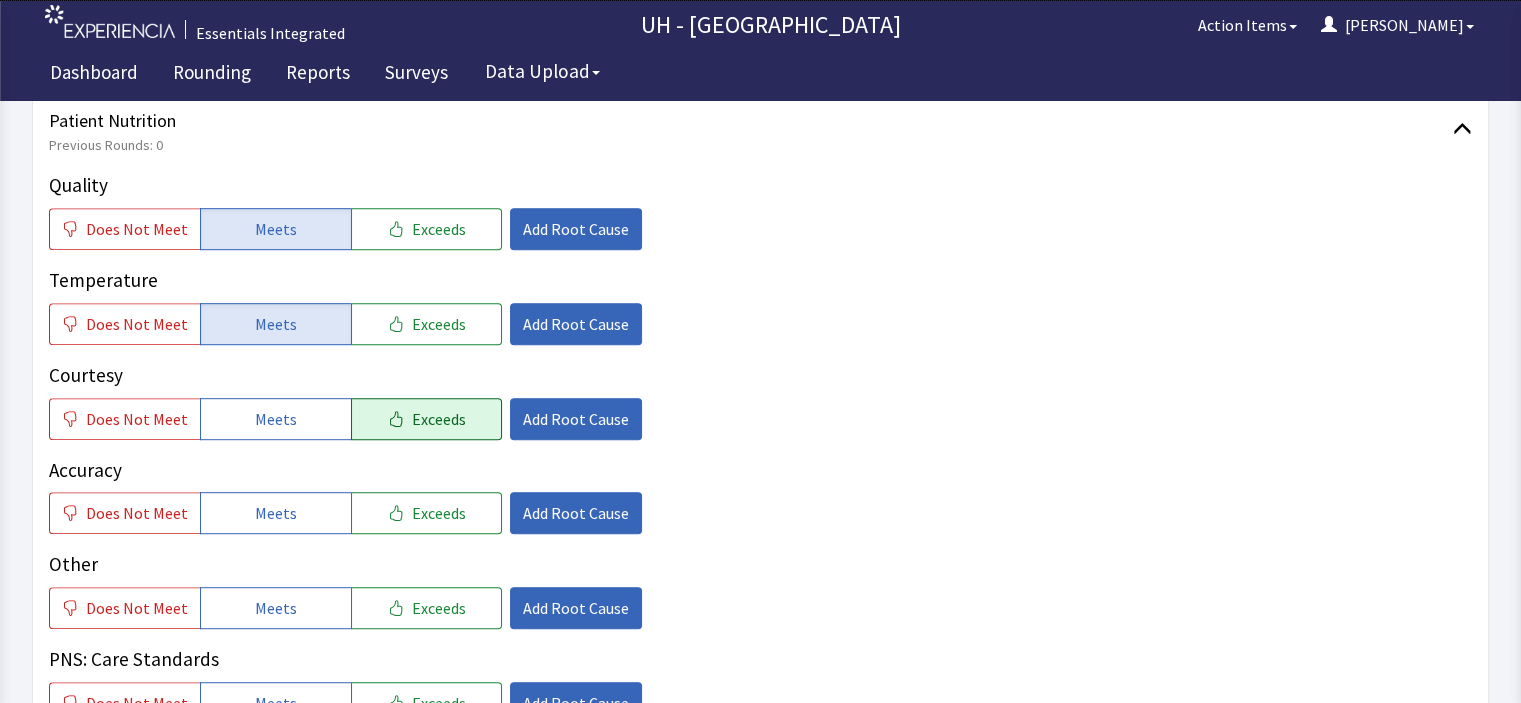 click on "Exceeds" at bounding box center (439, 419) 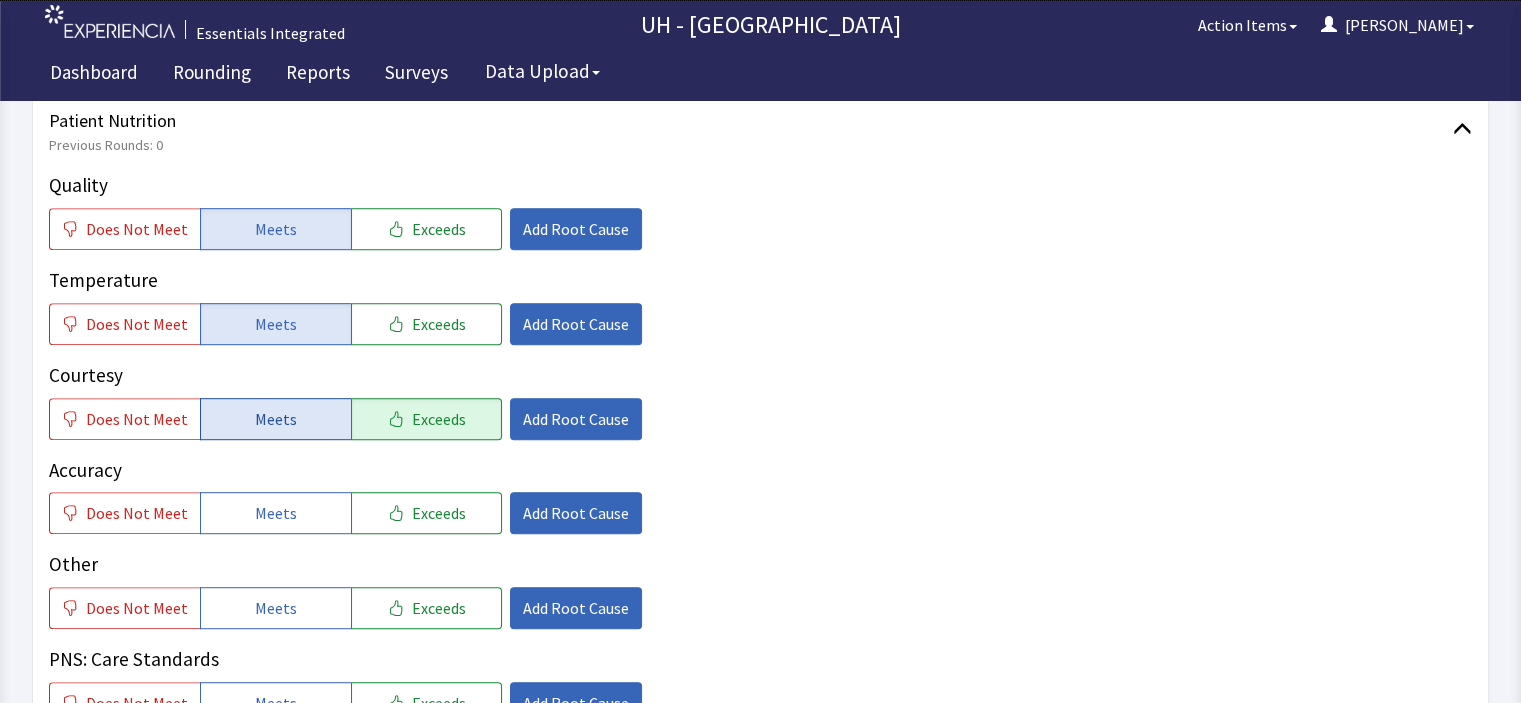 click on "Meets" 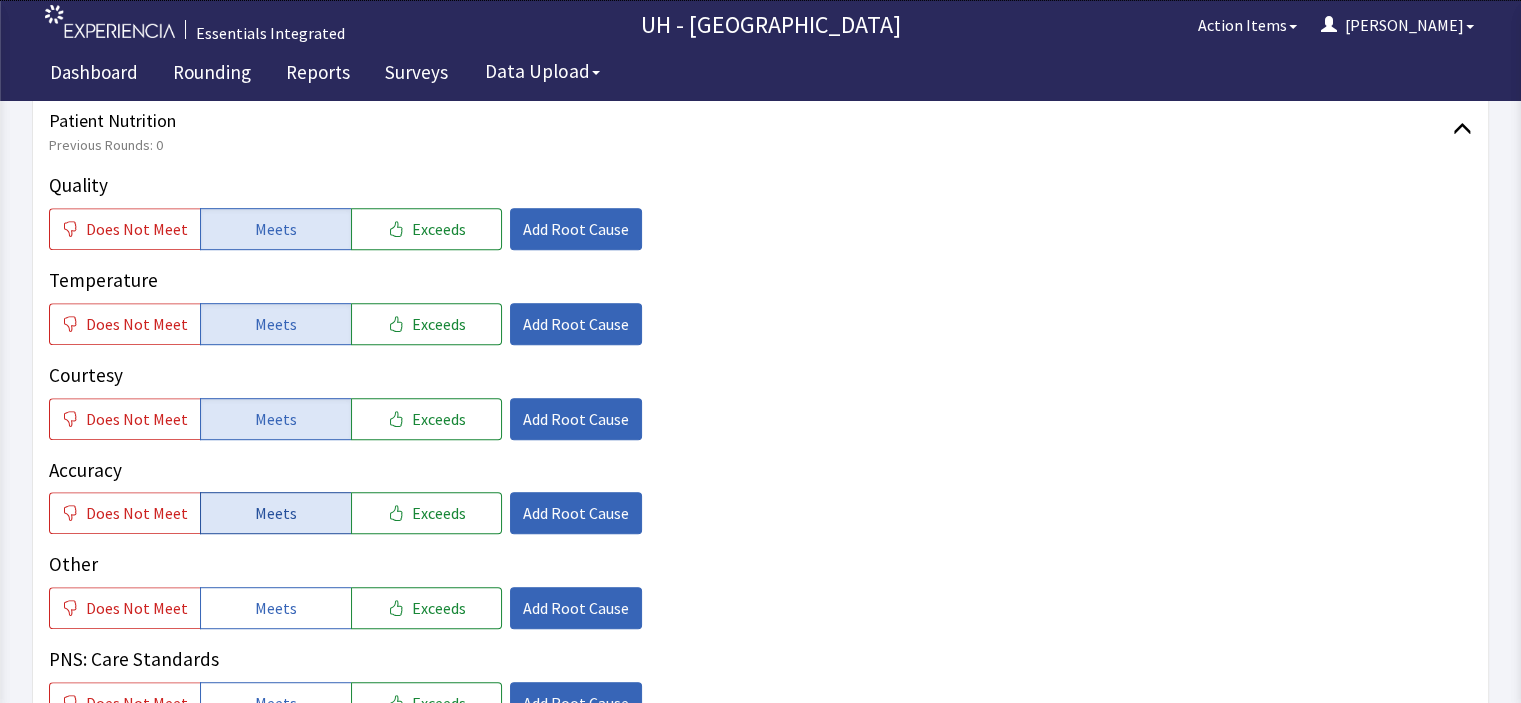 click on "Meets" at bounding box center [276, 513] 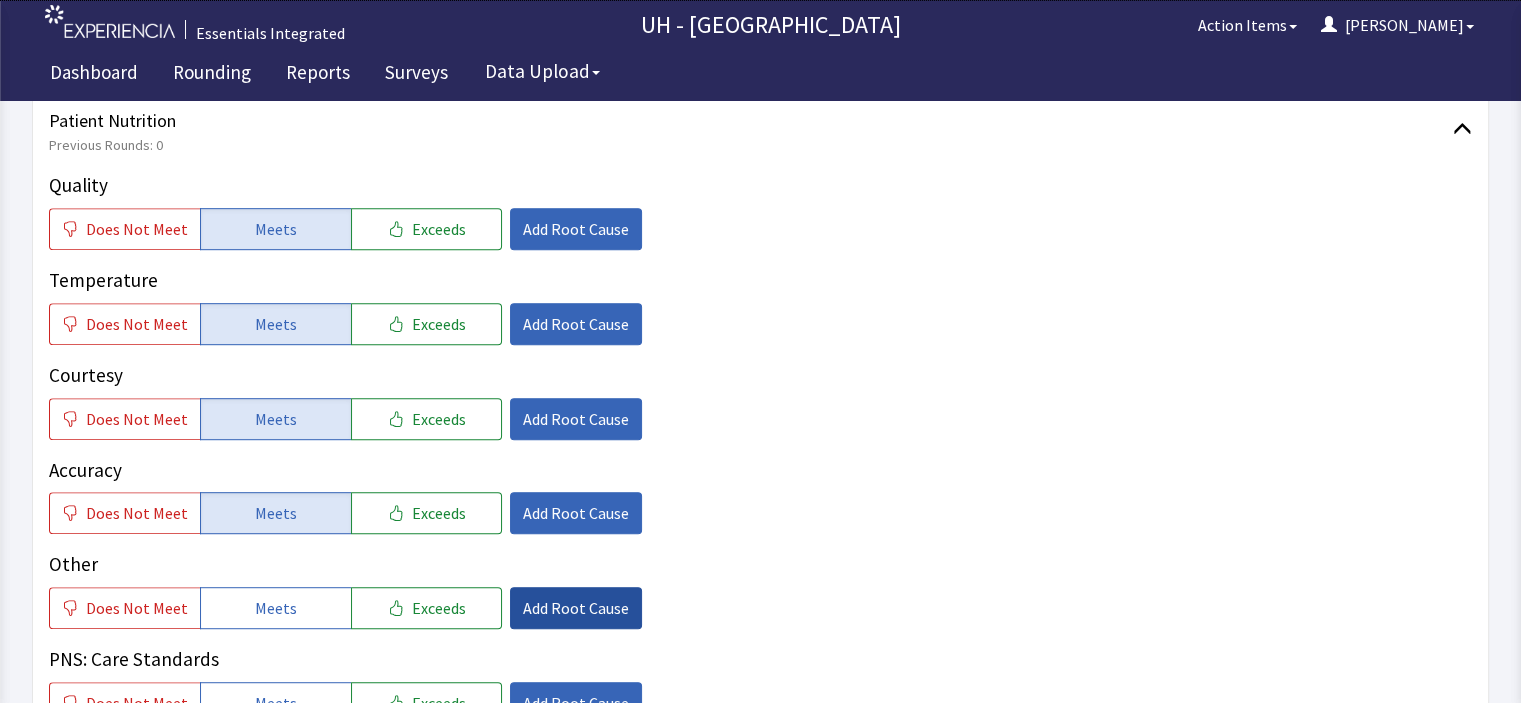 click on "Add Root Cause" at bounding box center (576, 608) 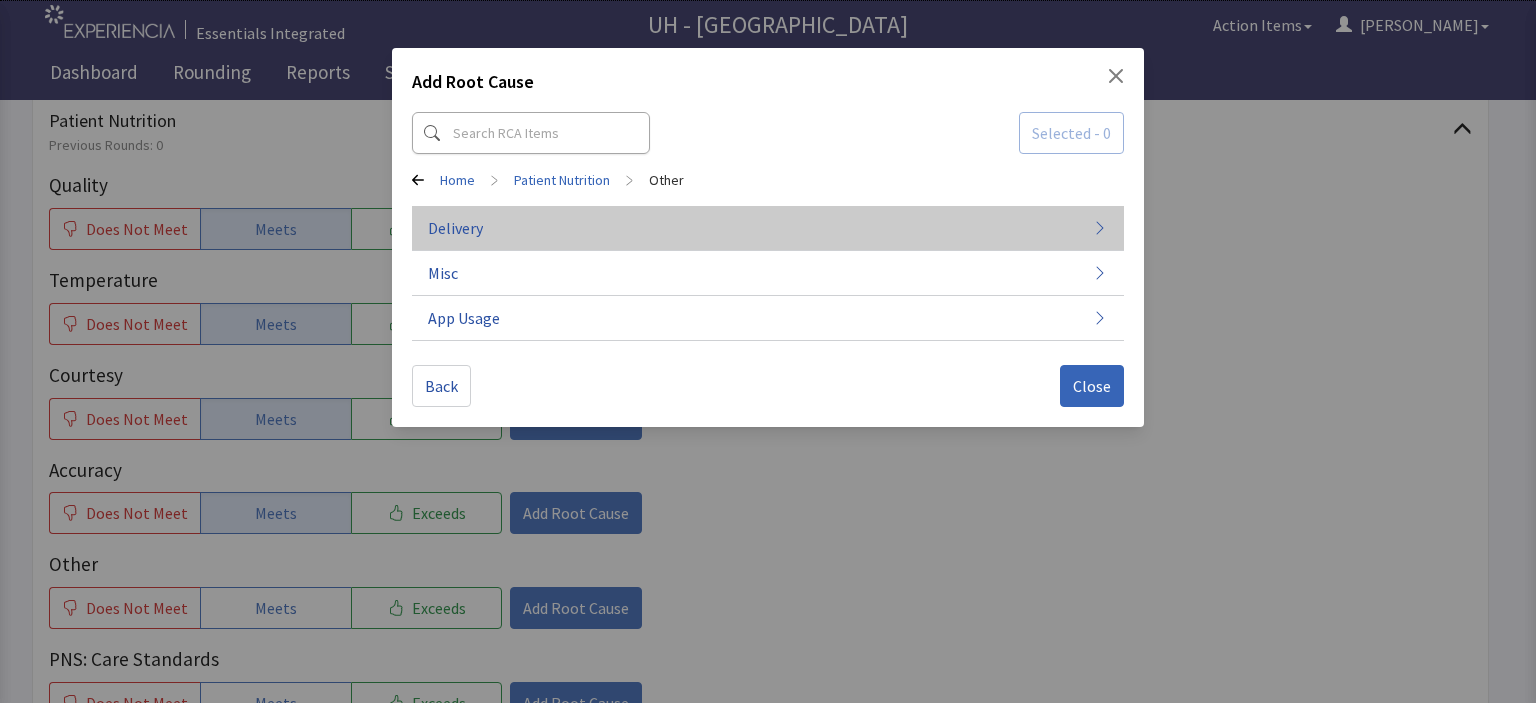 click on "Delivery" 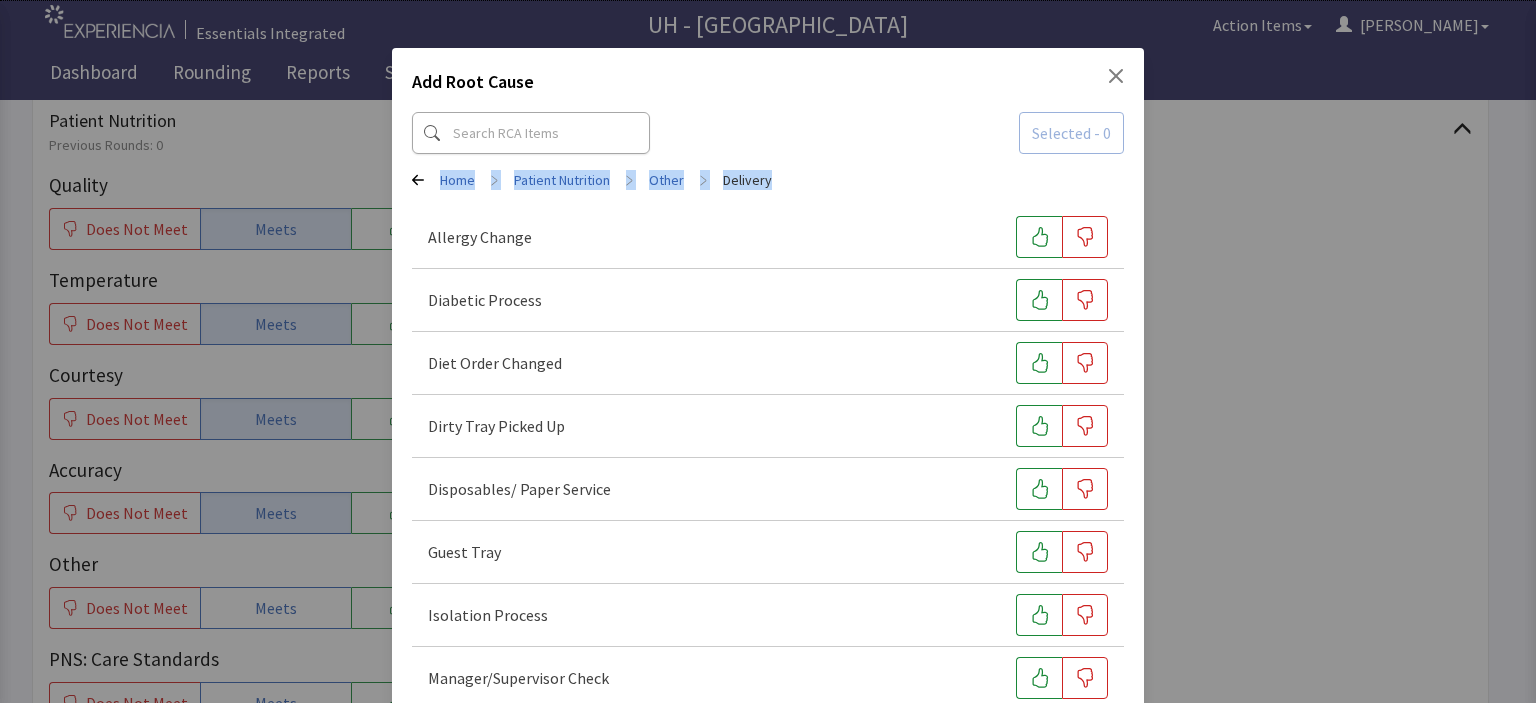 drag, startPoint x: 1520, startPoint y: 151, endPoint x: 1520, endPoint y: 194, distance: 43 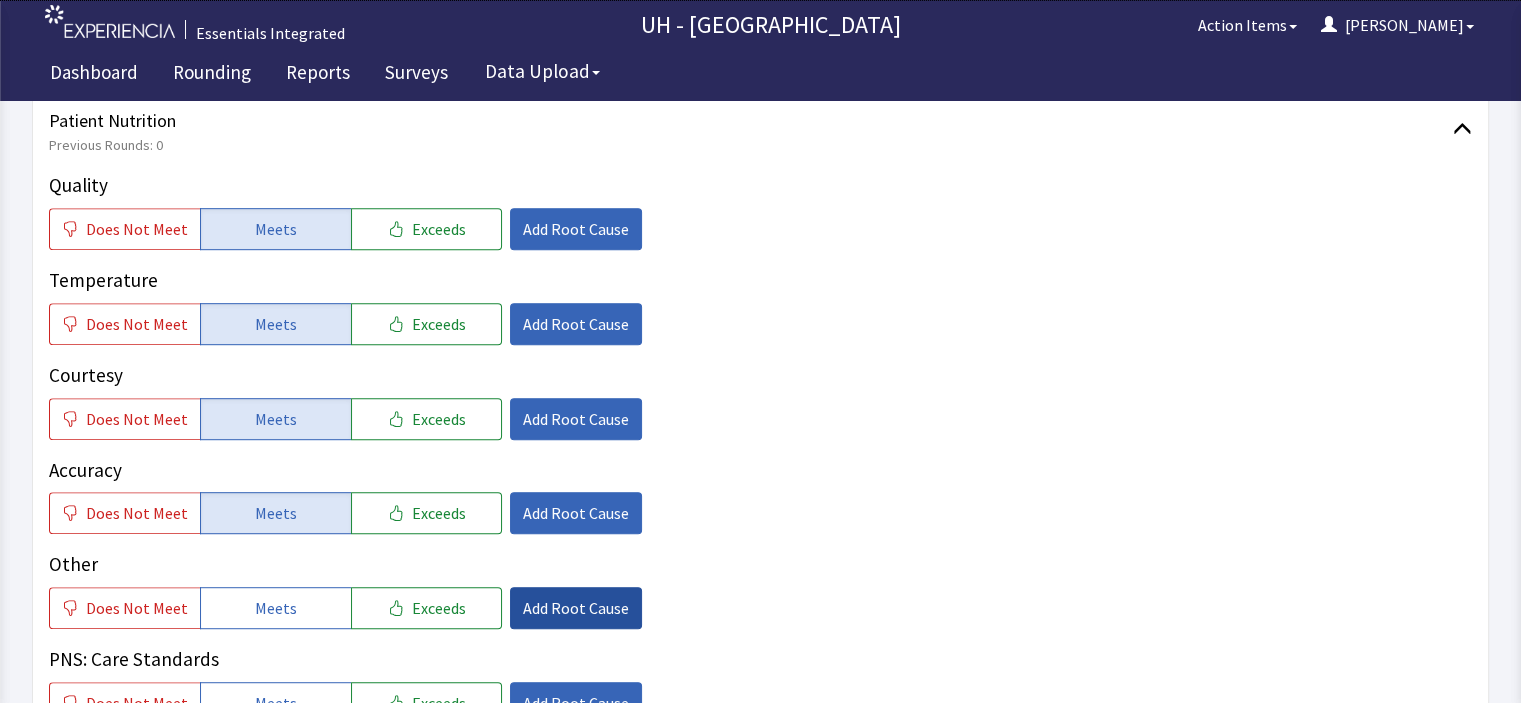 click on "Add Root Cause" at bounding box center [576, 608] 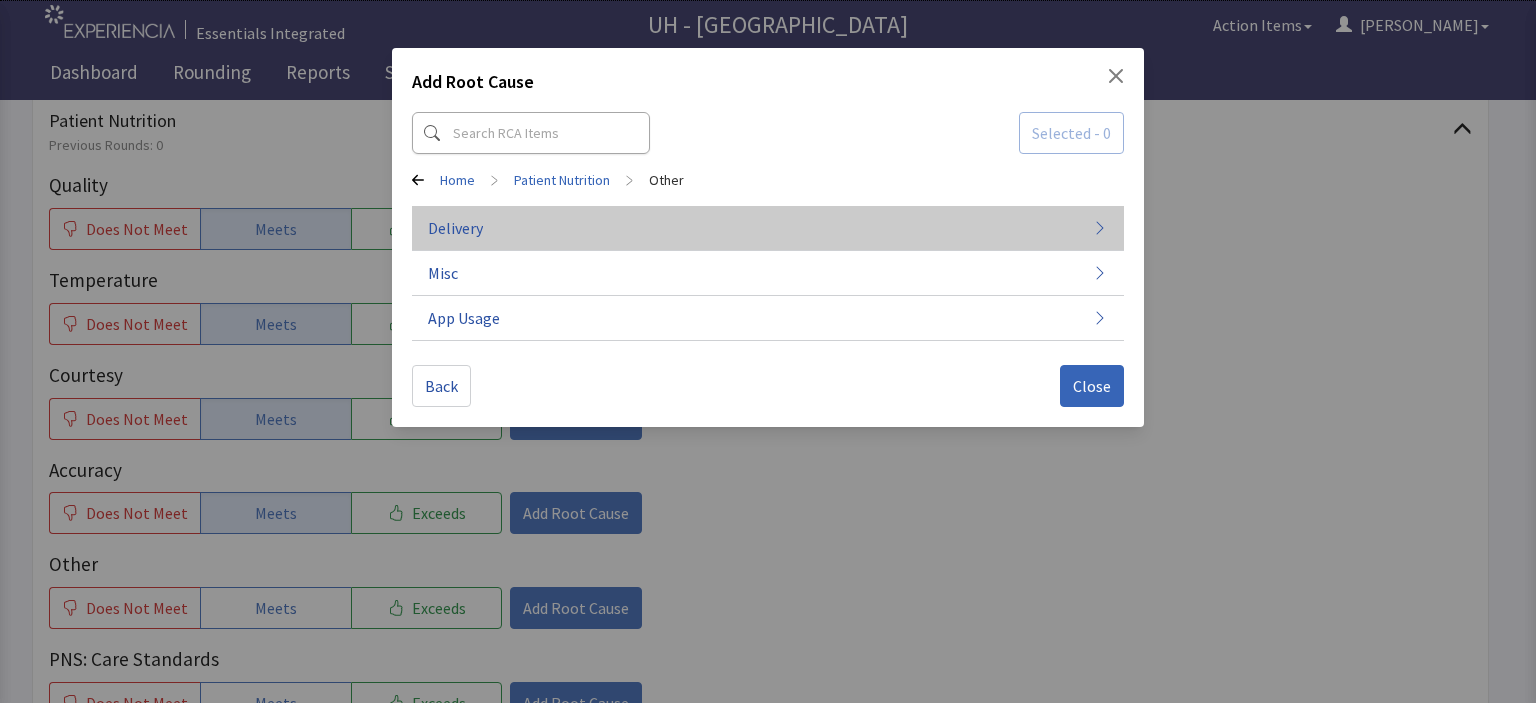 click on "Delivery" 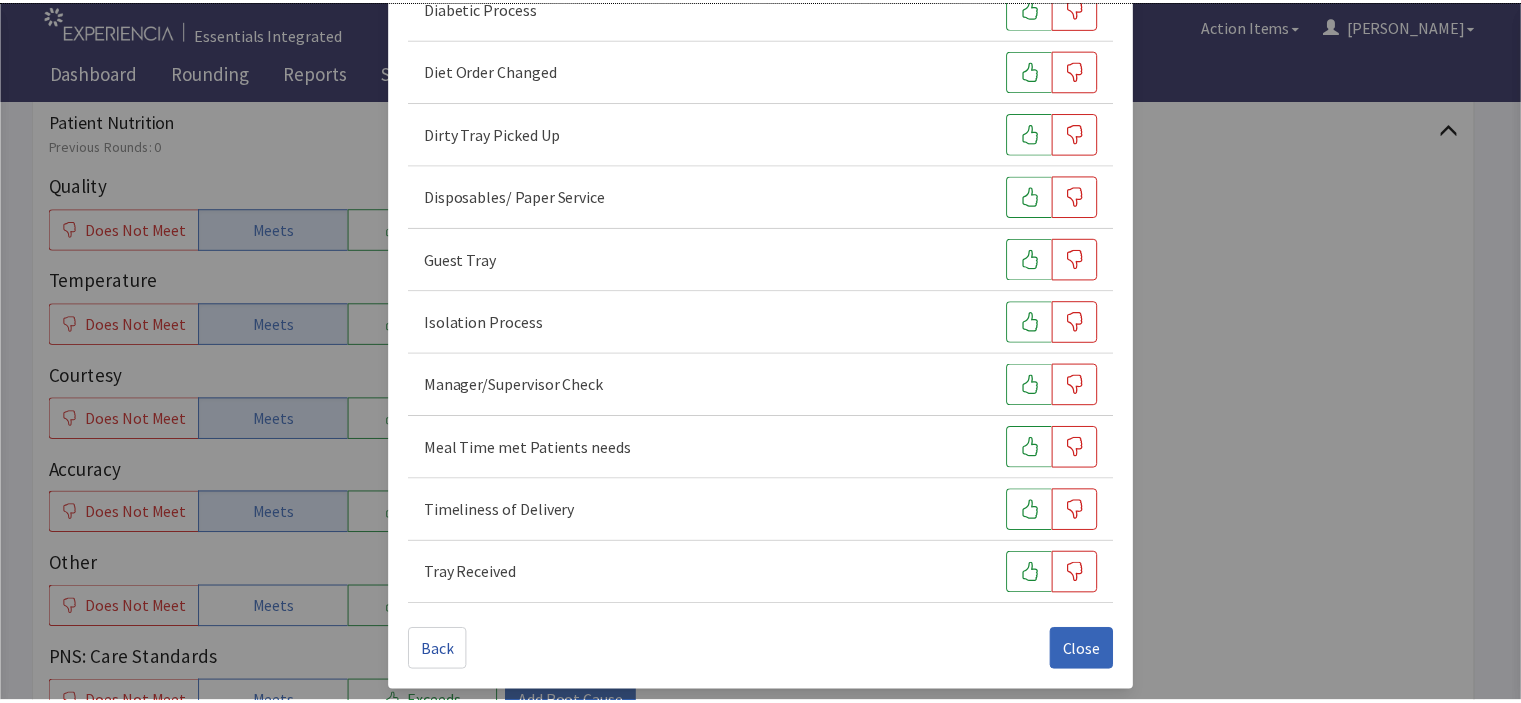 scroll, scrollTop: 296, scrollLeft: 0, axis: vertical 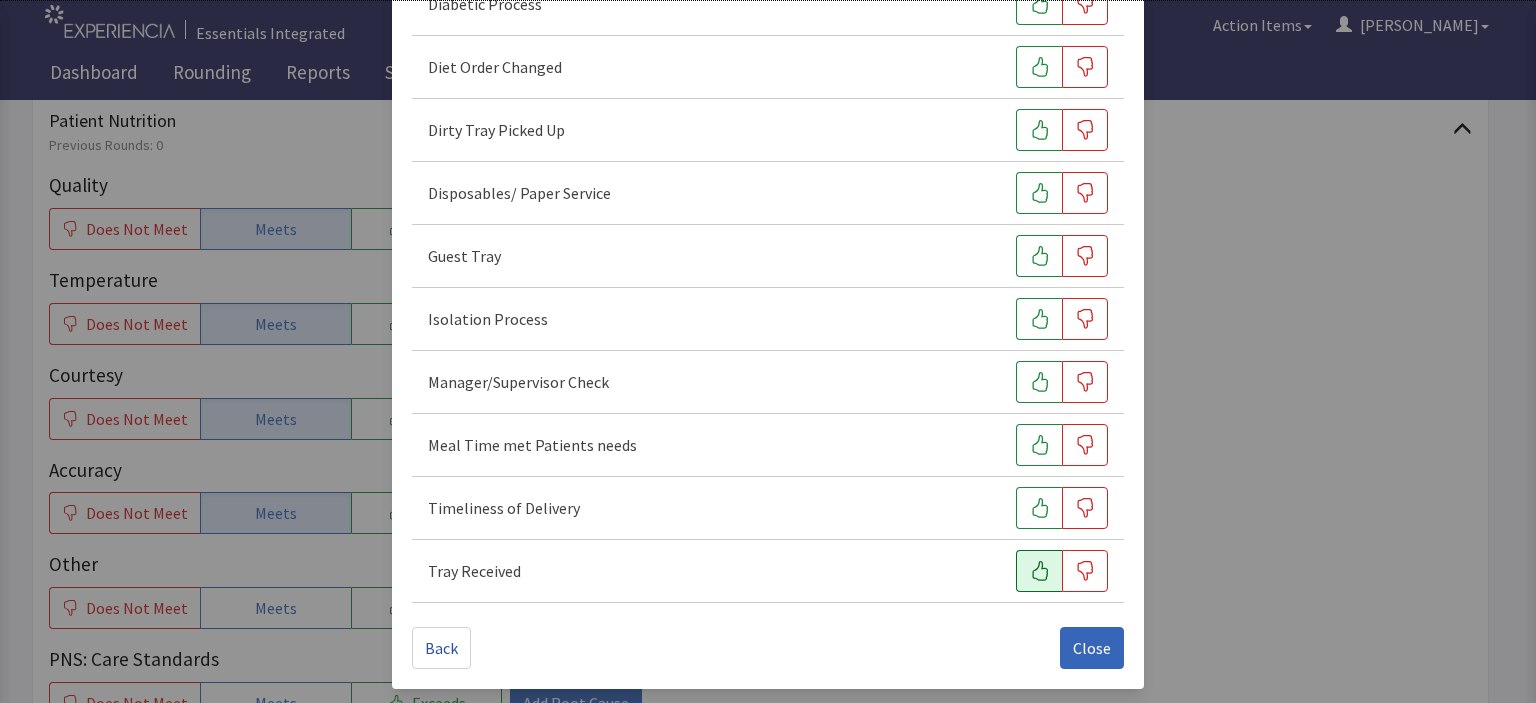 click 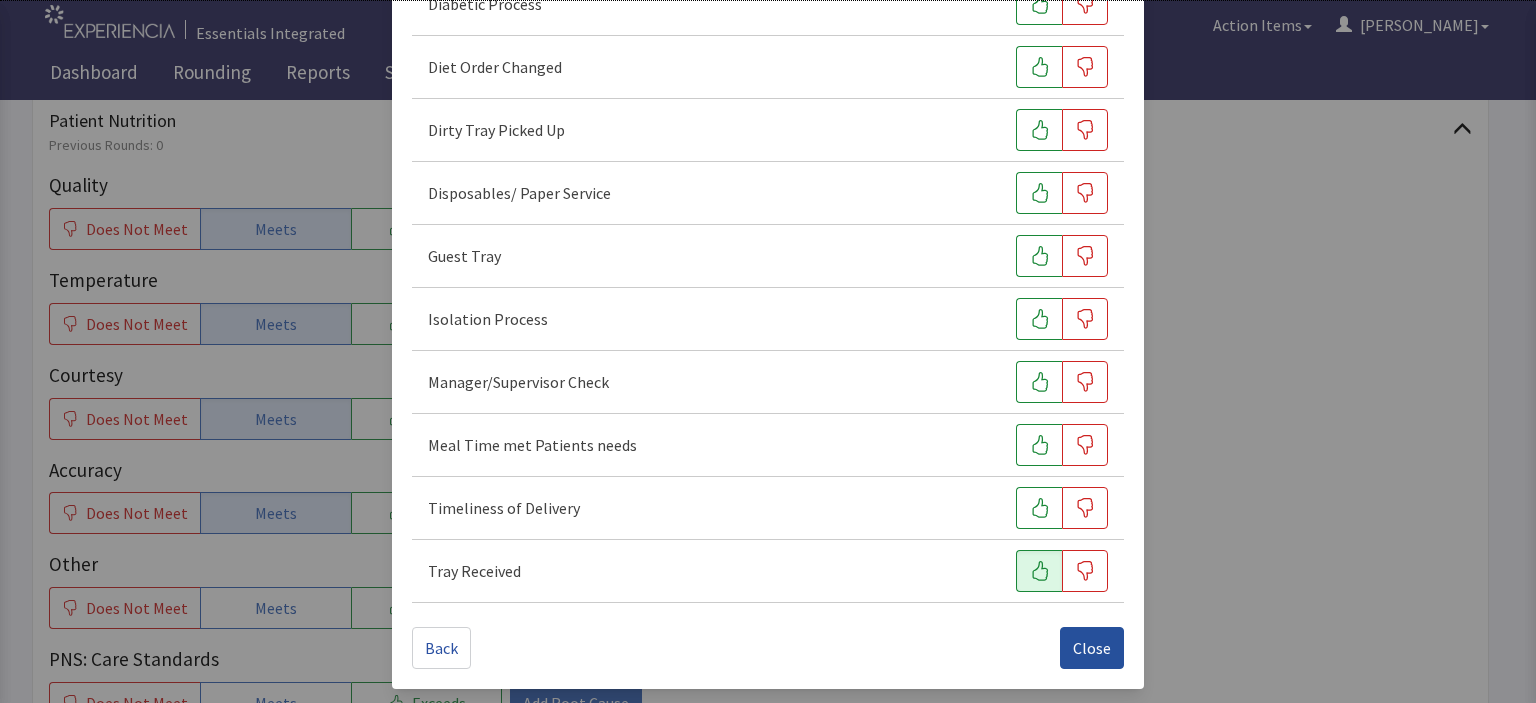 click on "Close" at bounding box center (1092, 648) 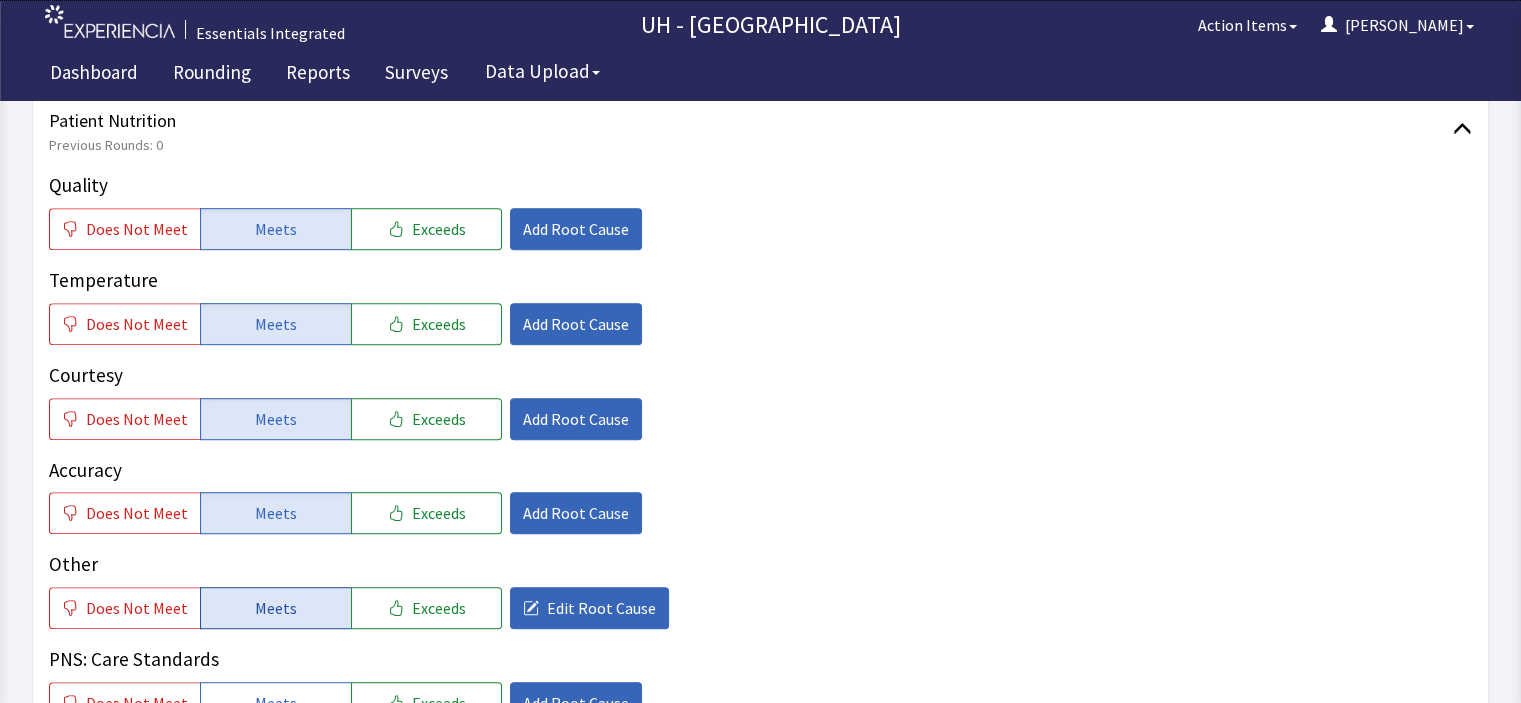 click on "Meets" 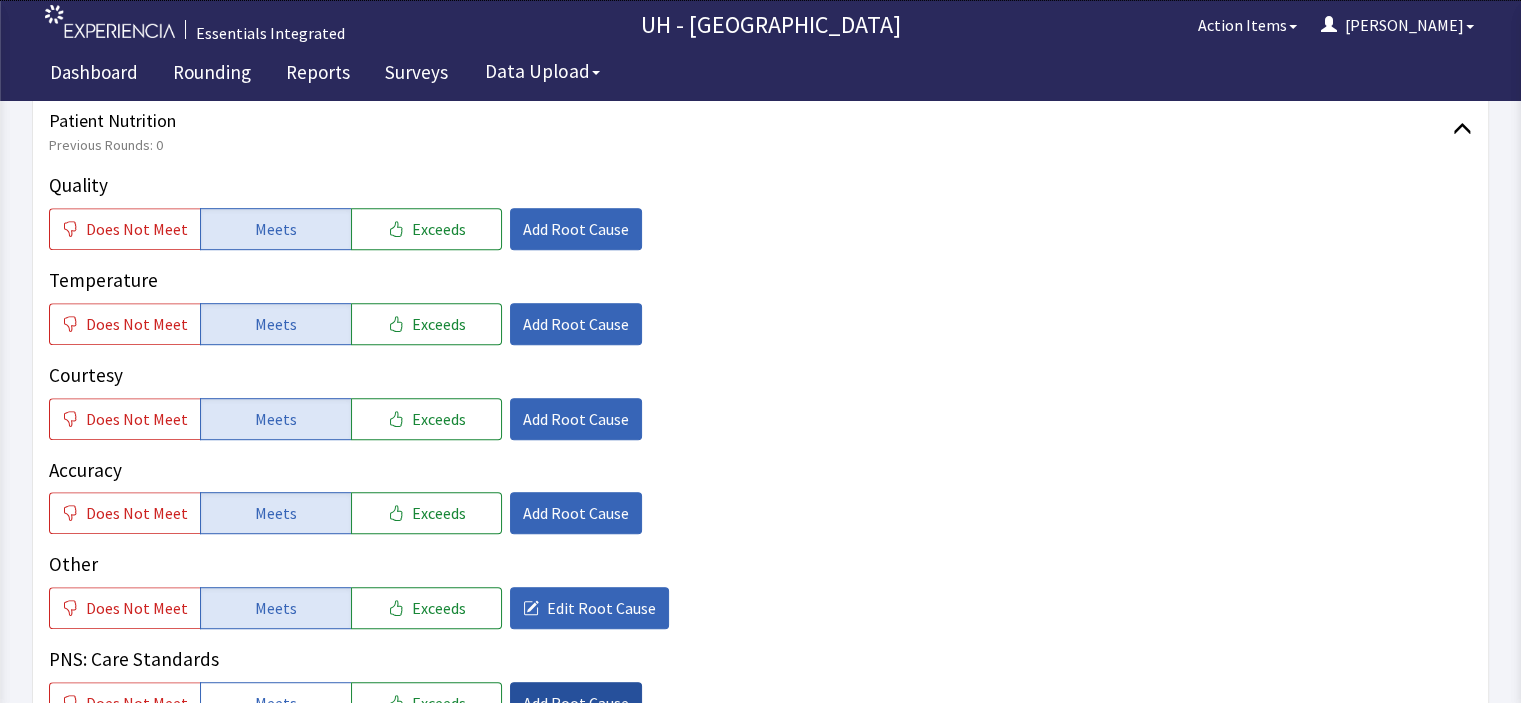 click on "Add Root Cause" at bounding box center (576, 703) 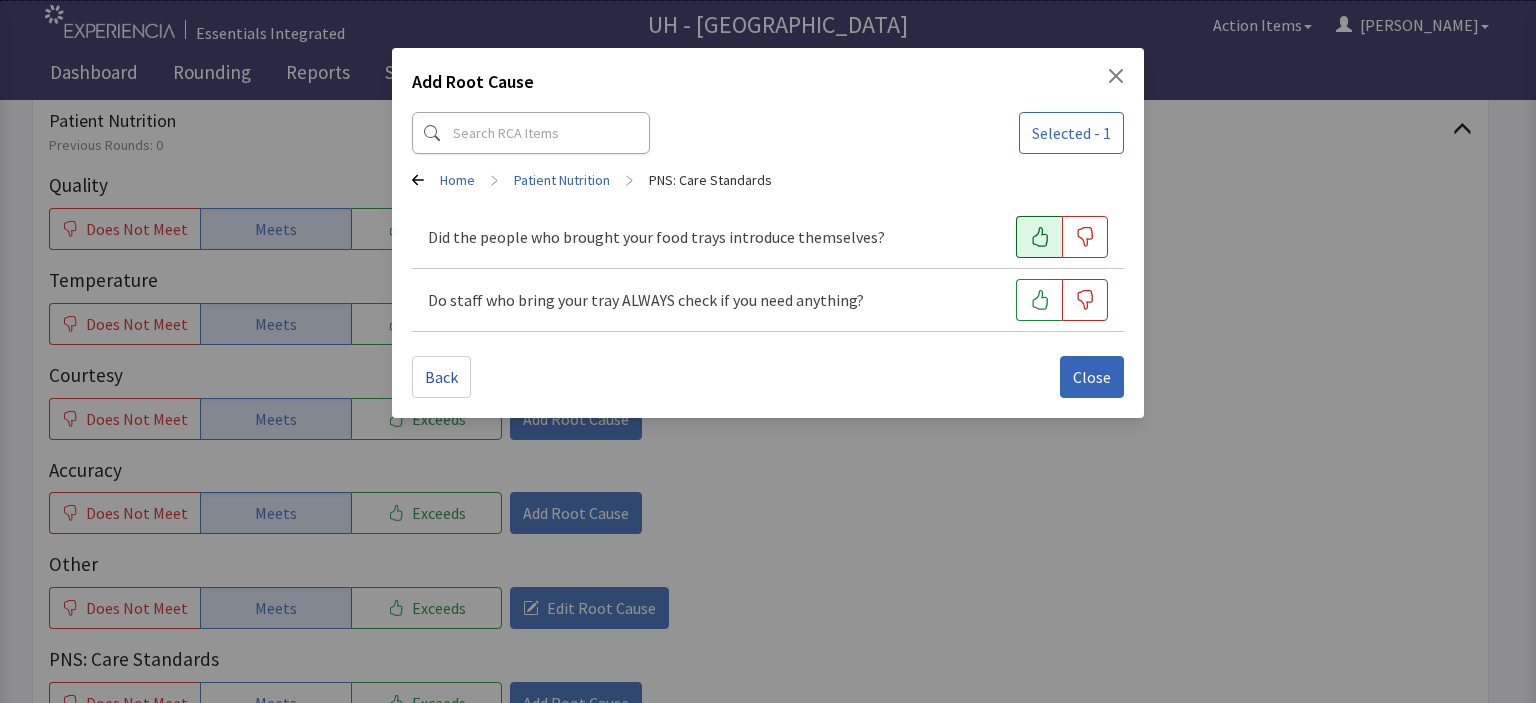 click 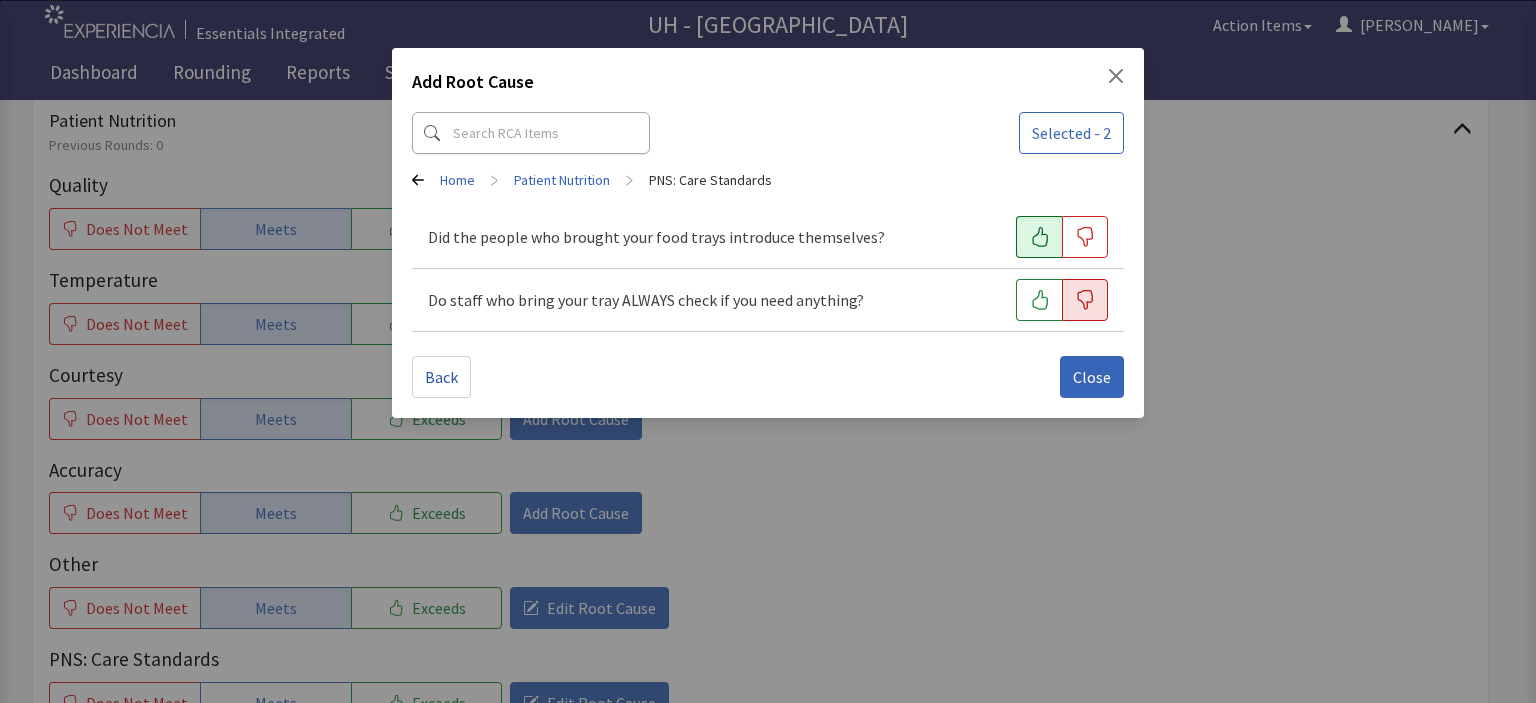 click 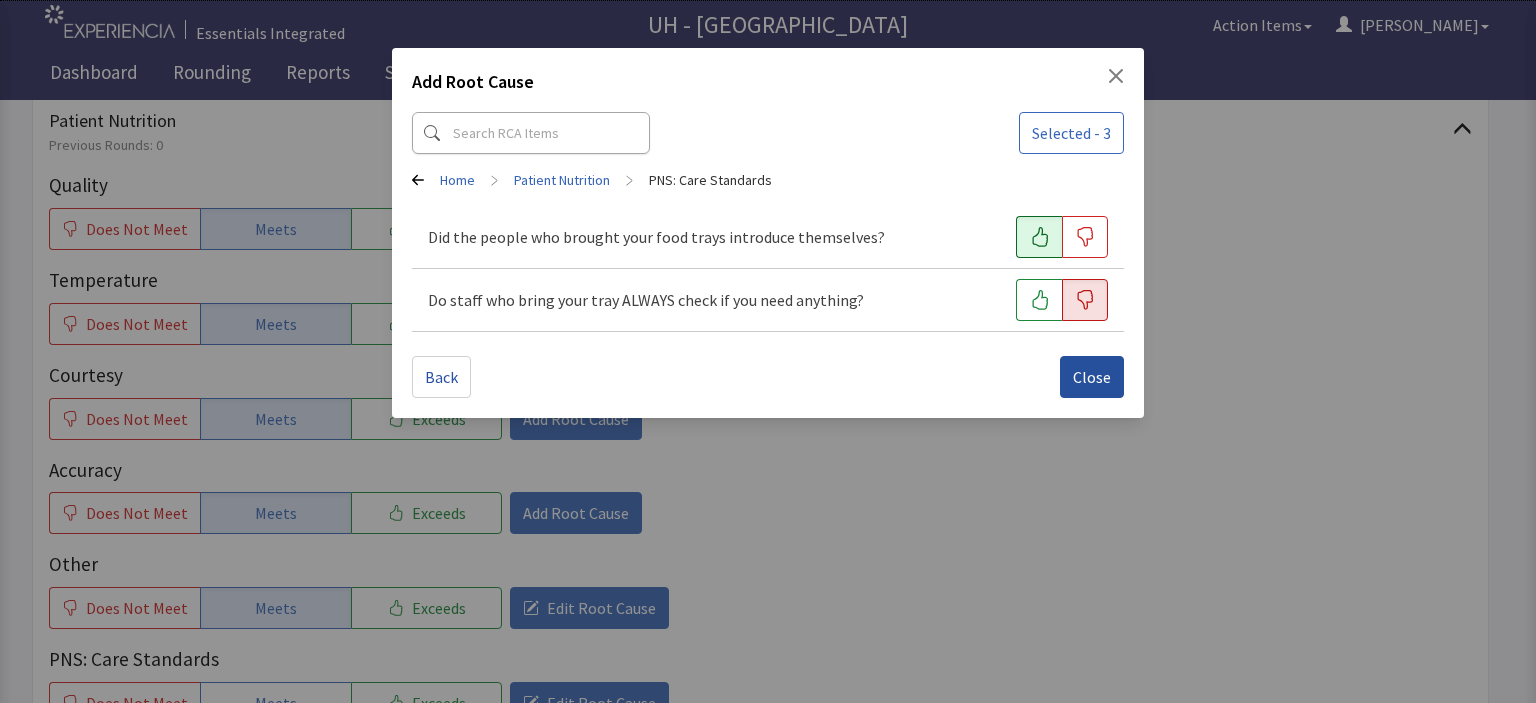 click on "Close" at bounding box center (1092, 377) 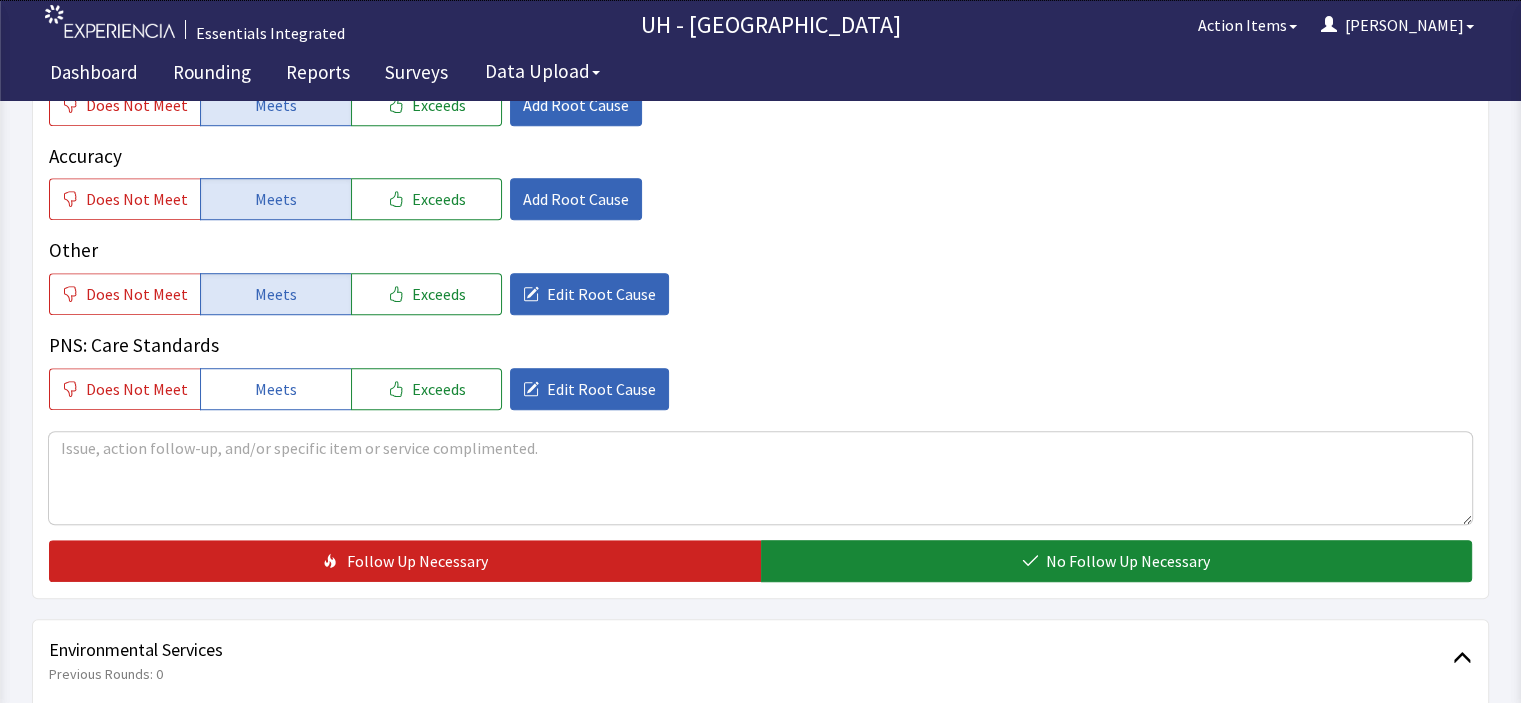 scroll, scrollTop: 1356, scrollLeft: 0, axis: vertical 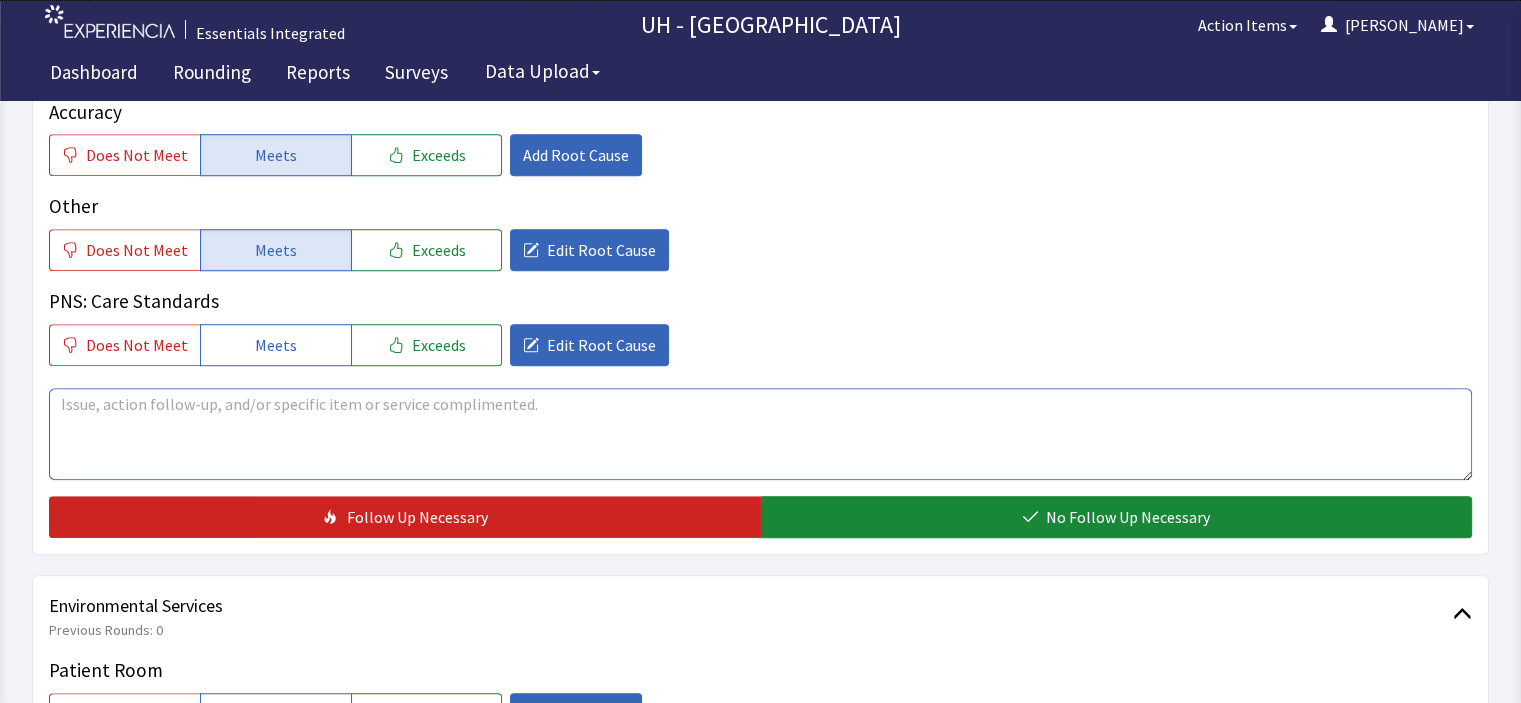 click at bounding box center (760, 434) 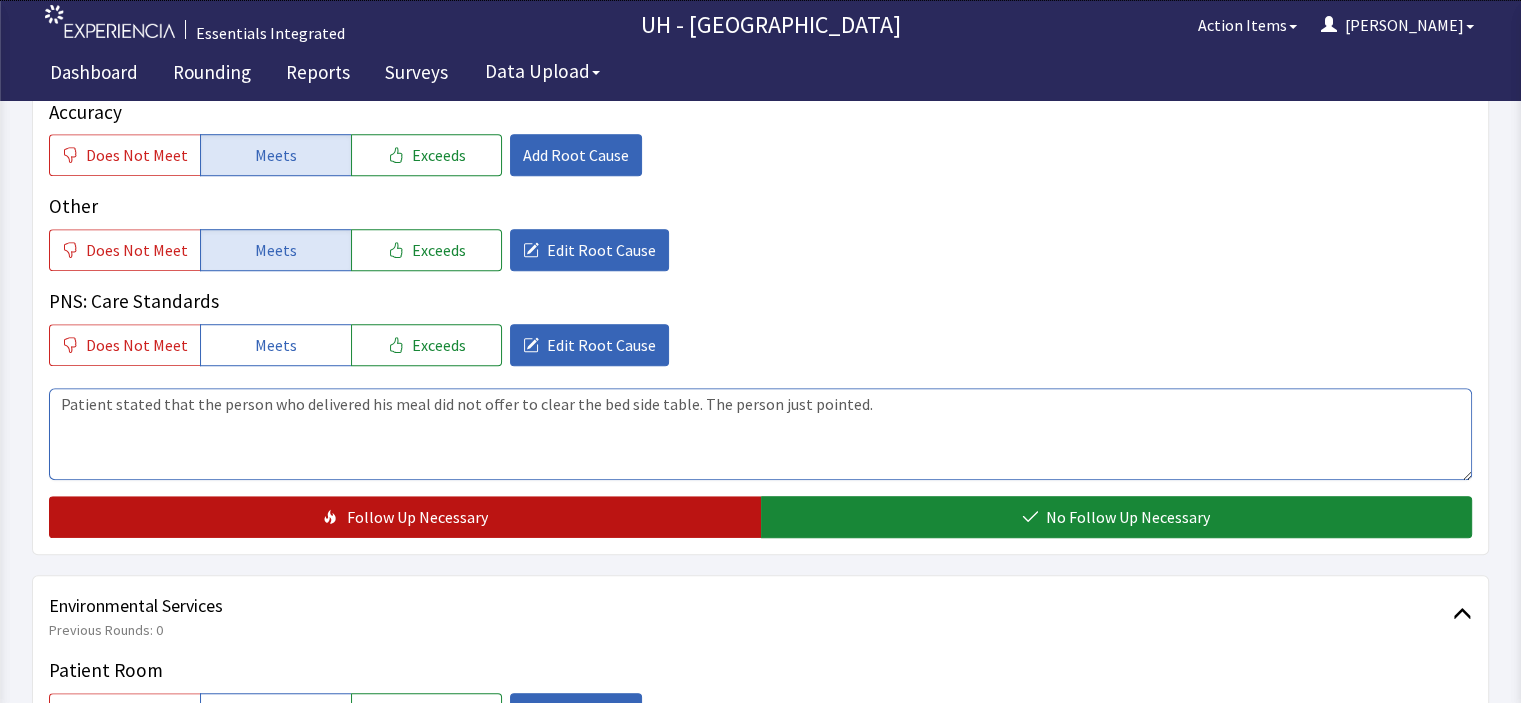 type on "Patient stated that the person who delivered his meal did not offer to clear the bed side table. The person just pointed." 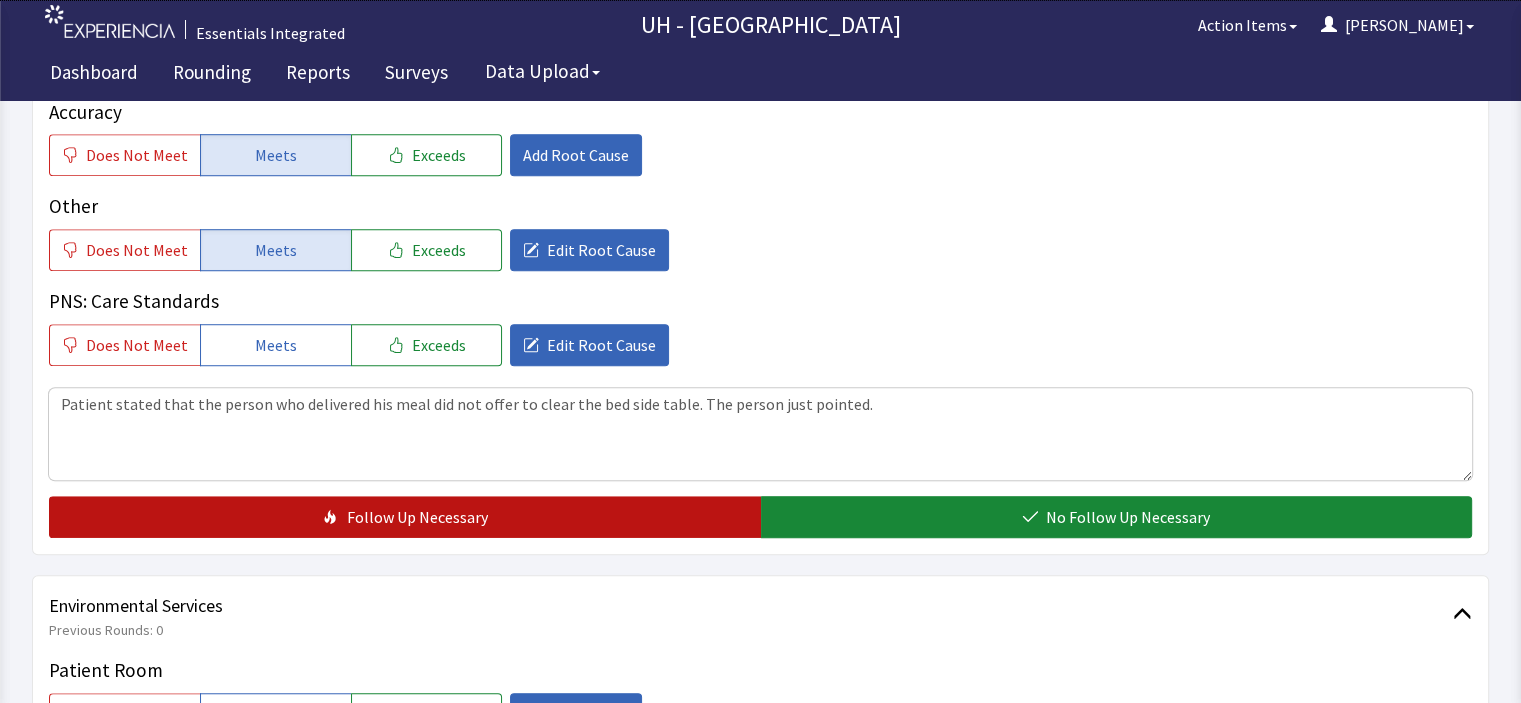 click on "Follow Up Necessary" 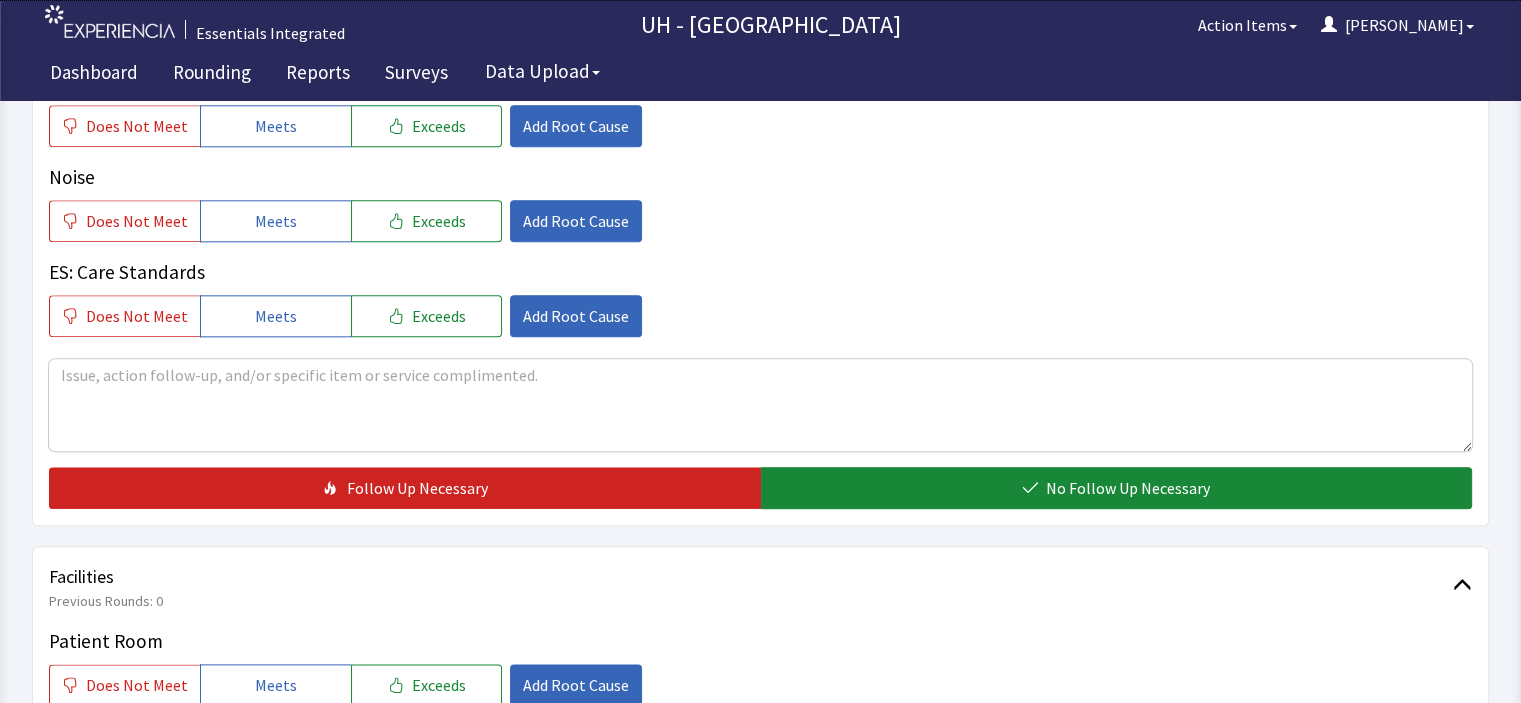 scroll, scrollTop: 2326, scrollLeft: 0, axis: vertical 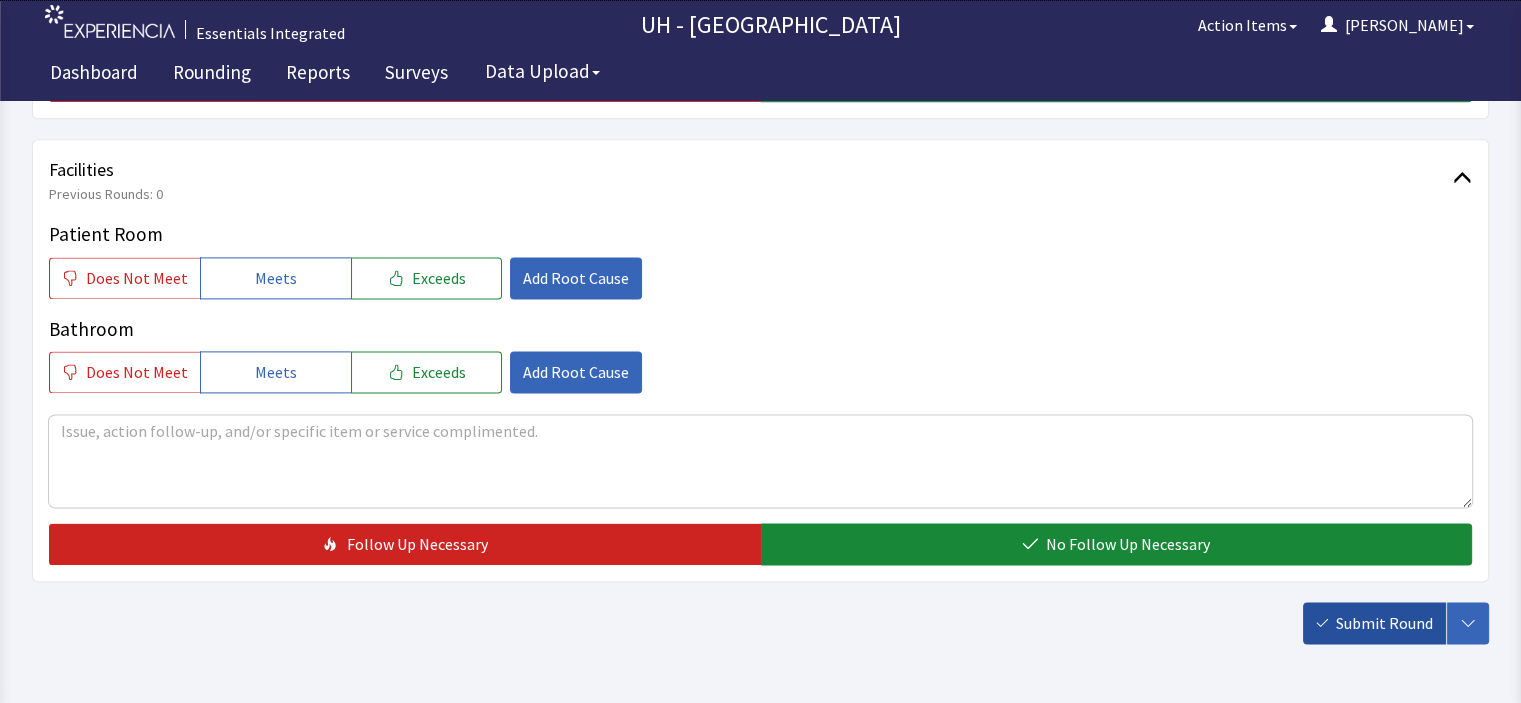 click on "Submit Round" at bounding box center [1384, 623] 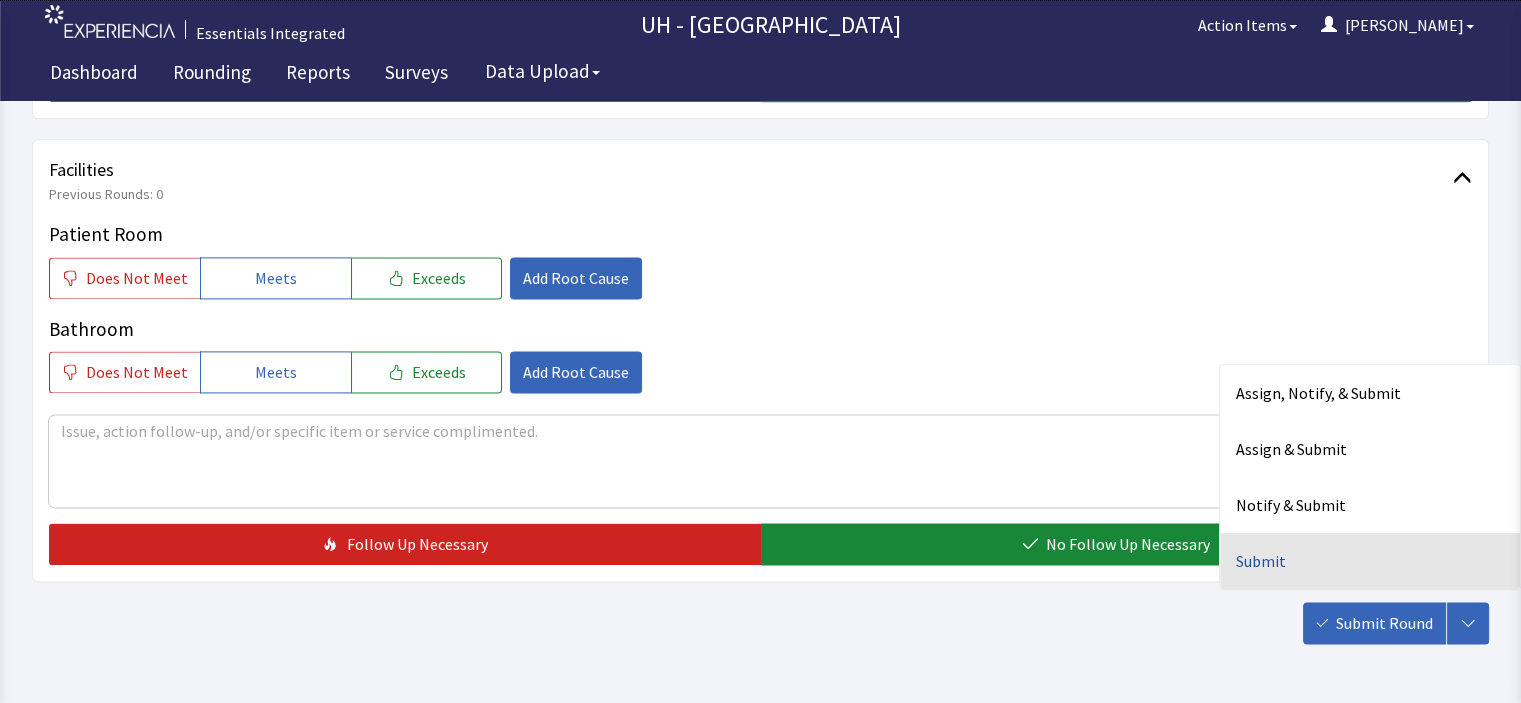 click on "Submit" 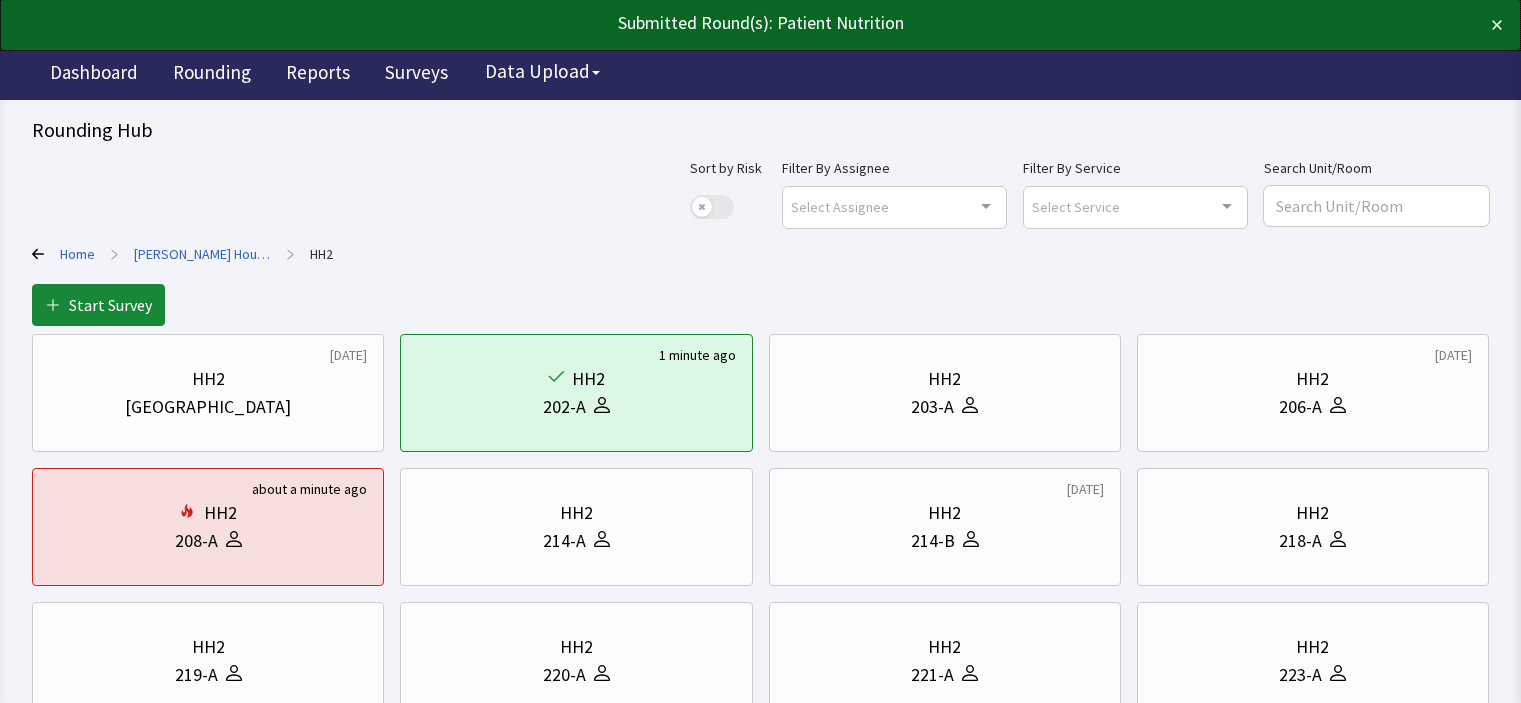 scroll, scrollTop: 0, scrollLeft: 0, axis: both 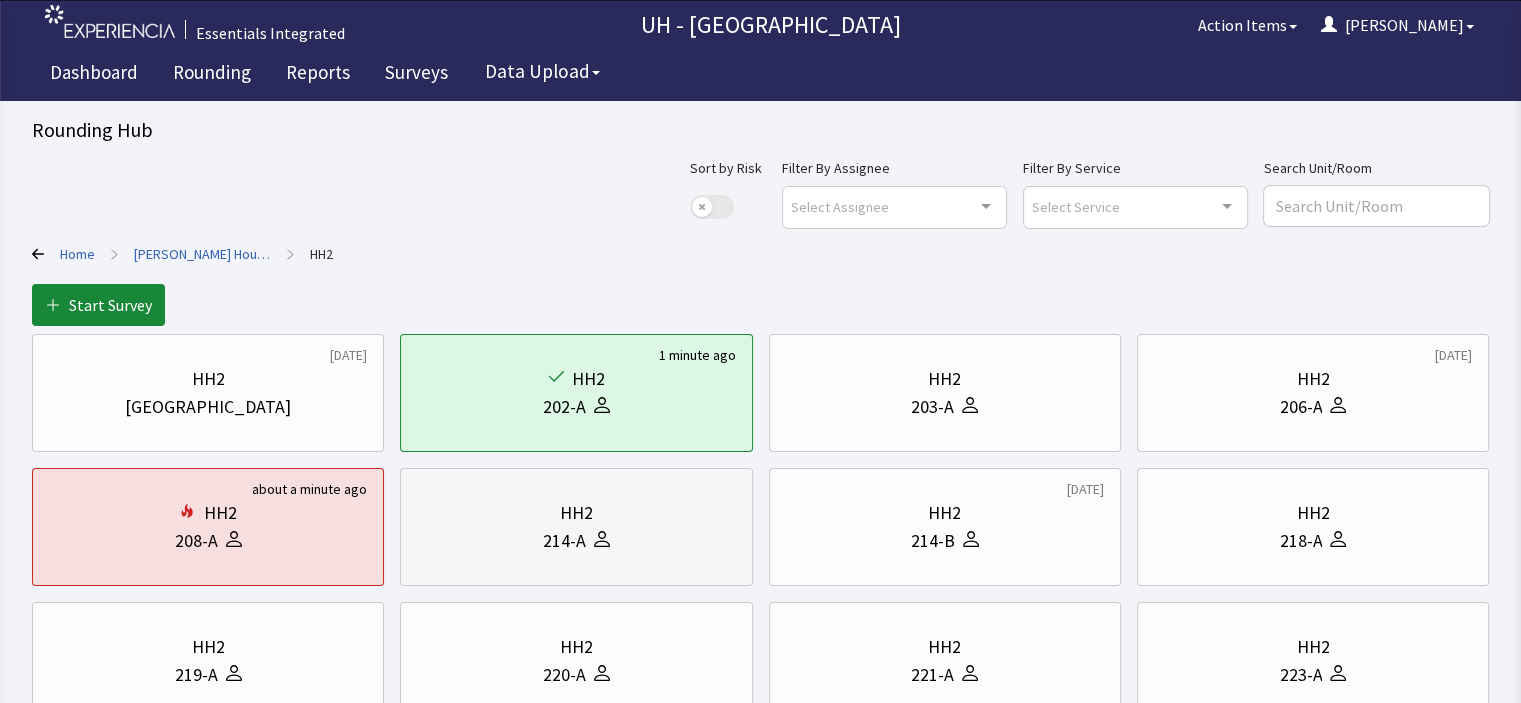 click on "214-A" at bounding box center [576, 541] 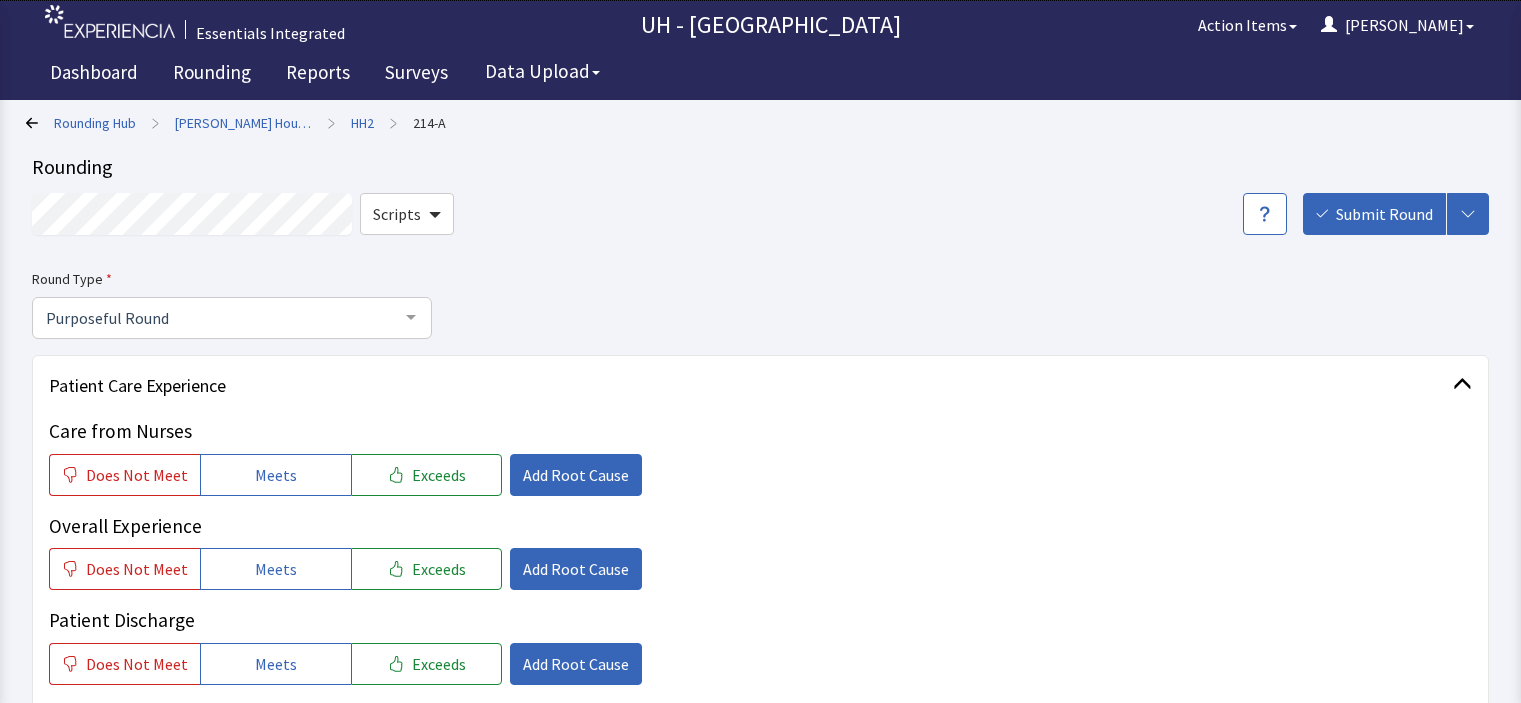 scroll, scrollTop: 0, scrollLeft: 0, axis: both 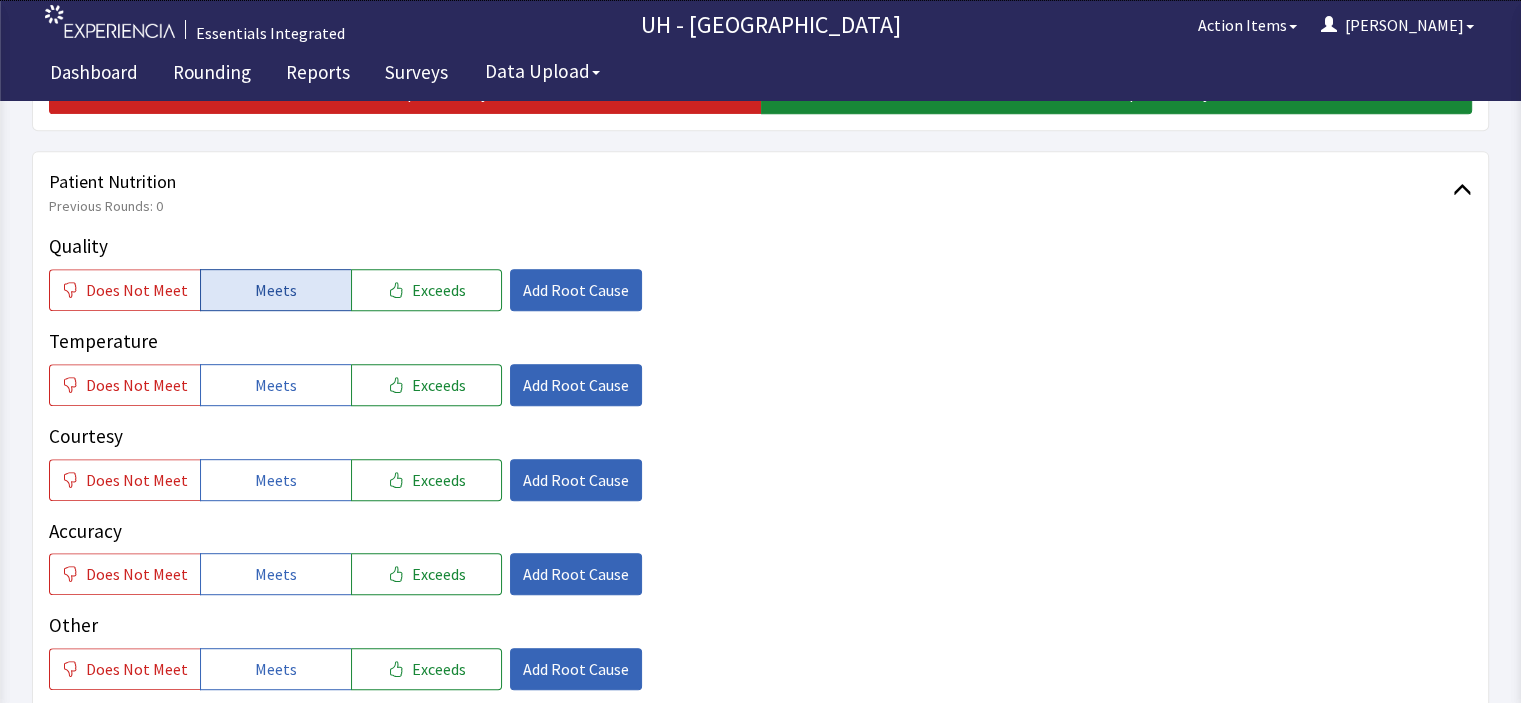 click on "Meets" 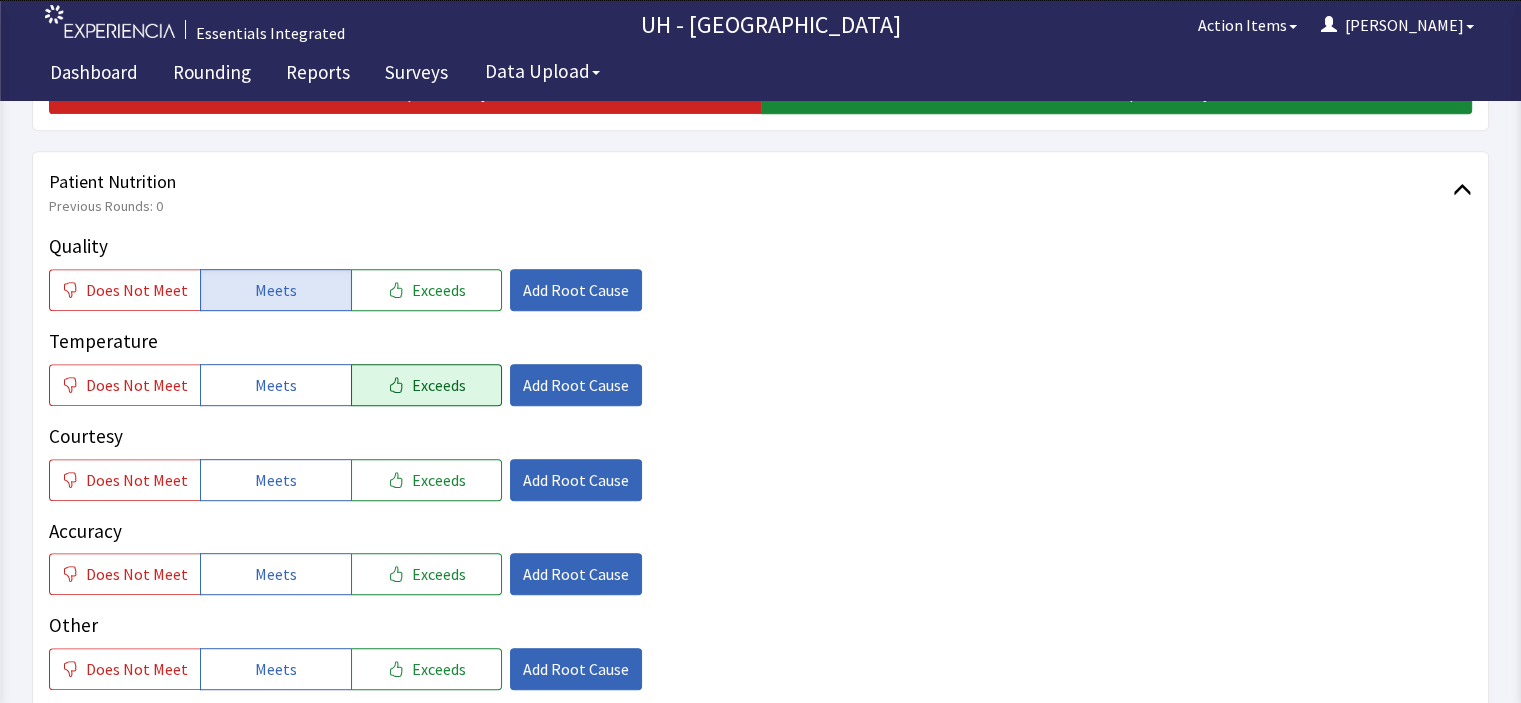 click on "Exceeds" 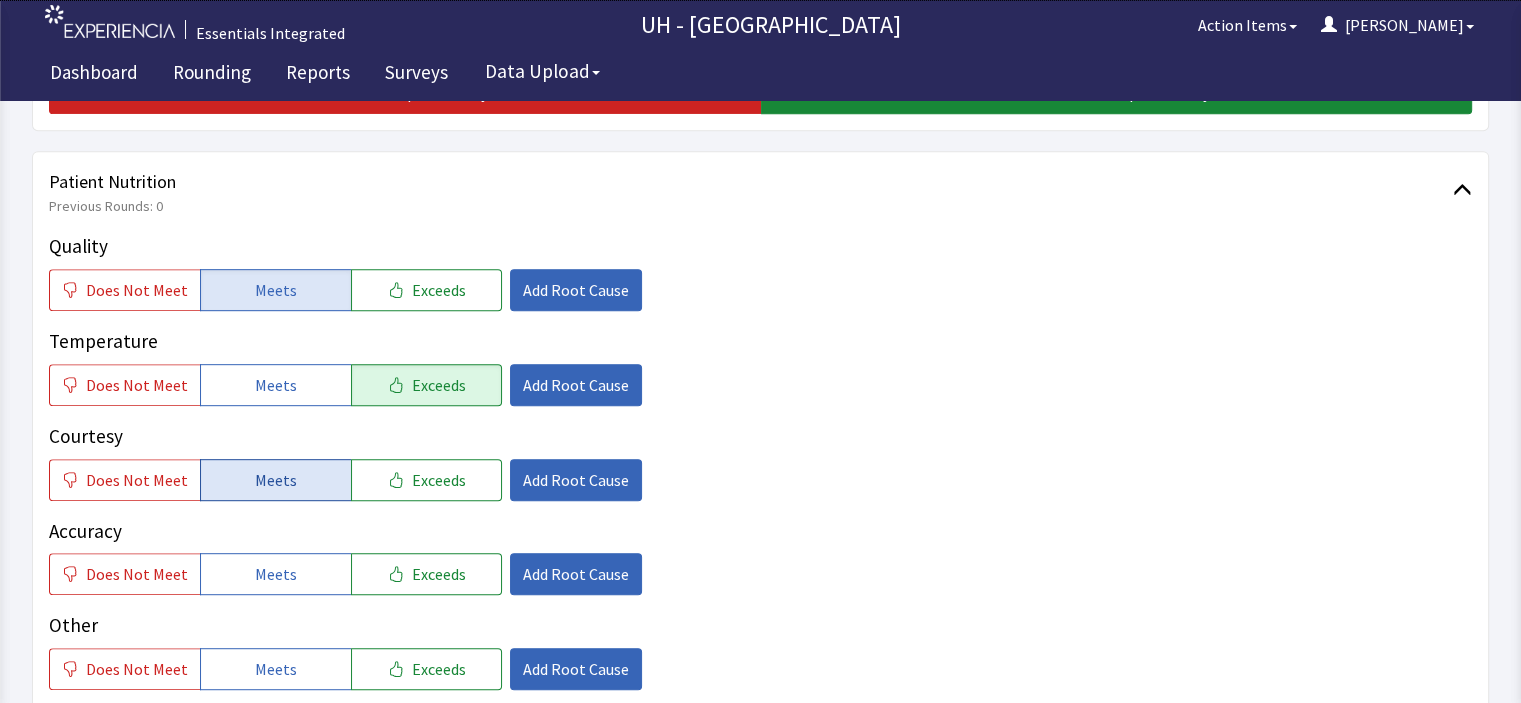 click on "Meets" at bounding box center [276, 480] 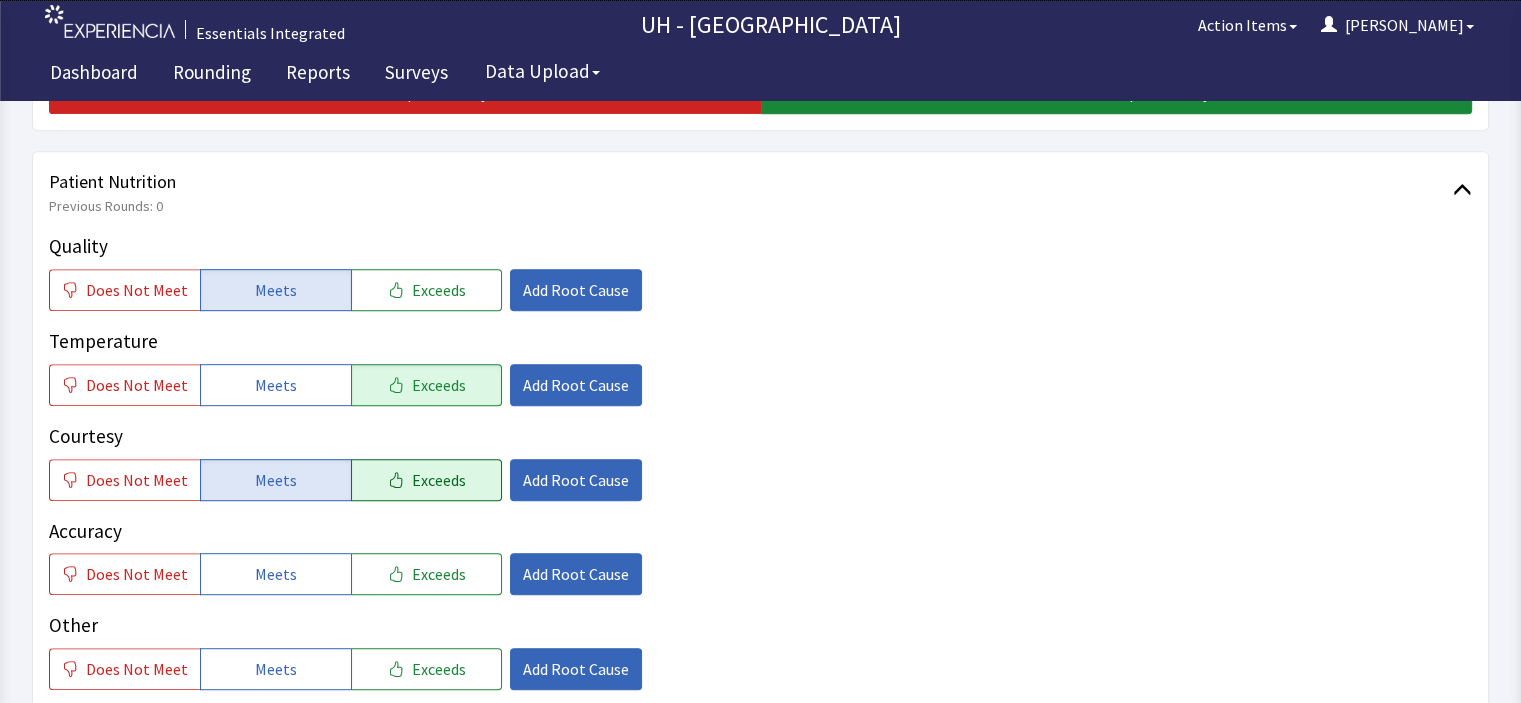 click on "Exceeds" 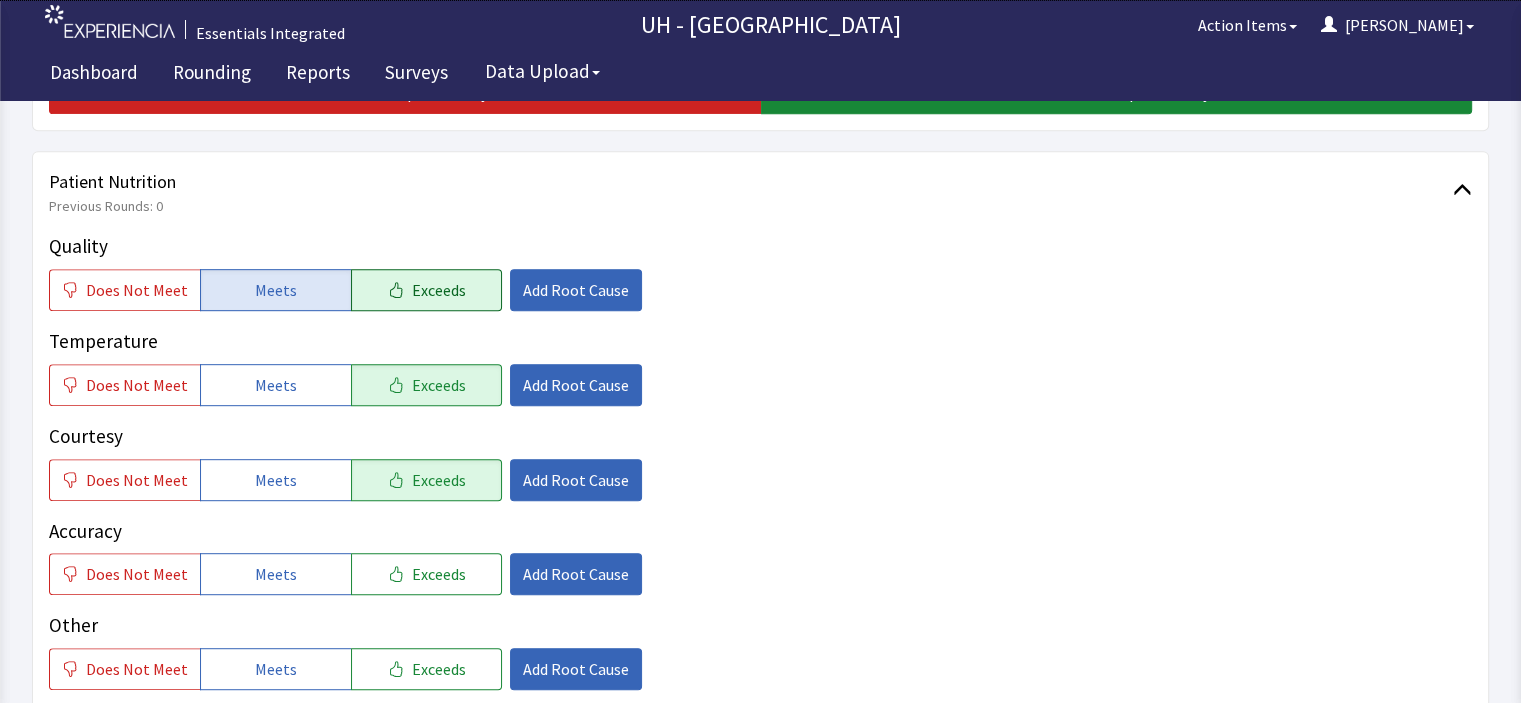 click on "Exceeds" at bounding box center (439, 290) 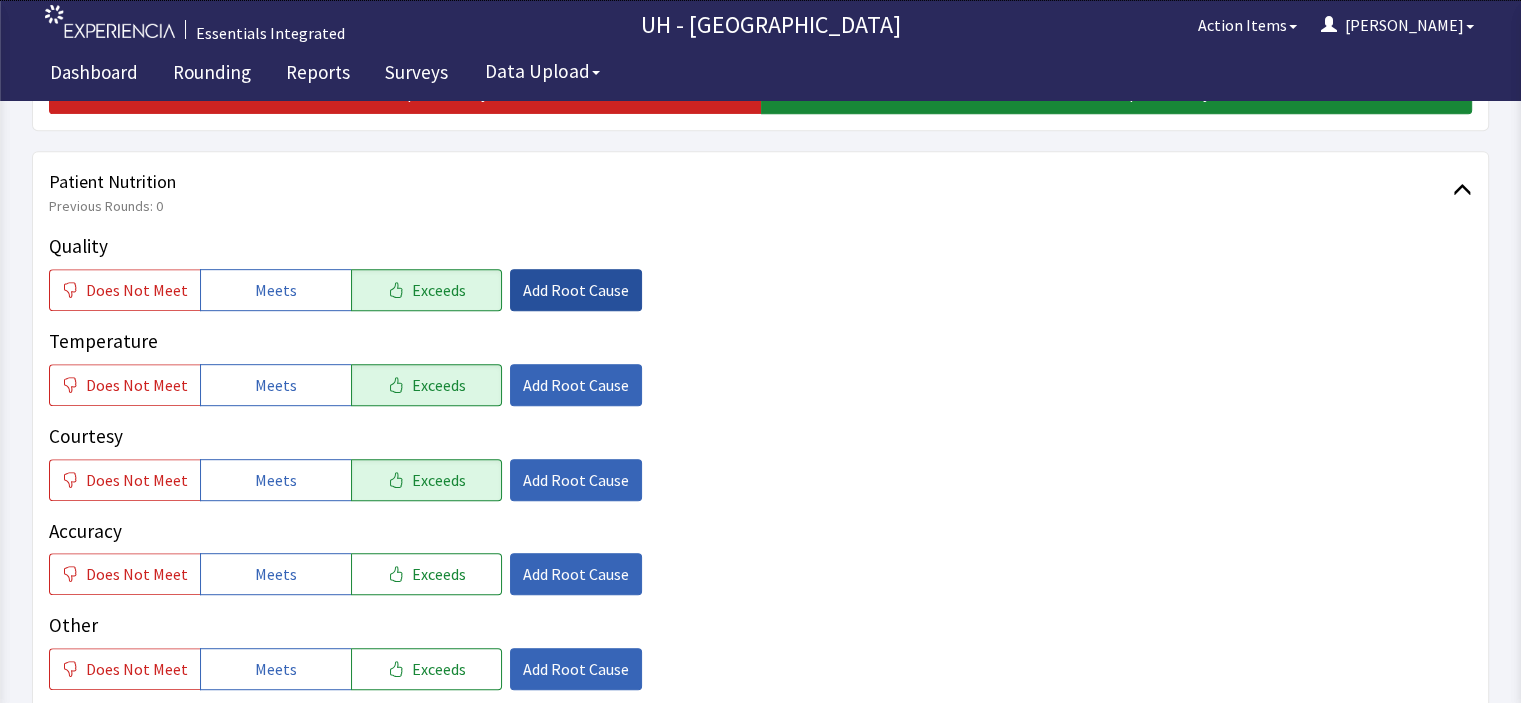 click on "Add Root Cause" at bounding box center [576, 290] 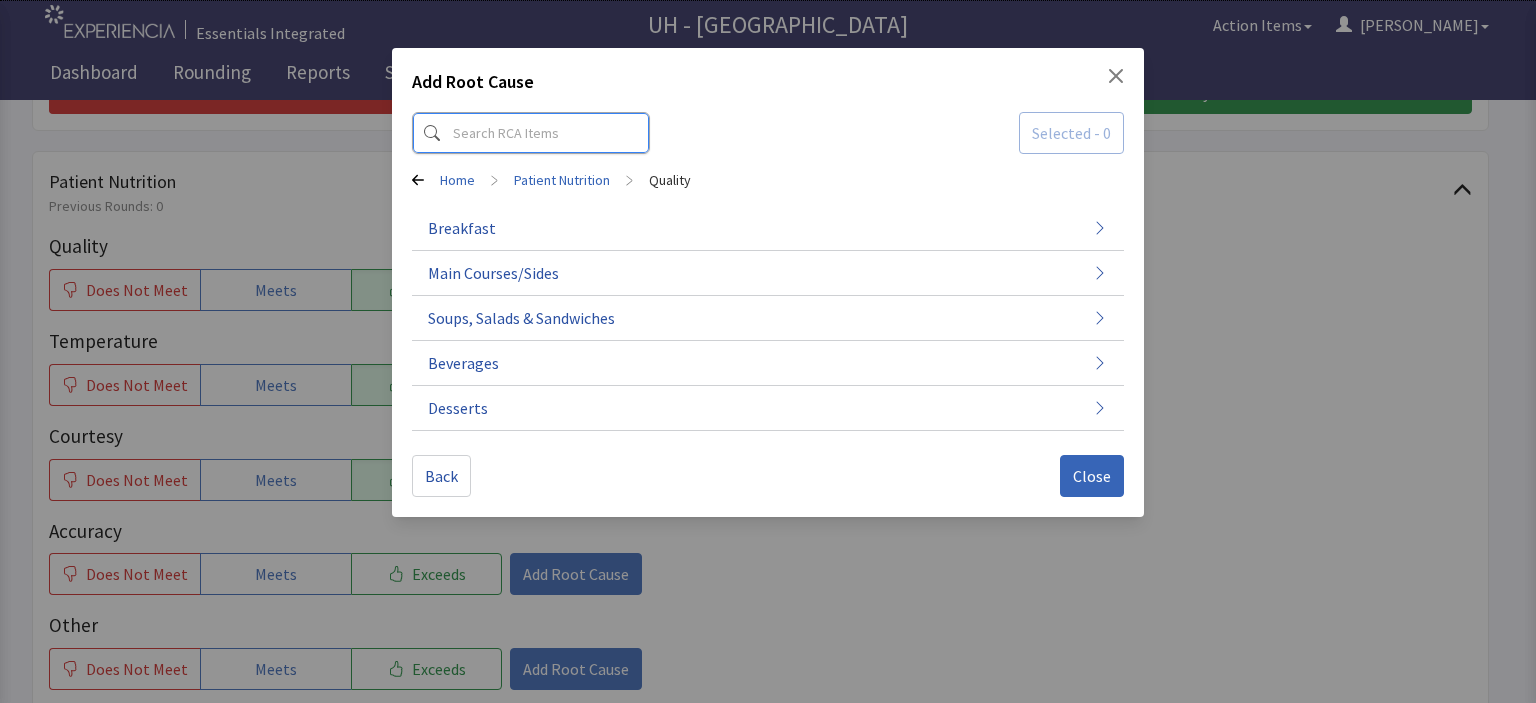 click at bounding box center [531, 133] 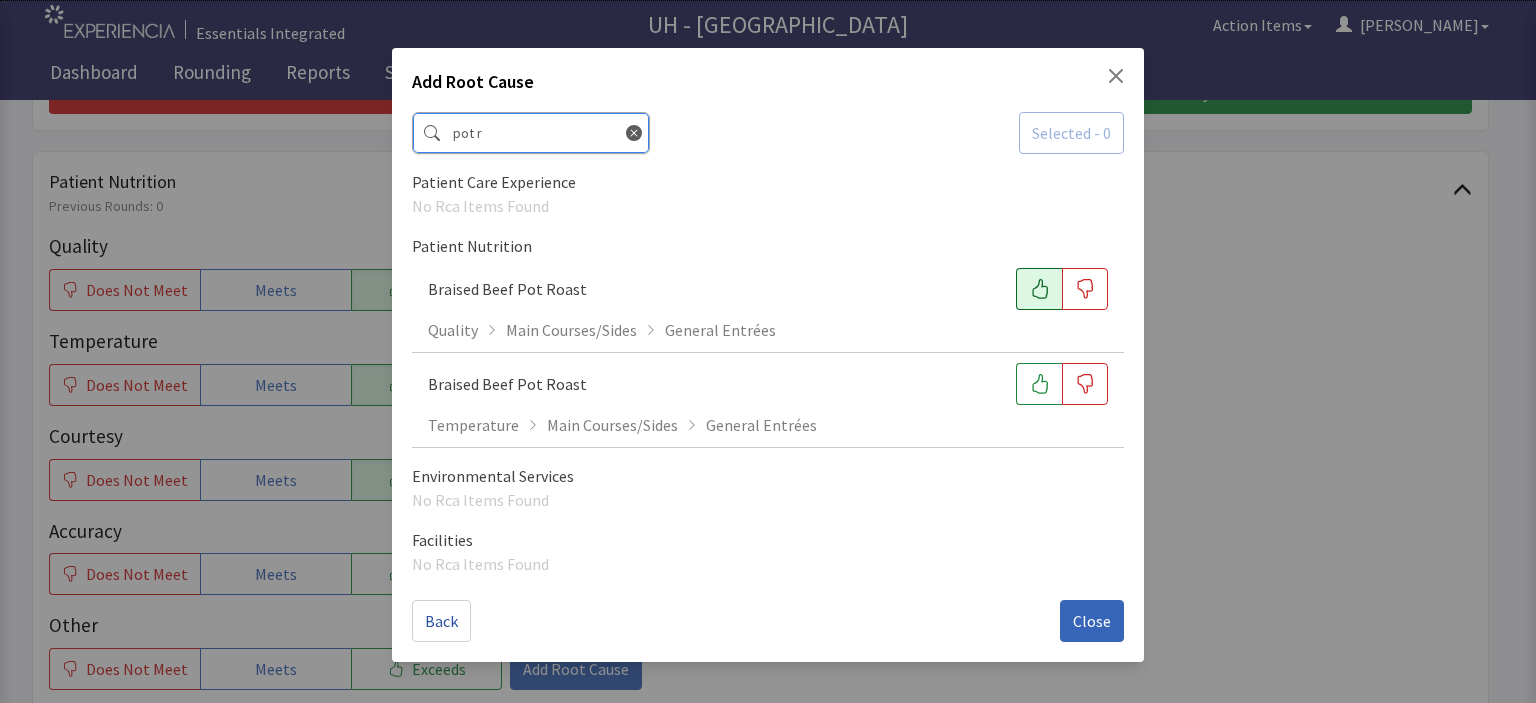 type on "pot r" 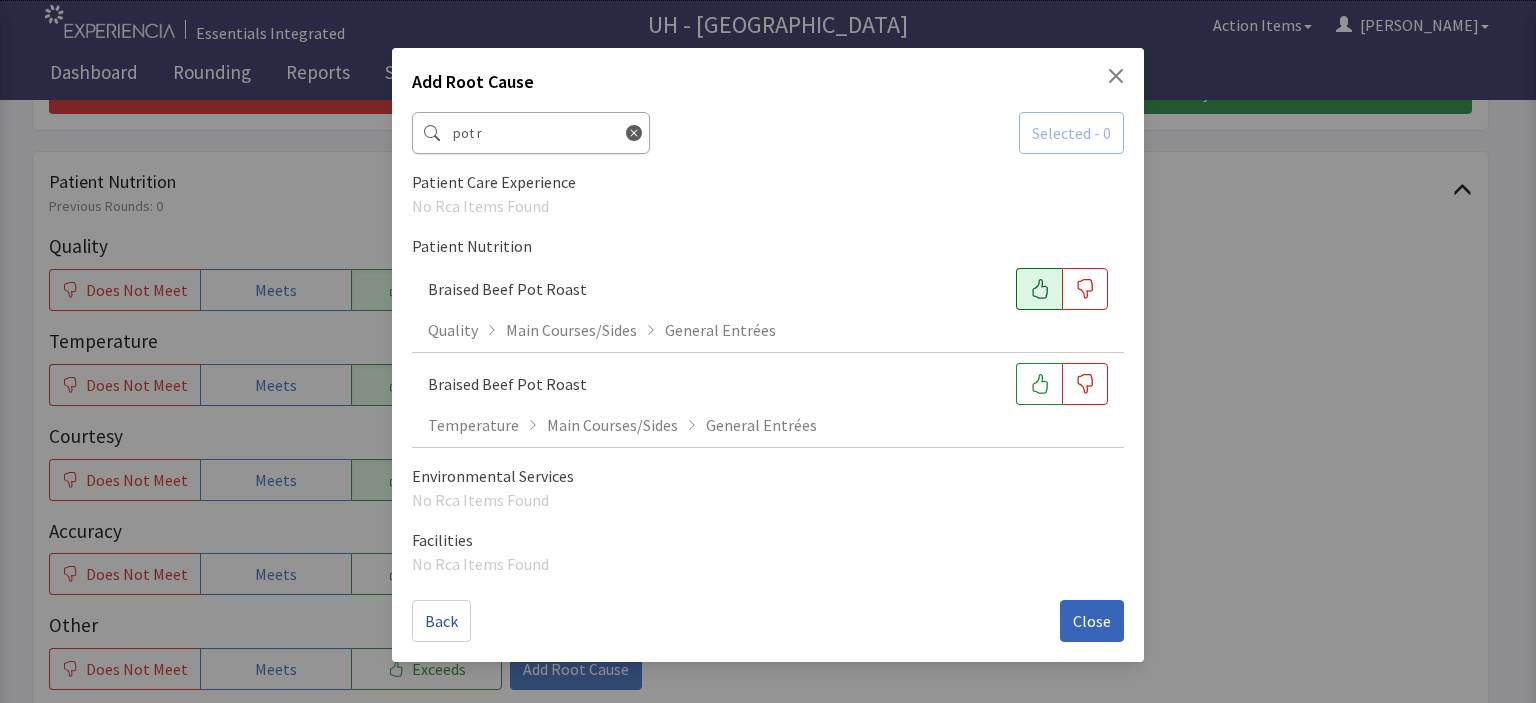 click 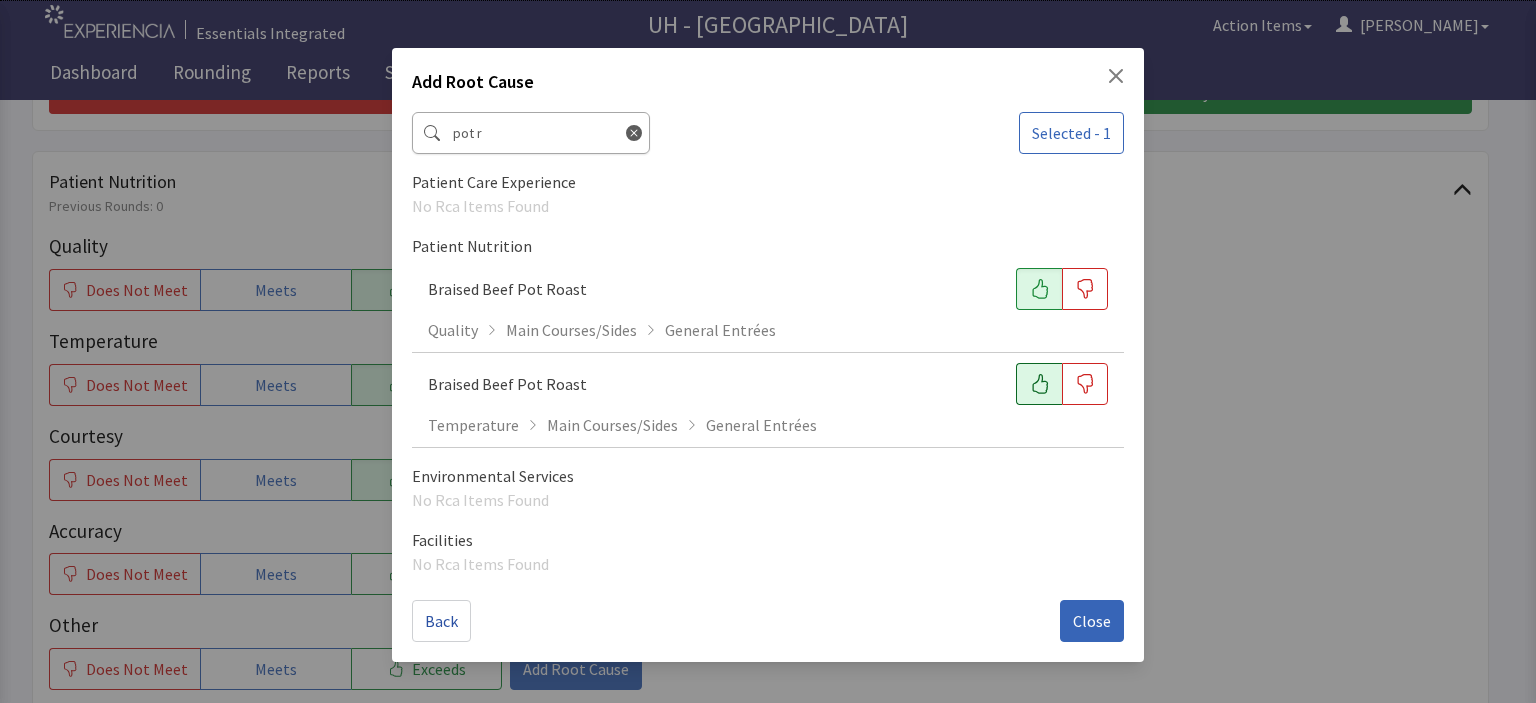 click 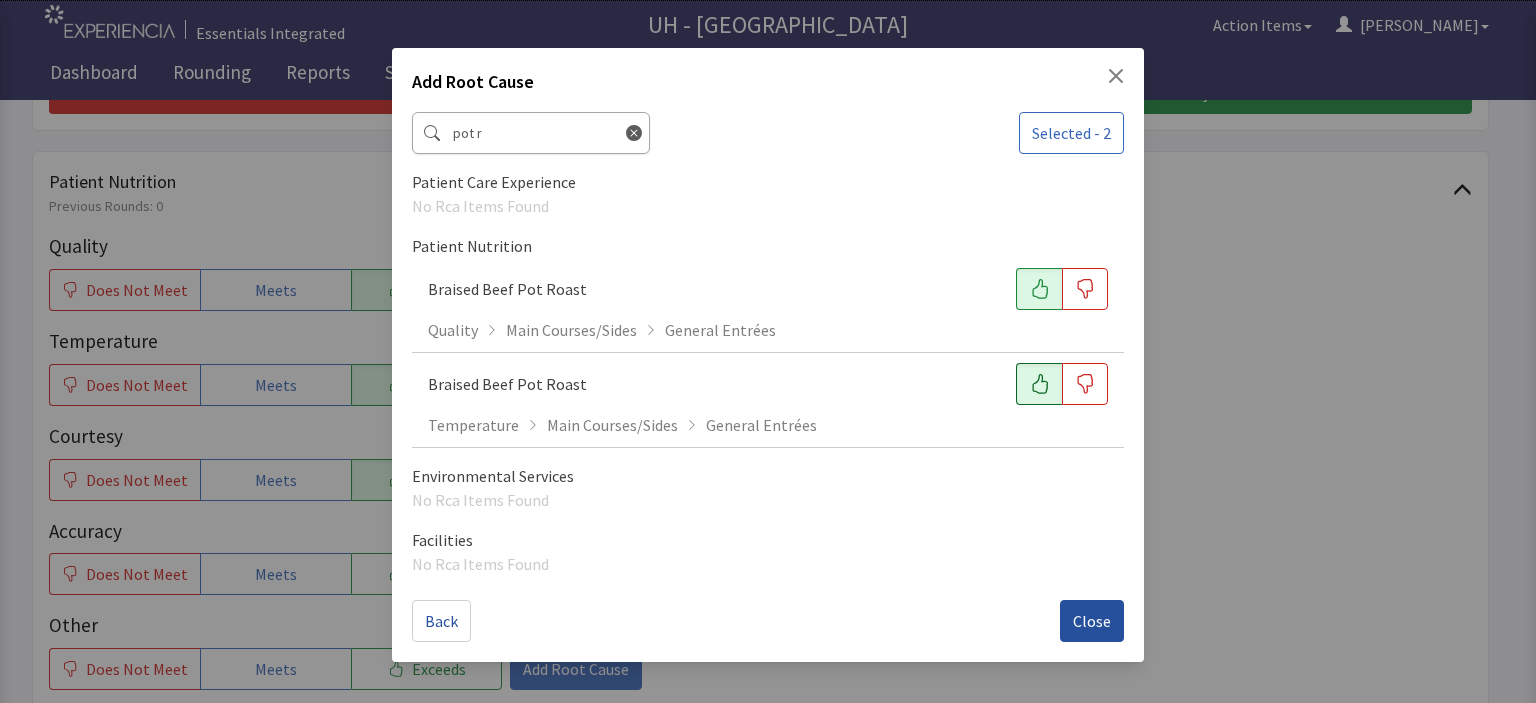 click on "Close" at bounding box center [1092, 621] 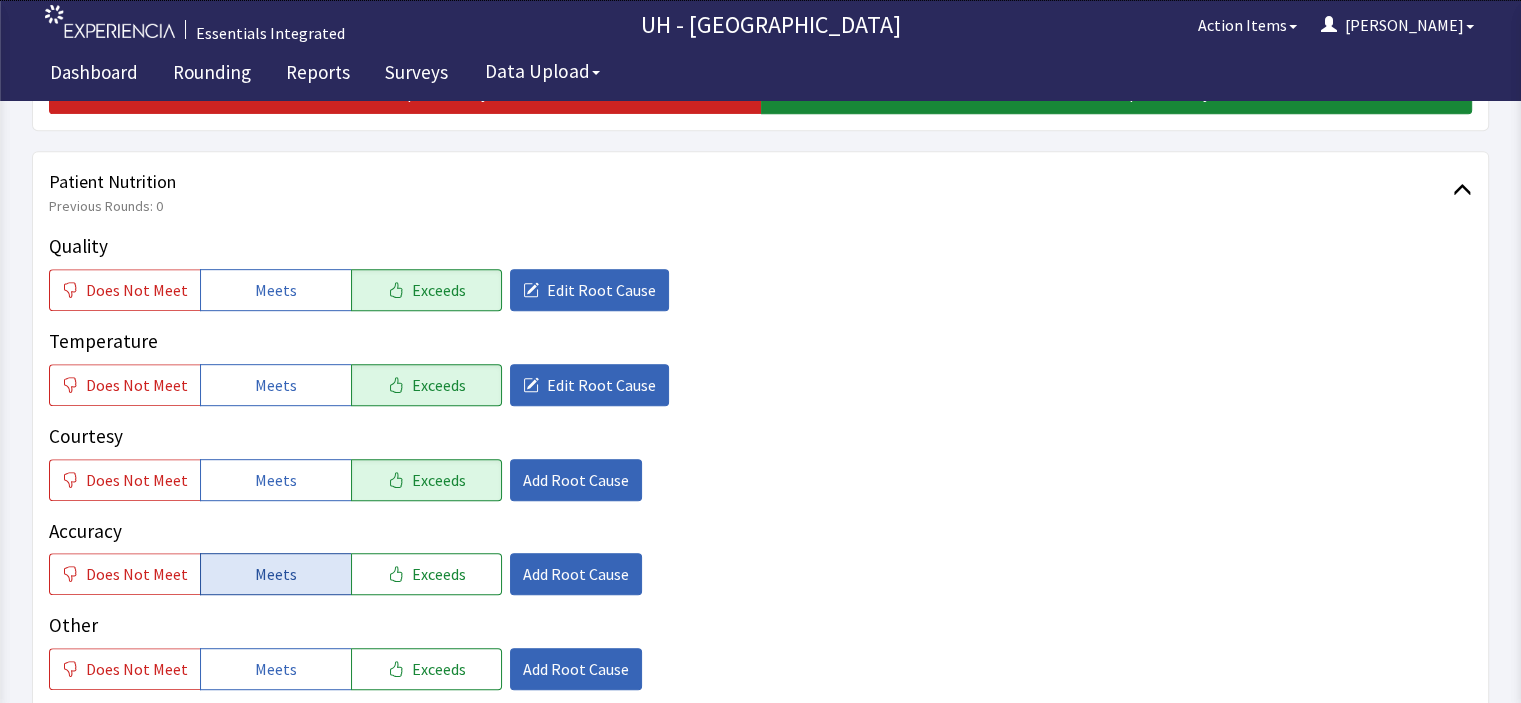 click on "Meets" 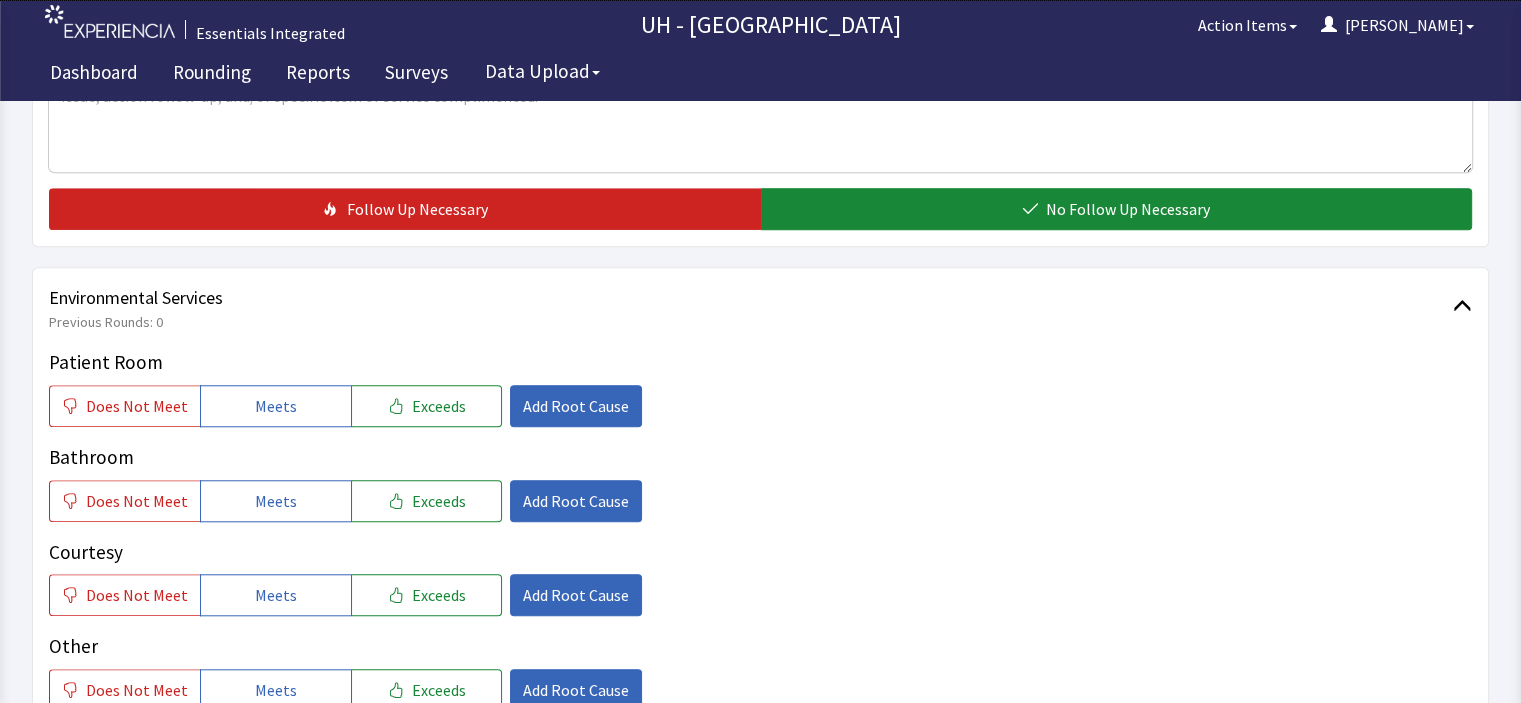 scroll, scrollTop: 1680, scrollLeft: 0, axis: vertical 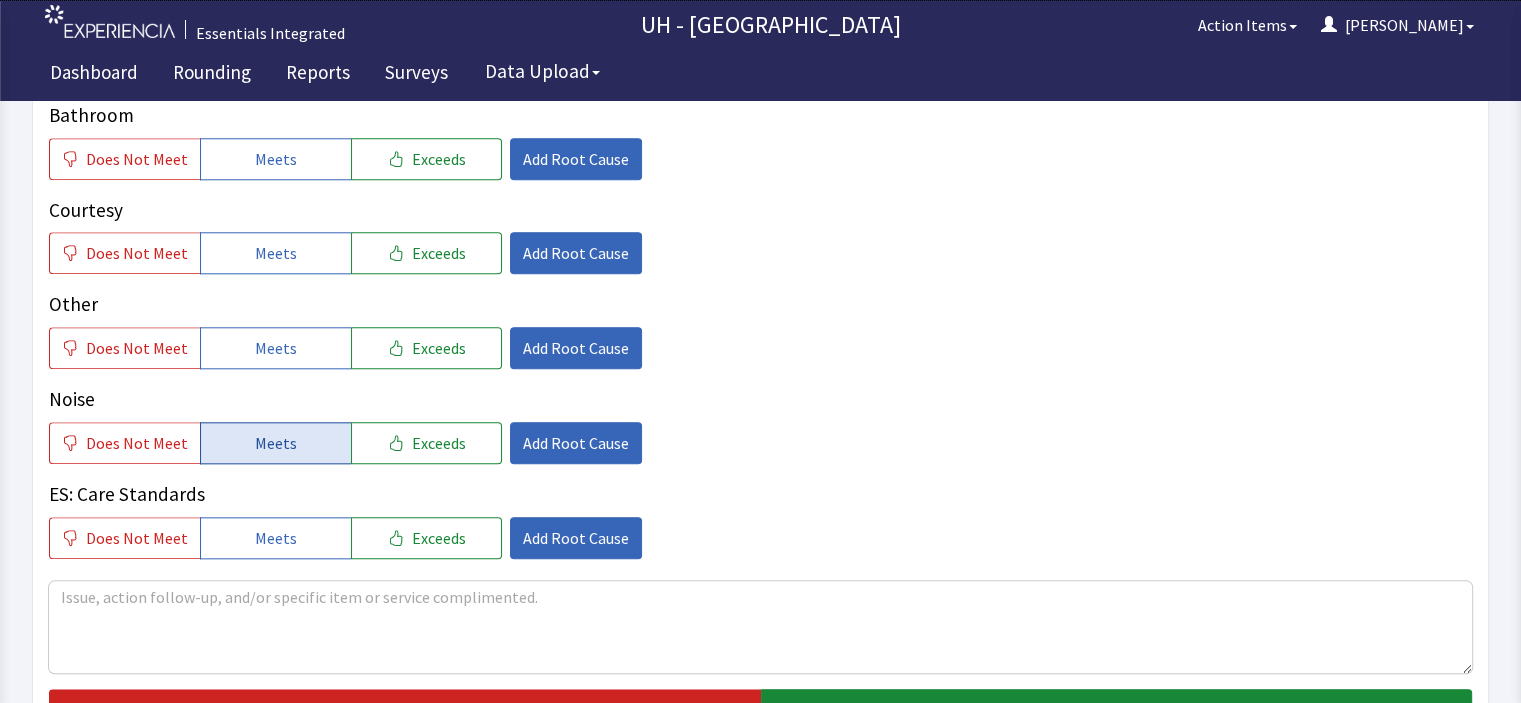 click on "Meets" at bounding box center (276, 443) 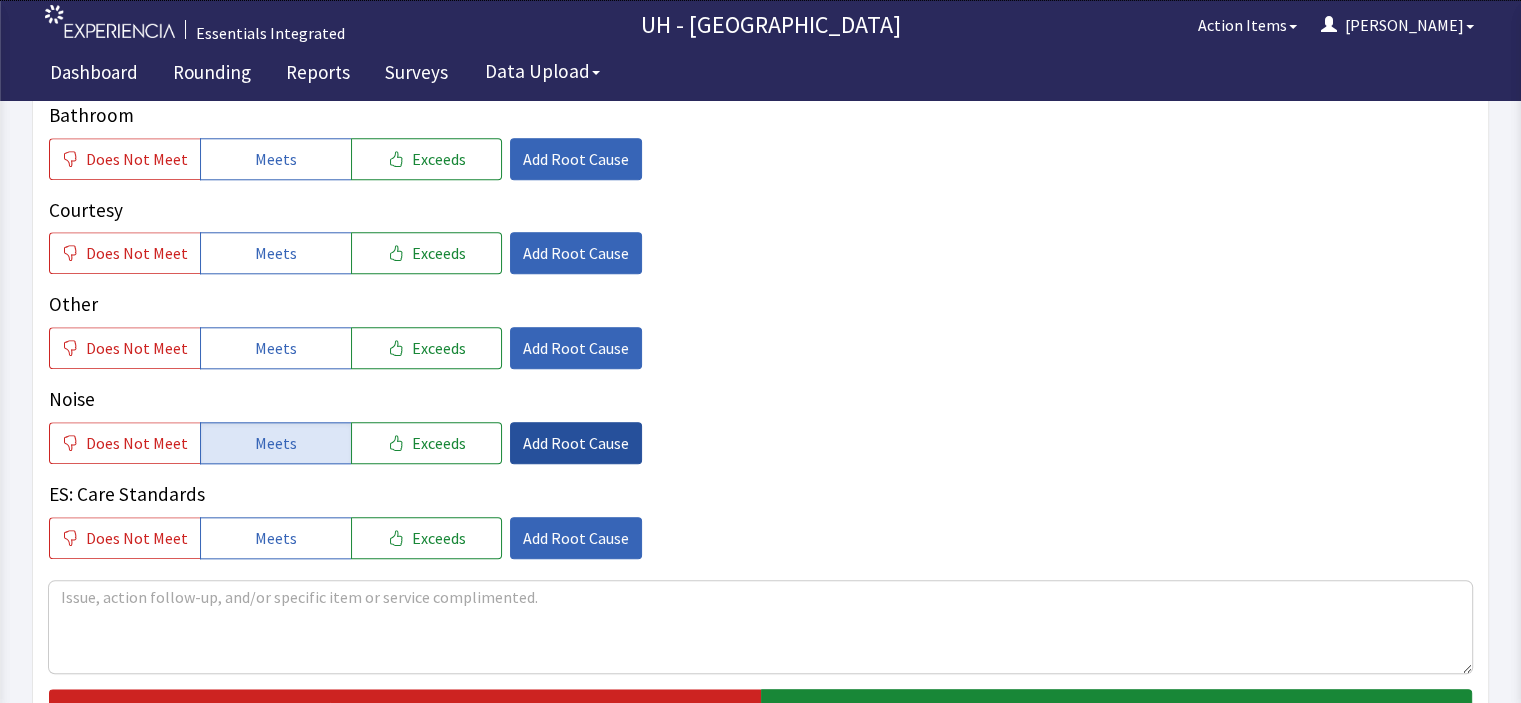click on "Add Root Cause" at bounding box center (576, 443) 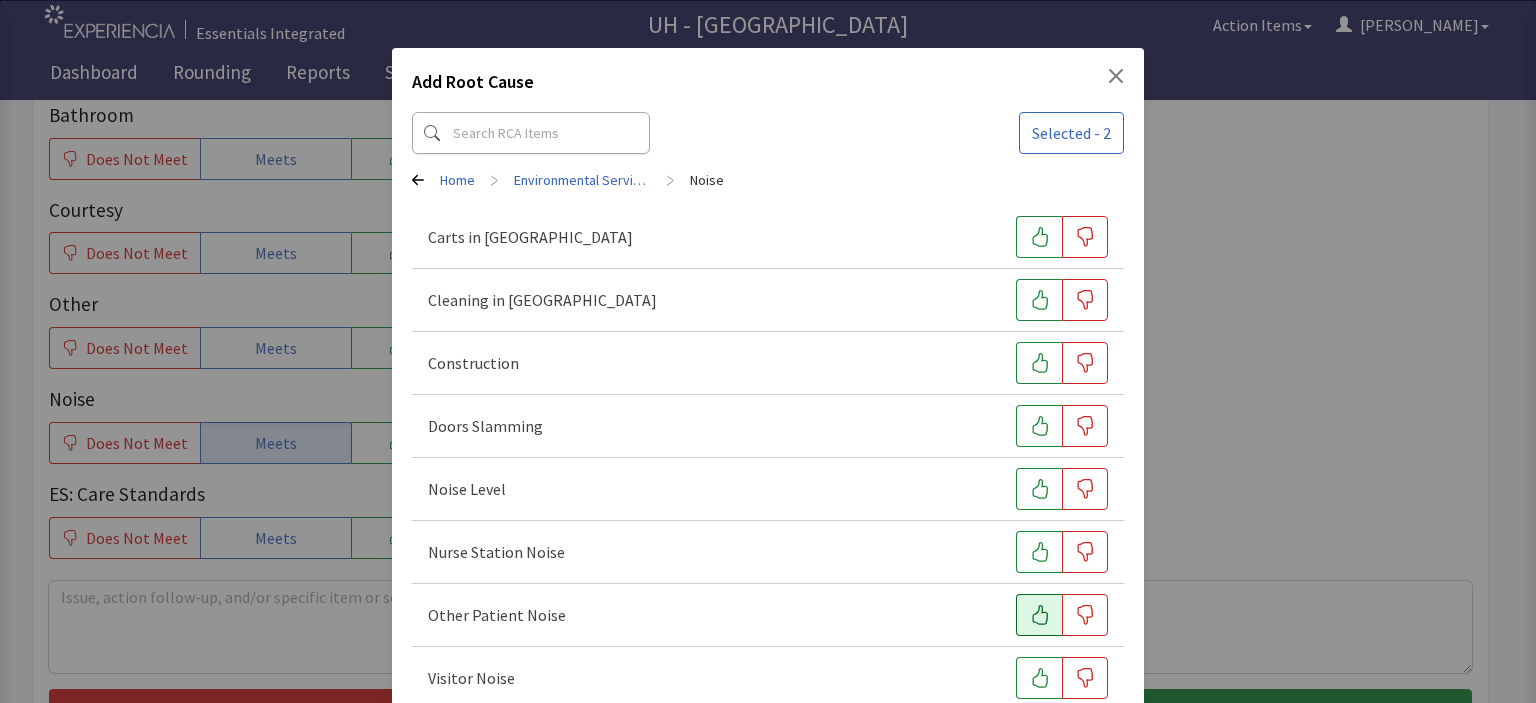 drag, startPoint x: 1028, startPoint y: 680, endPoint x: 1047, endPoint y: 598, distance: 84.17244 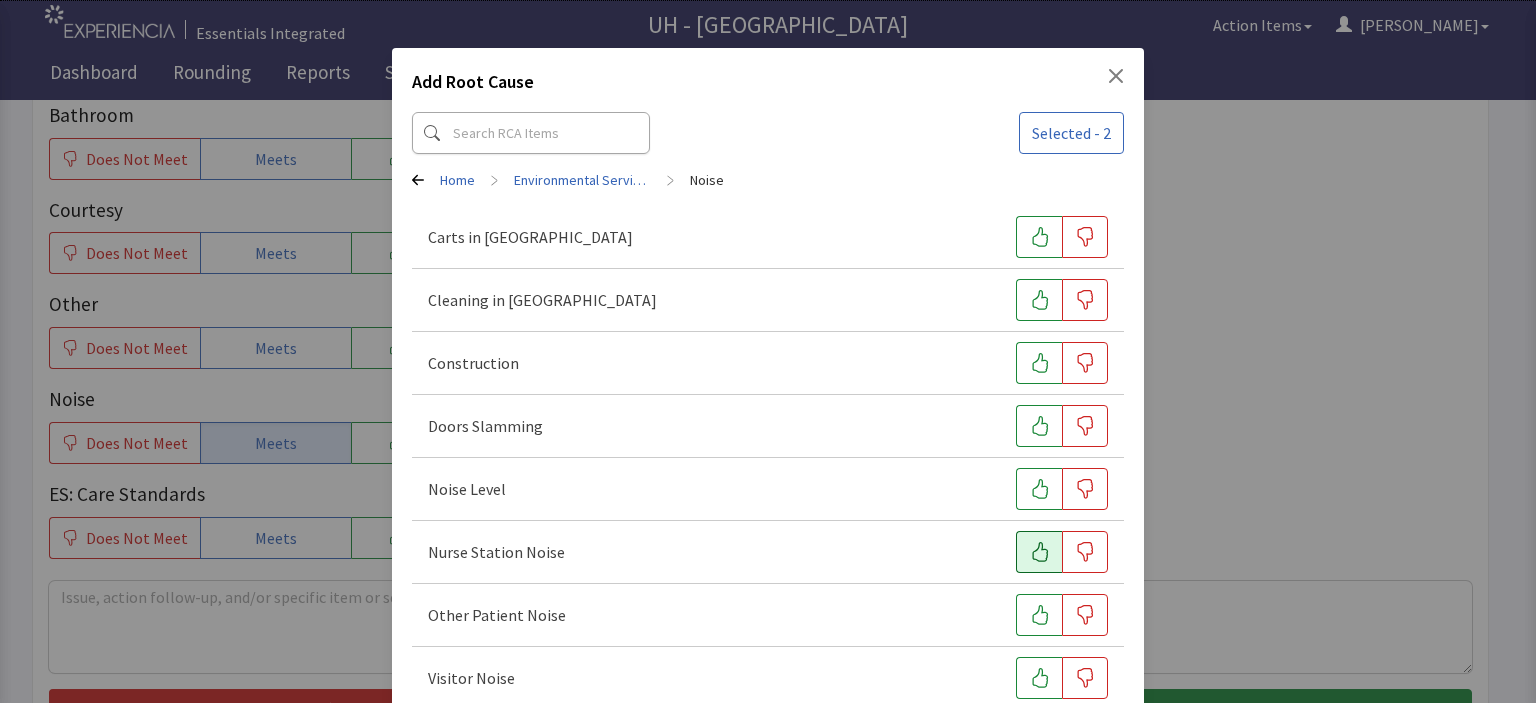 drag, startPoint x: 1047, startPoint y: 598, endPoint x: 1044, endPoint y: 539, distance: 59.07622 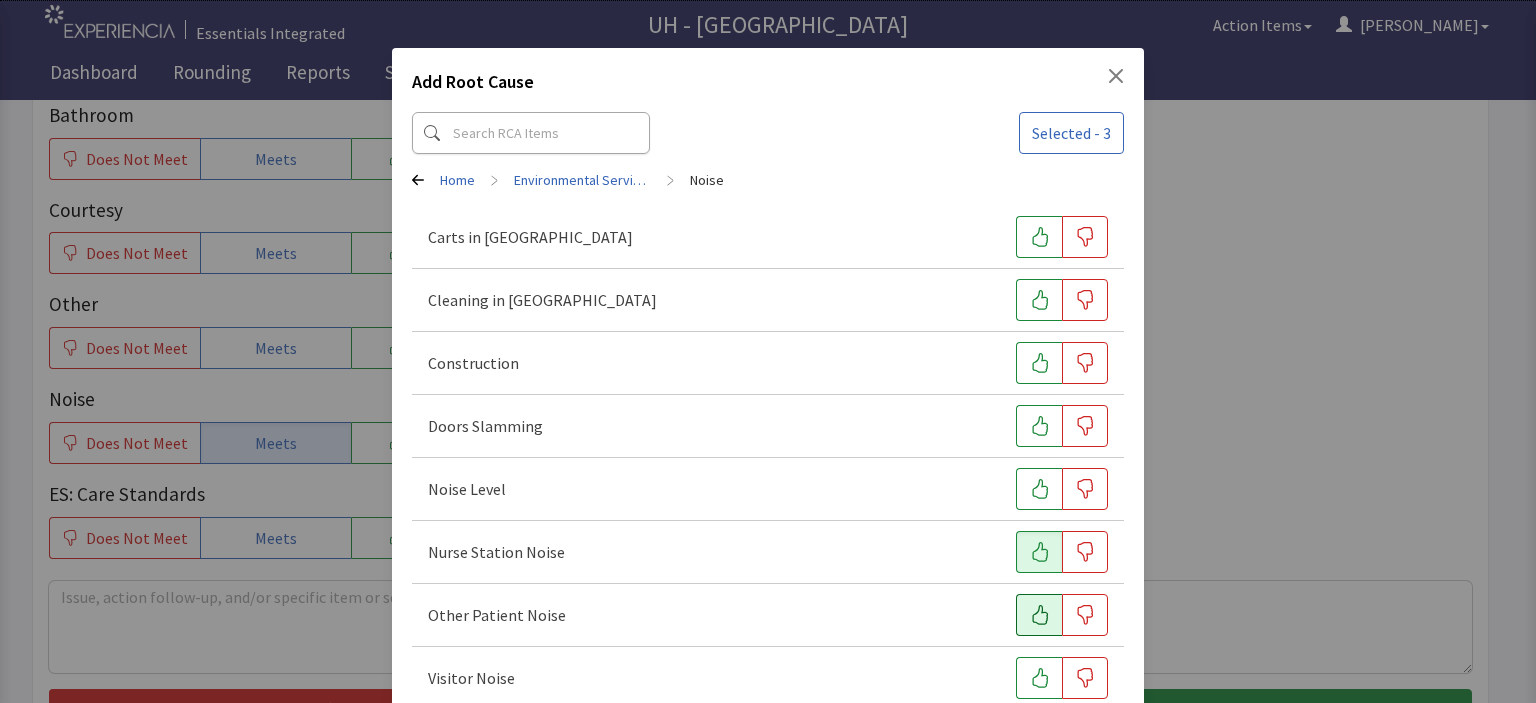 click 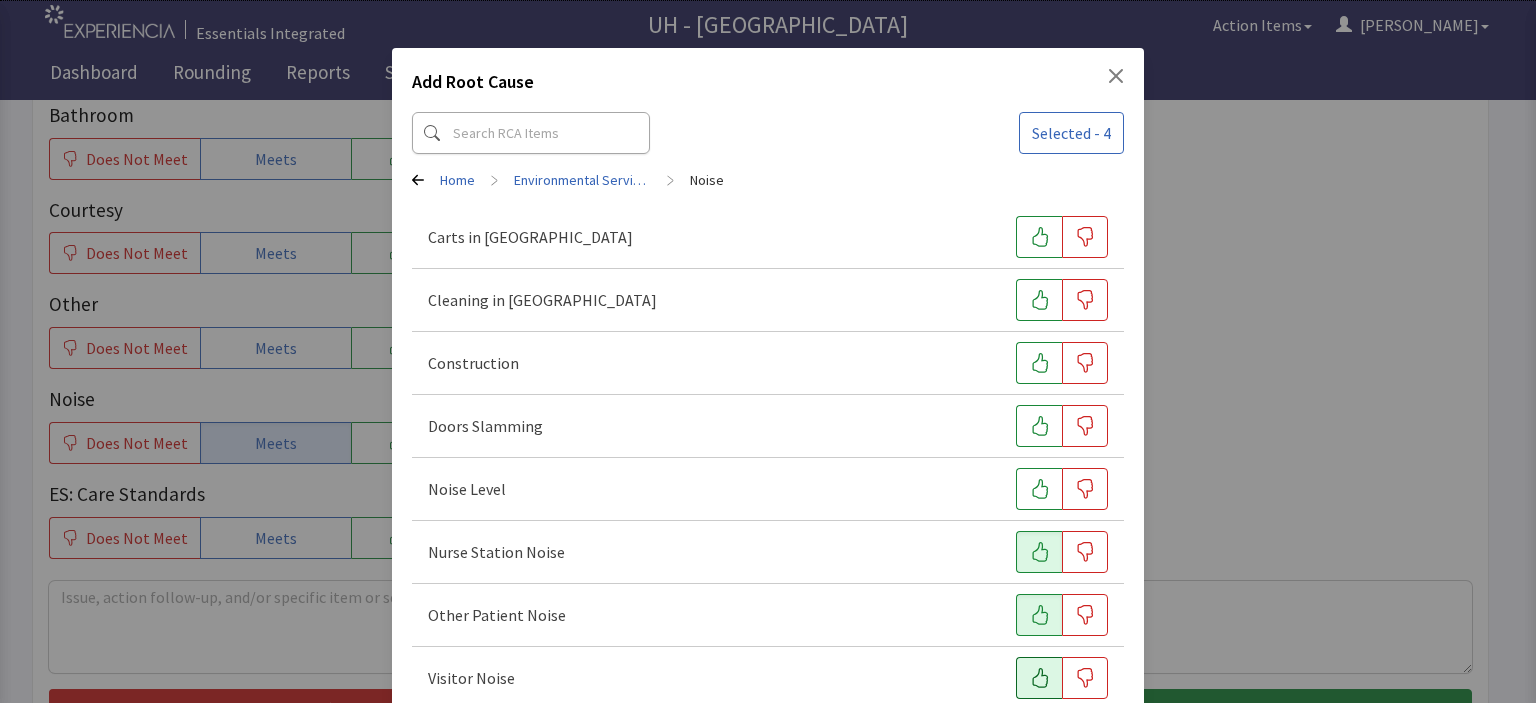click 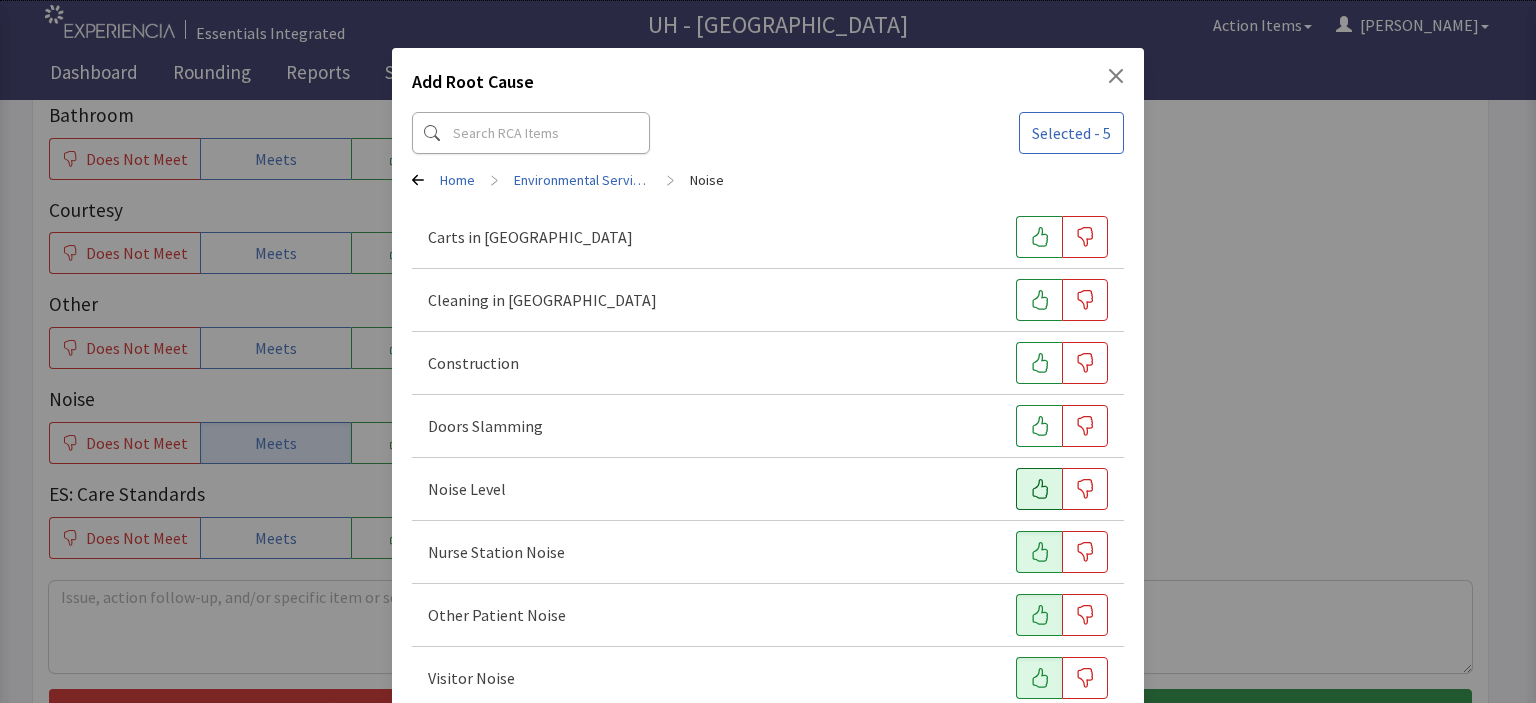click 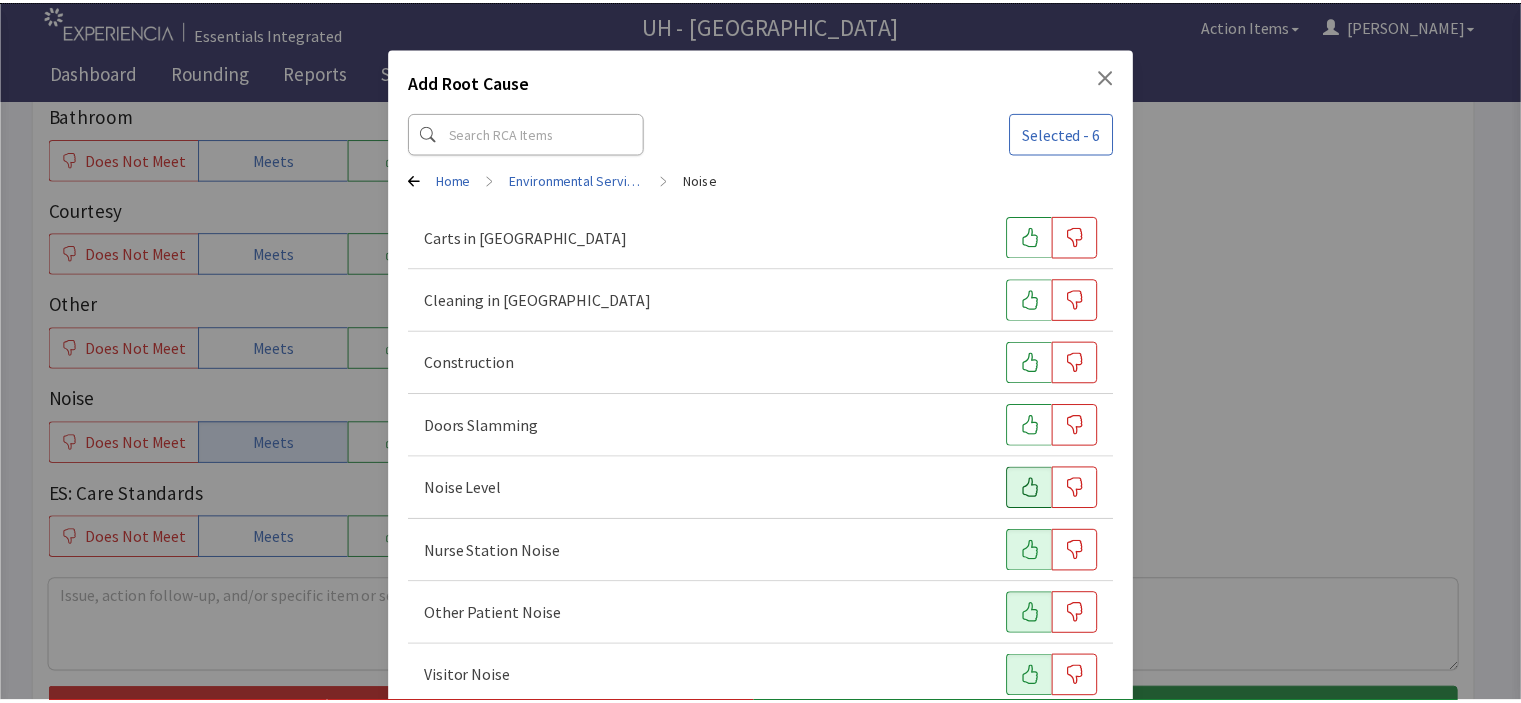 scroll, scrollTop: 107, scrollLeft: 0, axis: vertical 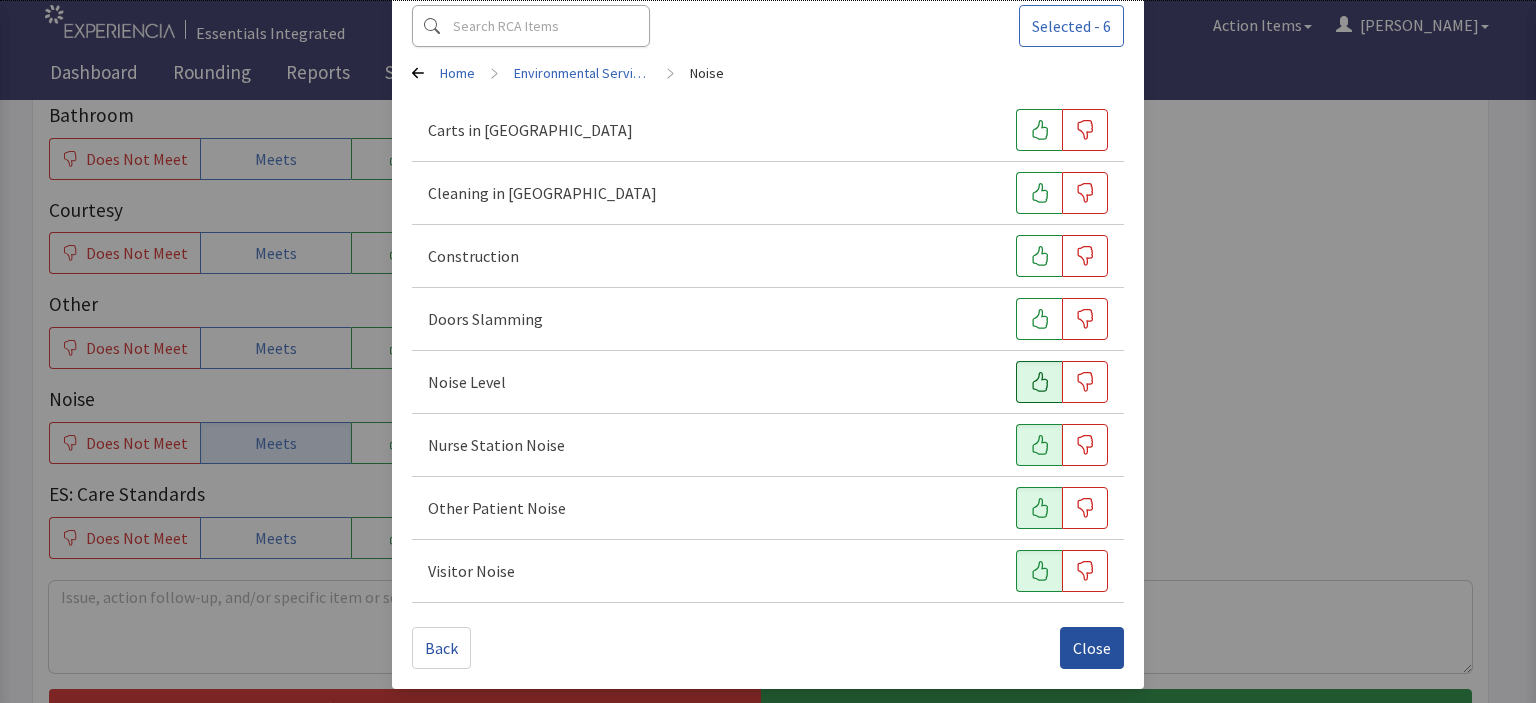 click on "Close" at bounding box center [1092, 648] 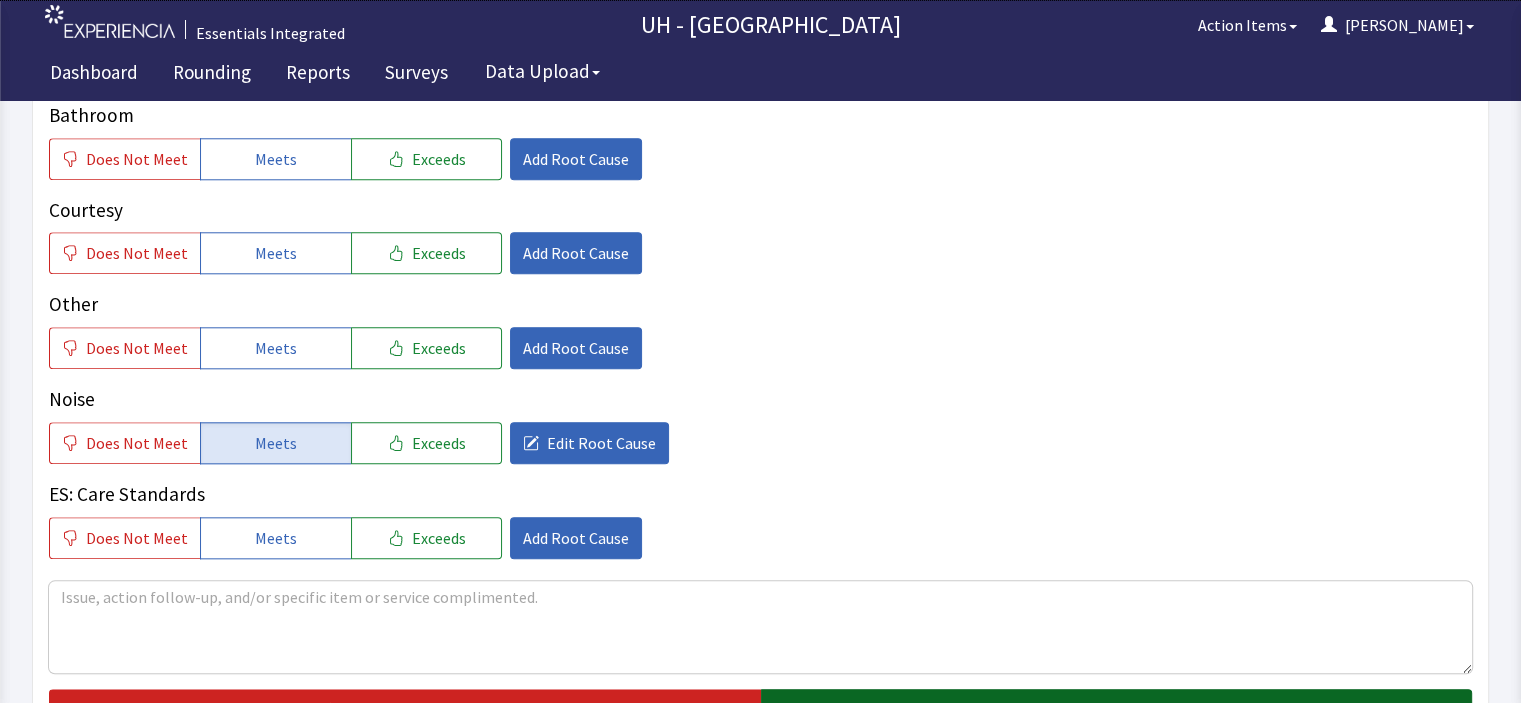 click on "No Follow Up Necessary" at bounding box center [1128, 710] 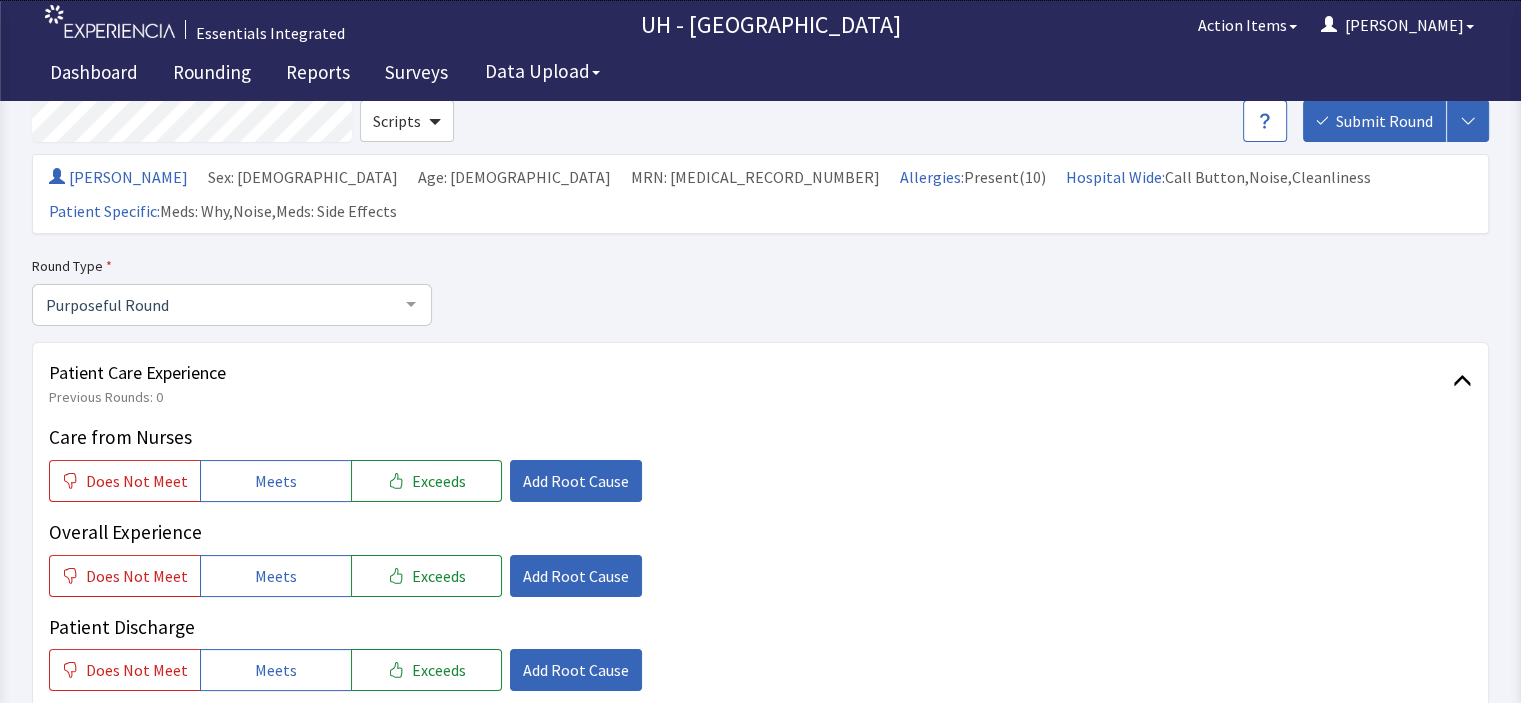 scroll, scrollTop: 0, scrollLeft: 0, axis: both 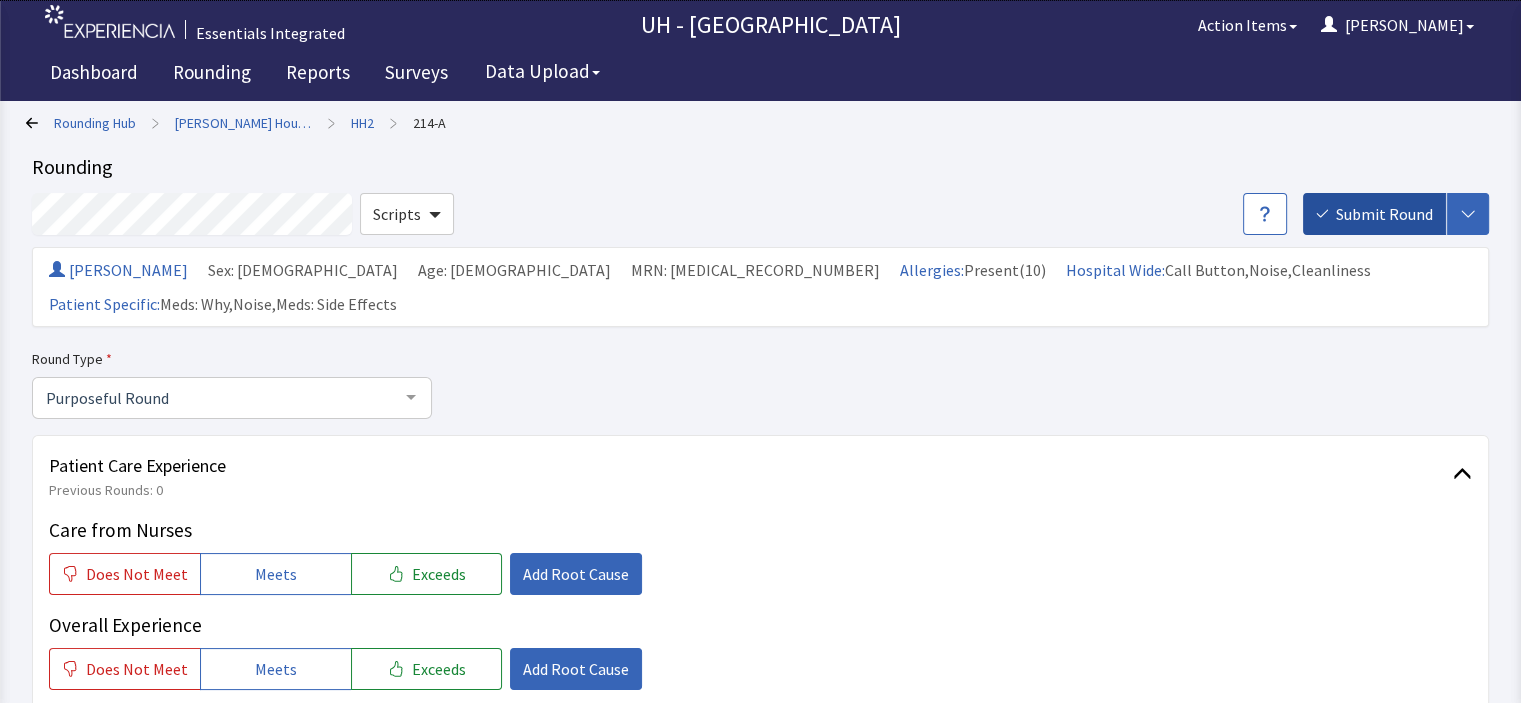 click on "Submit Round" at bounding box center (1384, 214) 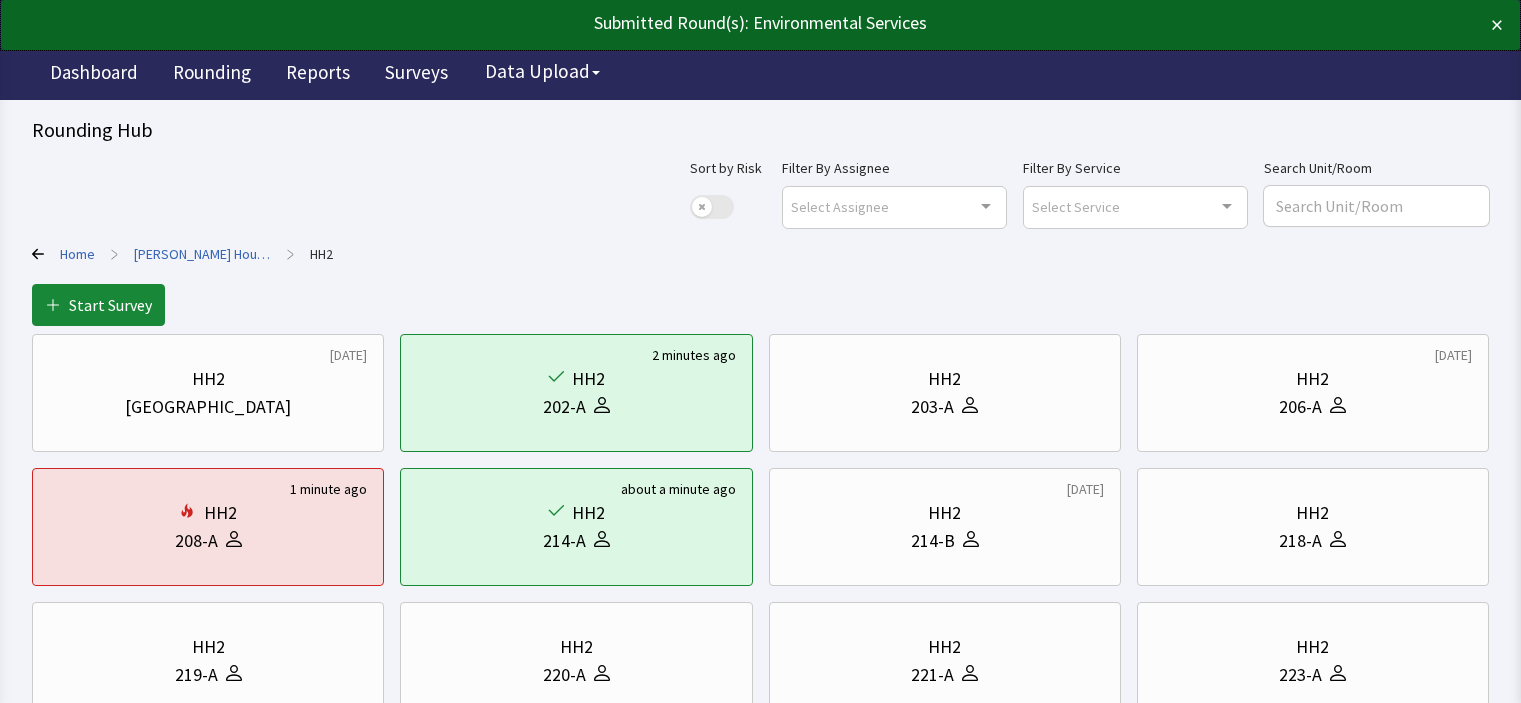 scroll, scrollTop: 0, scrollLeft: 0, axis: both 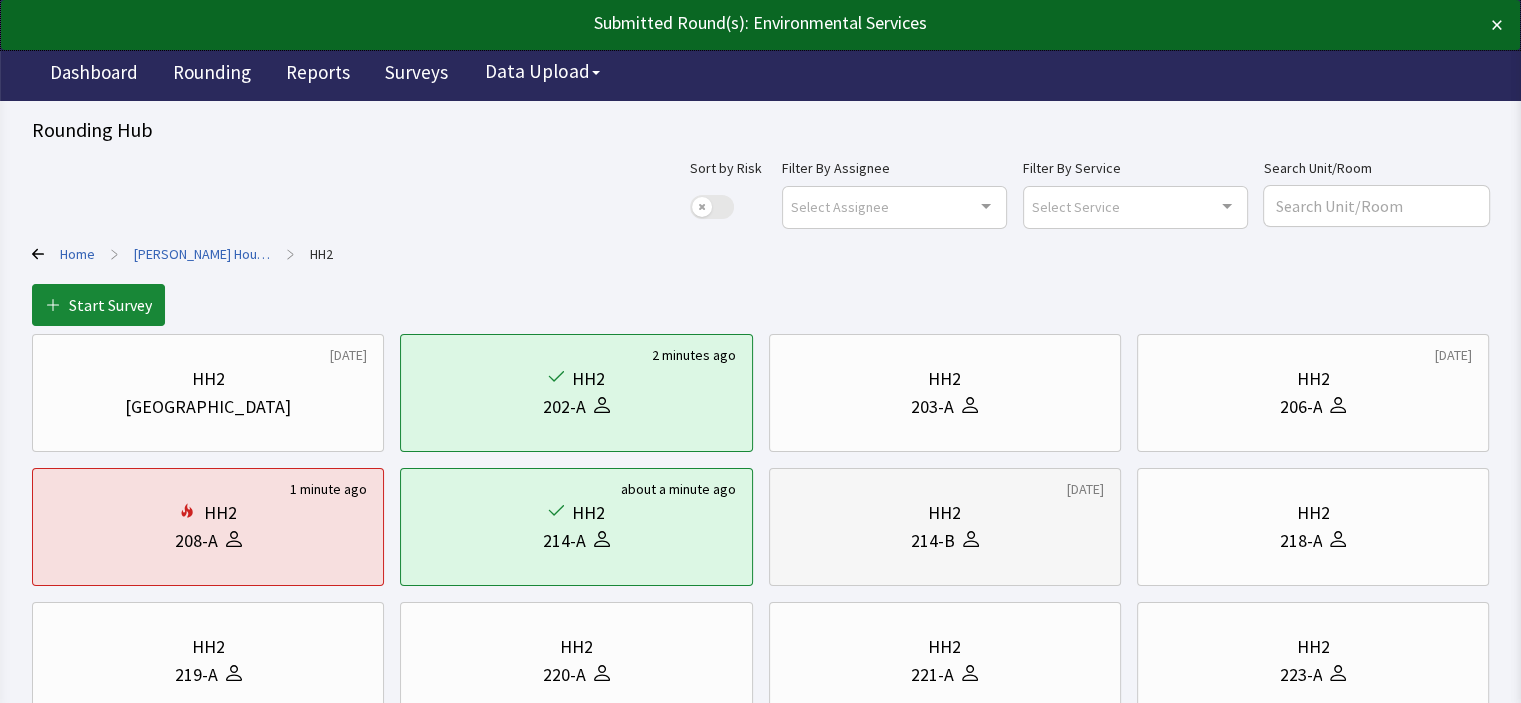 click on "HH2" at bounding box center [945, 513] 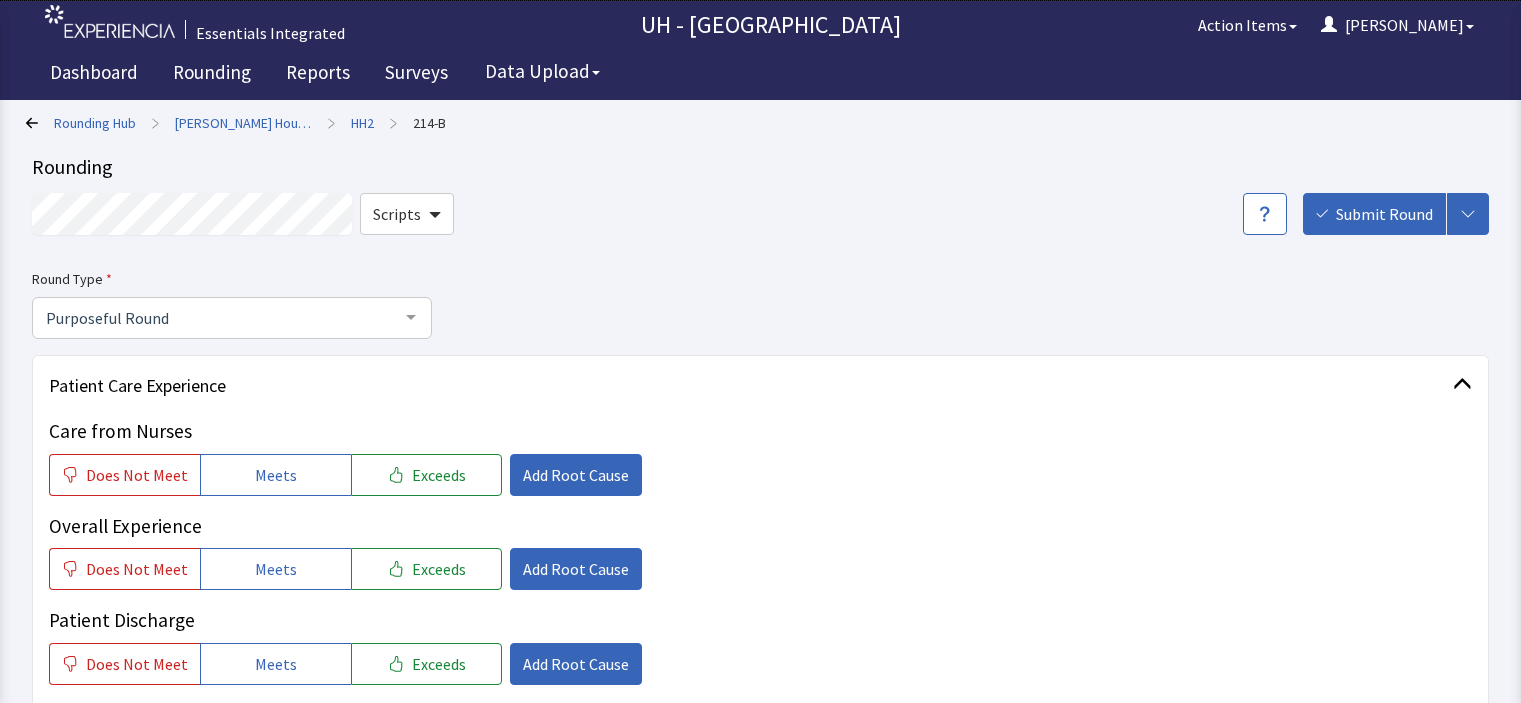 scroll, scrollTop: 0, scrollLeft: 0, axis: both 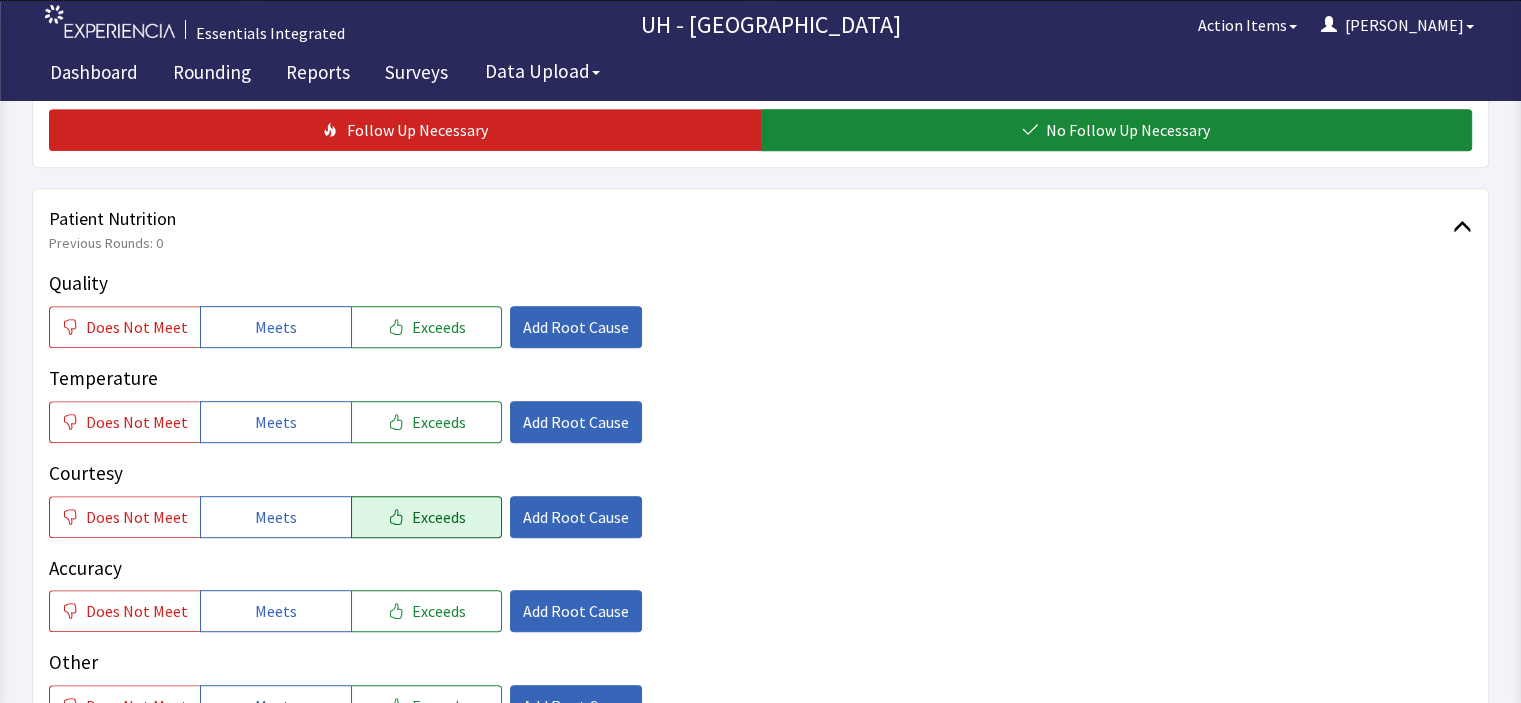 click on "Exceeds" 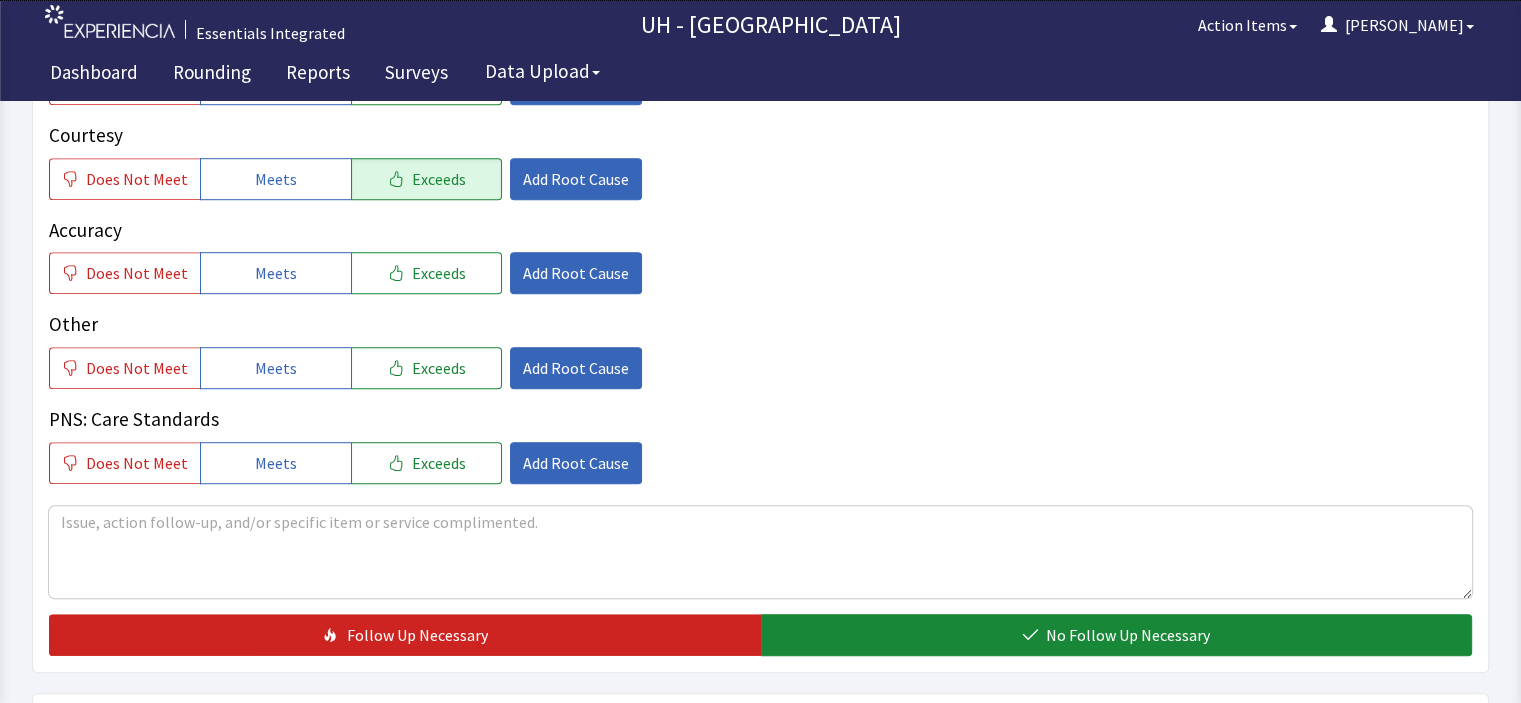 scroll, scrollTop: 1259, scrollLeft: 0, axis: vertical 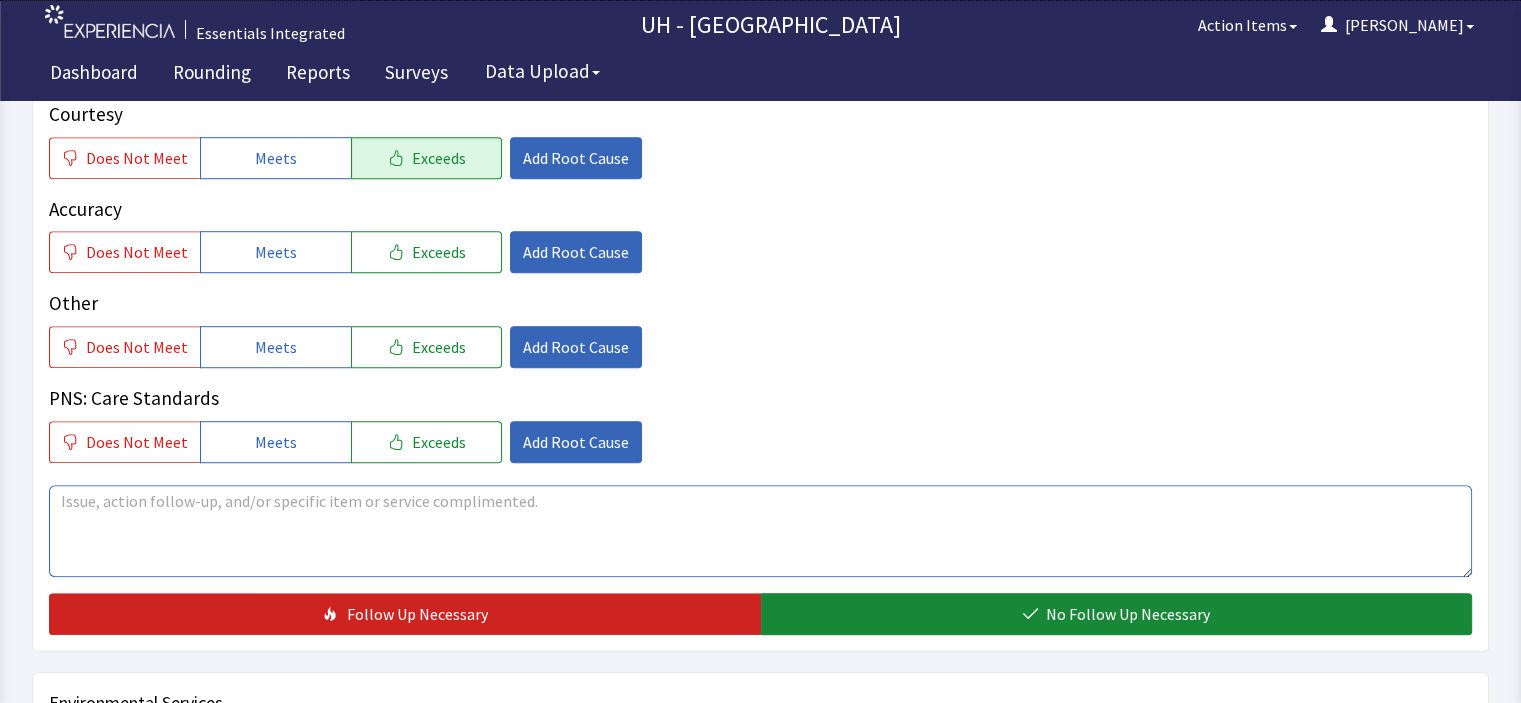 click at bounding box center [760, 531] 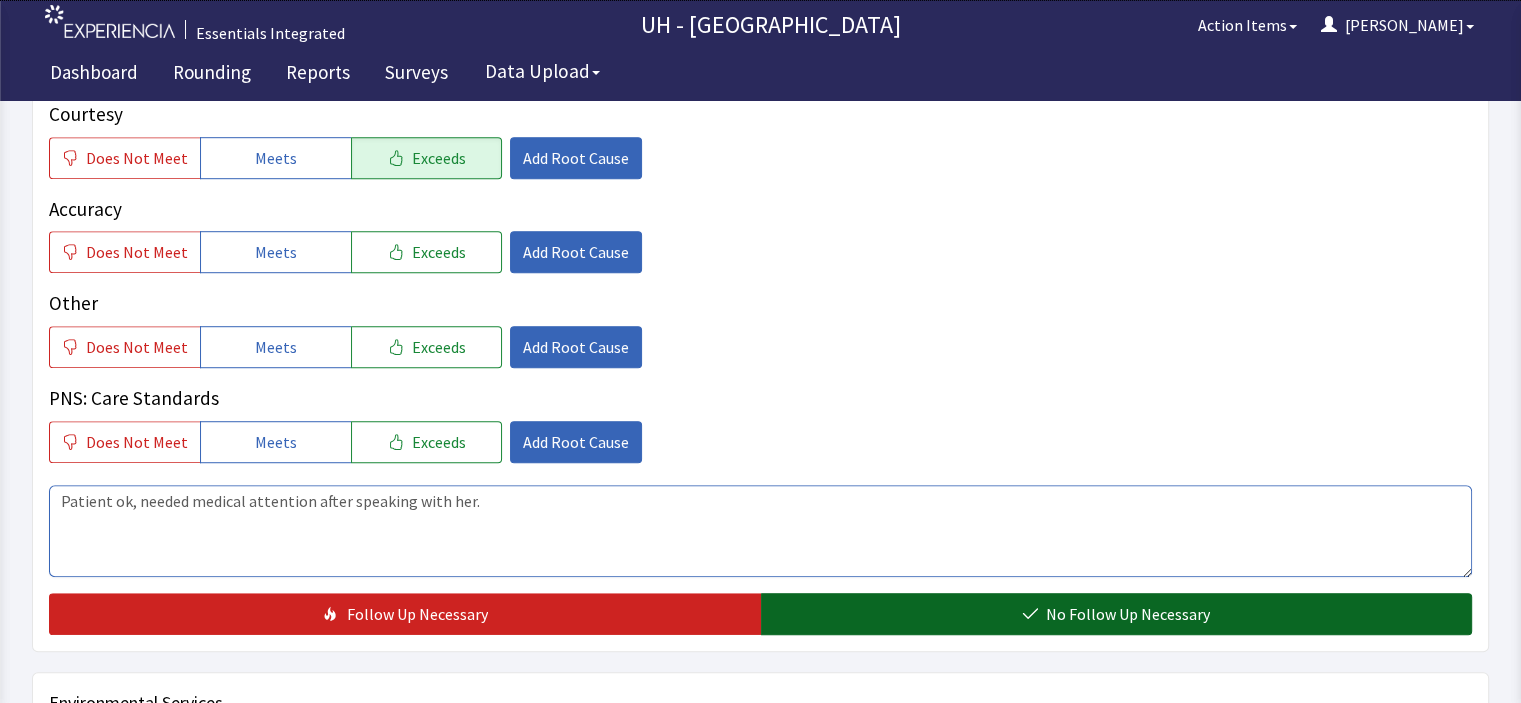 type on "Patient ok, needed medical attention after speaking with her." 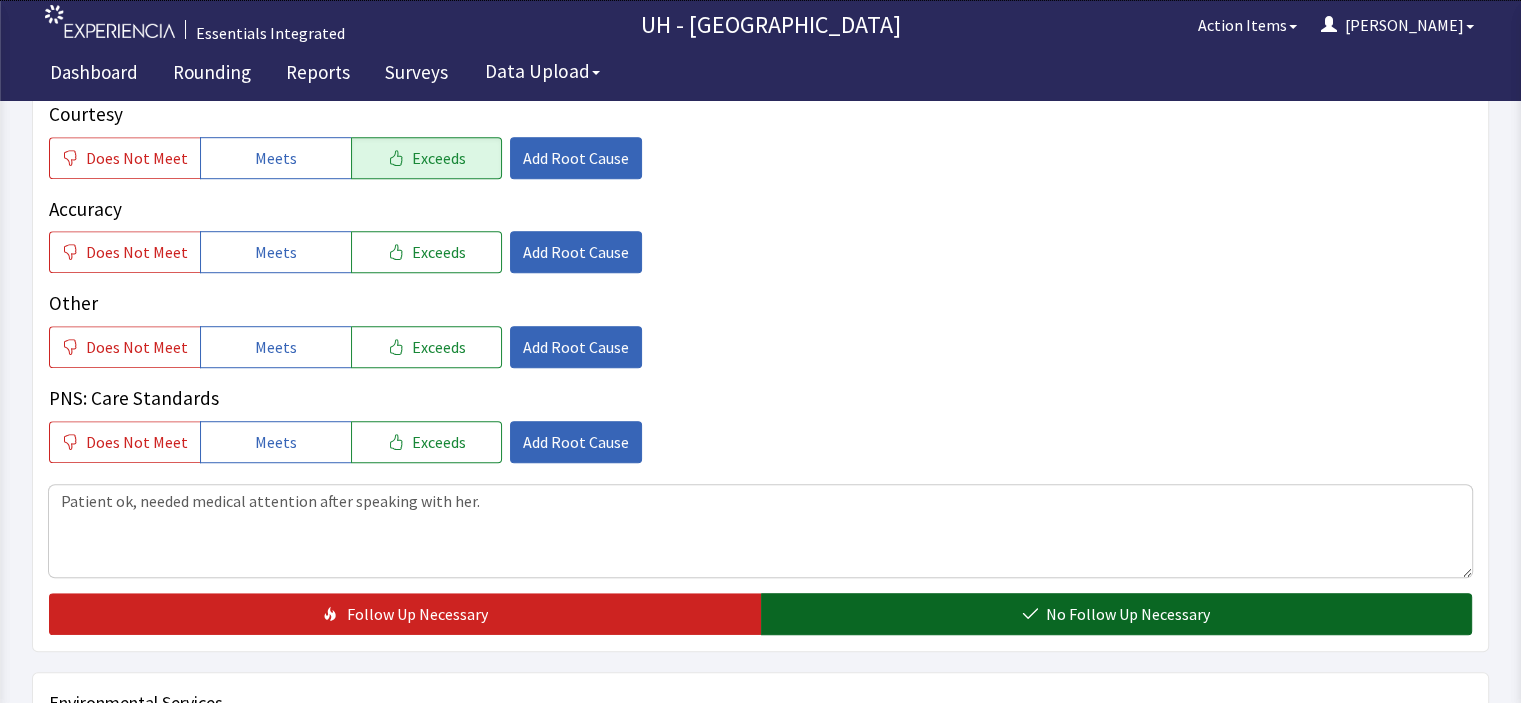 click on "No Follow Up Necessary" 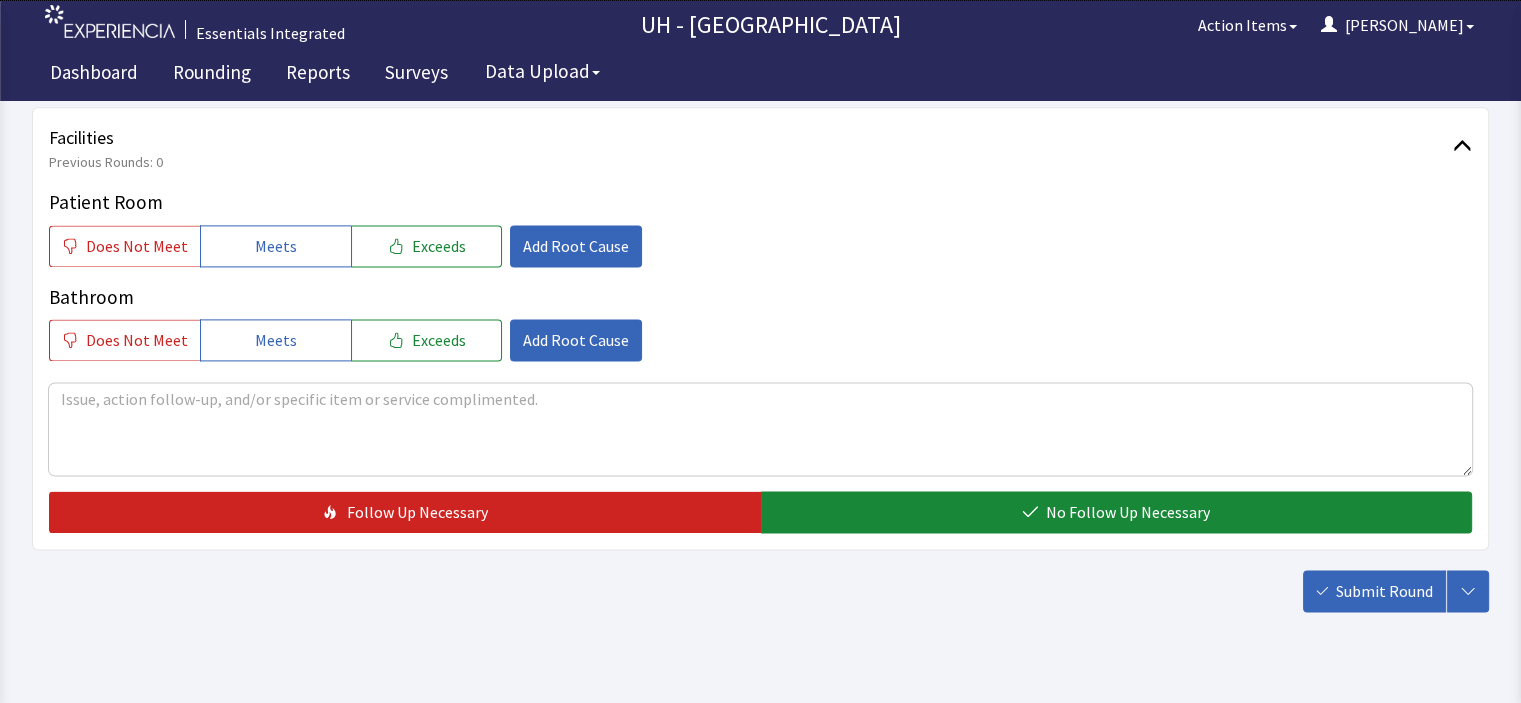 scroll, scrollTop: 2672, scrollLeft: 0, axis: vertical 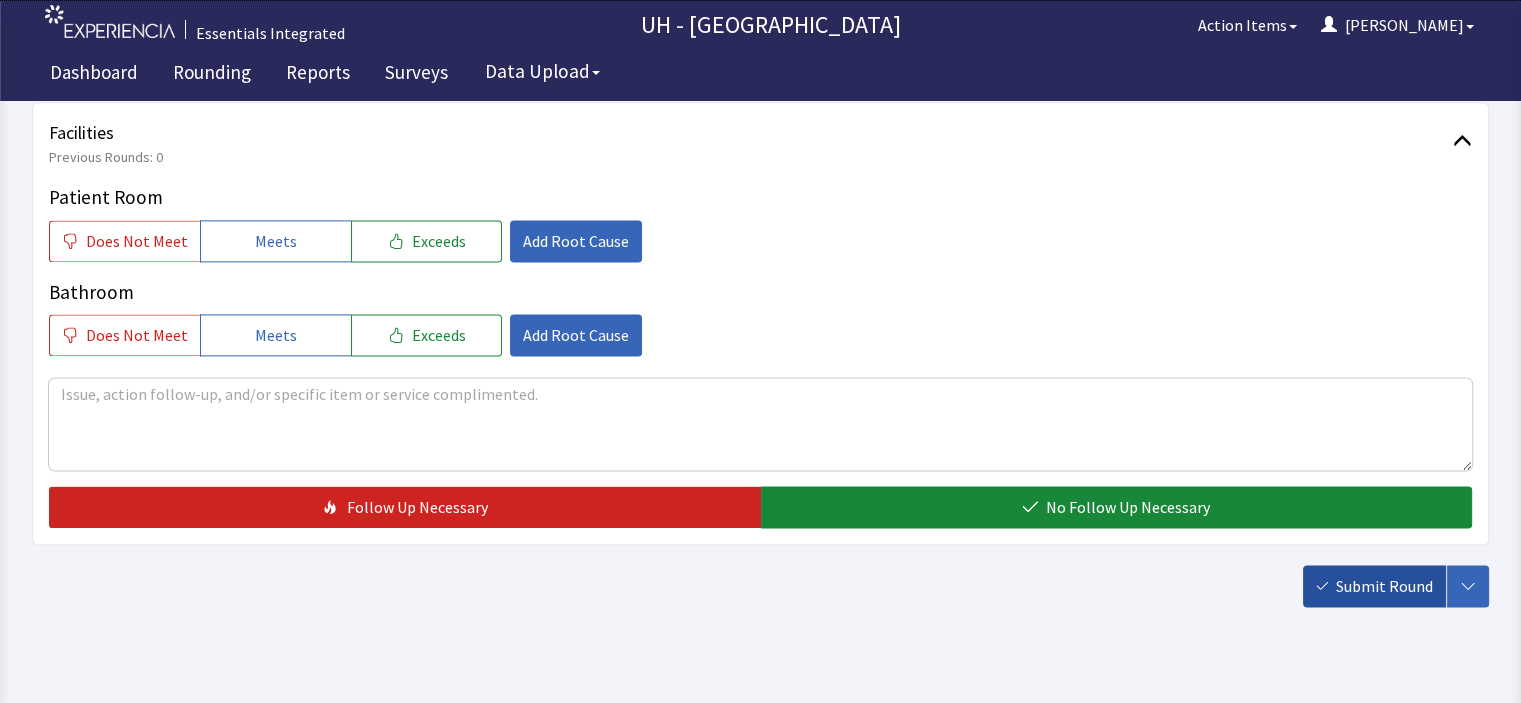click on "Submit Round" at bounding box center (1384, 586) 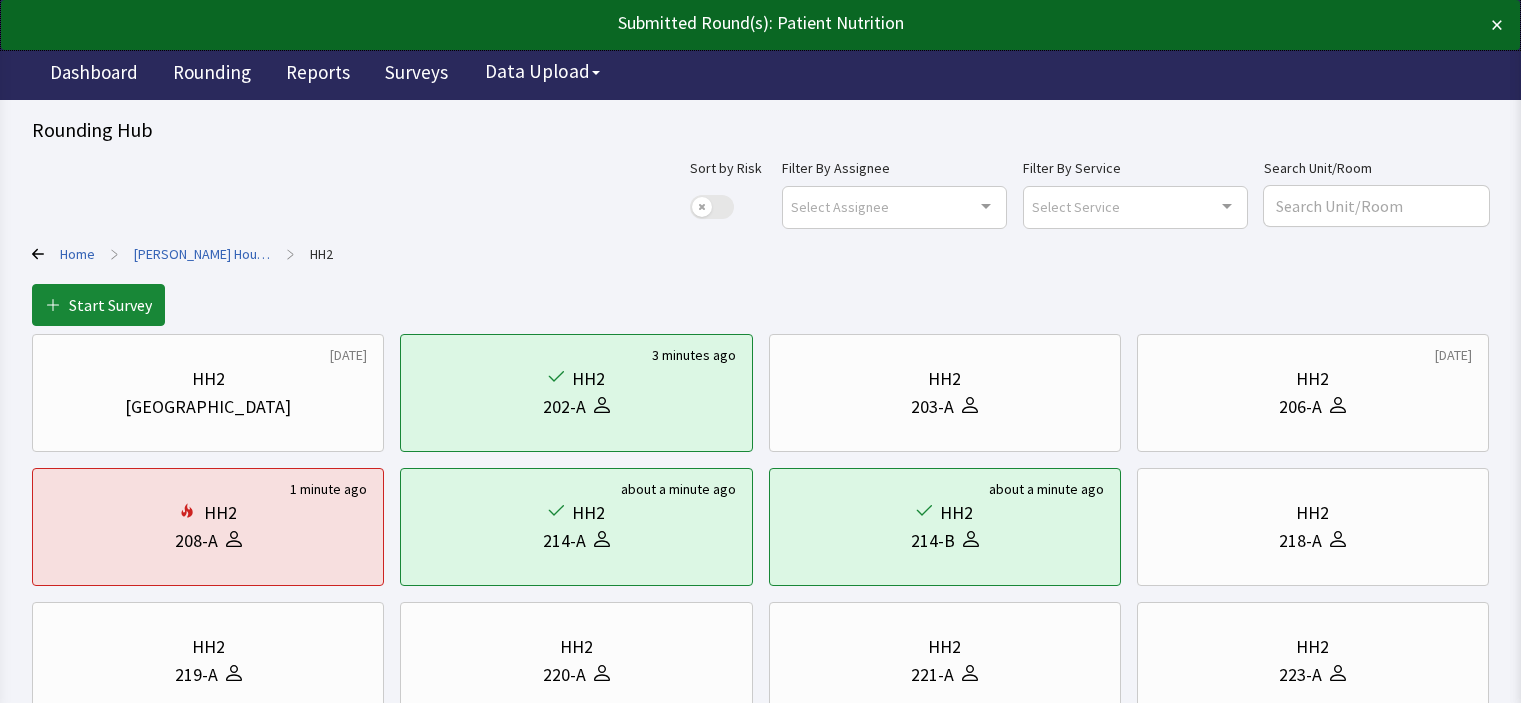 scroll, scrollTop: 0, scrollLeft: 0, axis: both 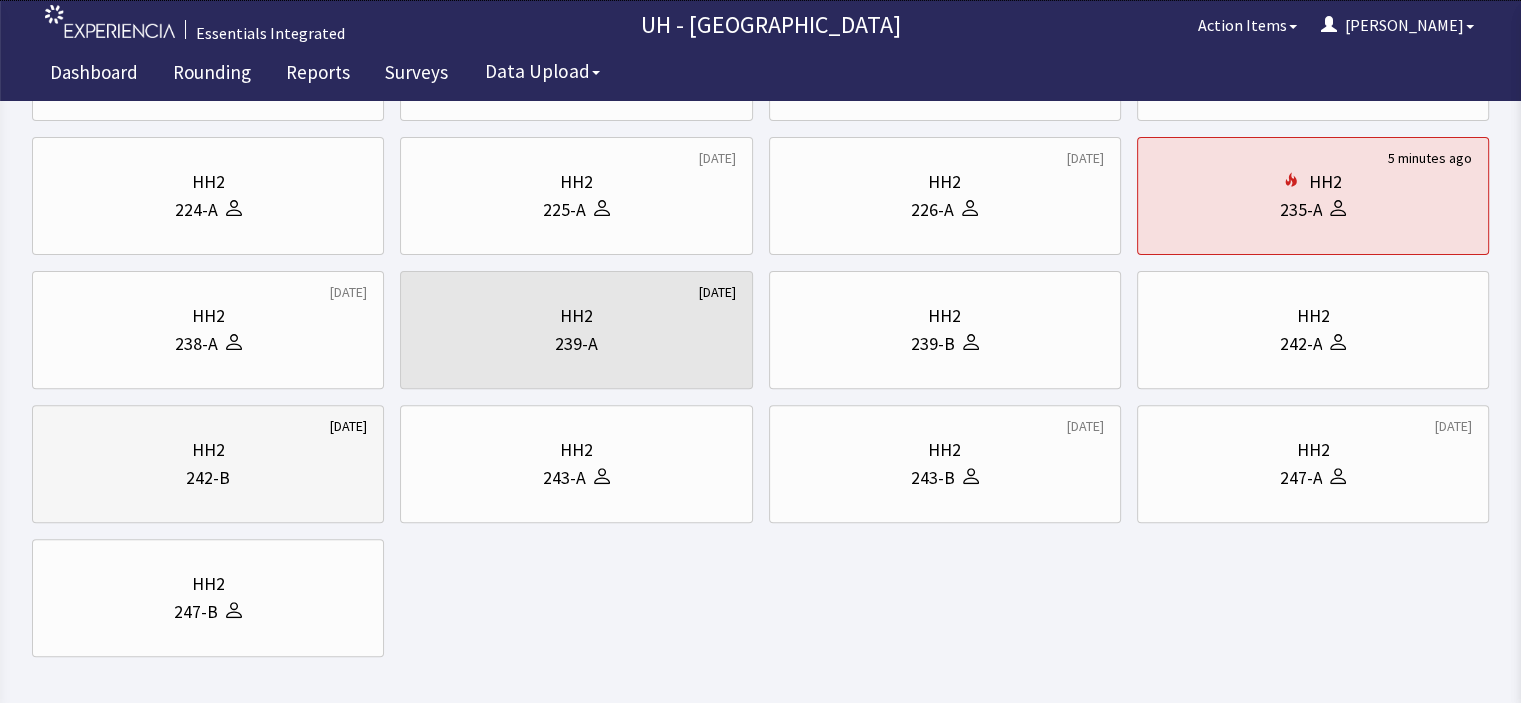 click on "242-B" at bounding box center [208, 478] 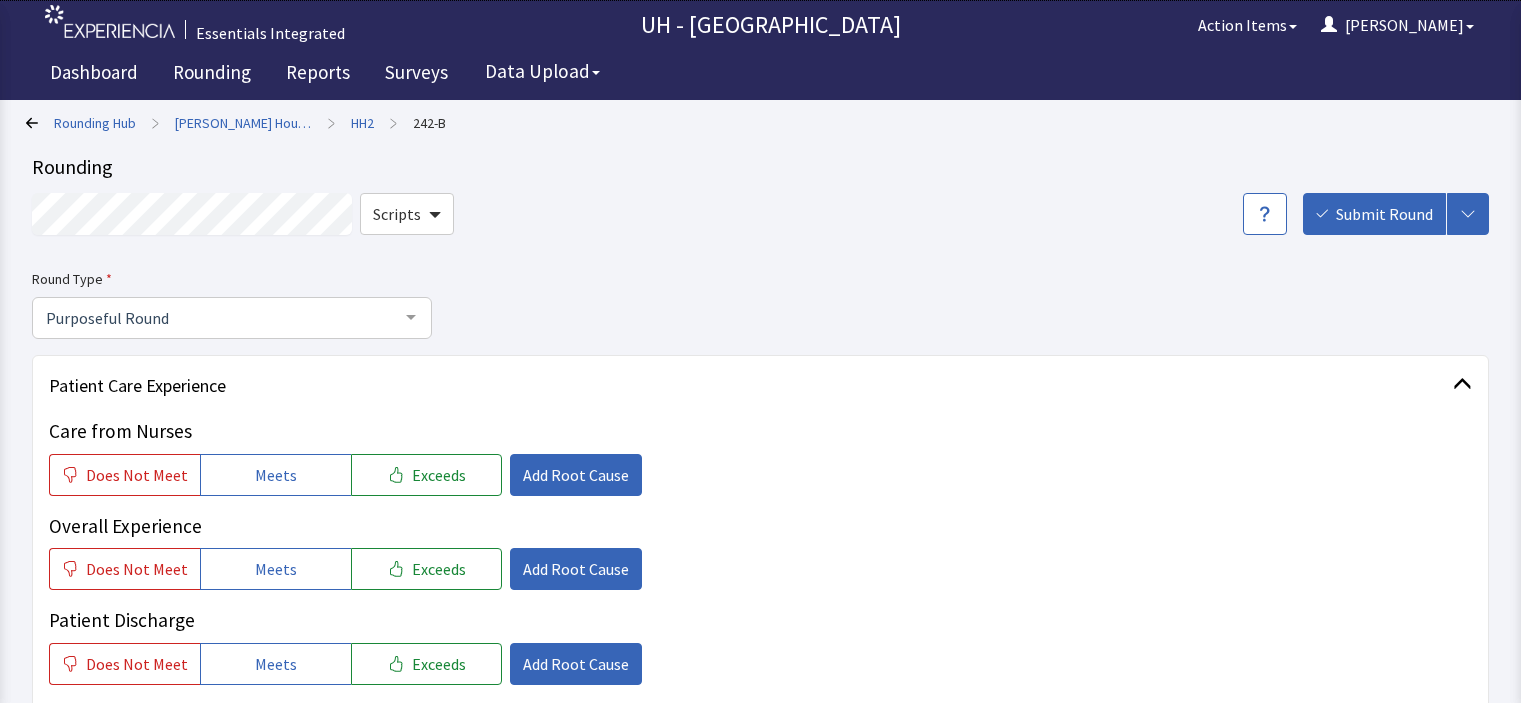 scroll, scrollTop: 0, scrollLeft: 0, axis: both 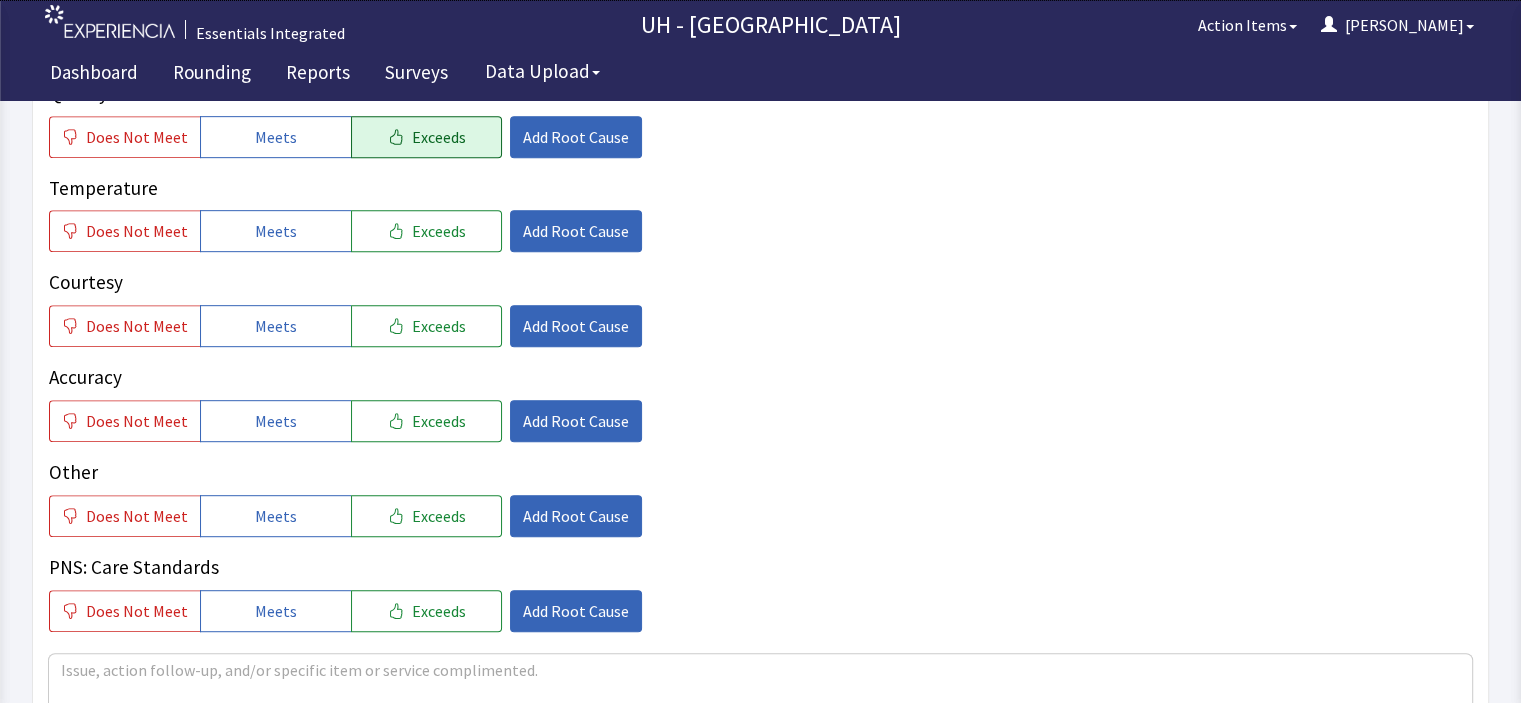 click on "Exceeds" at bounding box center [439, 137] 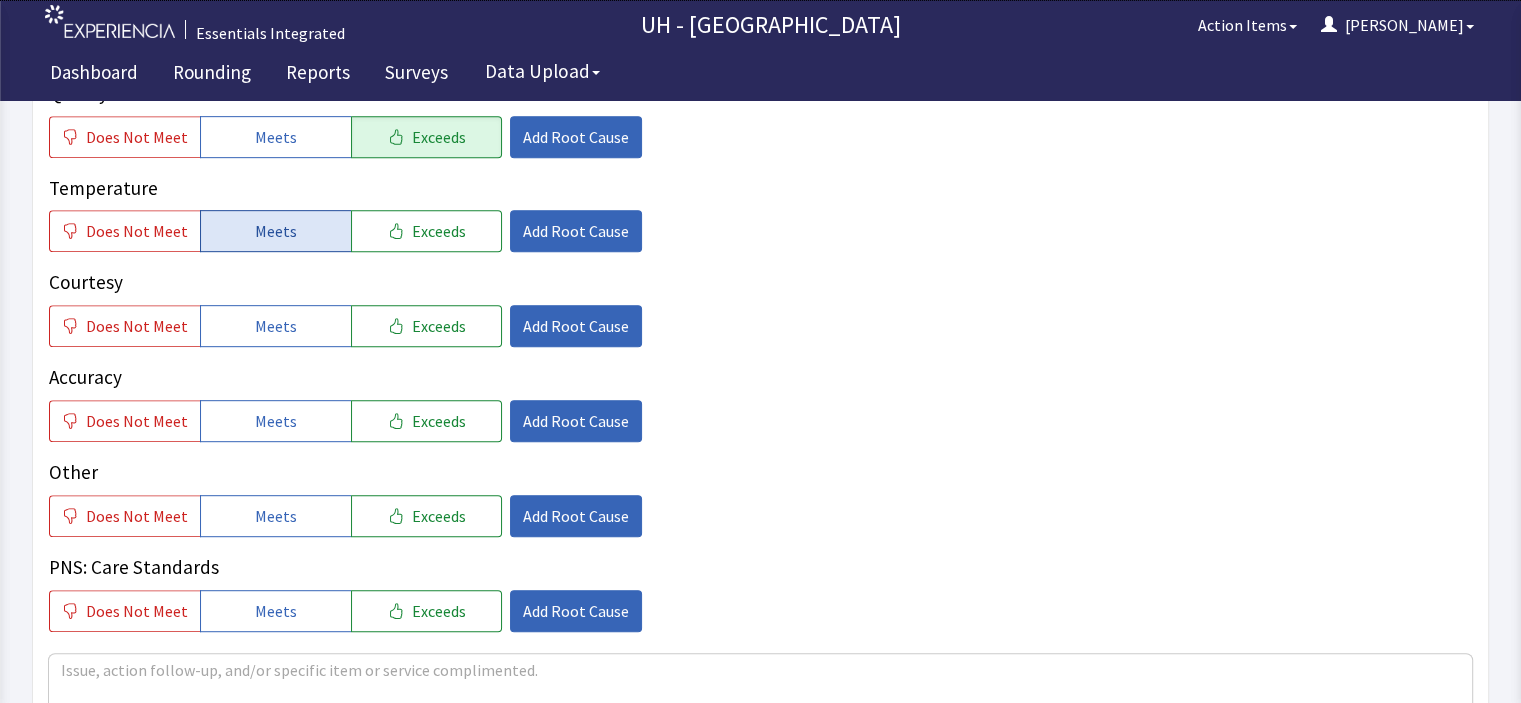 drag, startPoint x: 282, startPoint y: 133, endPoint x: 274, endPoint y: 223, distance: 90.35486 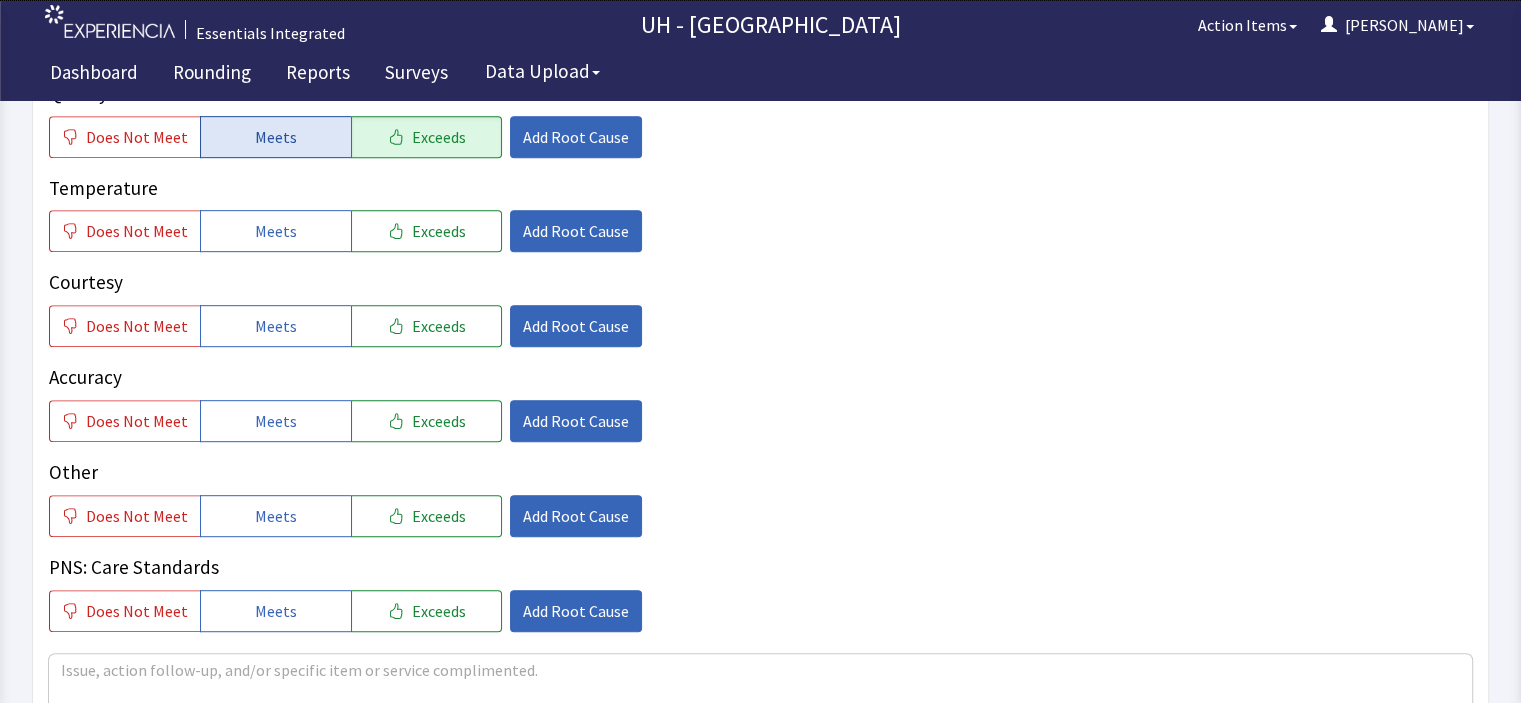 drag, startPoint x: 274, startPoint y: 223, endPoint x: 280, endPoint y: 135, distance: 88.20431 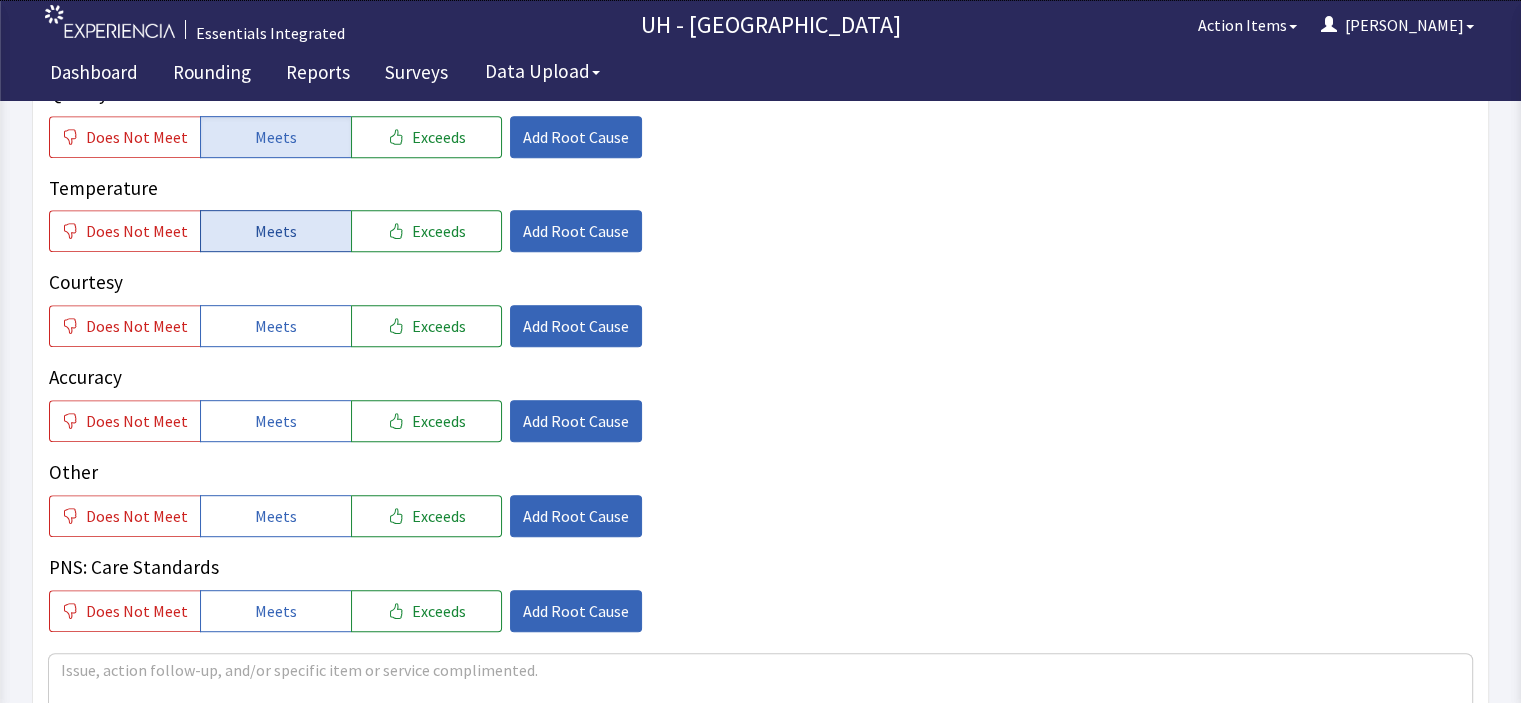 click on "Meets" 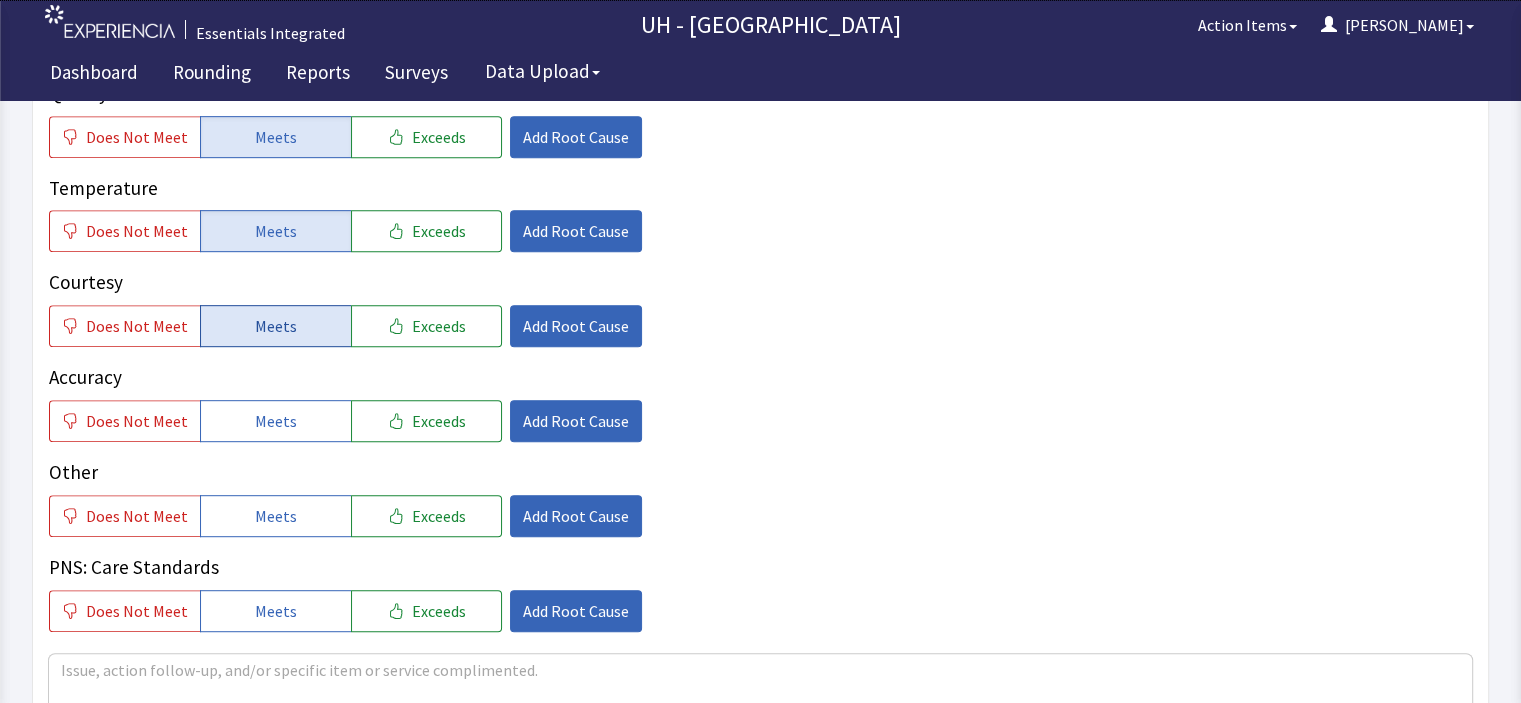 click on "Meets" at bounding box center [276, 326] 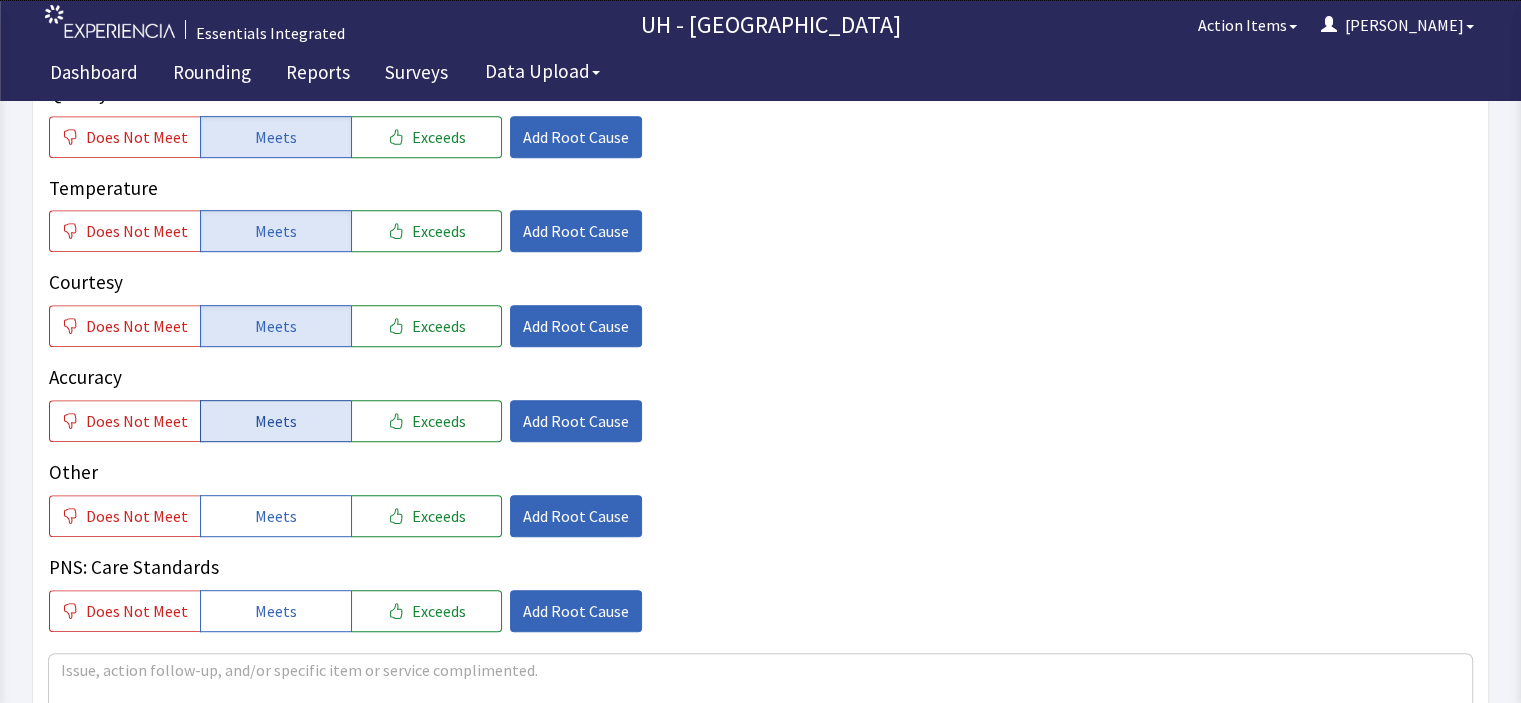 click on "Meets" 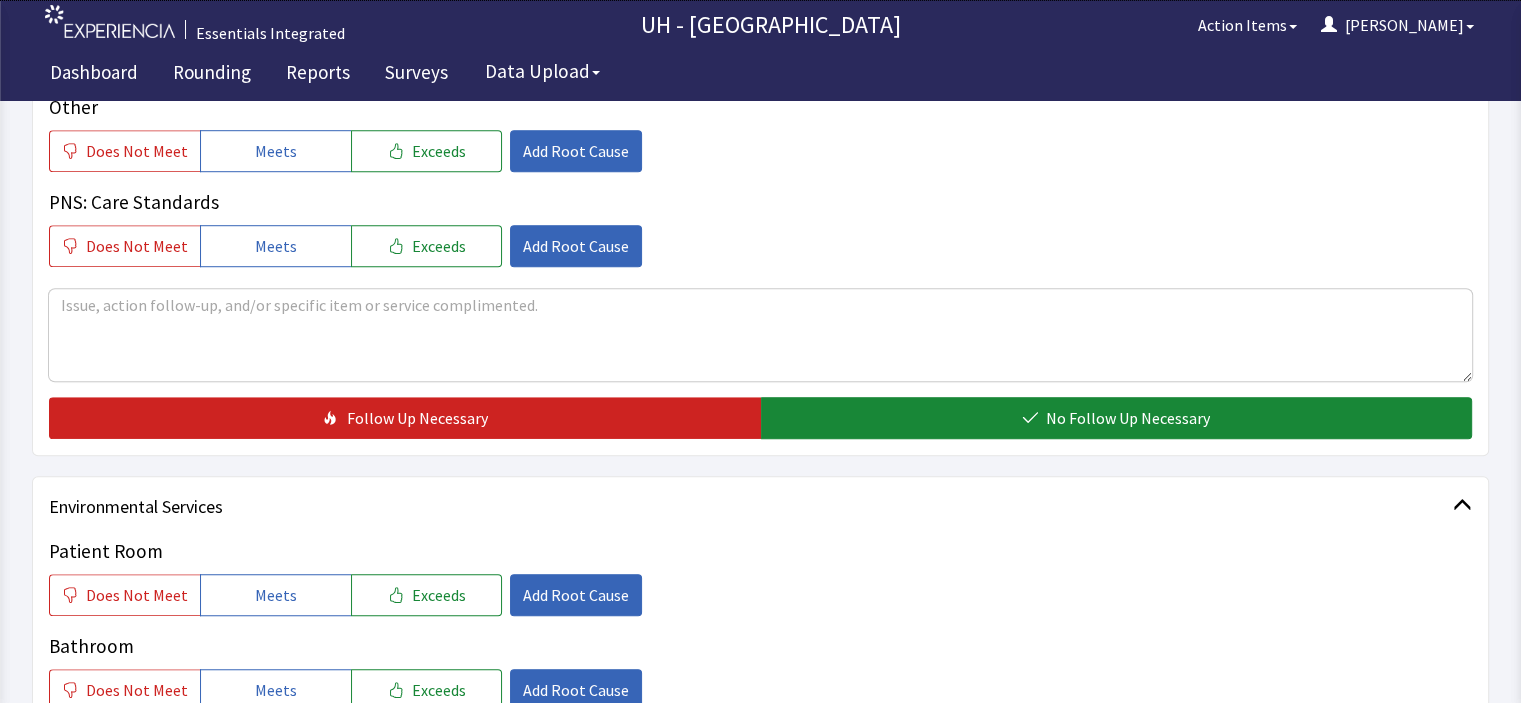 scroll, scrollTop: 1352, scrollLeft: 0, axis: vertical 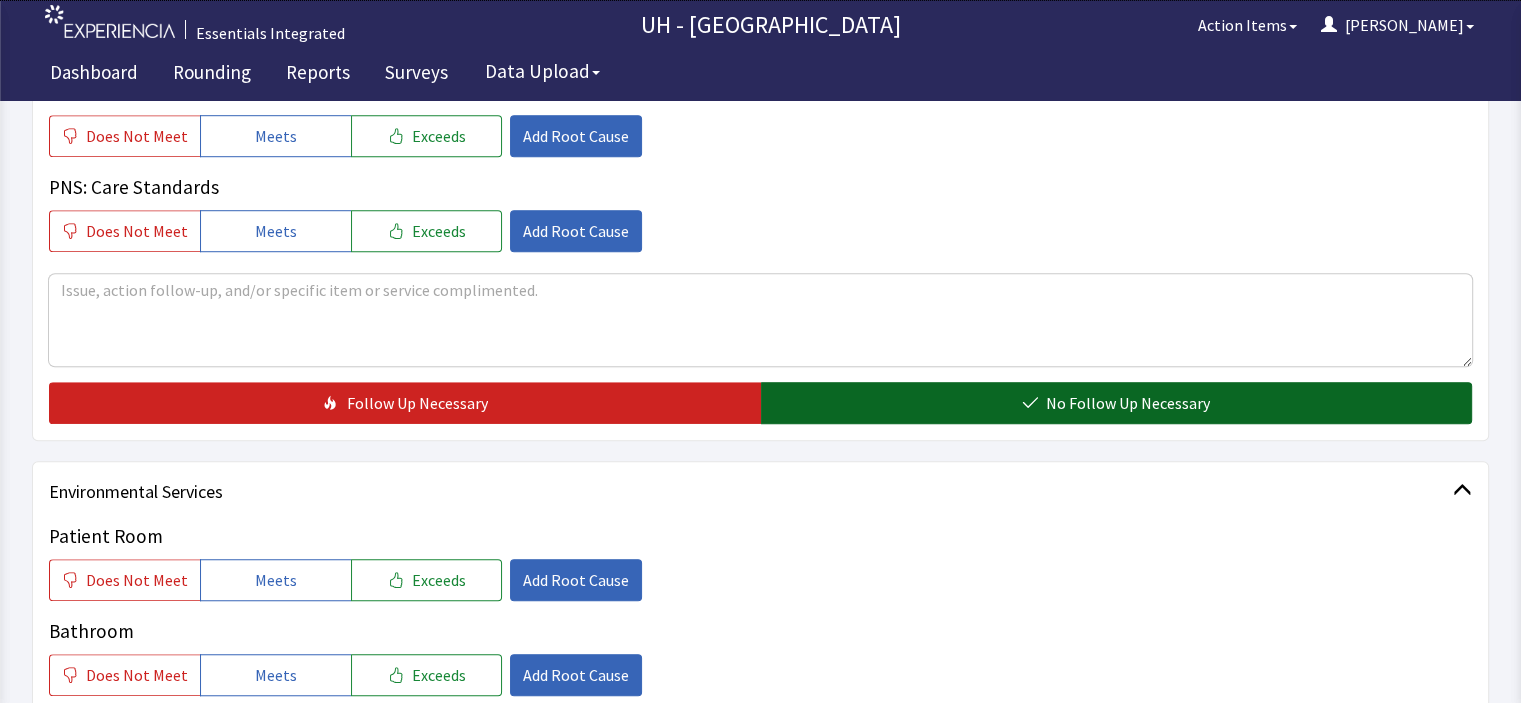 click on "No Follow Up Necessary" at bounding box center [1128, 403] 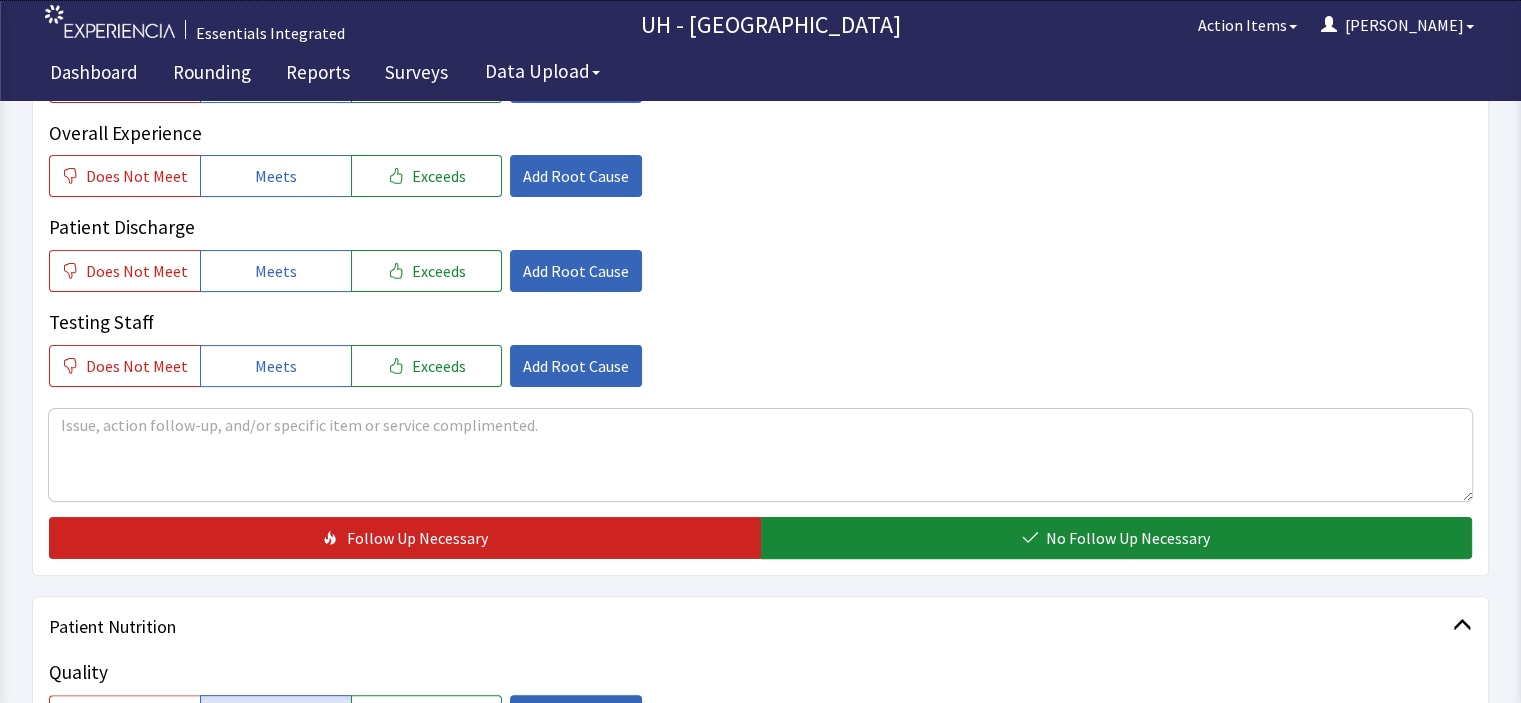 scroll, scrollTop: 0, scrollLeft: 0, axis: both 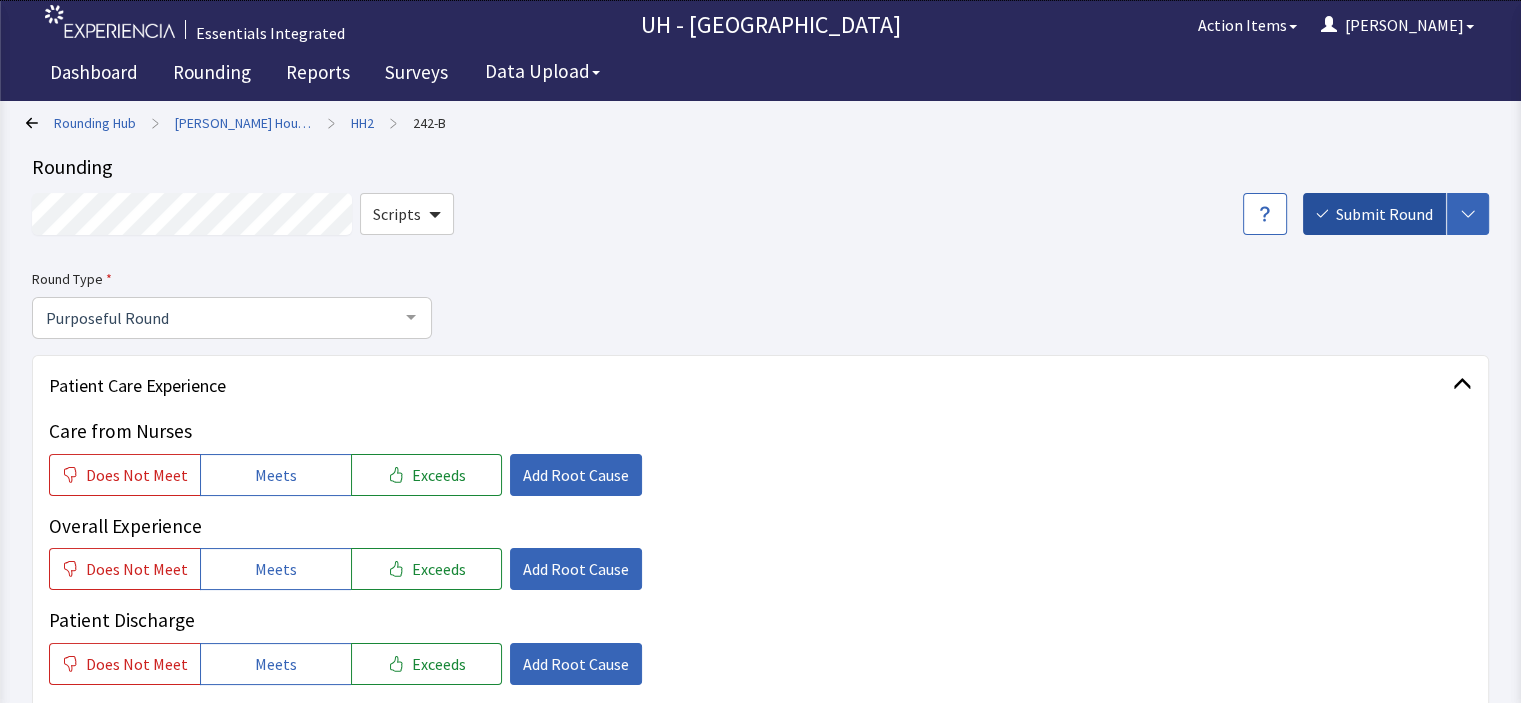 click on "Submit Round" at bounding box center [1384, 214] 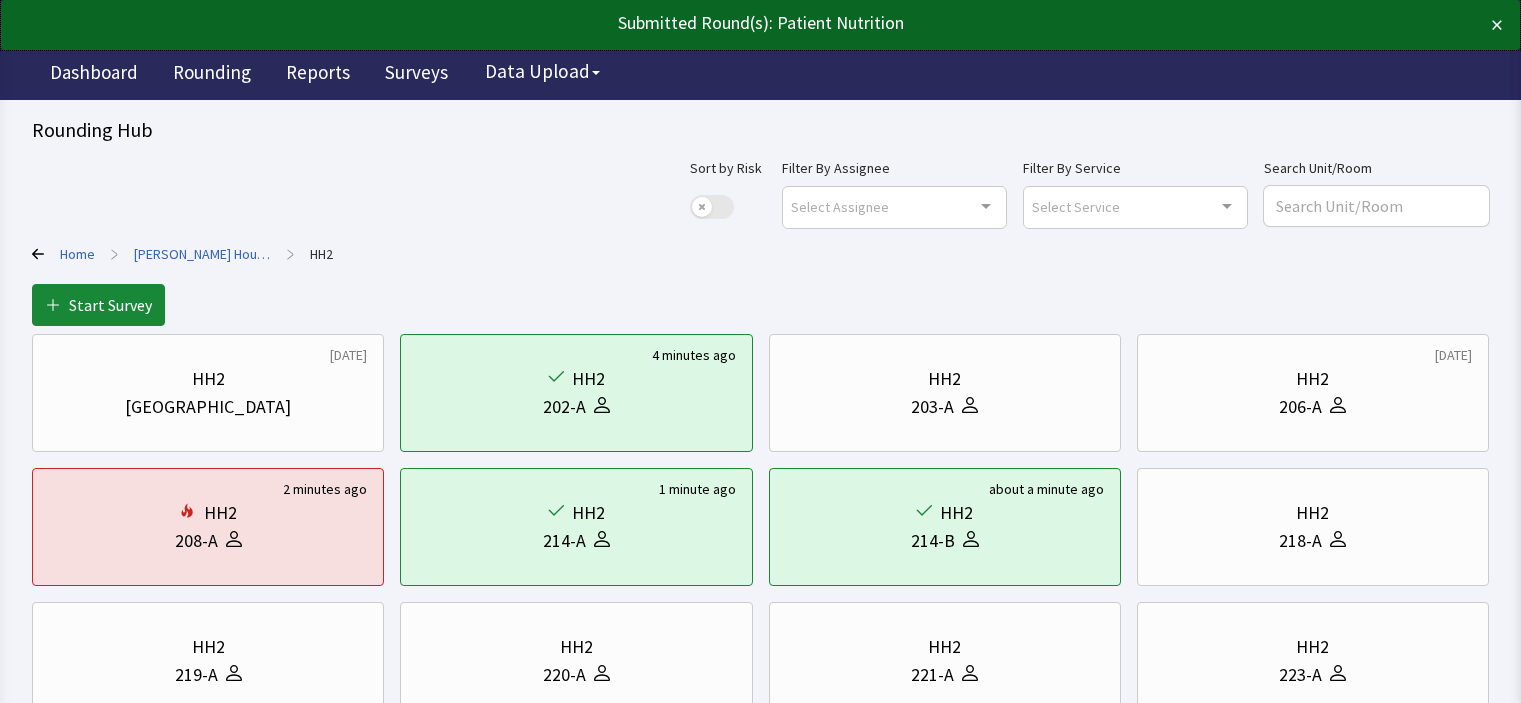 scroll, scrollTop: 0, scrollLeft: 0, axis: both 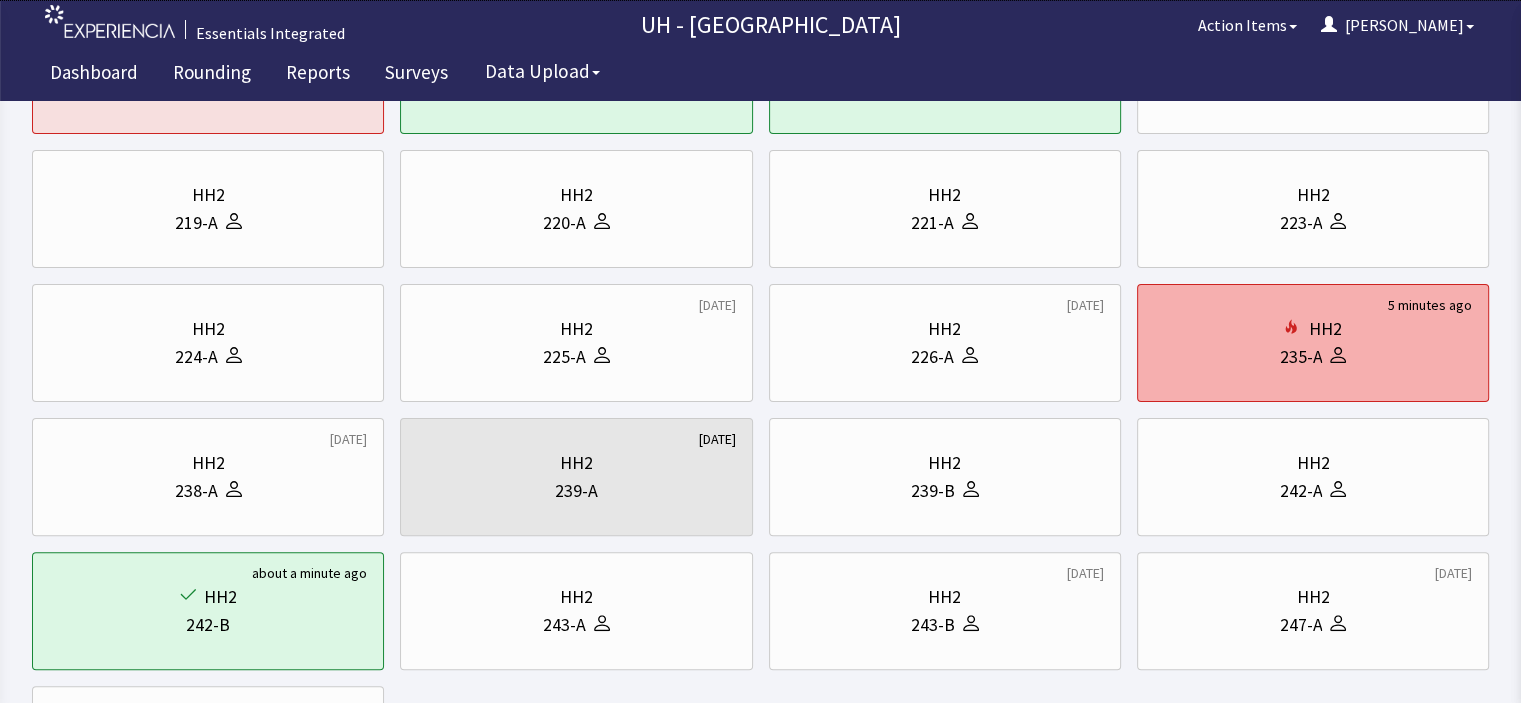 click on "HH2" at bounding box center (1313, 329) 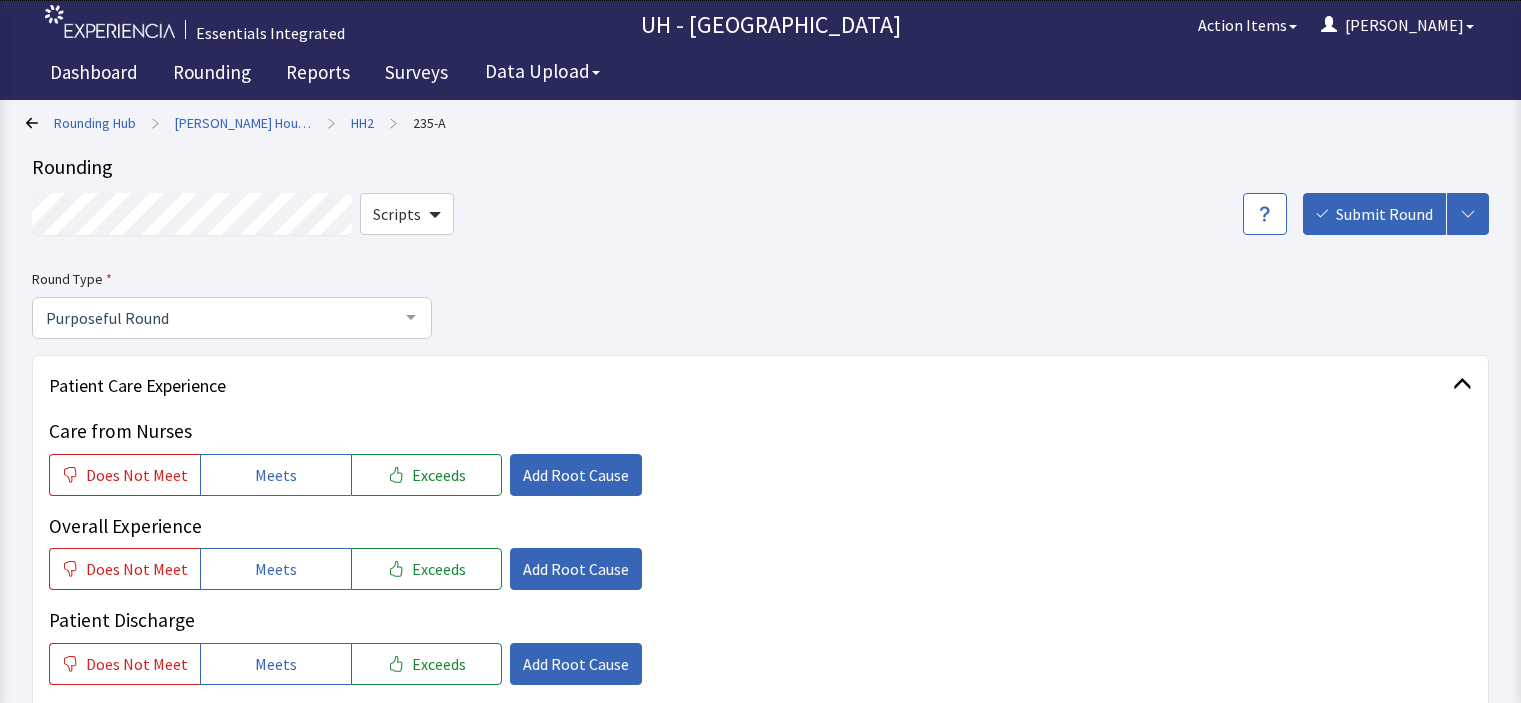scroll, scrollTop: 0, scrollLeft: 0, axis: both 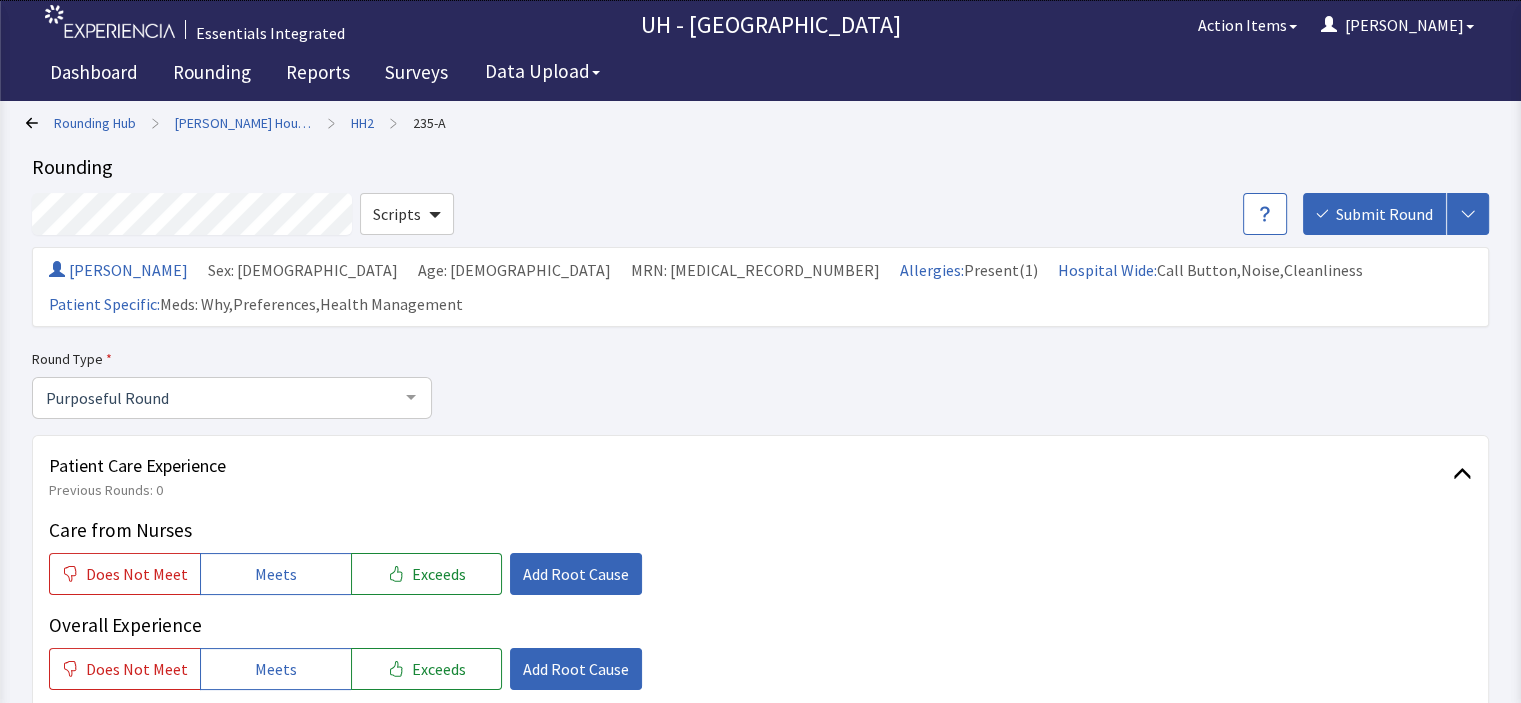 click on "HH2" at bounding box center (362, 123) 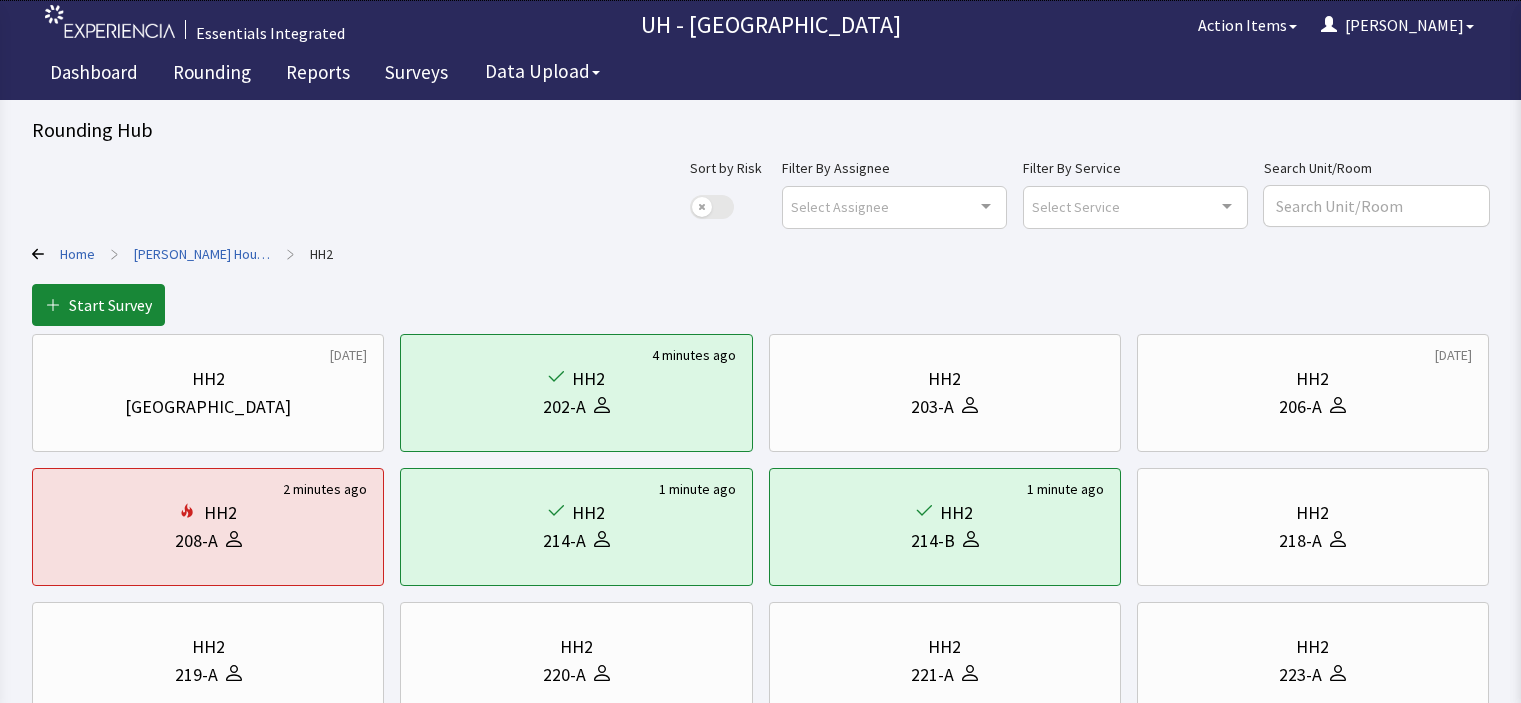 scroll, scrollTop: 0, scrollLeft: 0, axis: both 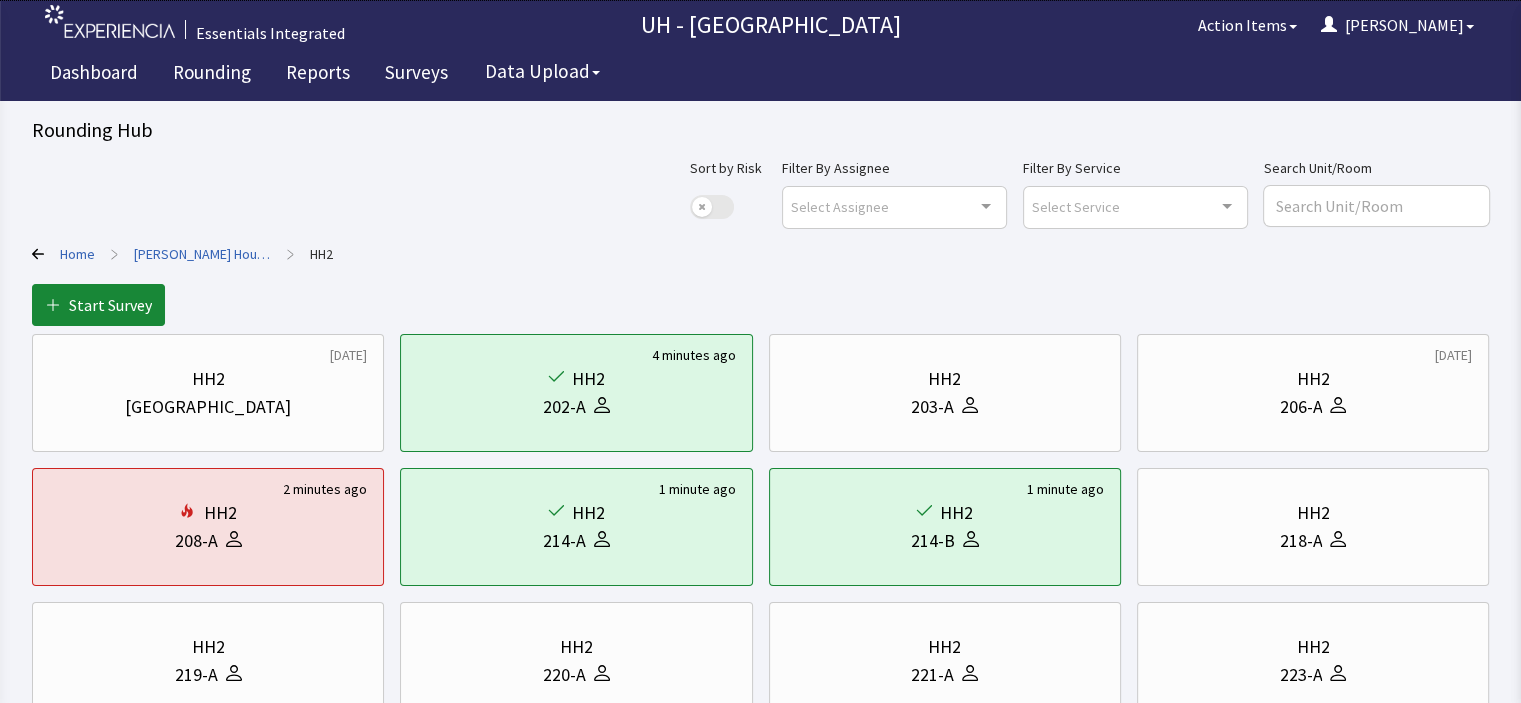 click on "Home" at bounding box center [77, 254] 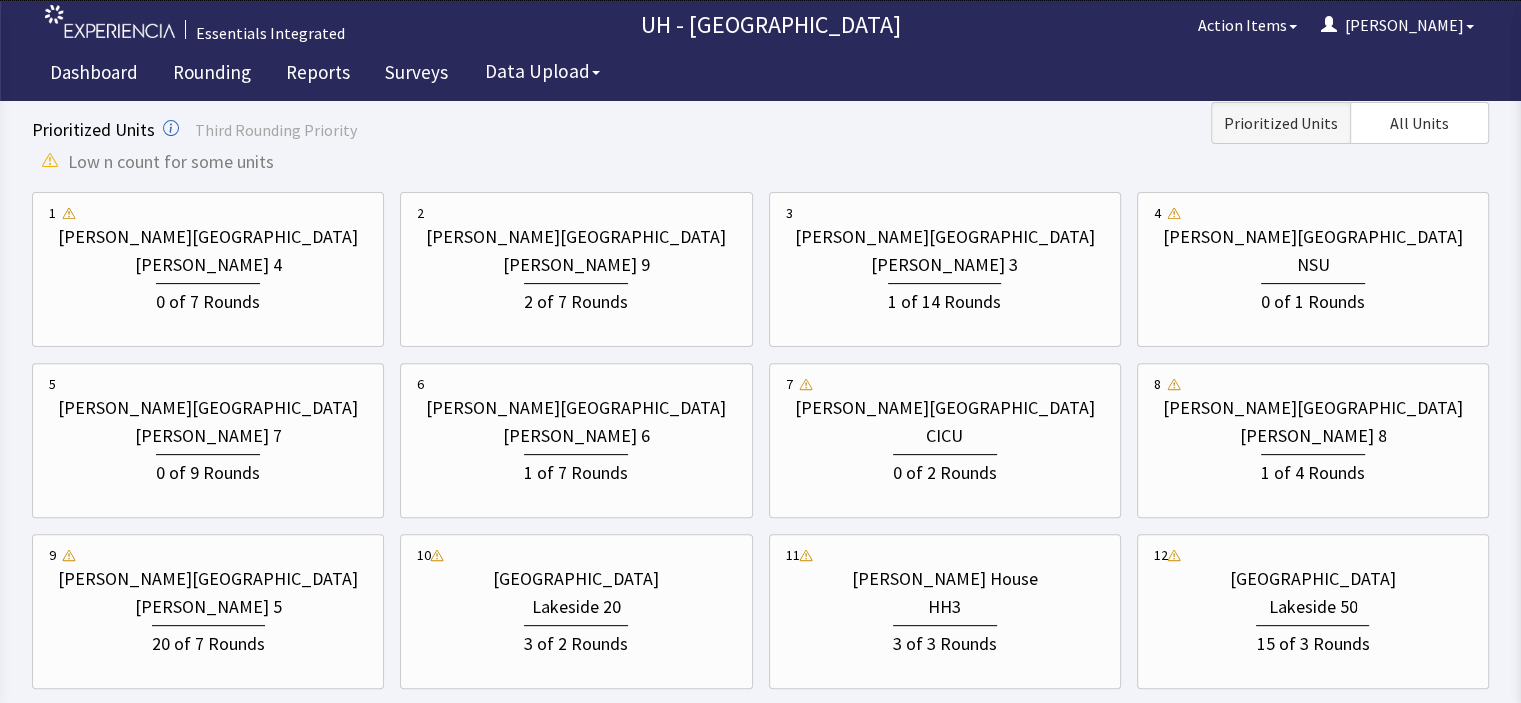 scroll, scrollTop: 624, scrollLeft: 0, axis: vertical 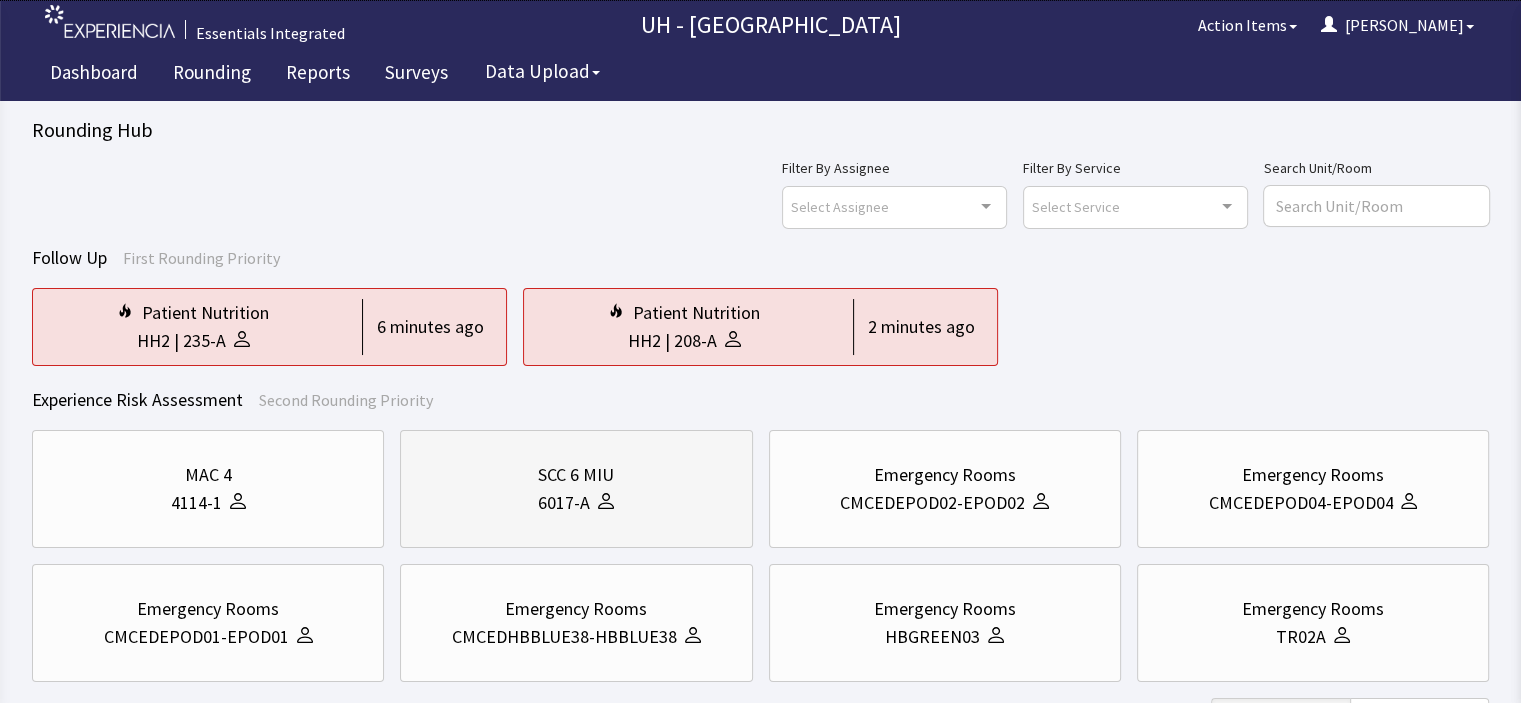 click at bounding box center (602, 503) 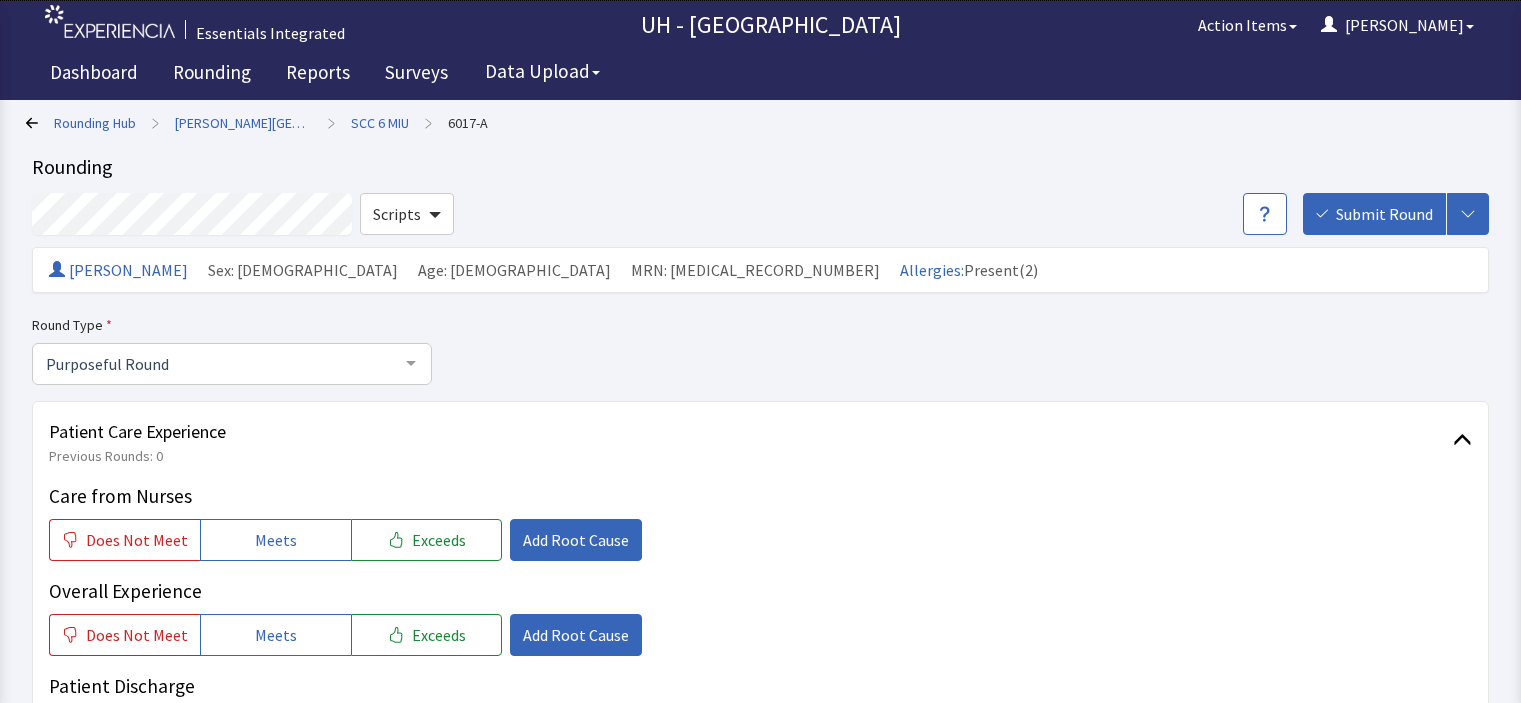 scroll, scrollTop: 0, scrollLeft: 0, axis: both 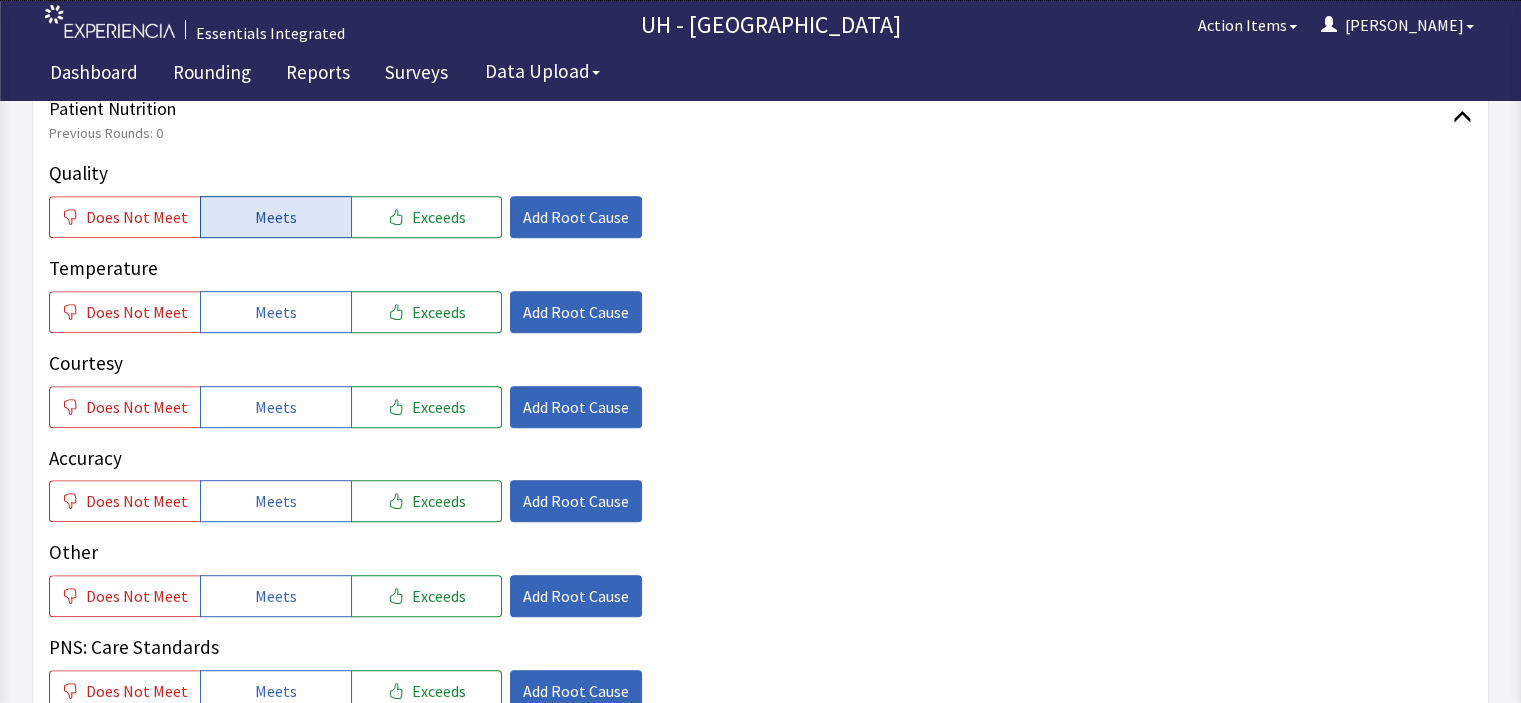 click on "Meets" at bounding box center (276, 217) 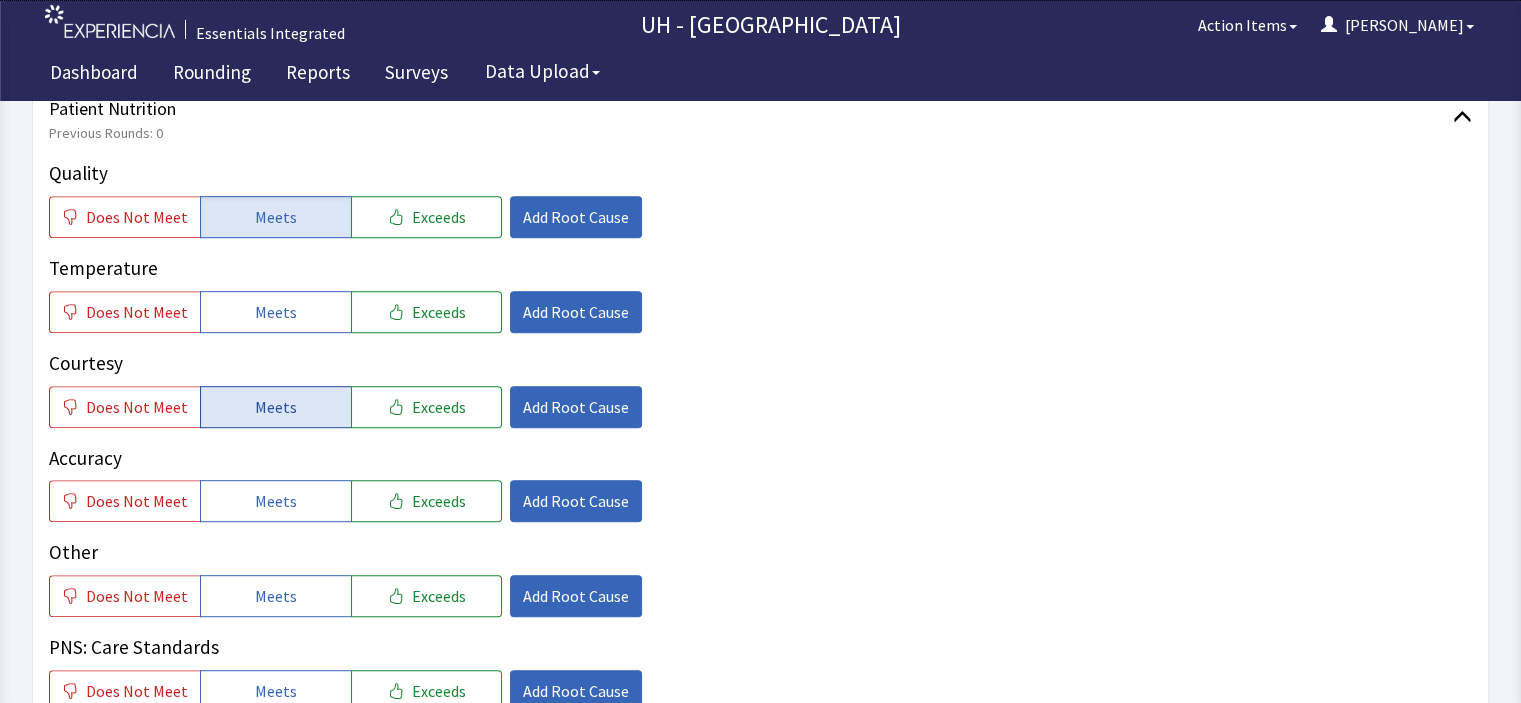 drag, startPoint x: 318, startPoint y: 277, endPoint x: 328, endPoint y: 350, distance: 73.68175 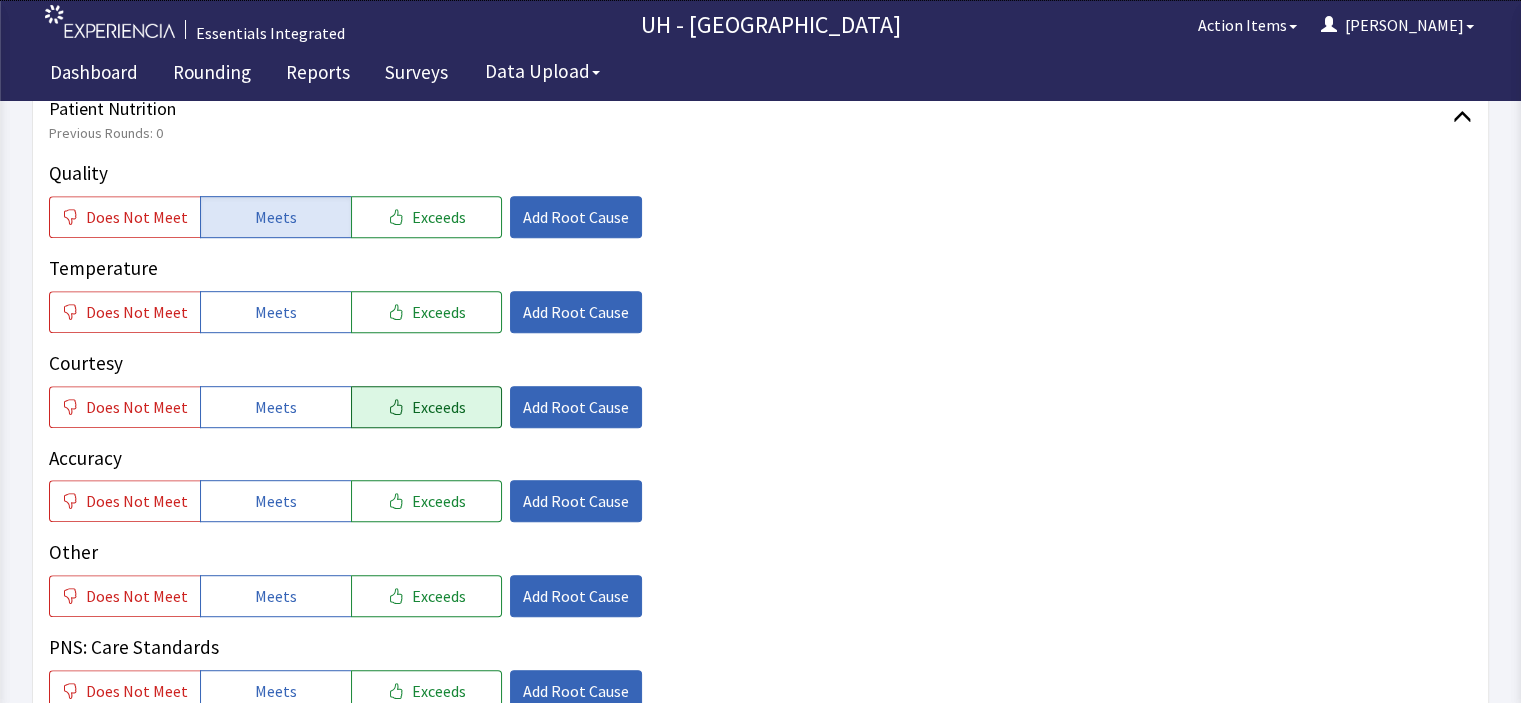 drag, startPoint x: 296, startPoint y: 271, endPoint x: 421, endPoint y: 375, distance: 162.60689 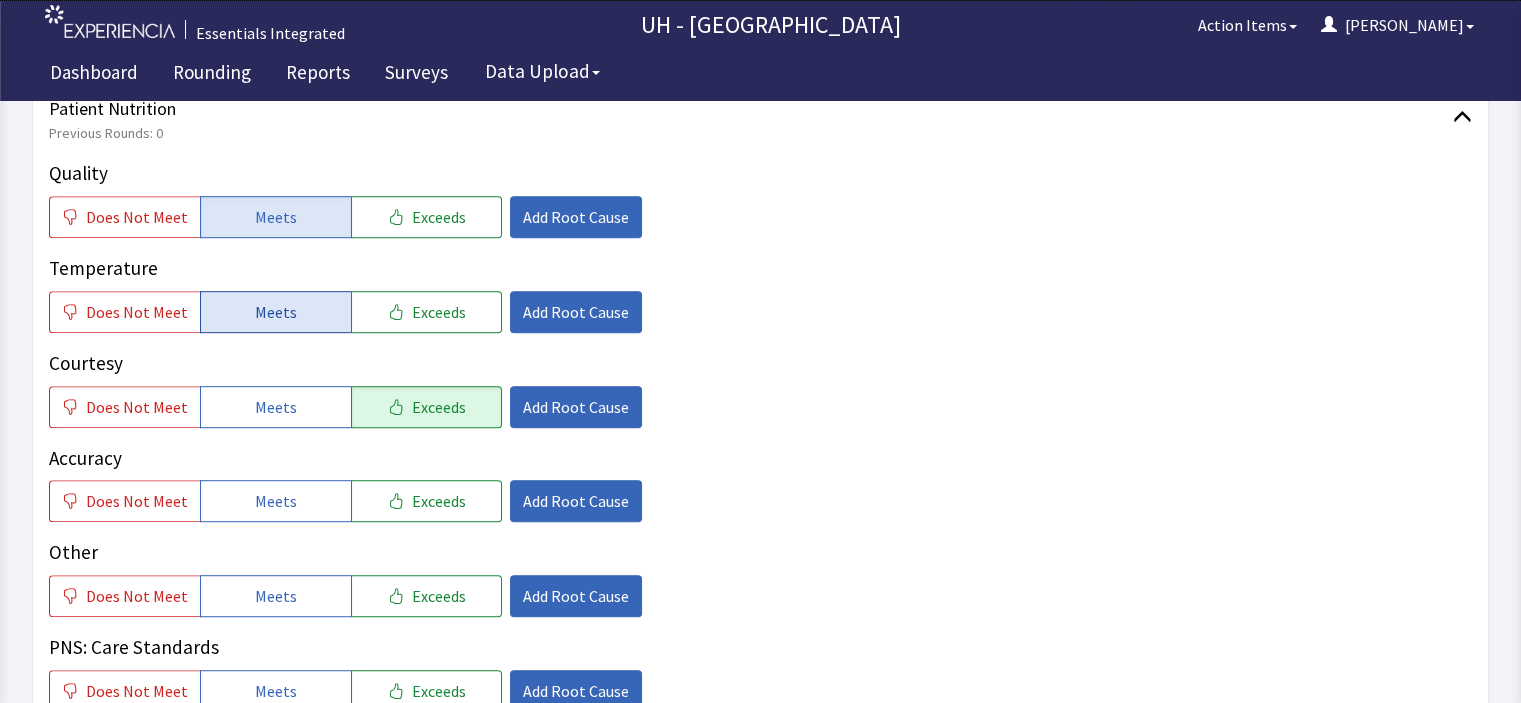 click on "Meets" 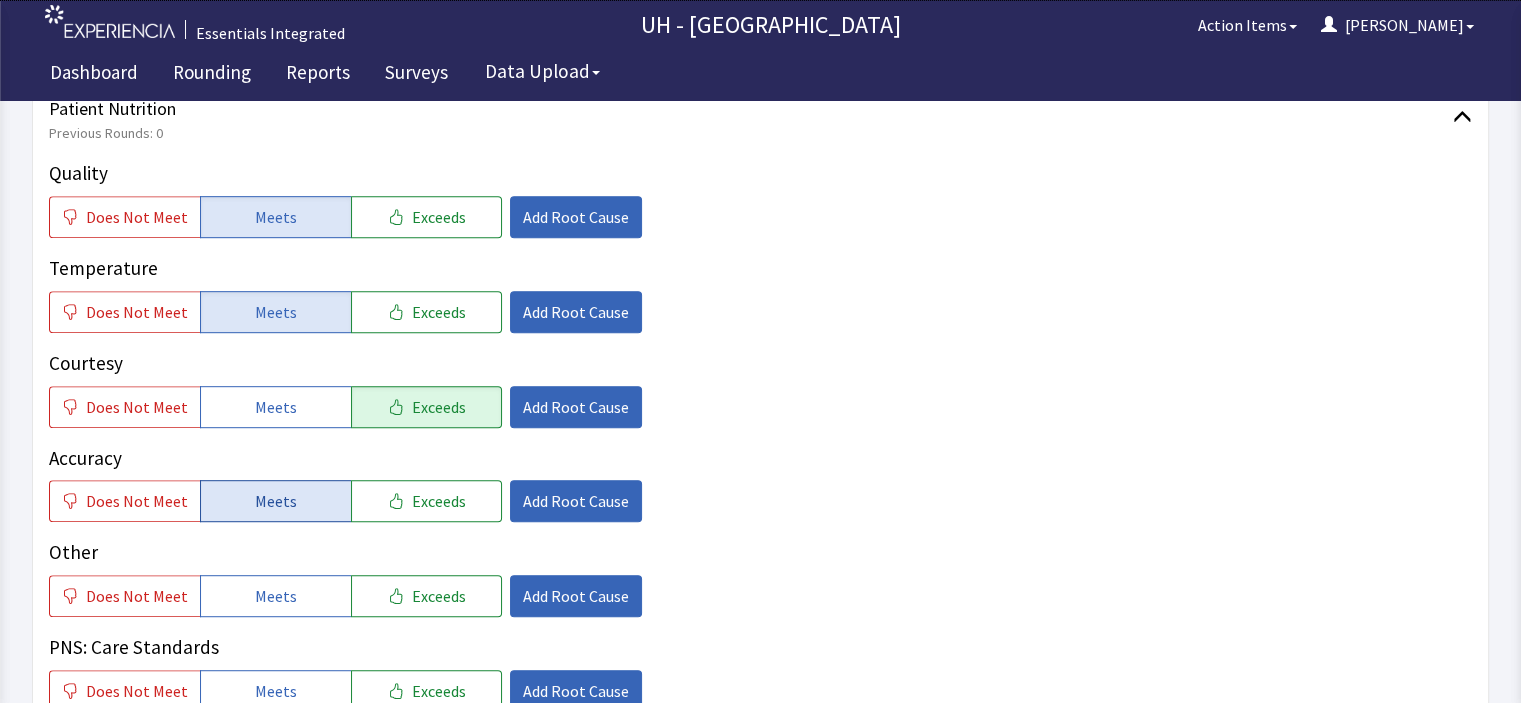 click on "Meets" 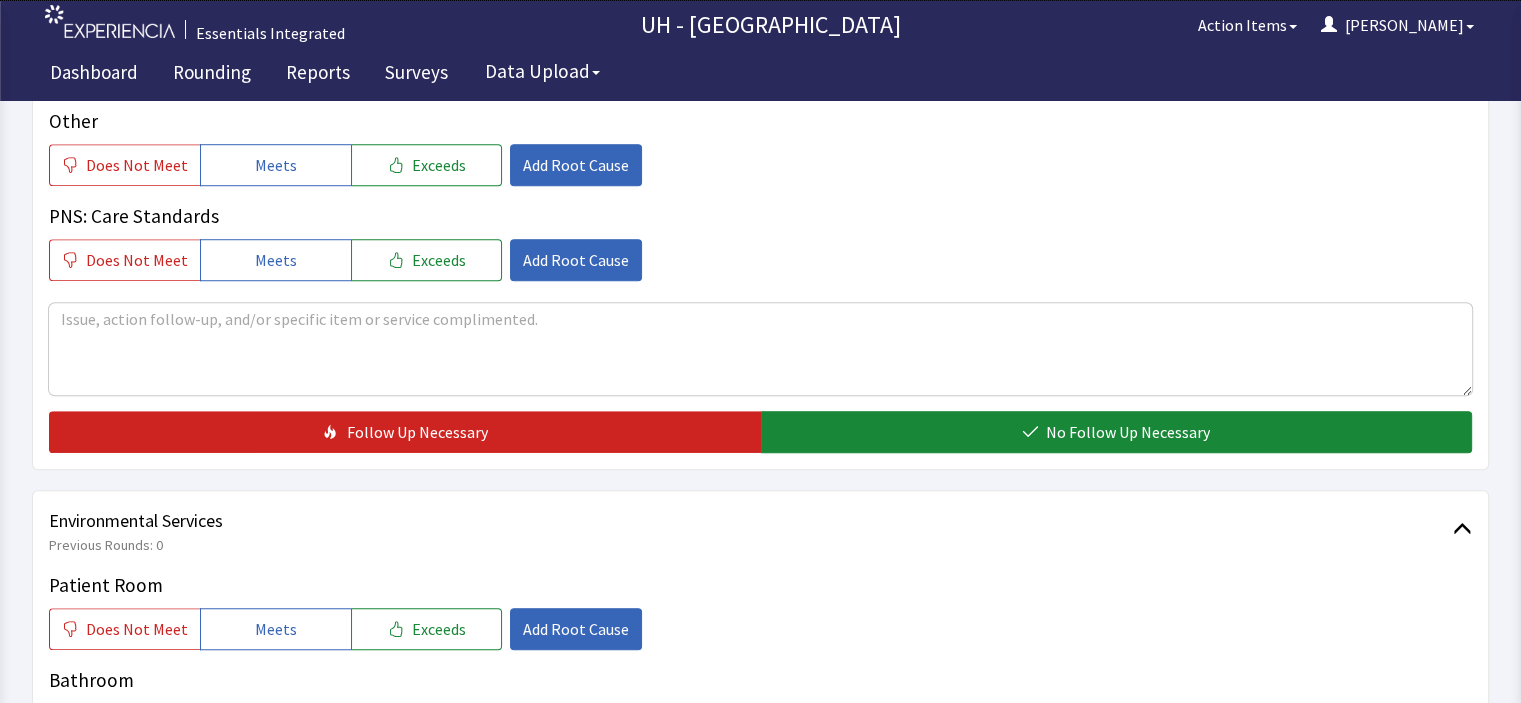 scroll, scrollTop: 1449, scrollLeft: 0, axis: vertical 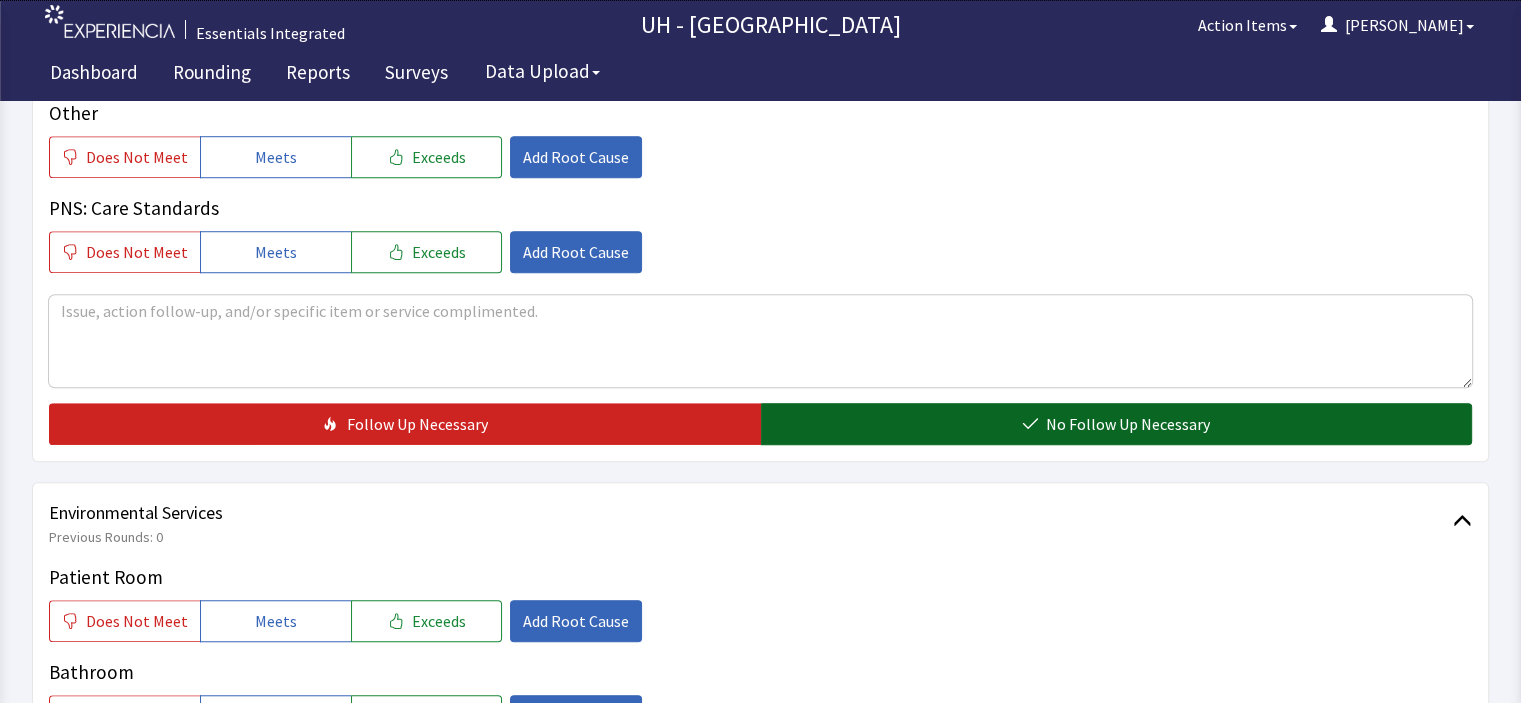 click on "No Follow Up Necessary" 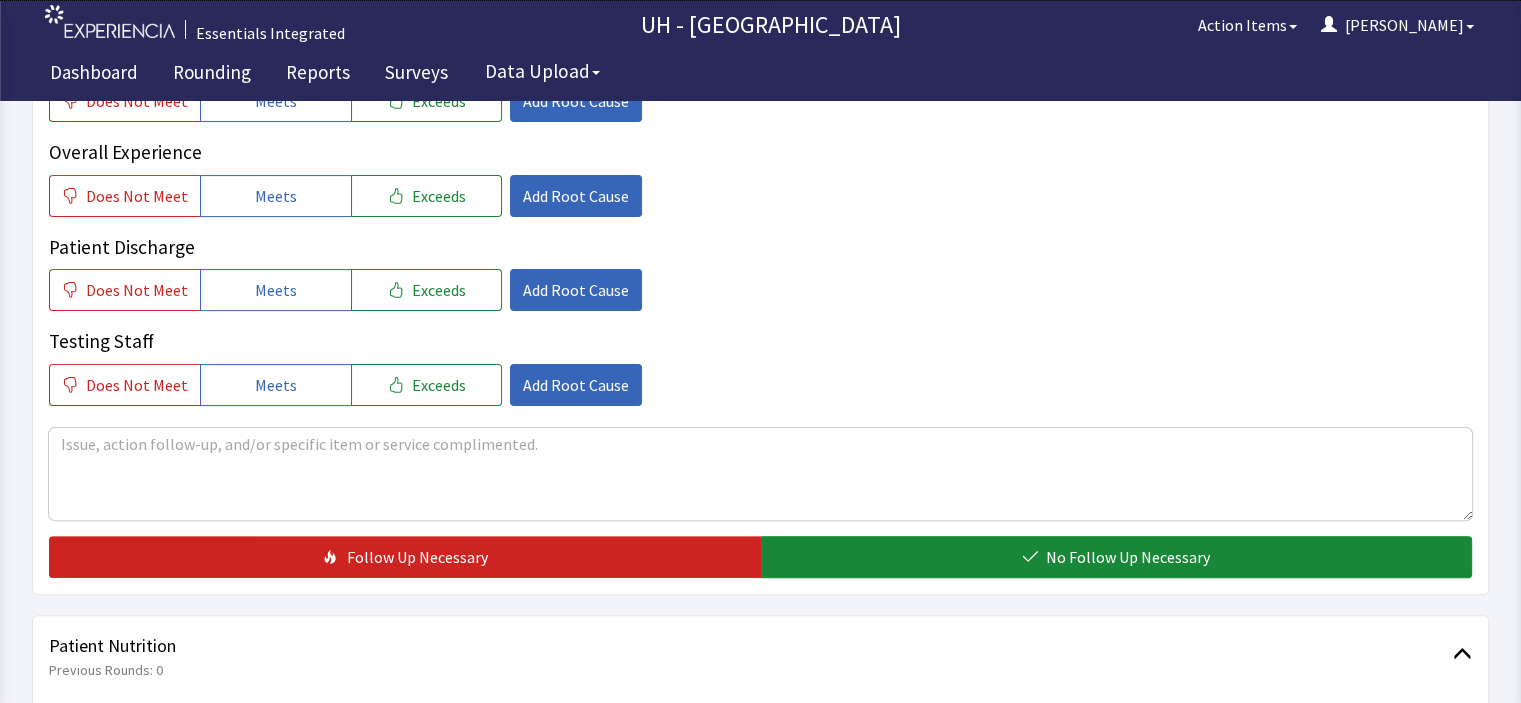 scroll, scrollTop: 0, scrollLeft: 0, axis: both 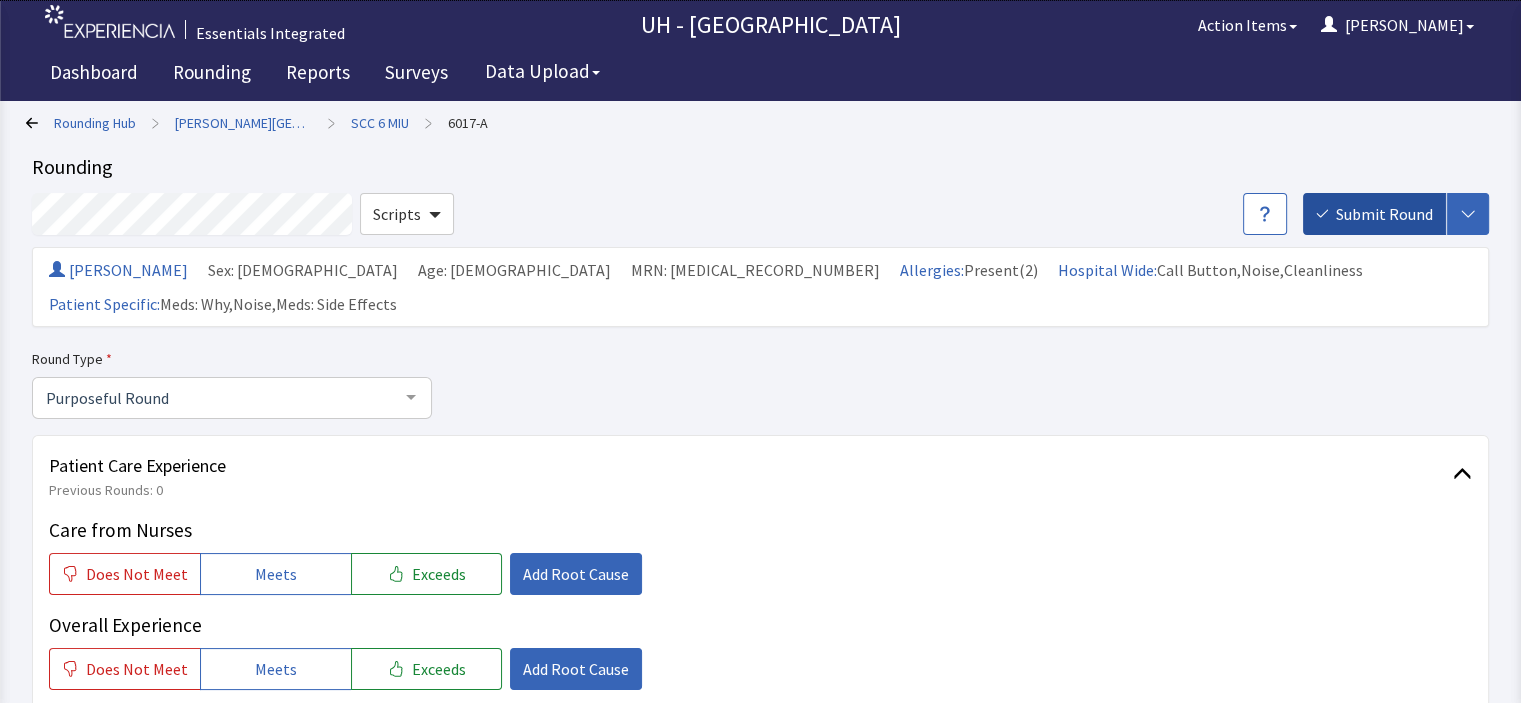 click on "Submit Round" at bounding box center (1384, 214) 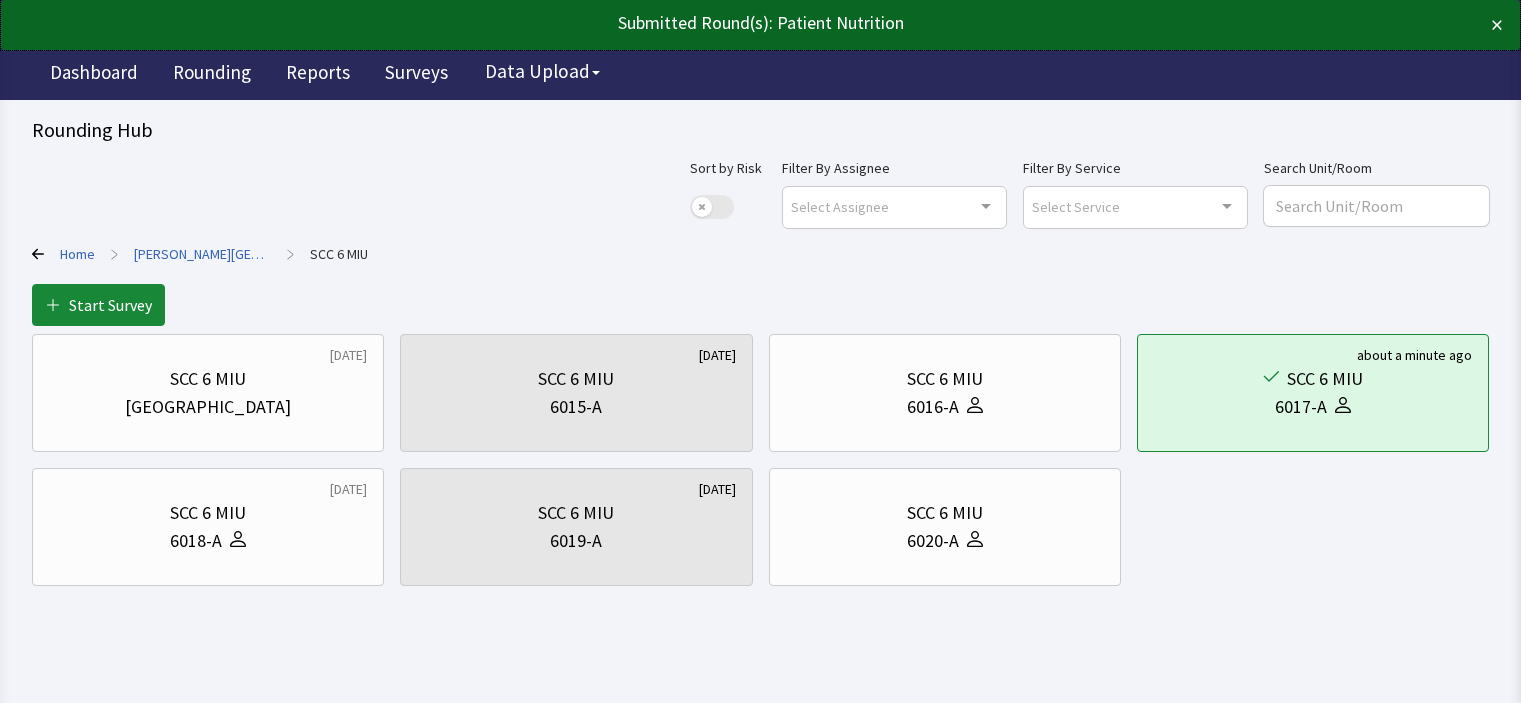 scroll, scrollTop: 0, scrollLeft: 0, axis: both 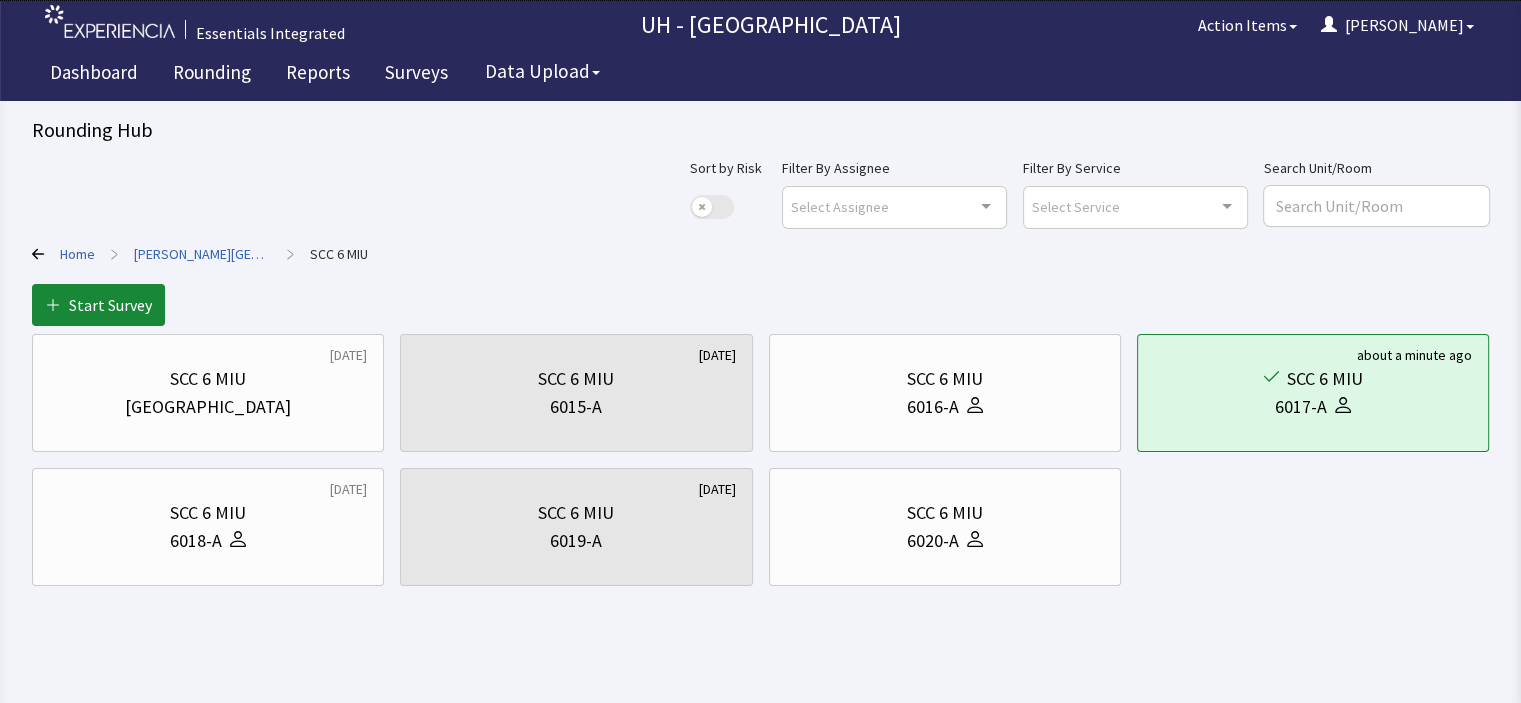 click on "Home" at bounding box center [77, 254] 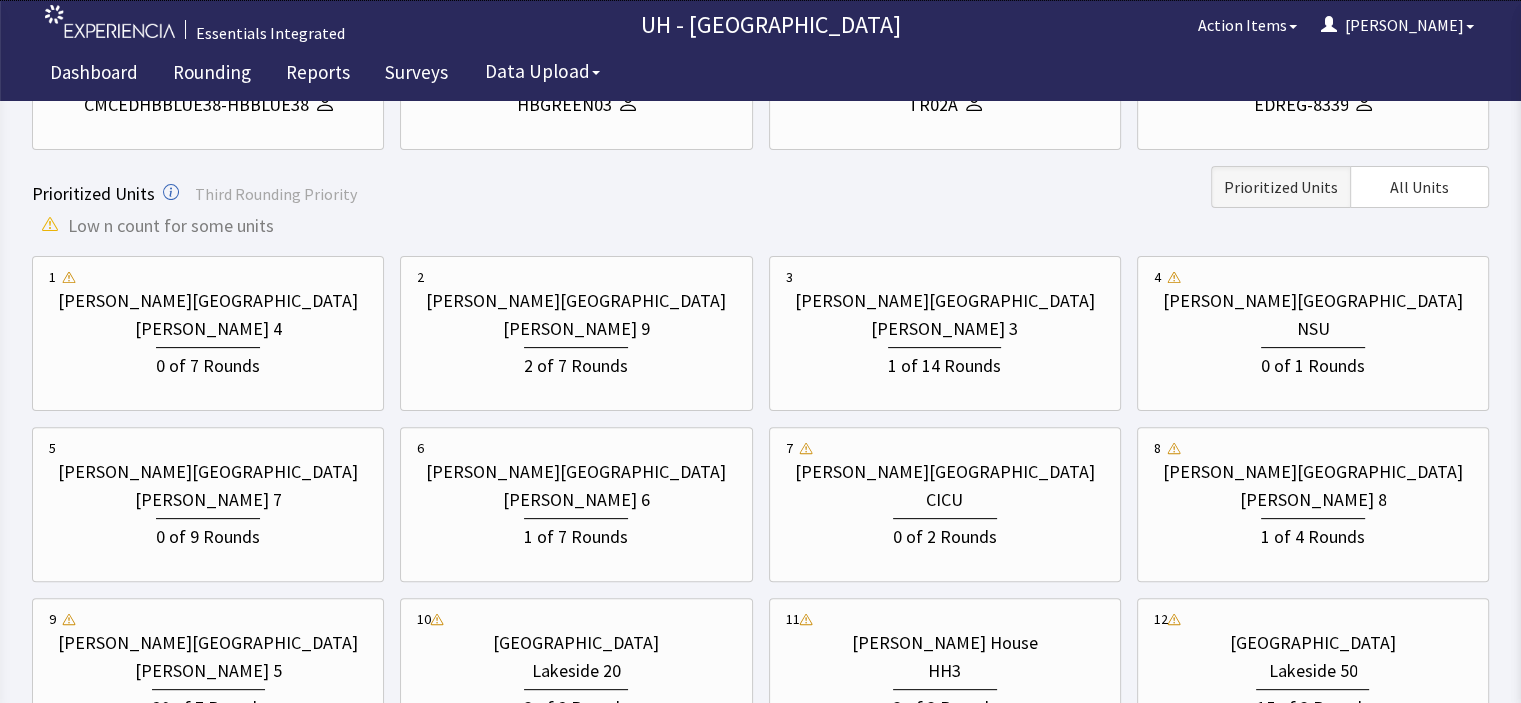 scroll, scrollTop: 560, scrollLeft: 0, axis: vertical 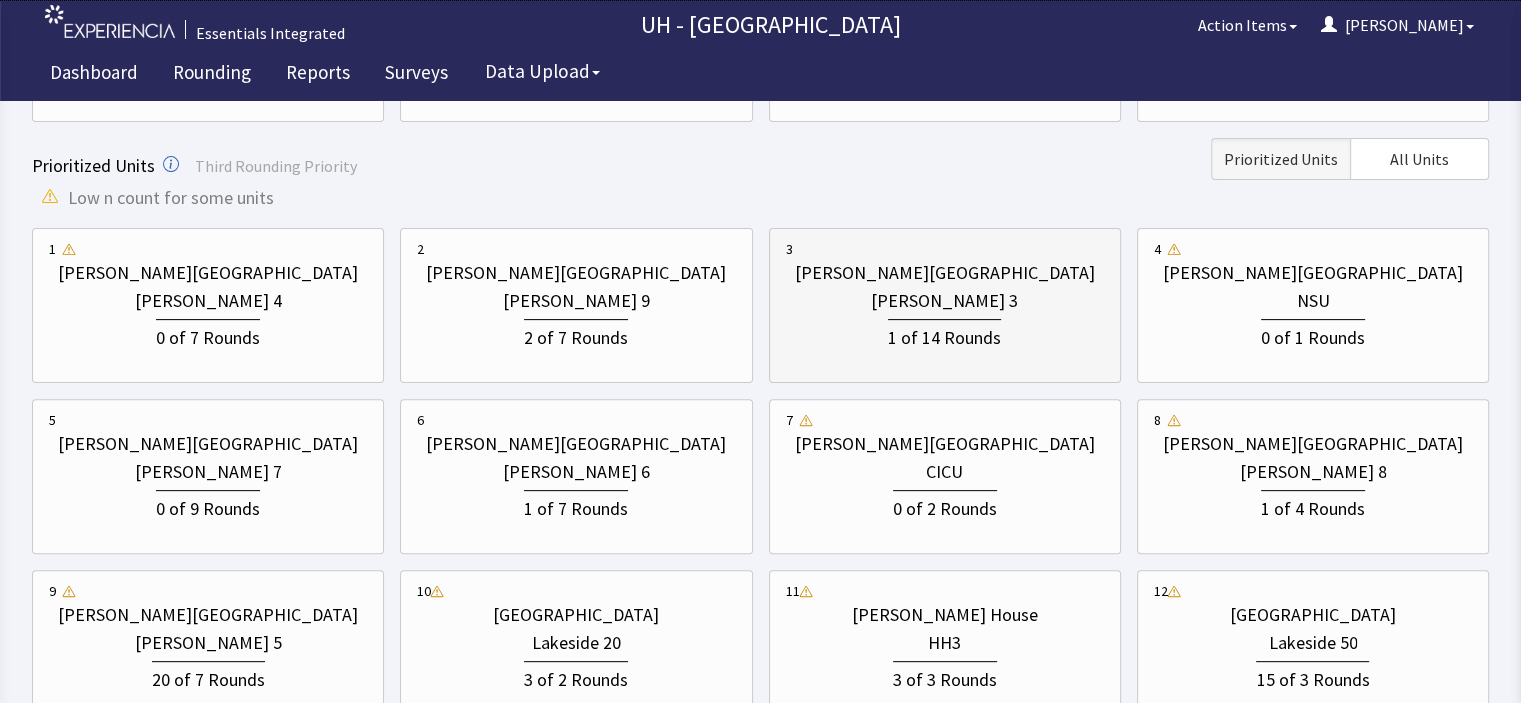 click on "1 of 14 Rounds" at bounding box center (945, 333) 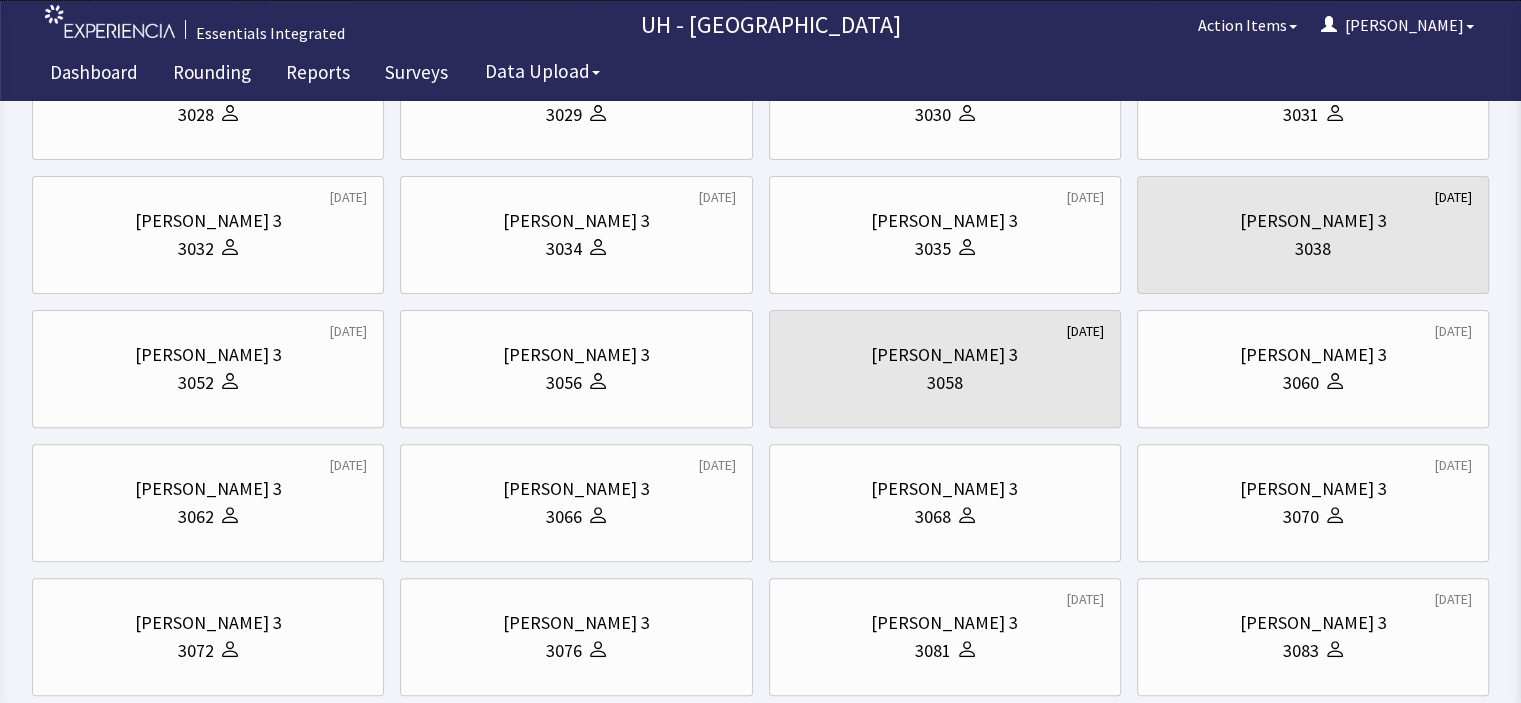 scroll, scrollTop: 0, scrollLeft: 0, axis: both 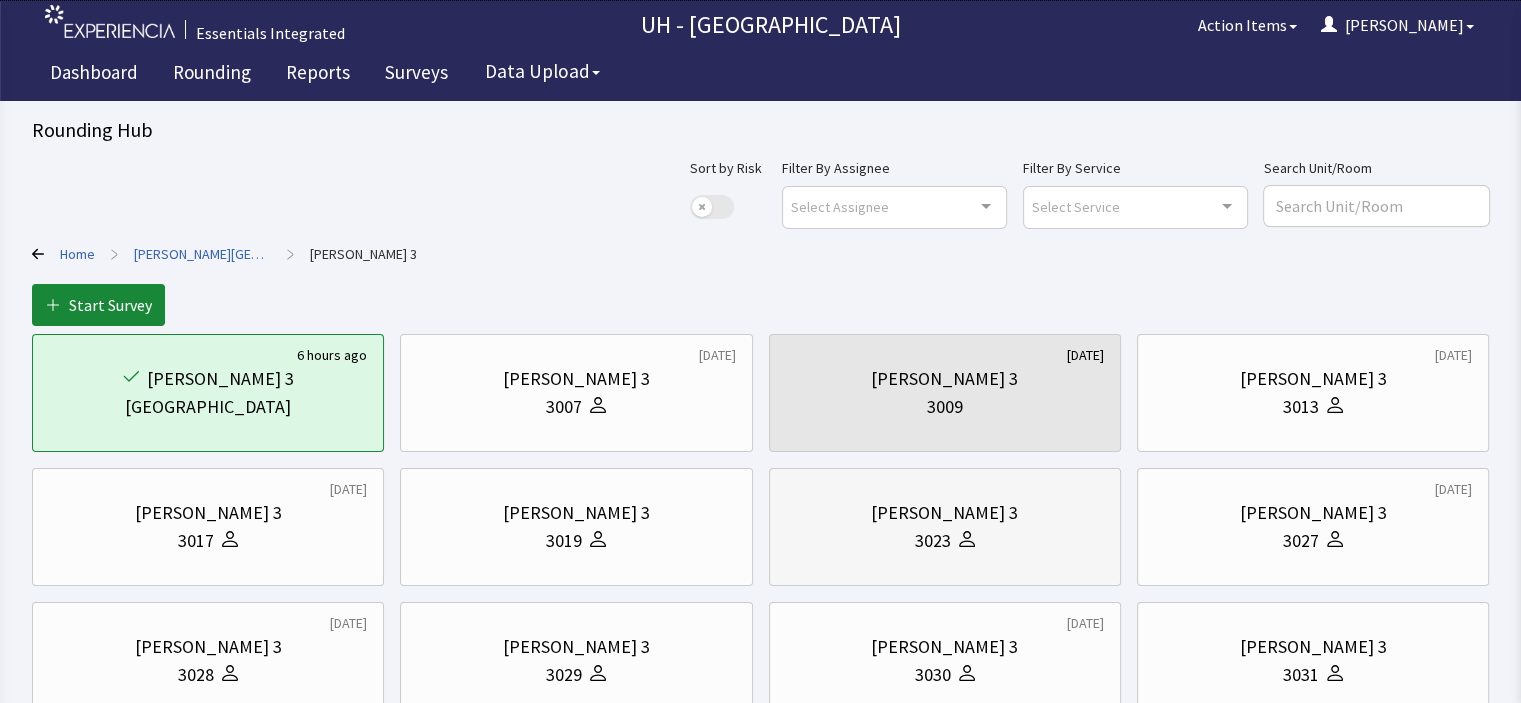 click on "[PERSON_NAME] 3 3023" at bounding box center [945, 527] 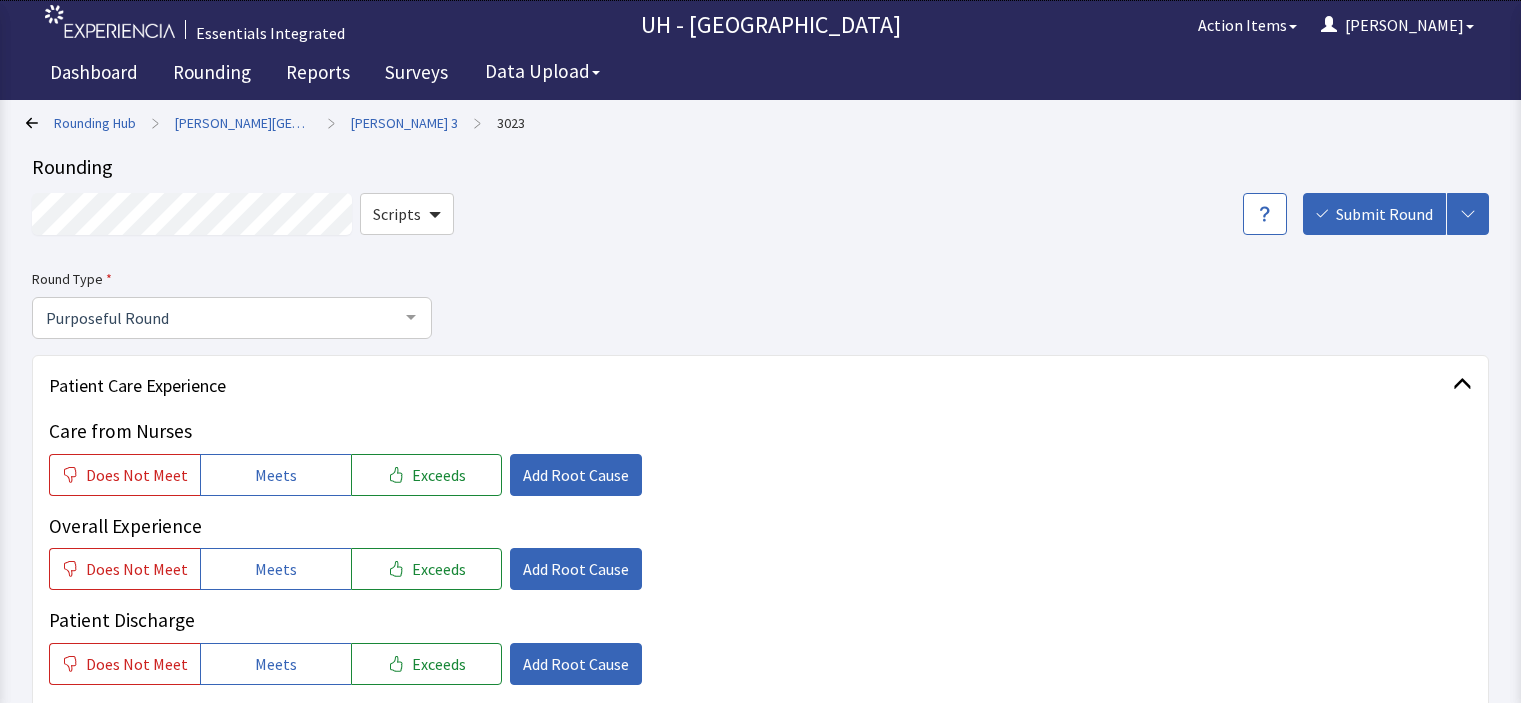 scroll, scrollTop: 0, scrollLeft: 0, axis: both 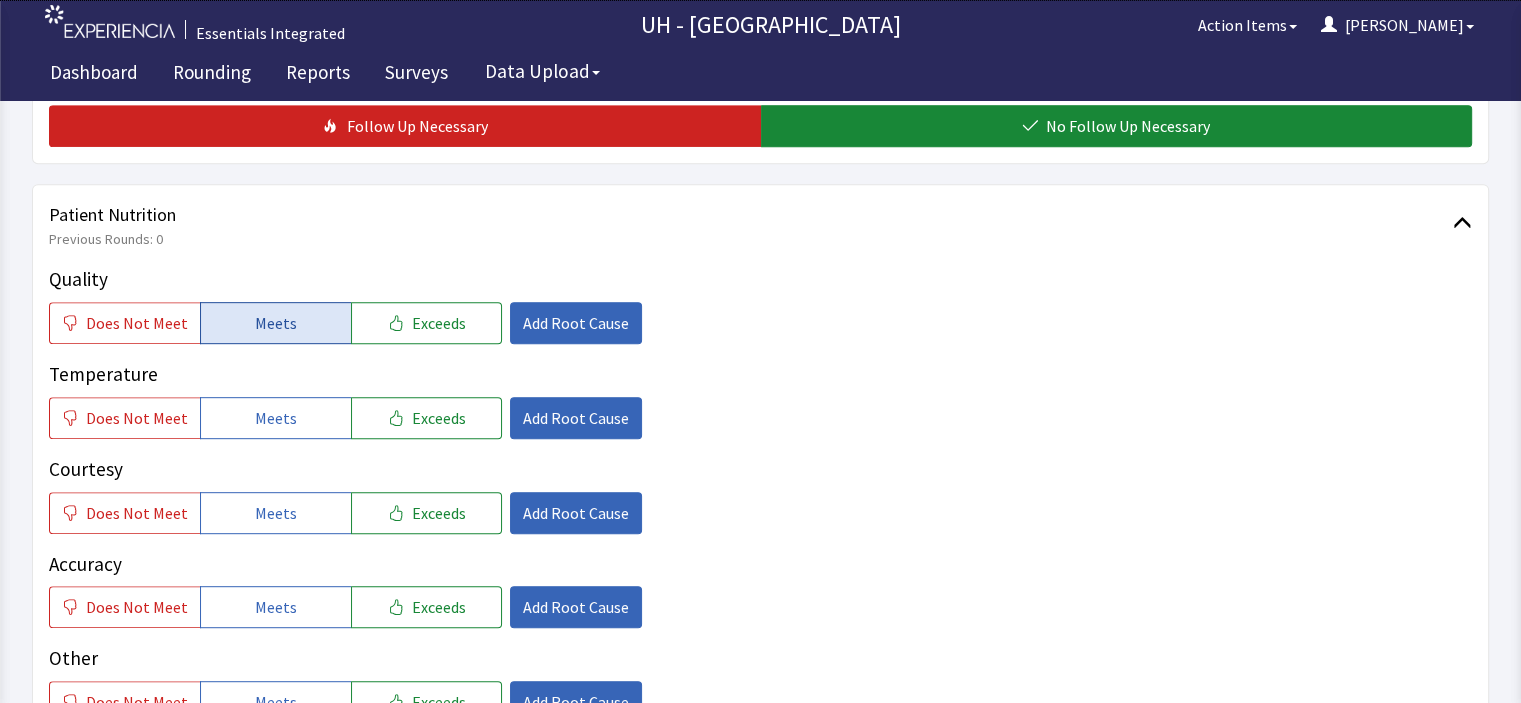 drag, startPoint x: 293, startPoint y: 311, endPoint x: 314, endPoint y: 297, distance: 25.23886 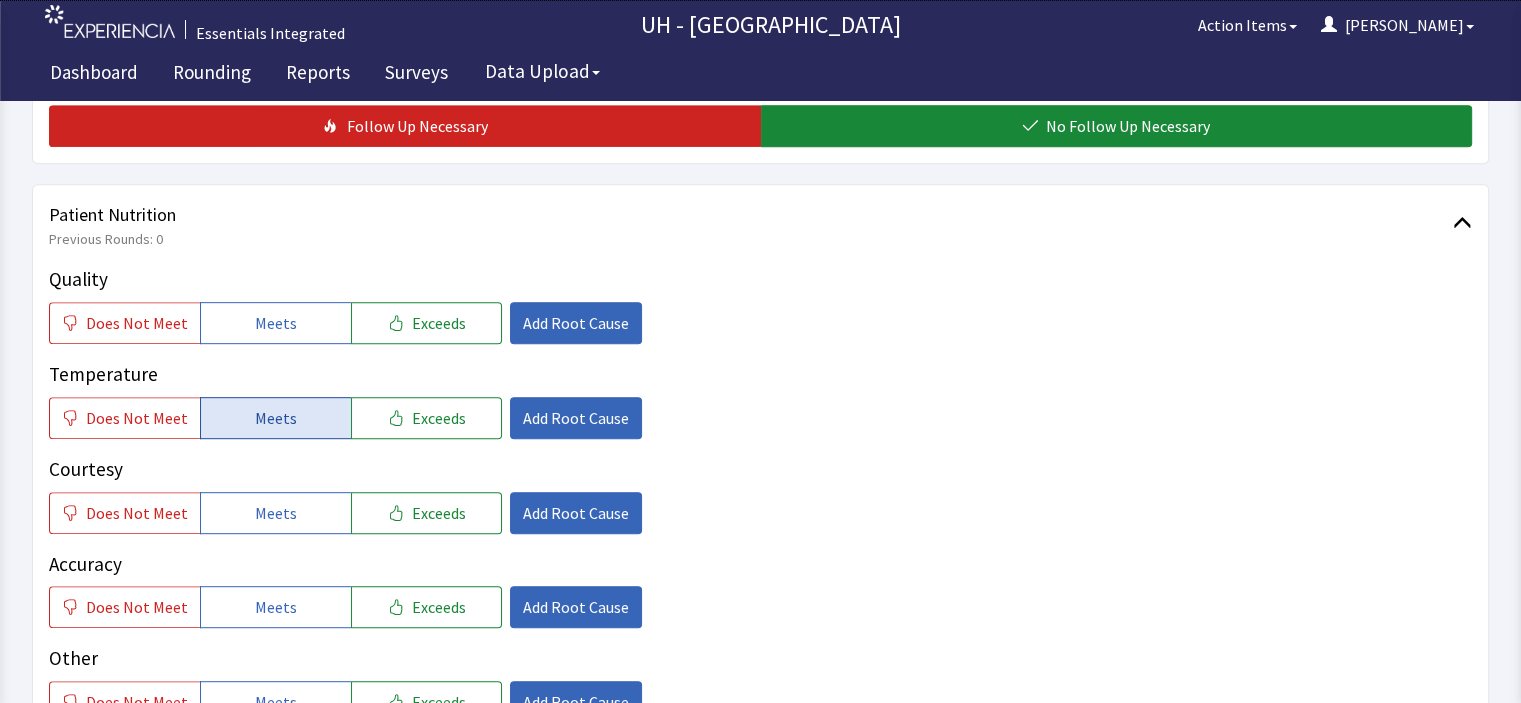 drag, startPoint x: 314, startPoint y: 297, endPoint x: 309, endPoint y: 371, distance: 74.168724 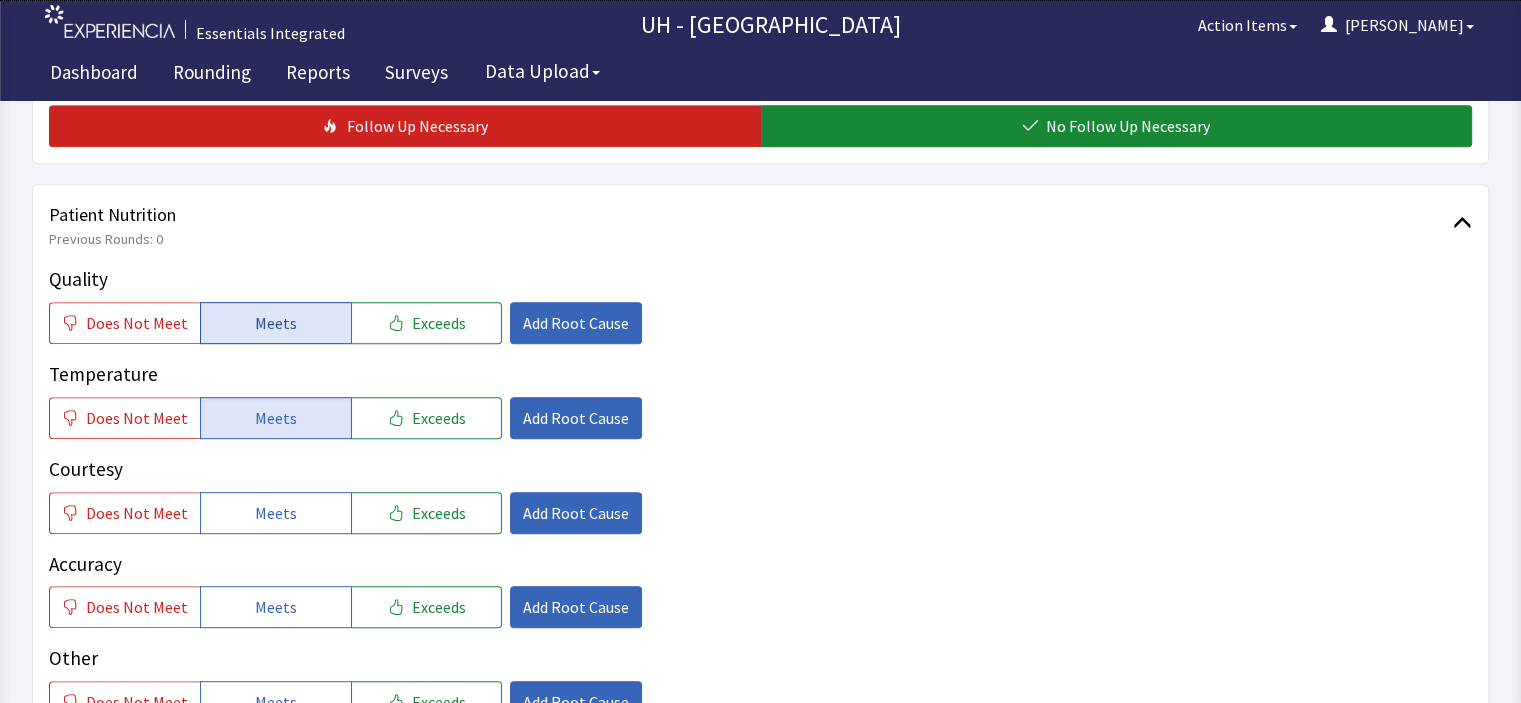 click on "Meets" 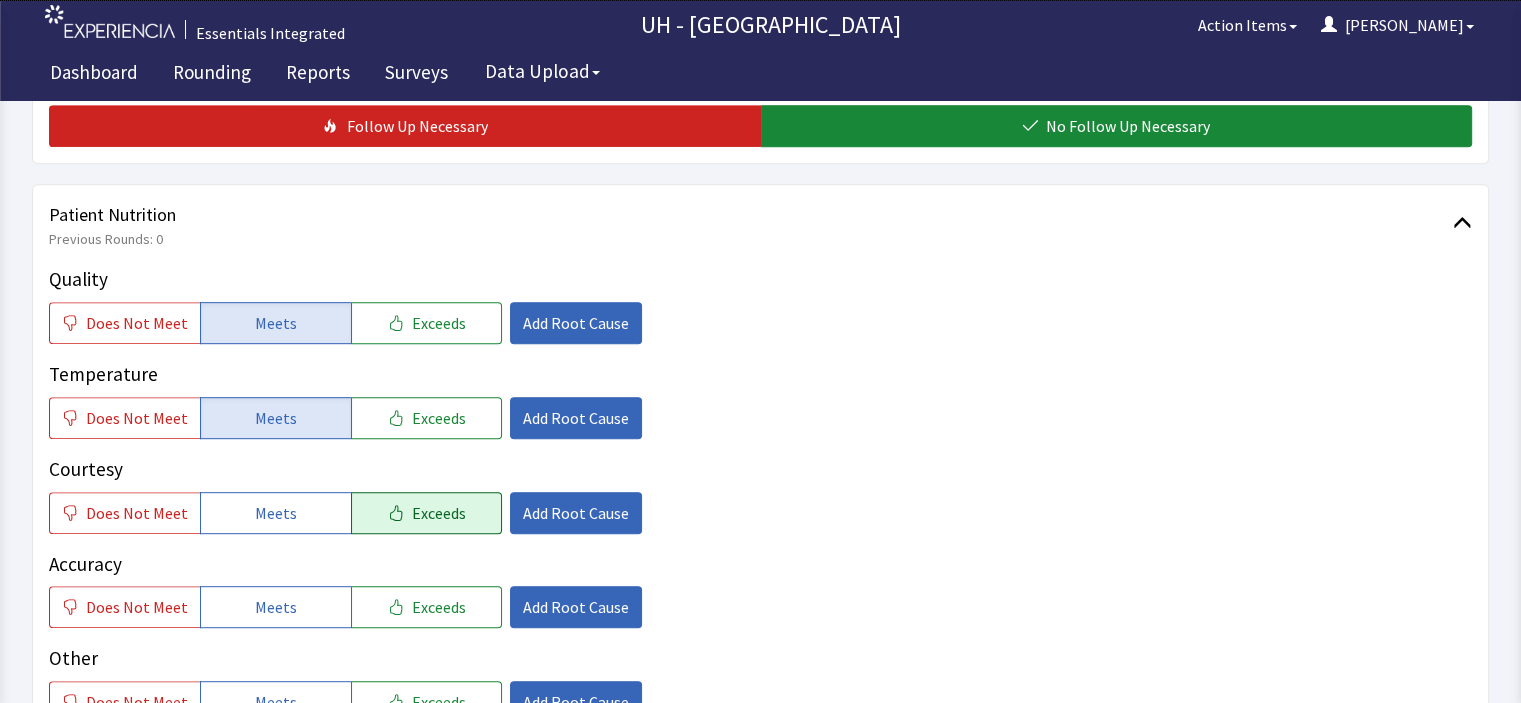 drag, startPoint x: 312, startPoint y: 477, endPoint x: 437, endPoint y: 484, distance: 125.19585 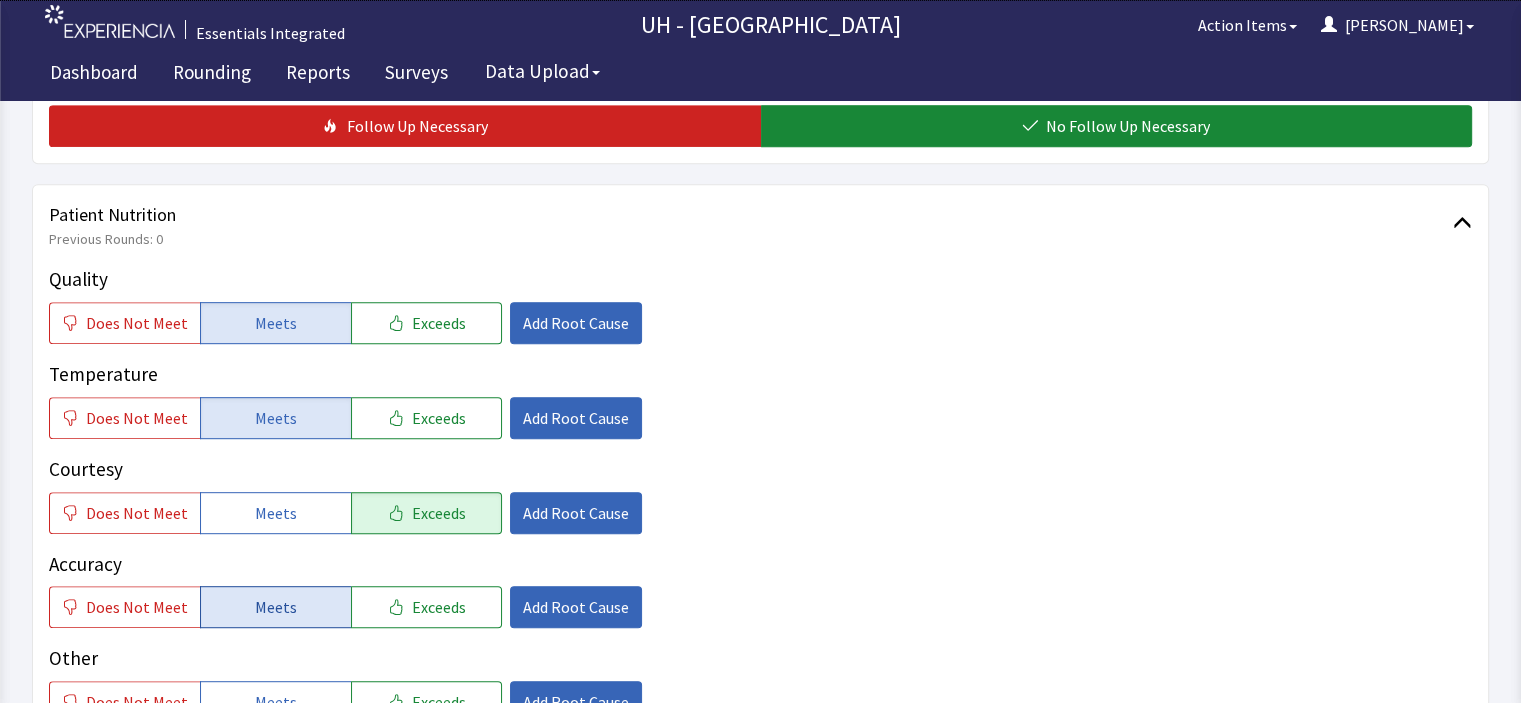 click on "Meets" 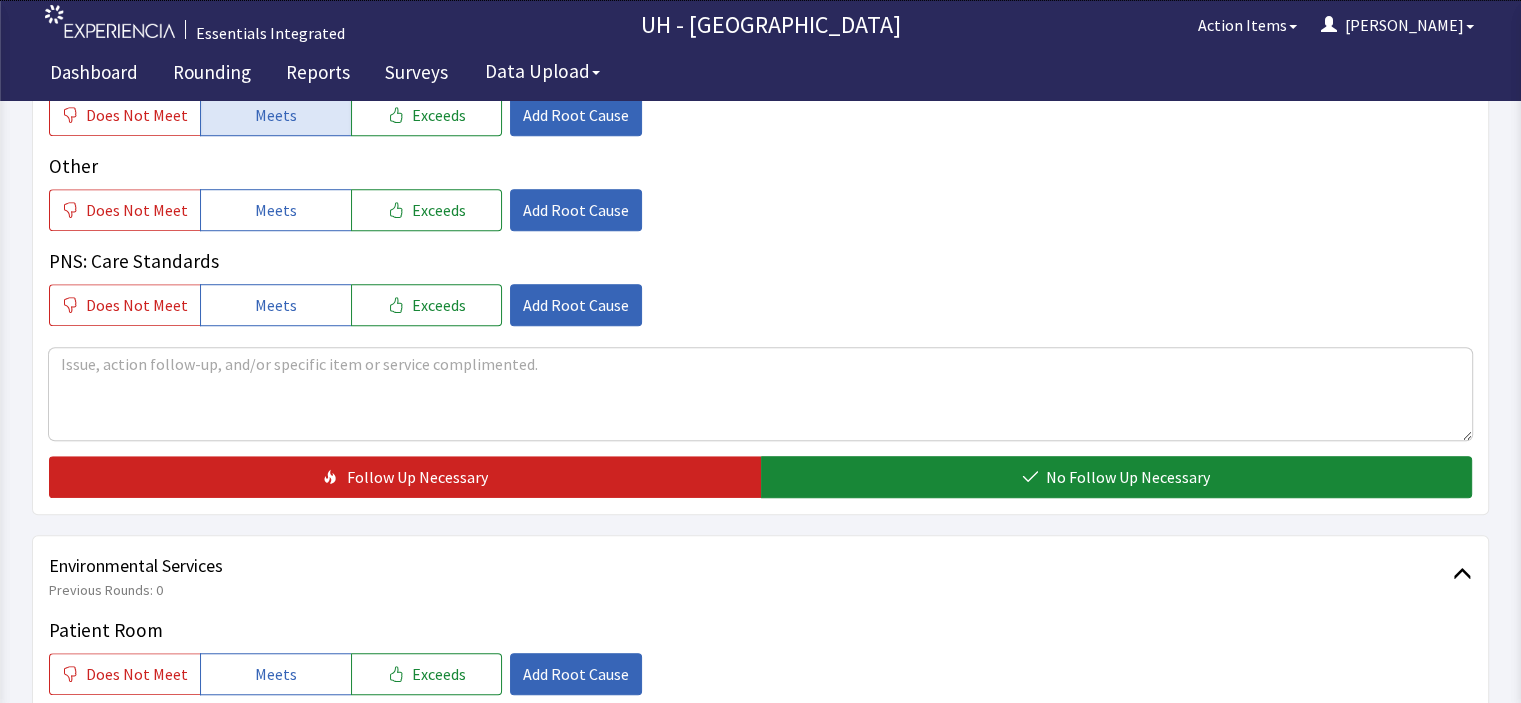 scroll, scrollTop: 1502, scrollLeft: 0, axis: vertical 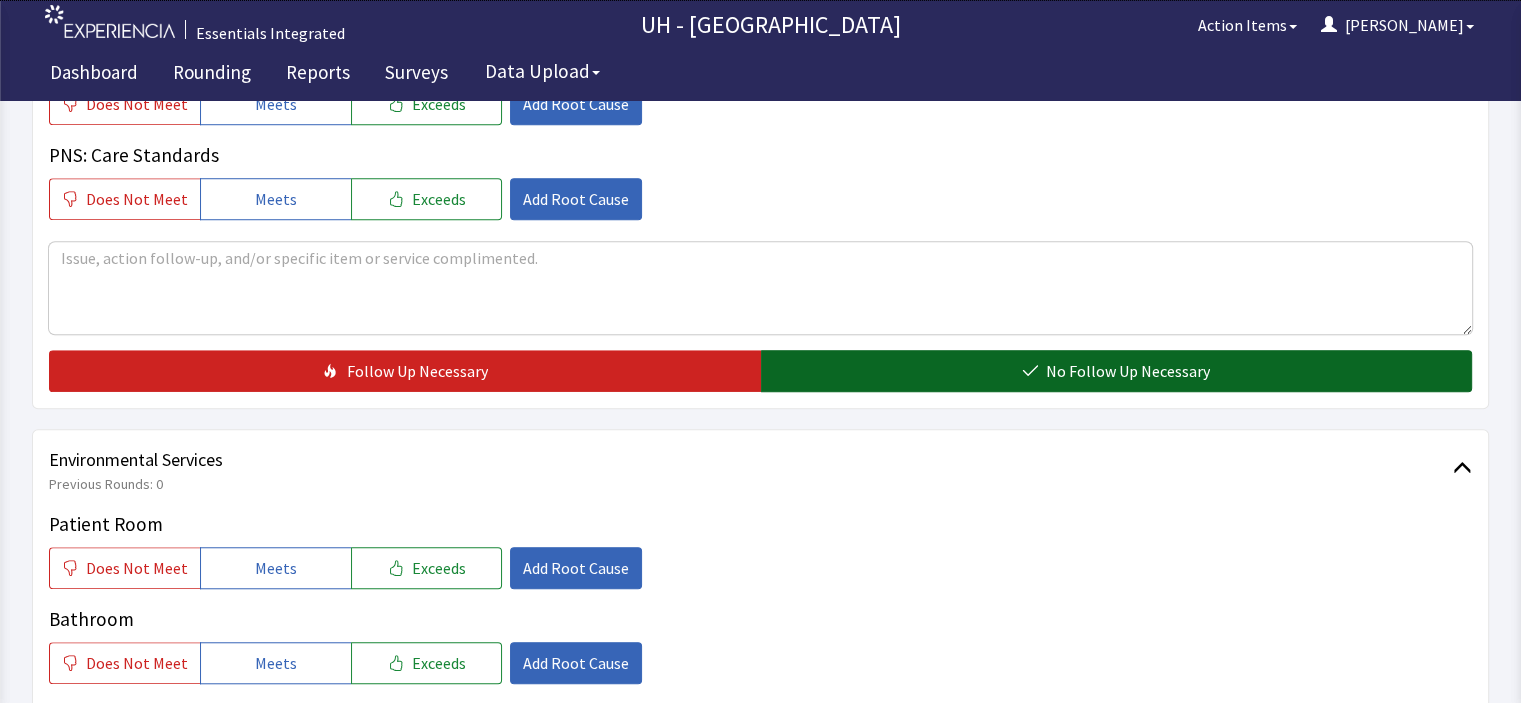 click on "No Follow Up Necessary" 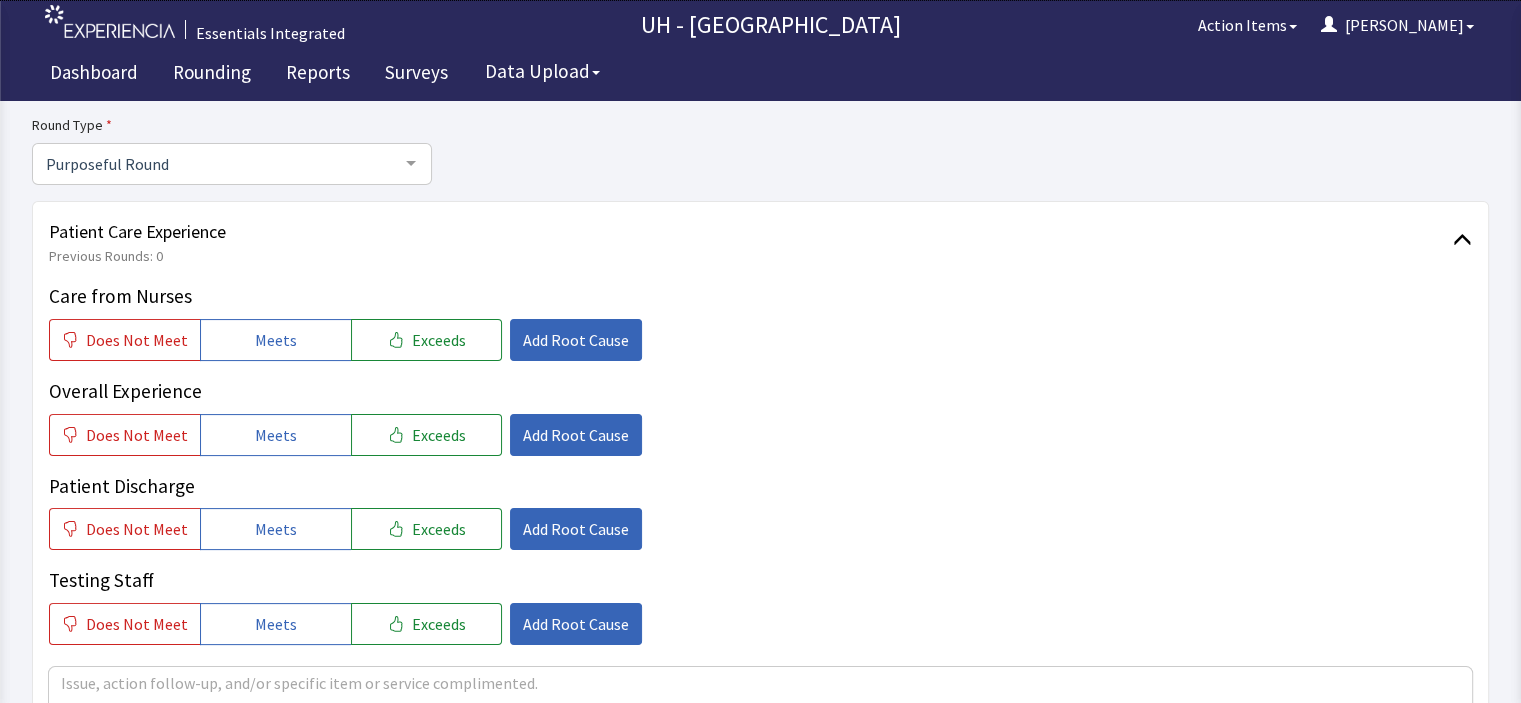 scroll, scrollTop: 0, scrollLeft: 0, axis: both 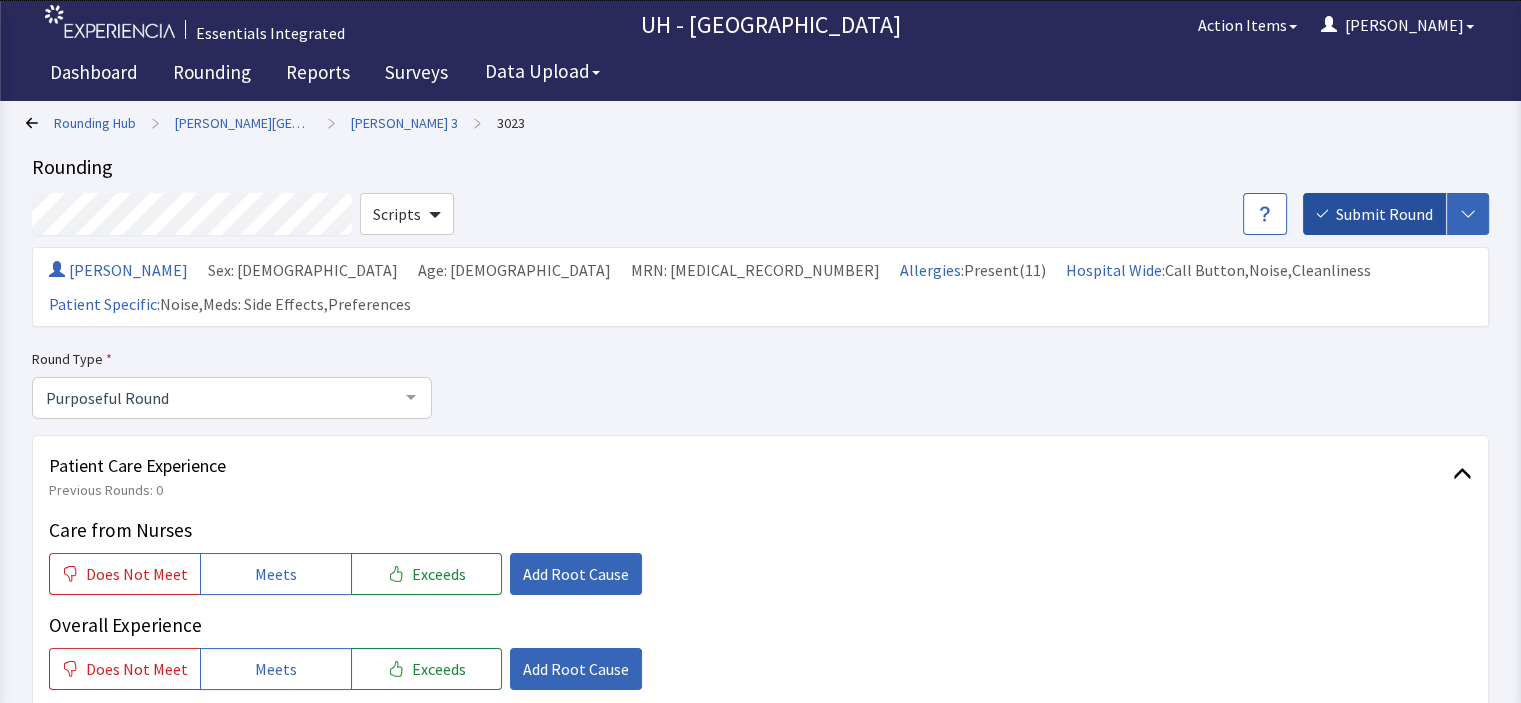 click on "Submit Round" at bounding box center (1384, 214) 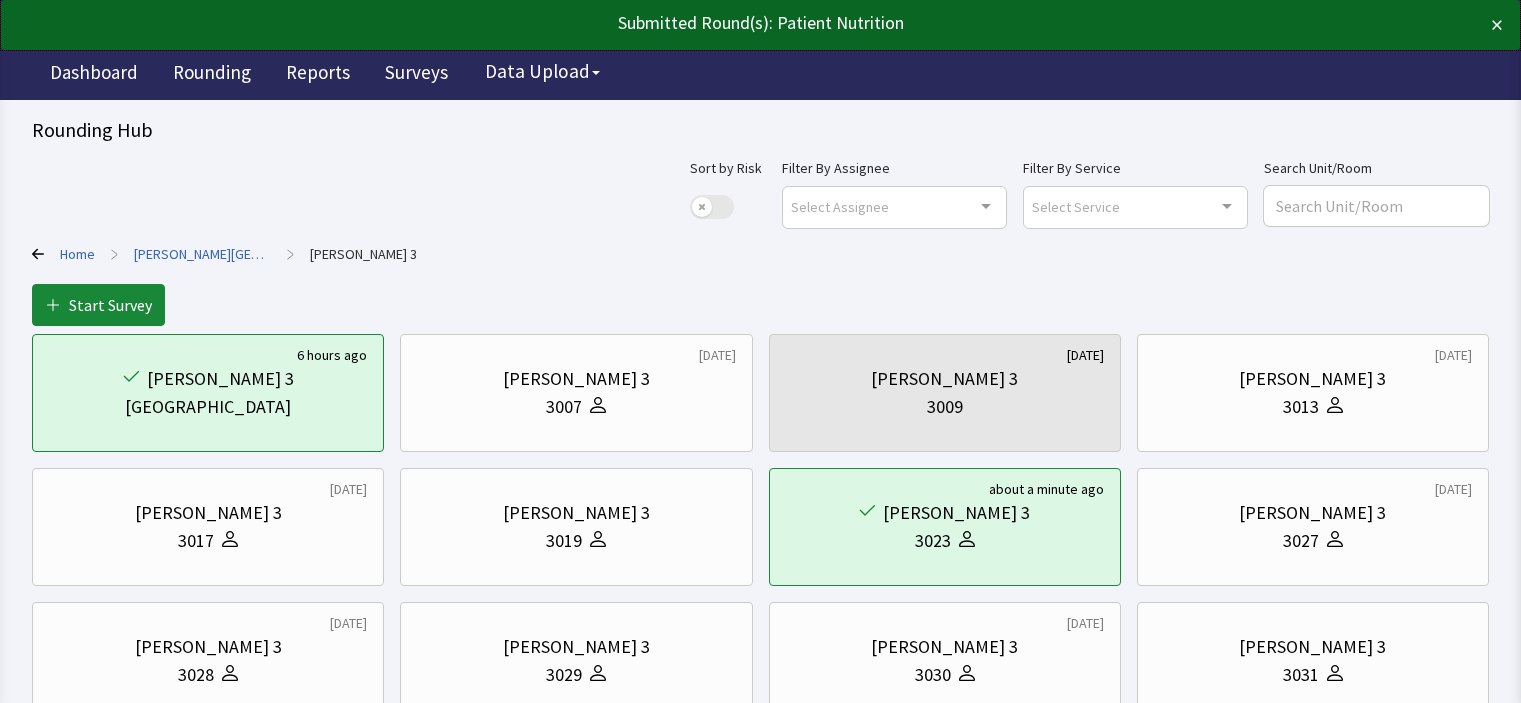 scroll, scrollTop: 0, scrollLeft: 0, axis: both 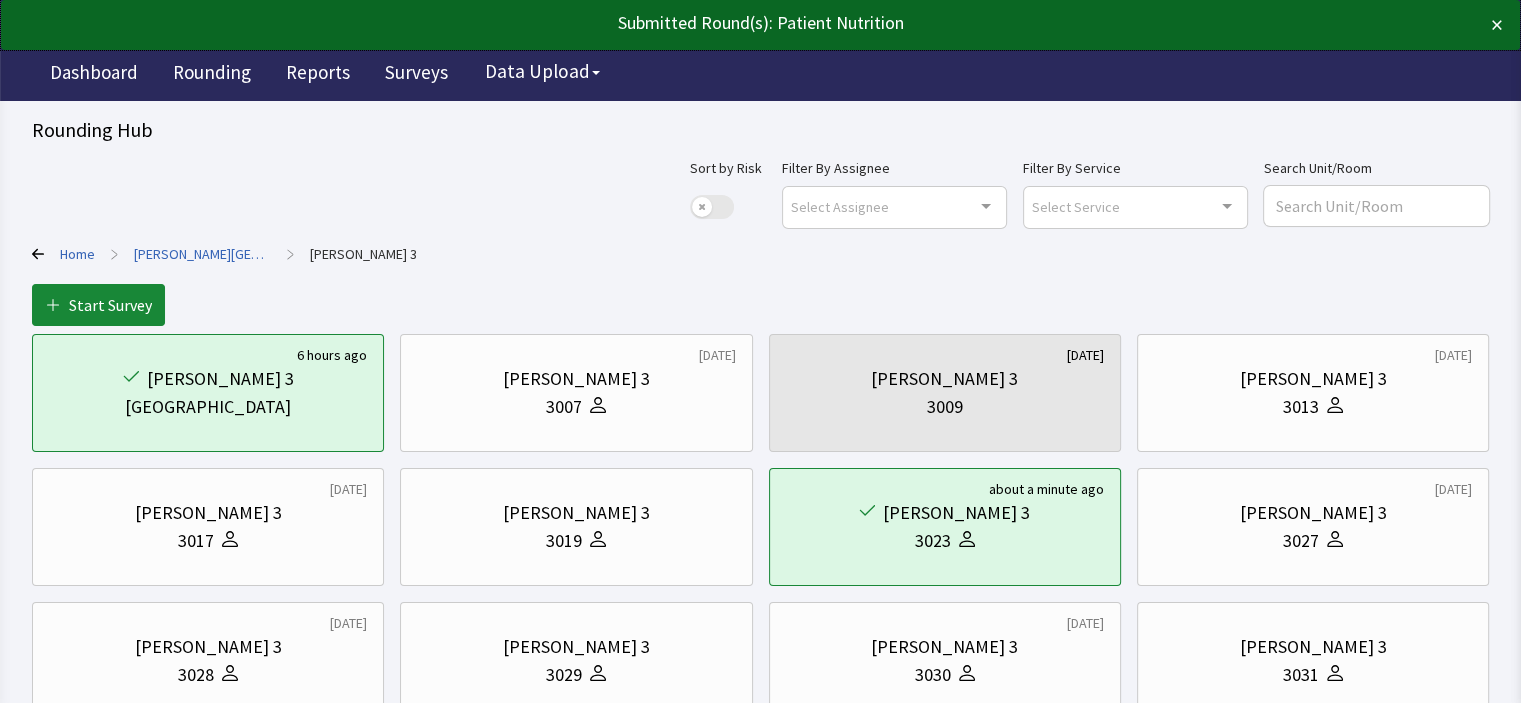 click on "[PERSON_NAME][GEOGRAPHIC_DATA]" at bounding box center (202, 254) 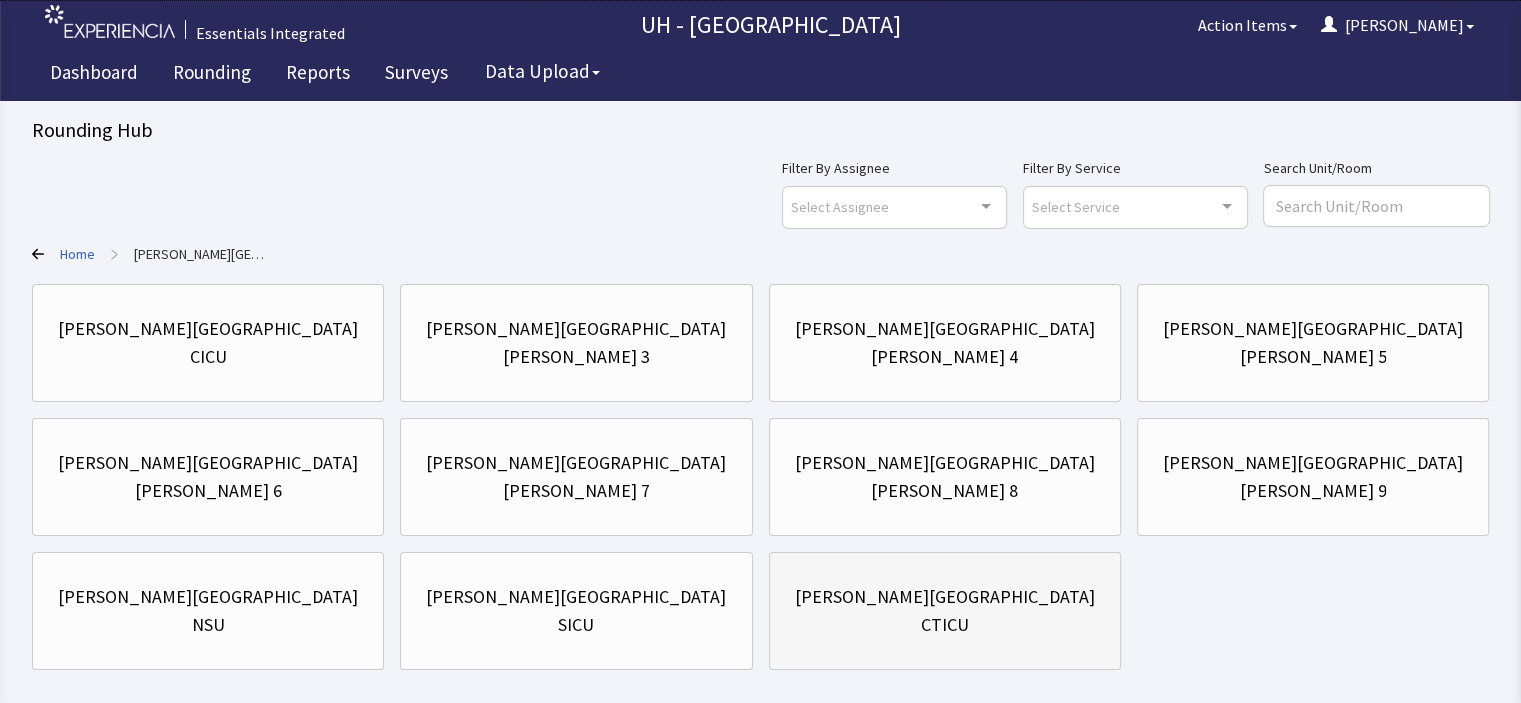 click on "[PERSON_NAME][GEOGRAPHIC_DATA]" at bounding box center (945, 597) 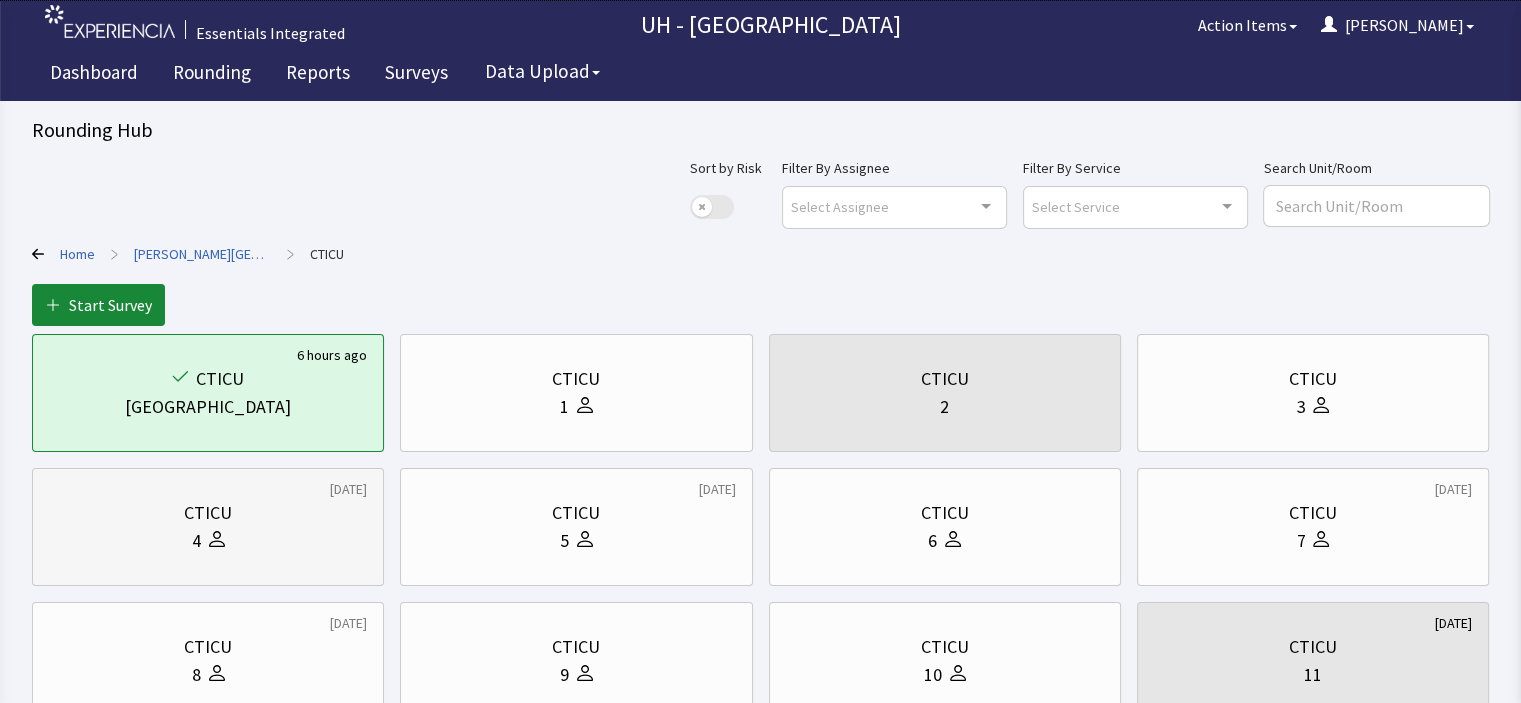 click on "4" at bounding box center (208, 541) 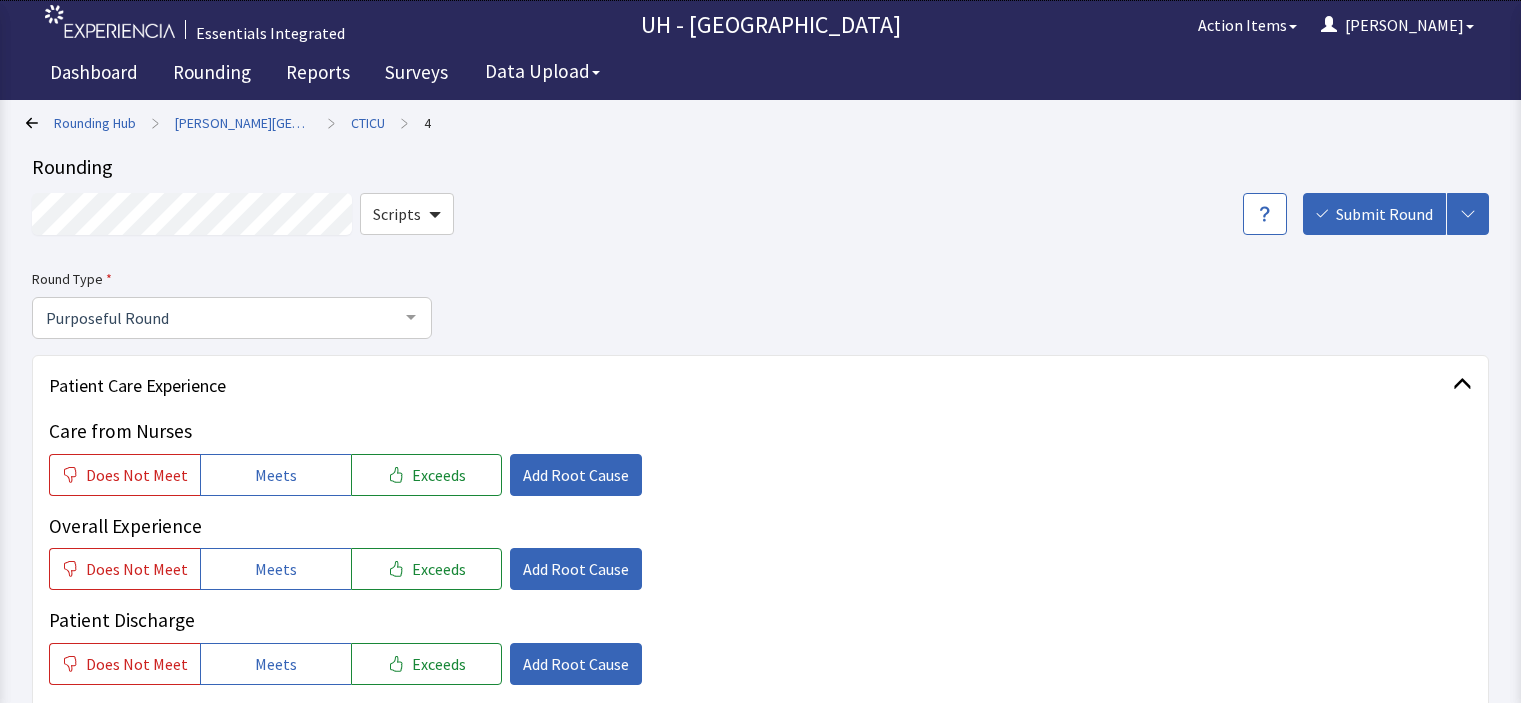 scroll, scrollTop: 0, scrollLeft: 0, axis: both 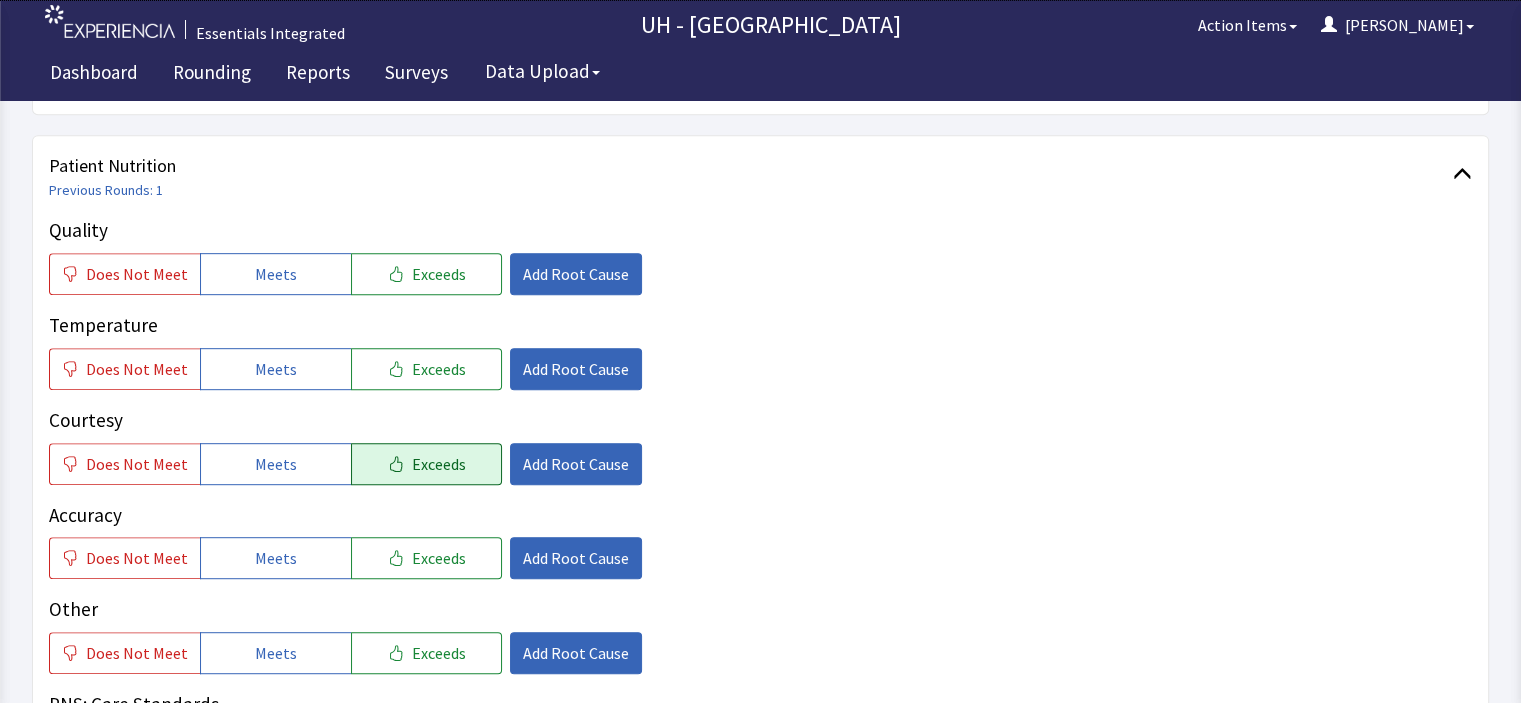 click on "Exceeds" at bounding box center (439, 464) 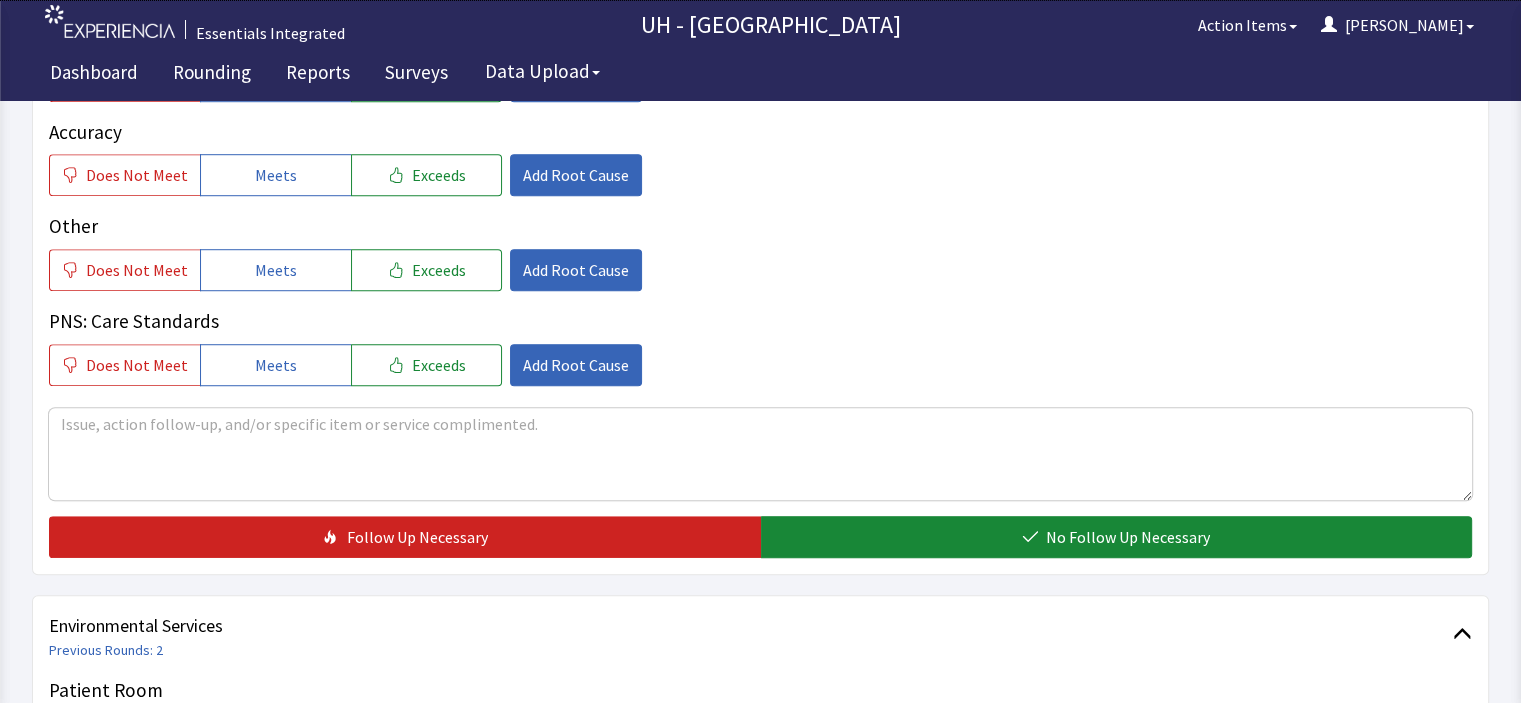 scroll, scrollTop: 1348, scrollLeft: 0, axis: vertical 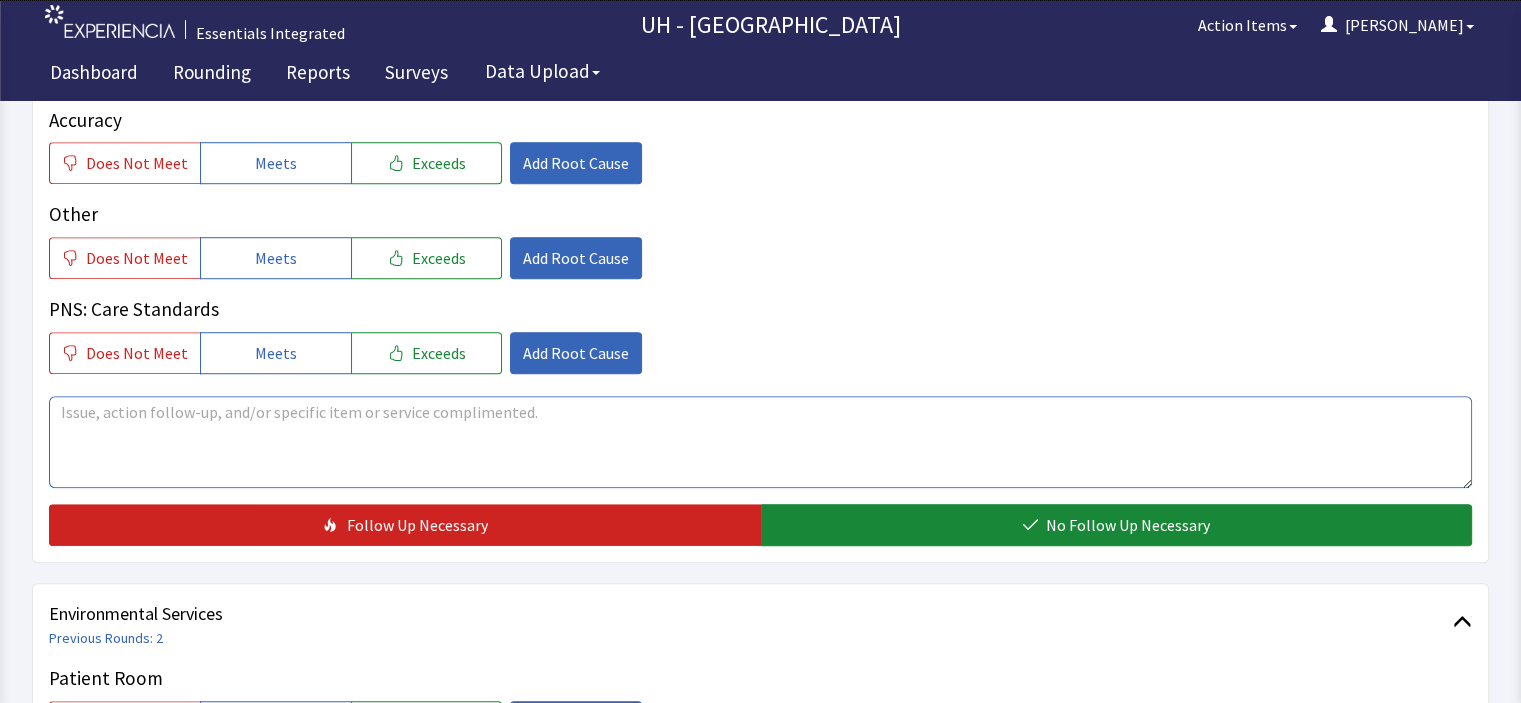 click at bounding box center (760, 442) 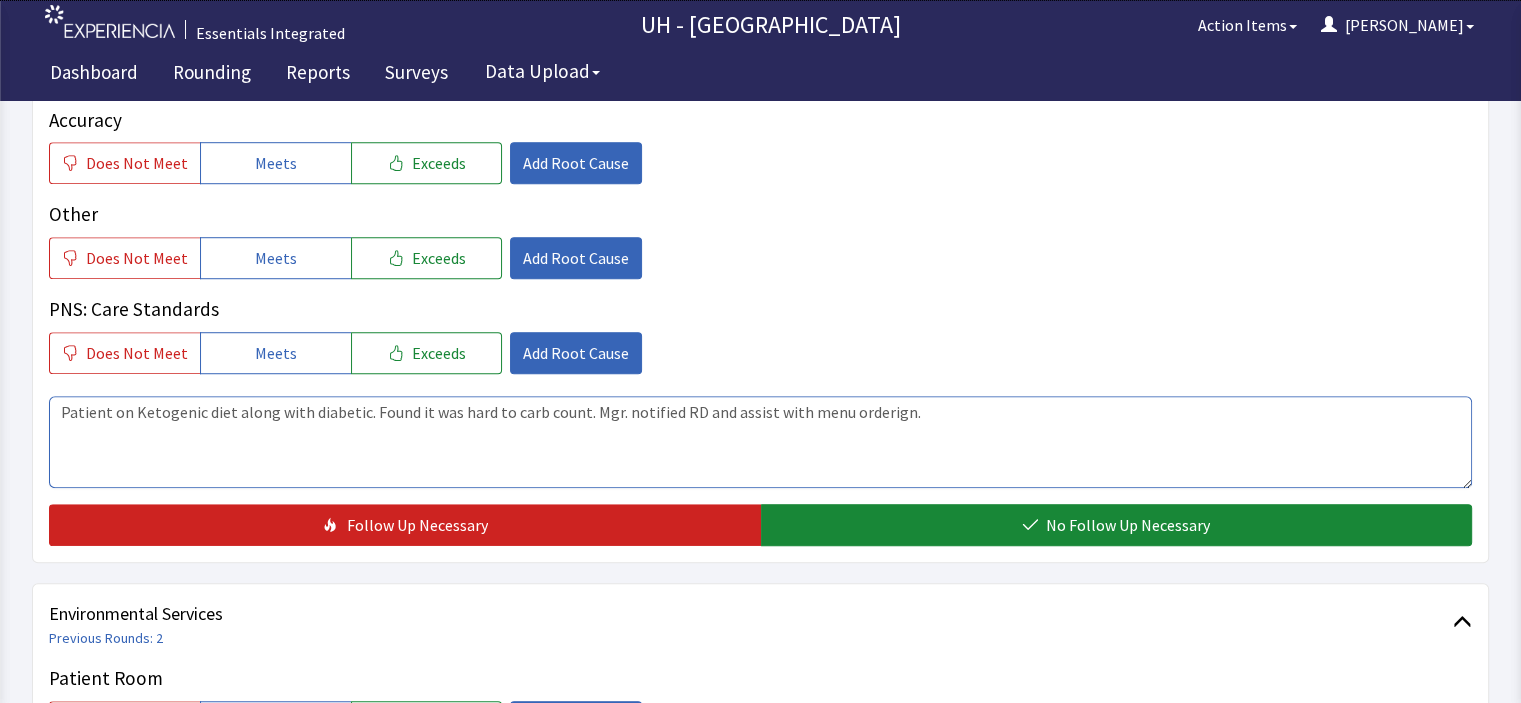 click on "Patient on Ketogenic diet along with diabetic. Found it was hard to carb count. Mgr. notified RD and assist with menu orderign." at bounding box center [760, 442] 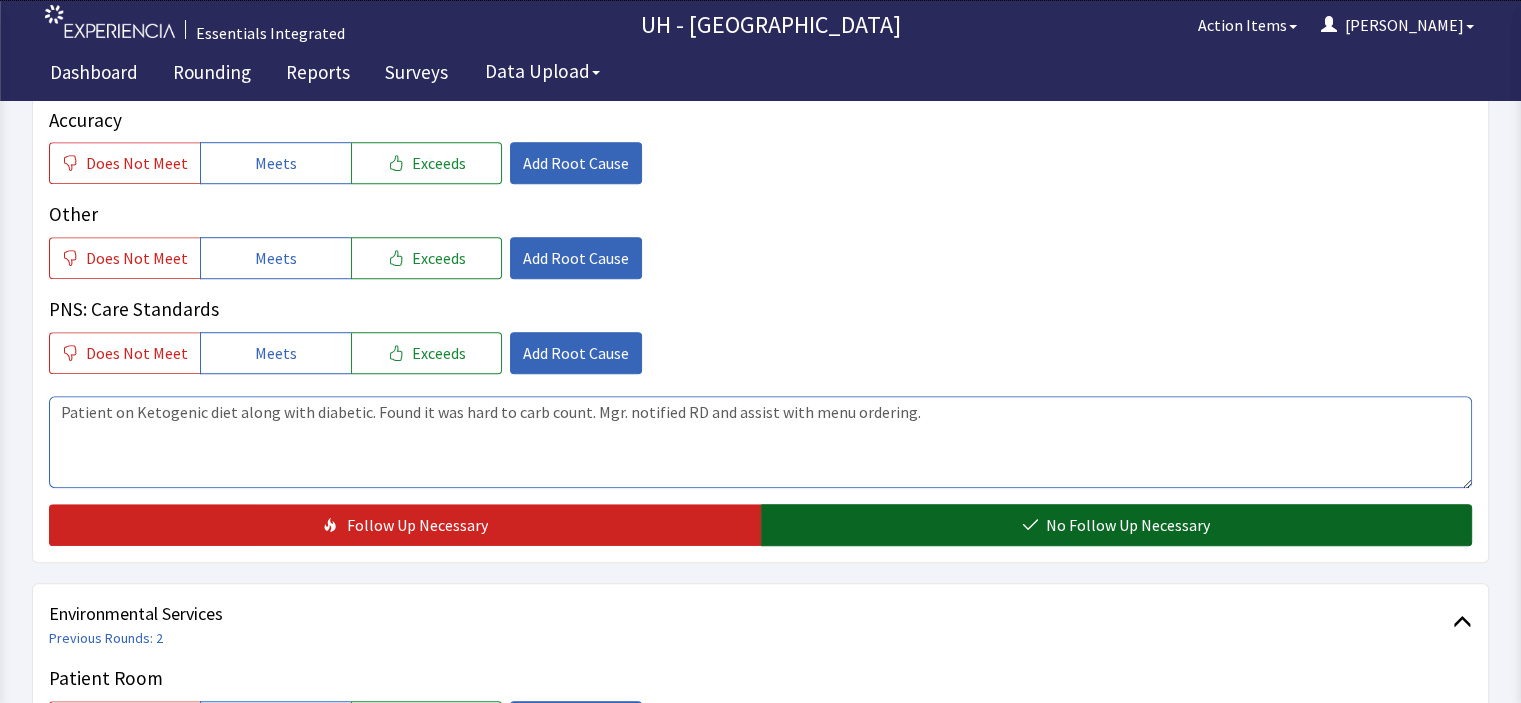 type on "Patient on Ketogenic diet along with diabetic. Found it was hard to carb count. Mgr. notified RD and assist with menu ordering." 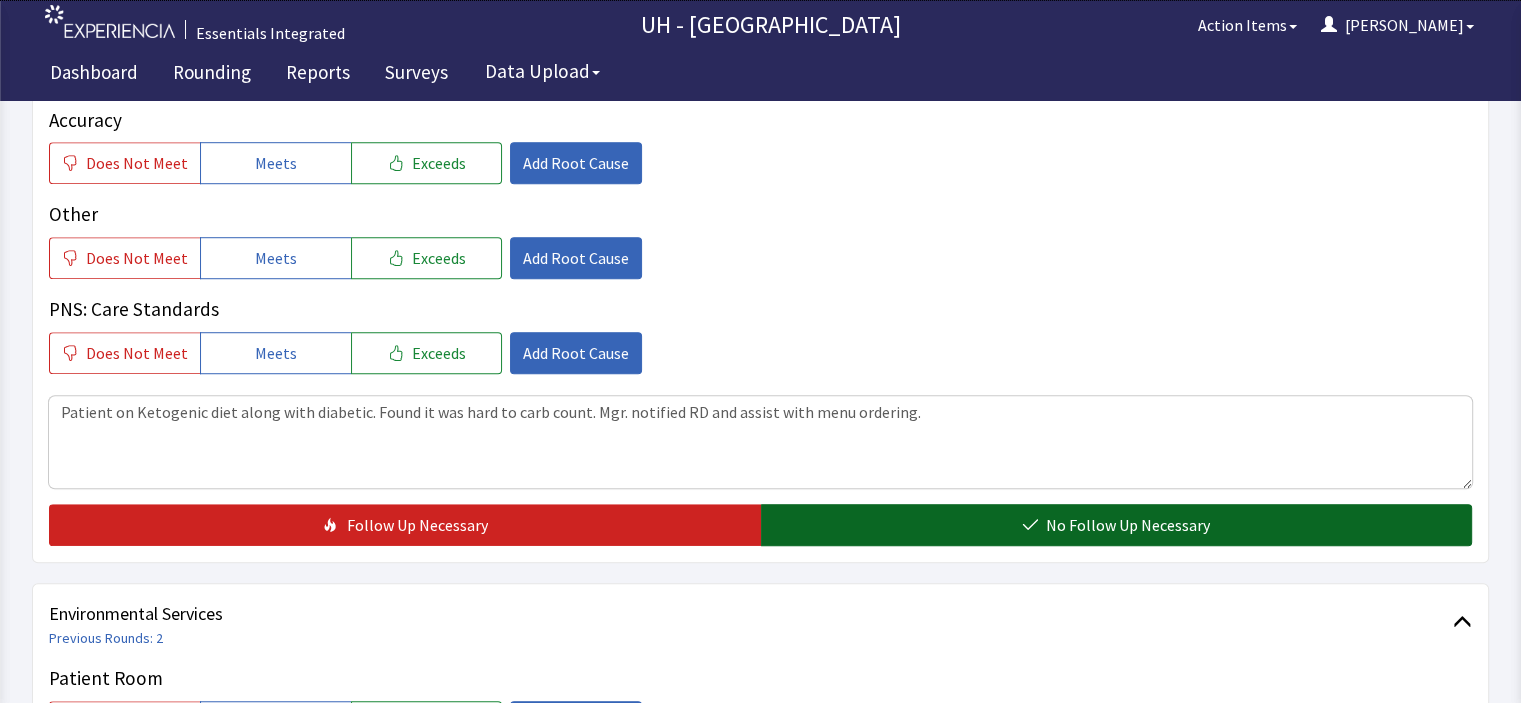 click on "No Follow Up Necessary" 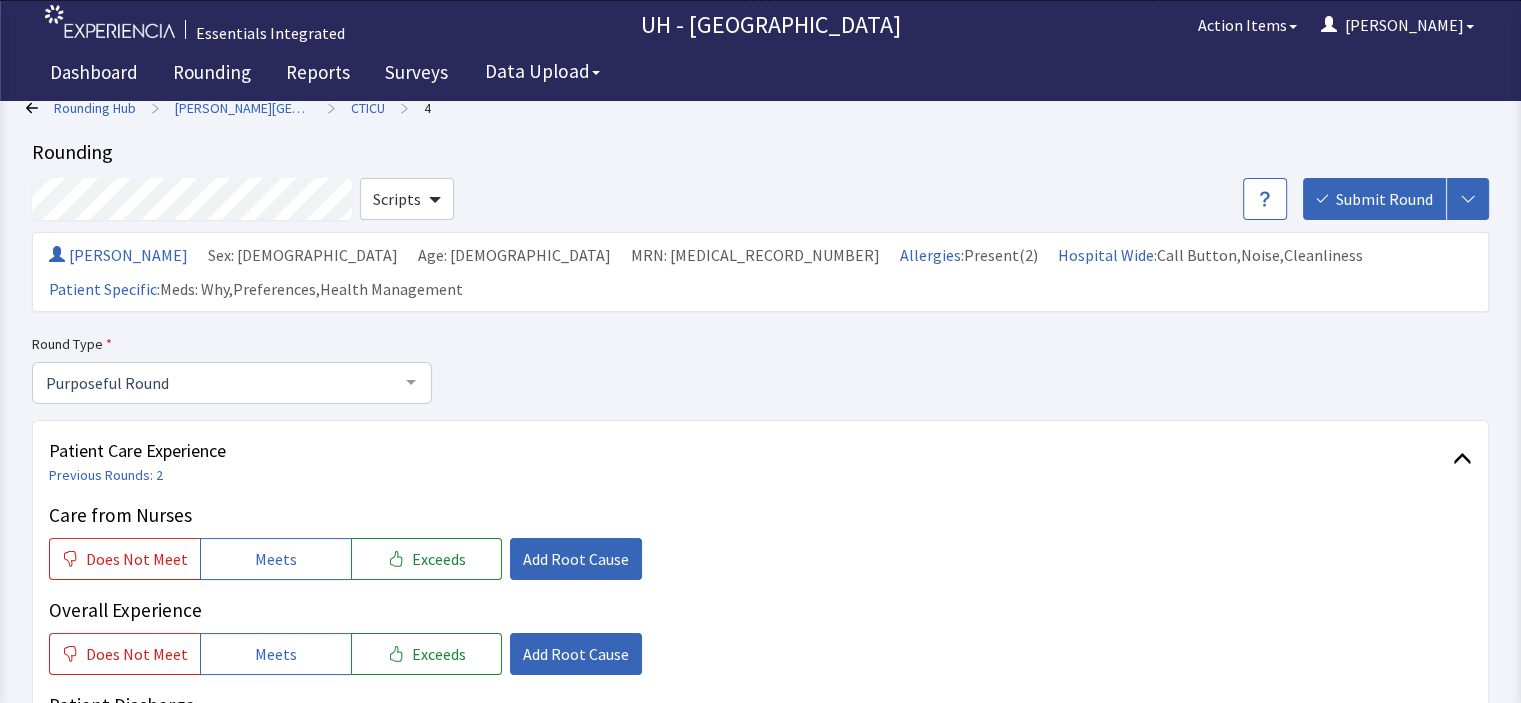 scroll, scrollTop: 0, scrollLeft: 0, axis: both 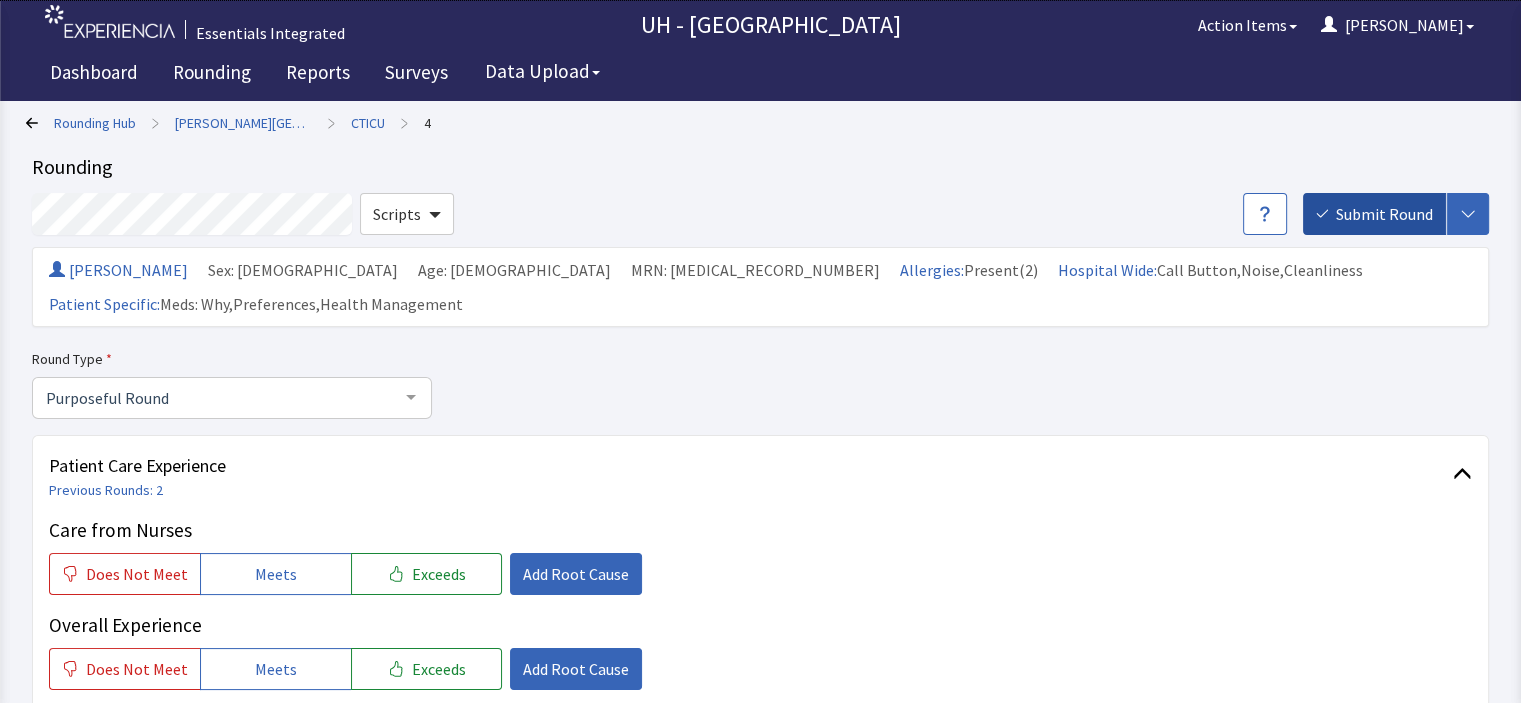 click on "Submit Round" at bounding box center [1384, 214] 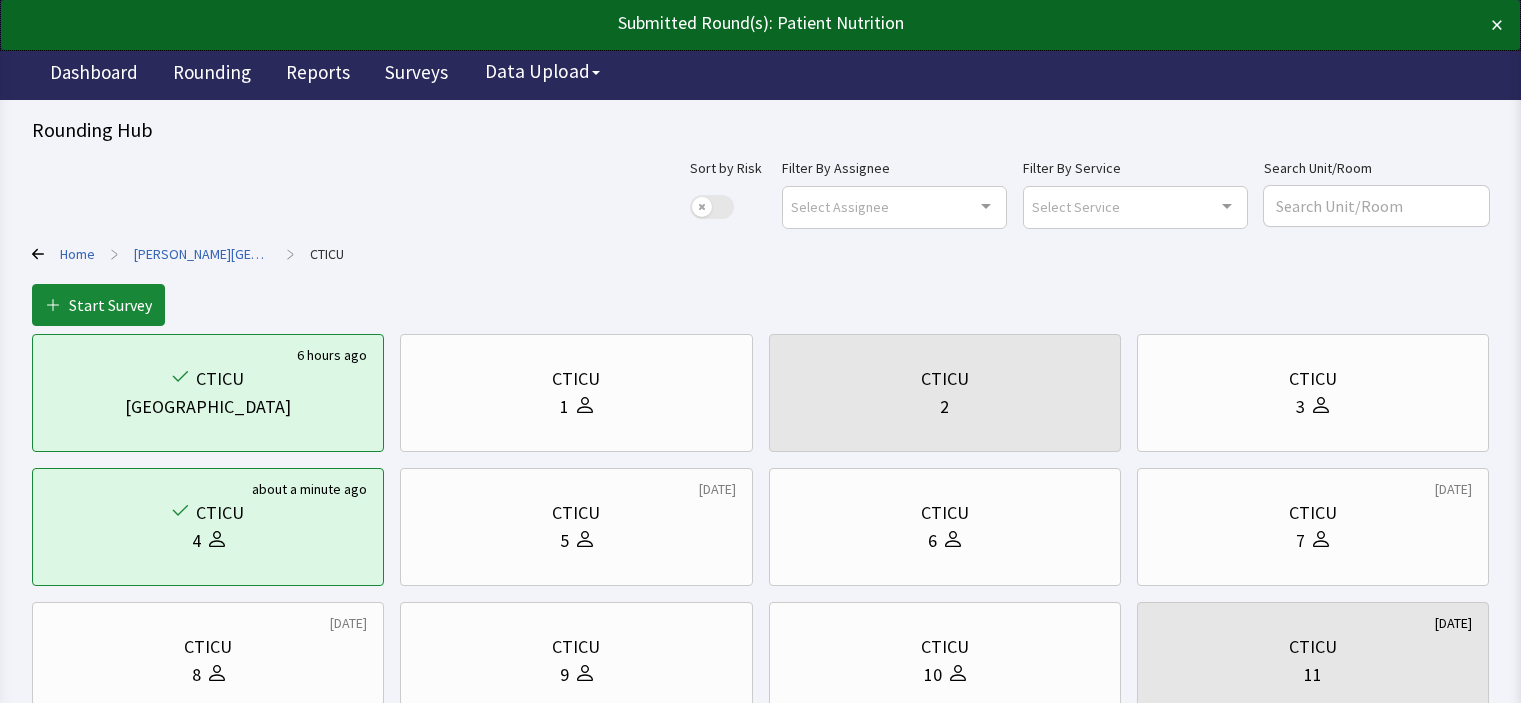 scroll, scrollTop: 0, scrollLeft: 0, axis: both 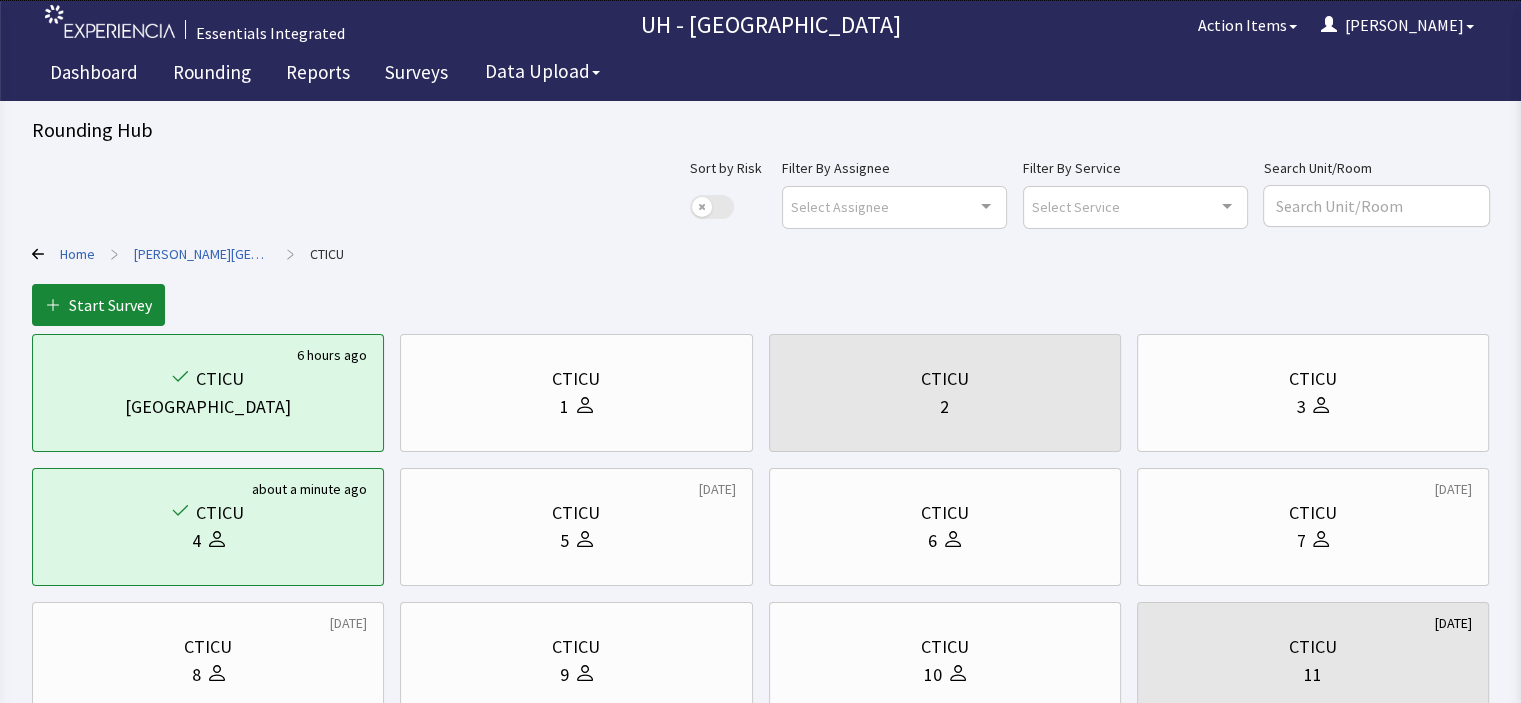 click on "[PERSON_NAME][GEOGRAPHIC_DATA]" at bounding box center (202, 254) 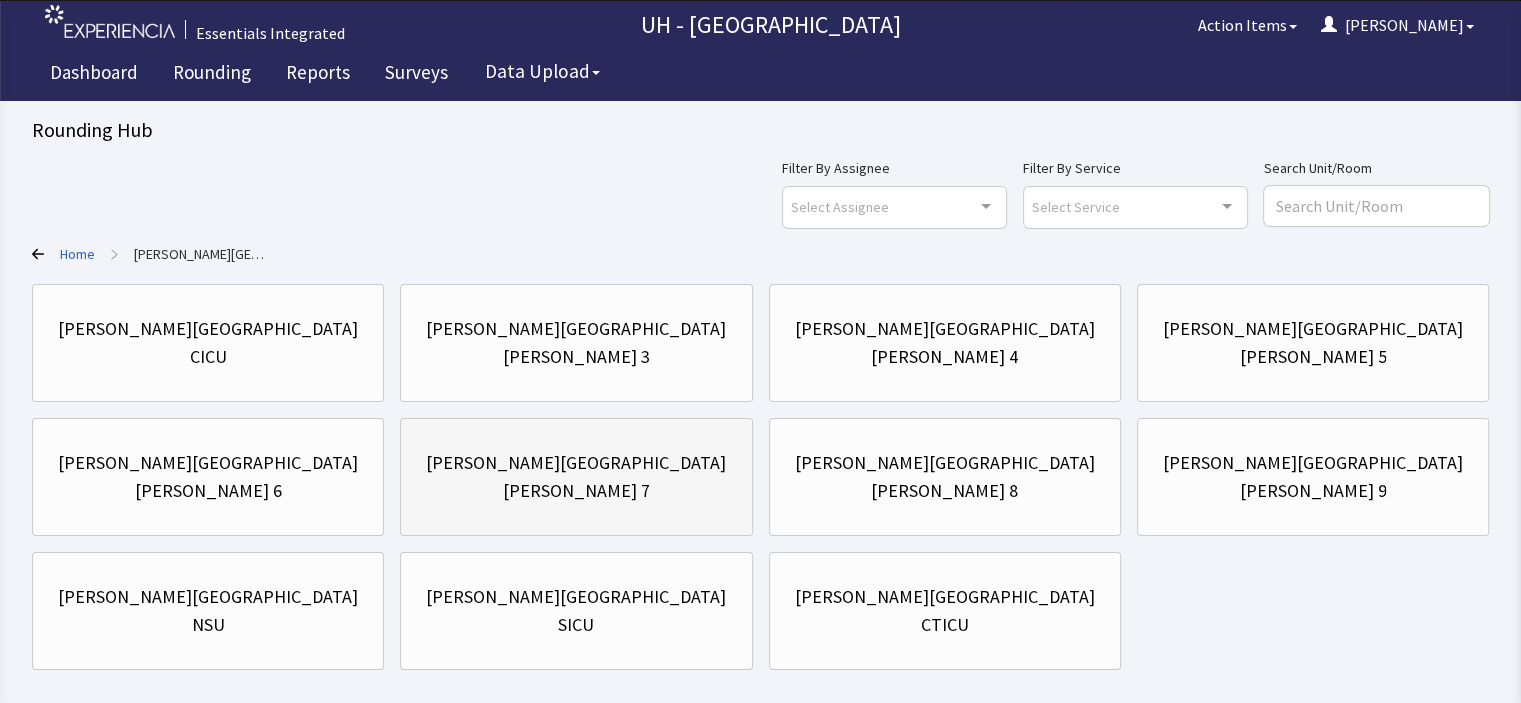 click on "[PERSON_NAME] 7" at bounding box center (576, 491) 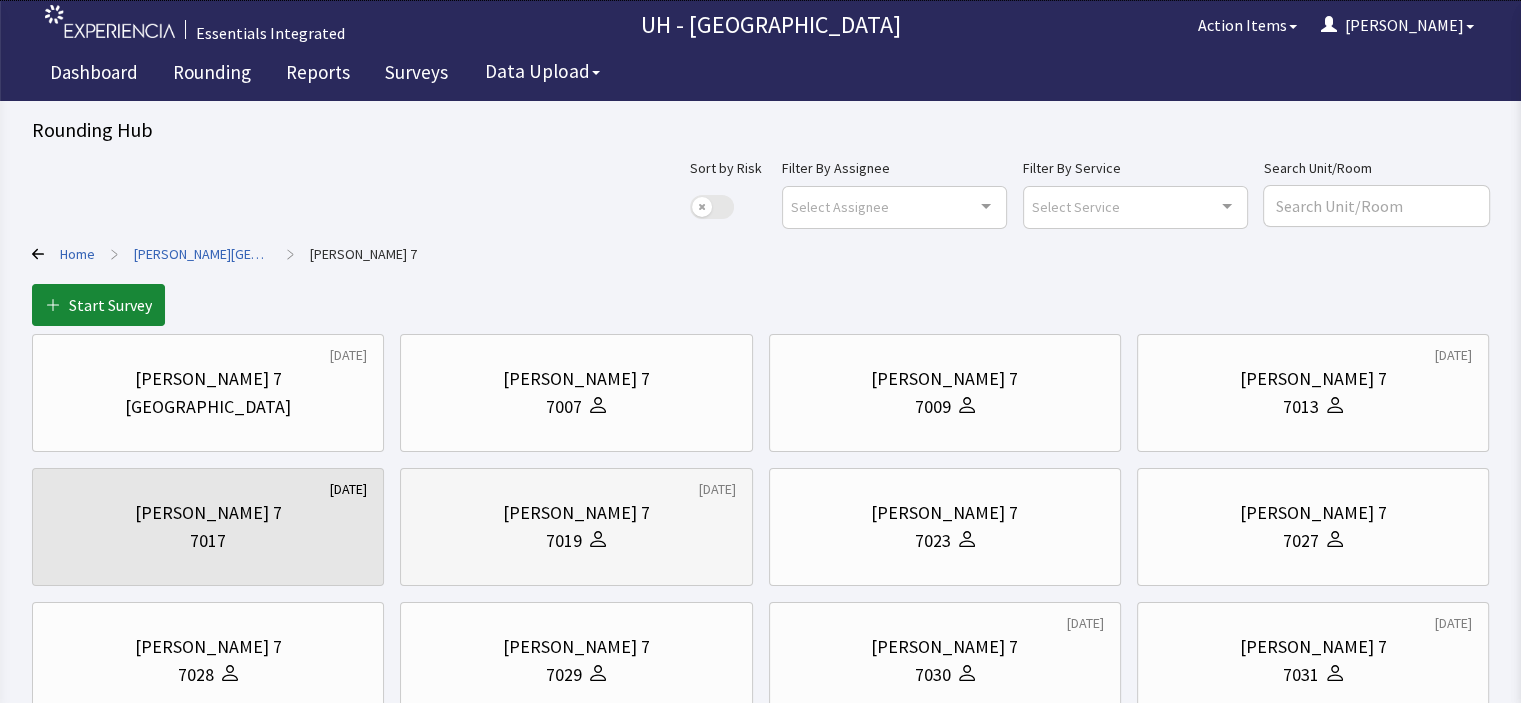 click on "Lerner 7 7019" at bounding box center [576, 527] 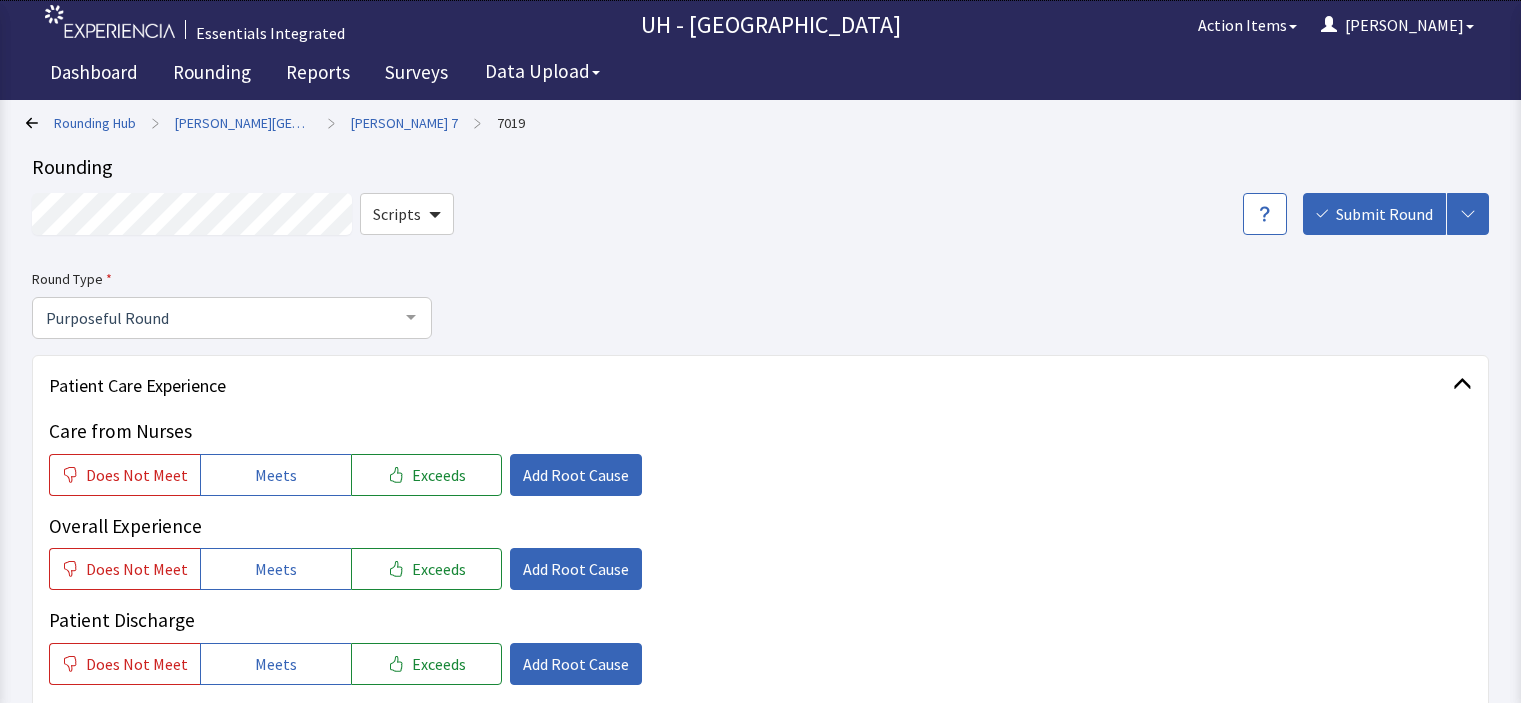 scroll, scrollTop: 0, scrollLeft: 0, axis: both 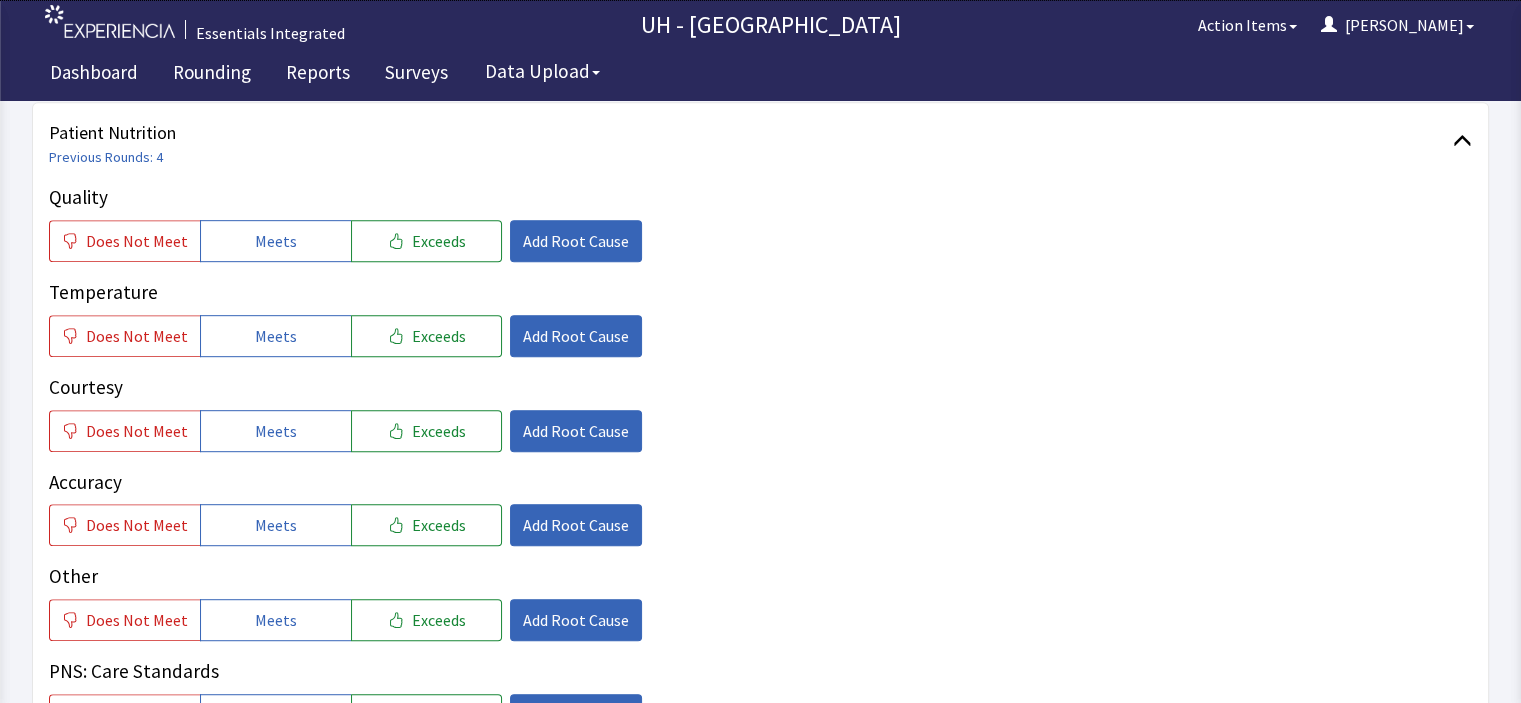 click on "Quality Does Not Meet Meets Exceeds Add Root Cause Temperature Does Not Meet Meets Exceeds Add Root Cause Courtesy Does Not Meet Meets Exceeds Add Root Cause Accuracy Does Not Meet Meets Exceeds Add Root Cause Other Does Not Meet Meets Exceeds Add Root Cause PNS: Care Standards Does Not Meet Meets Exceeds Add Root Cause" at bounding box center (760, 459) 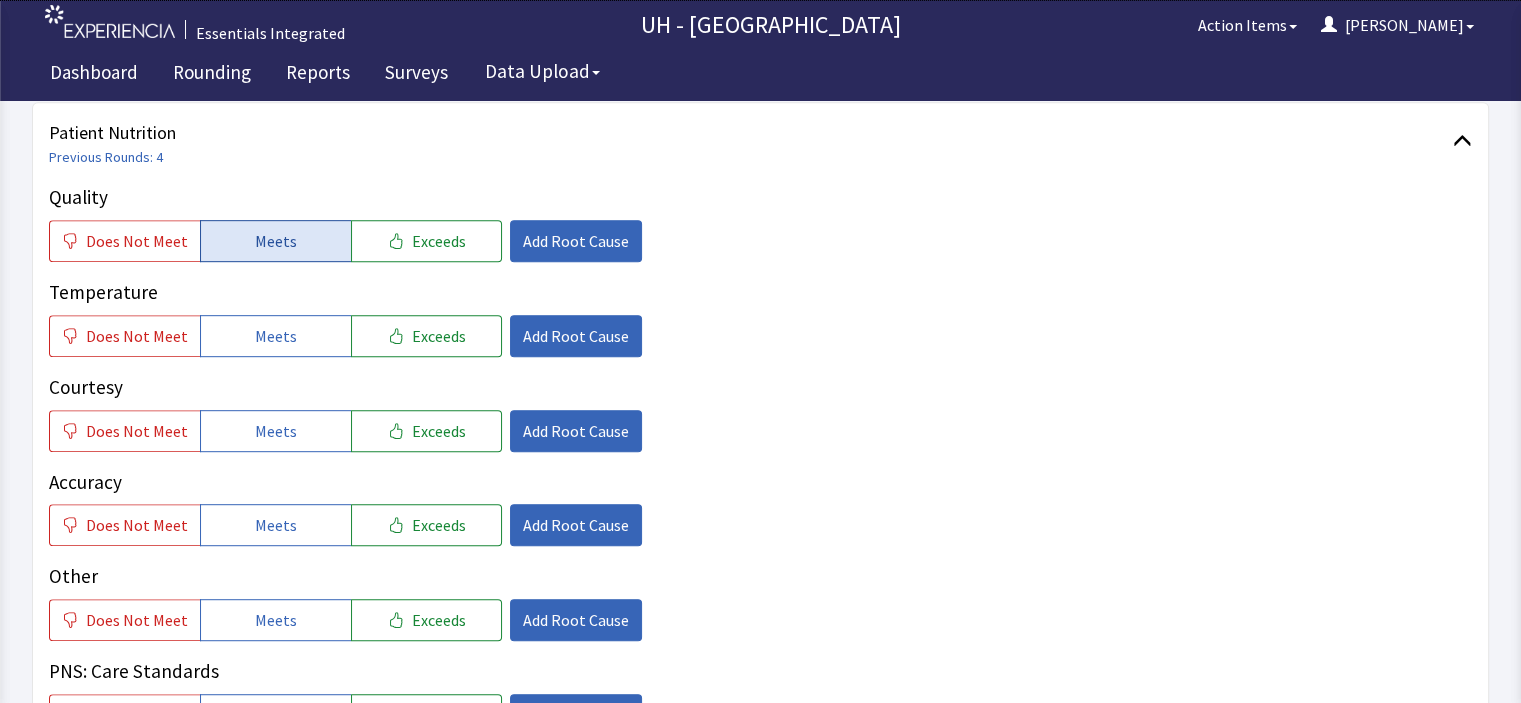 click on "Meets" 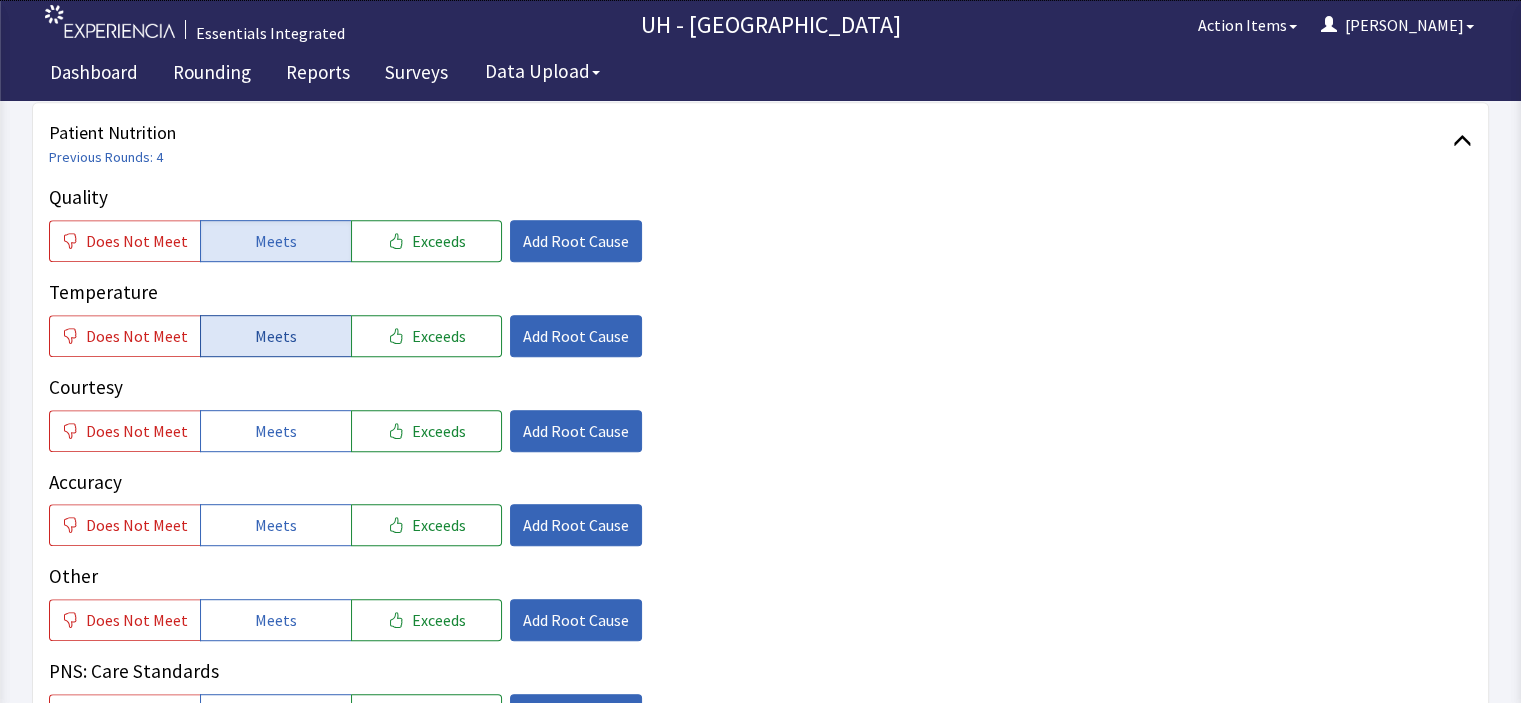 click on "Meets" 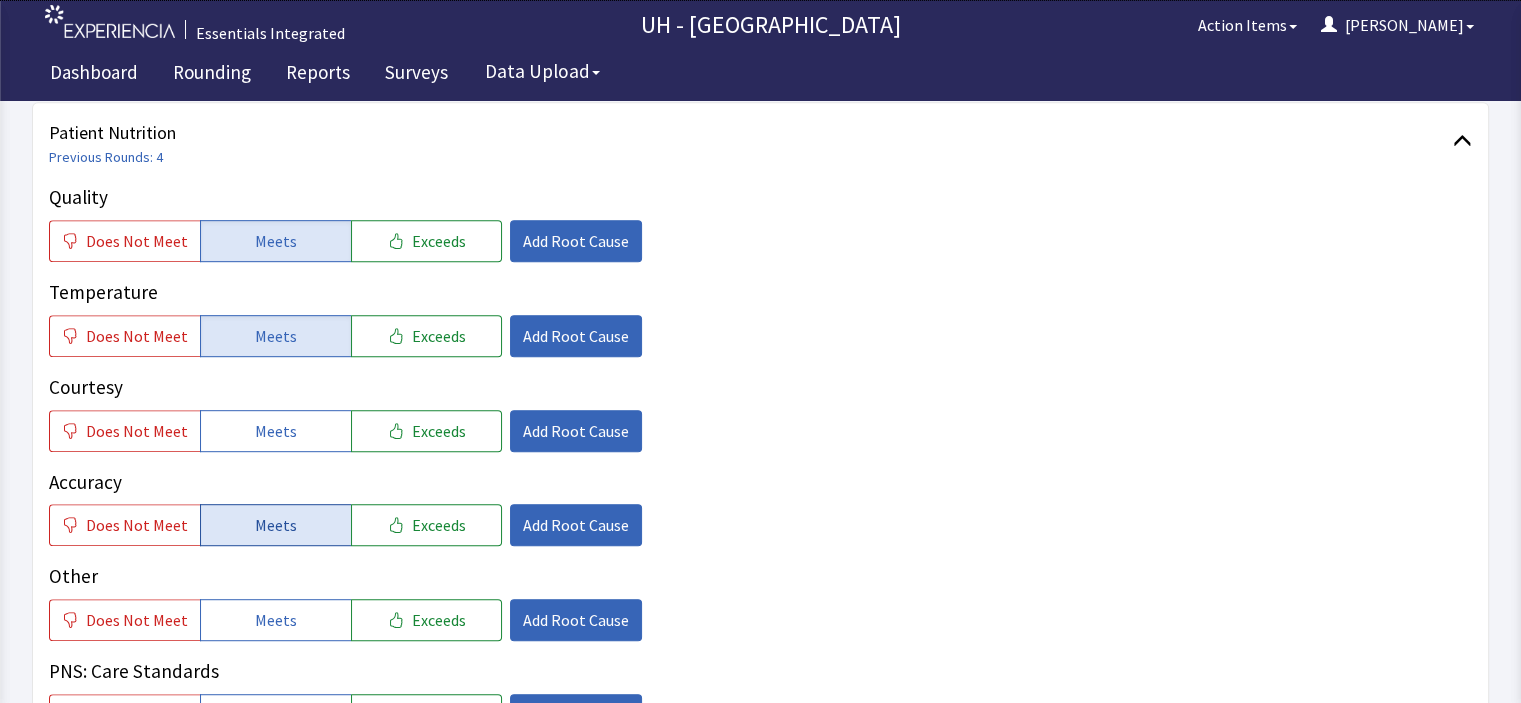 drag, startPoint x: 304, startPoint y: 395, endPoint x: 292, endPoint y: 501, distance: 106.677086 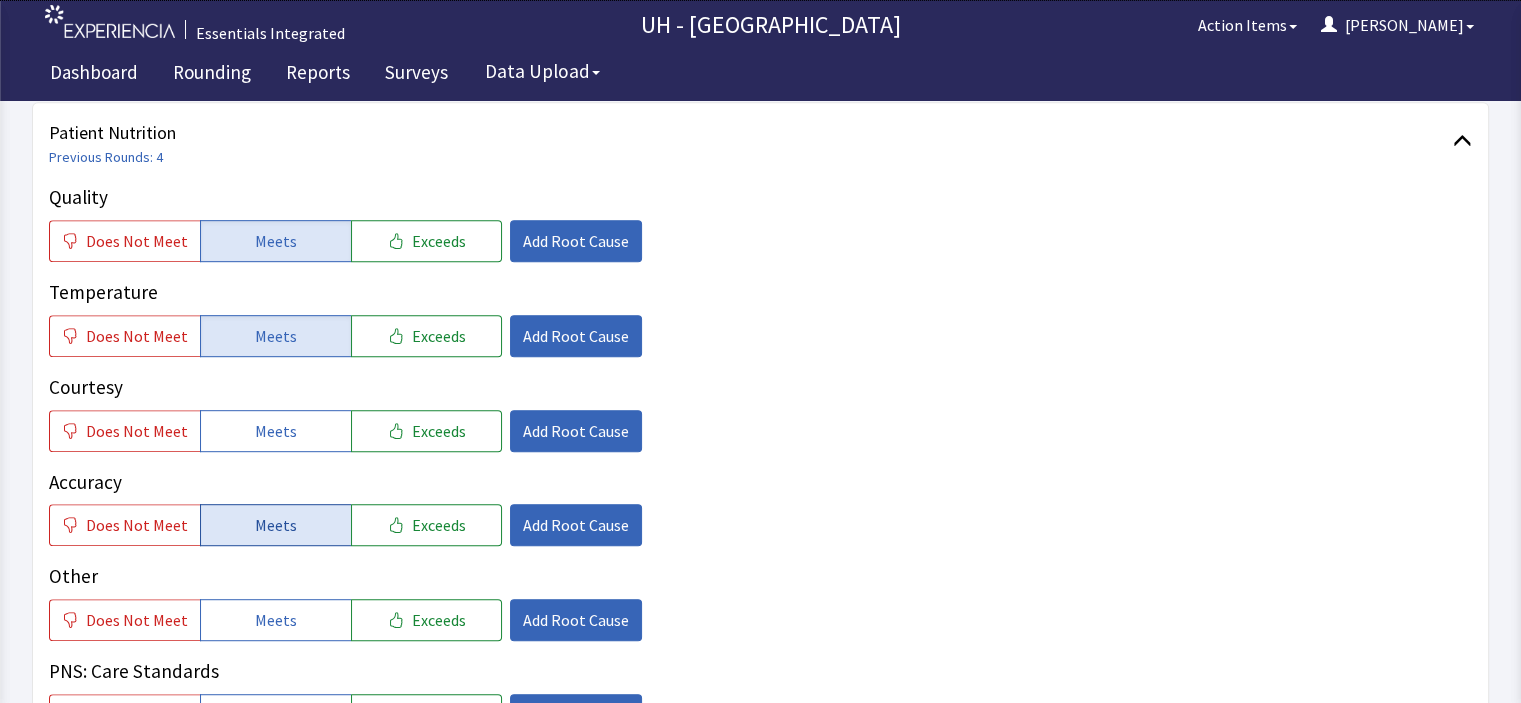 click on "Meets" 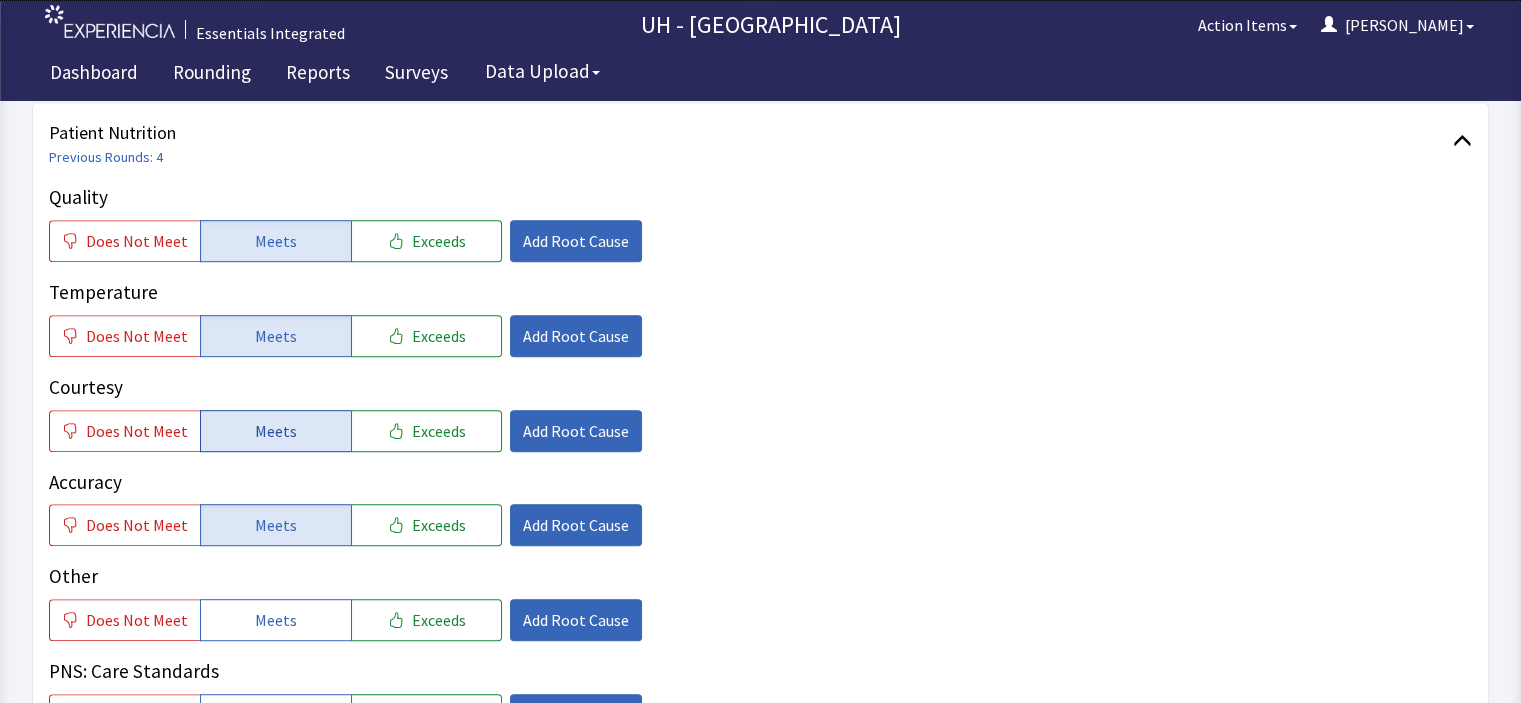 click on "Meets" 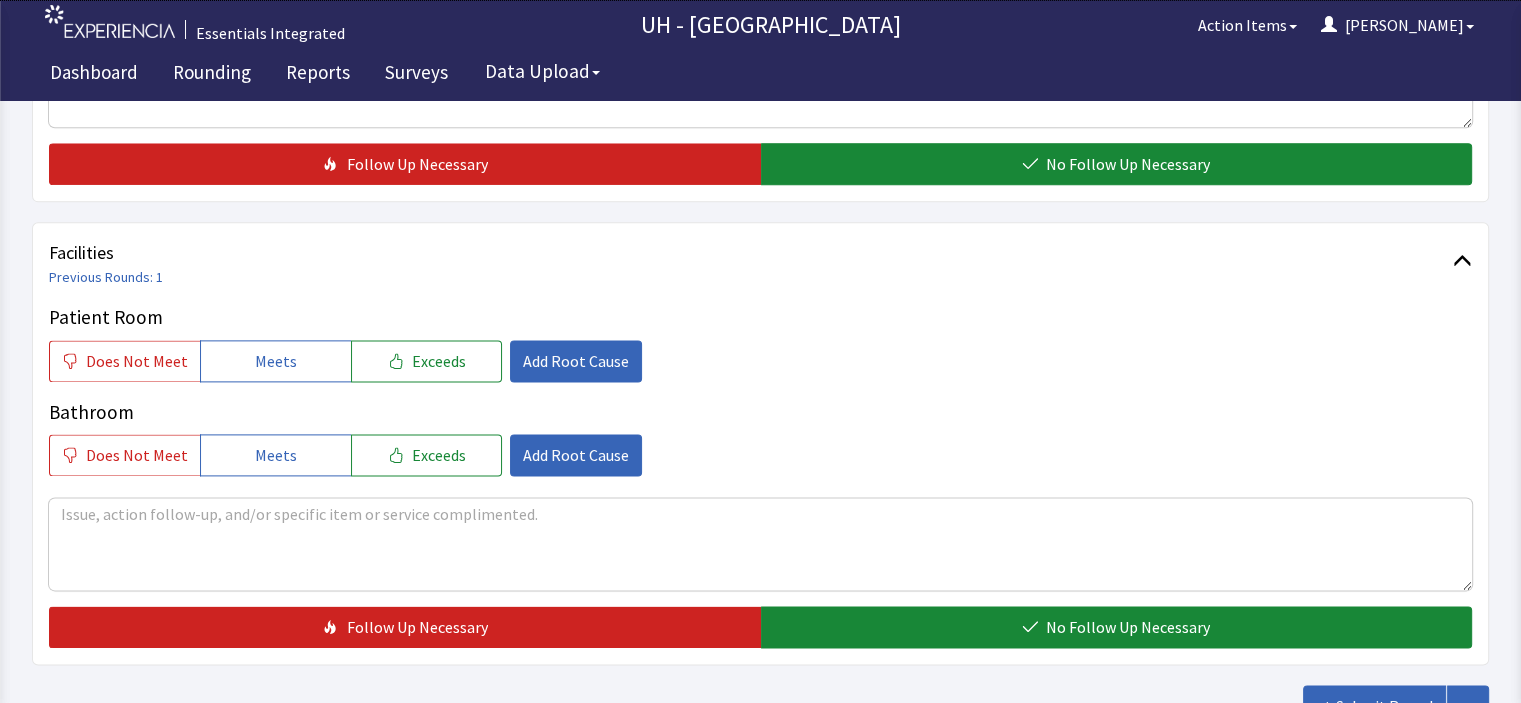 scroll, scrollTop: 2560, scrollLeft: 0, axis: vertical 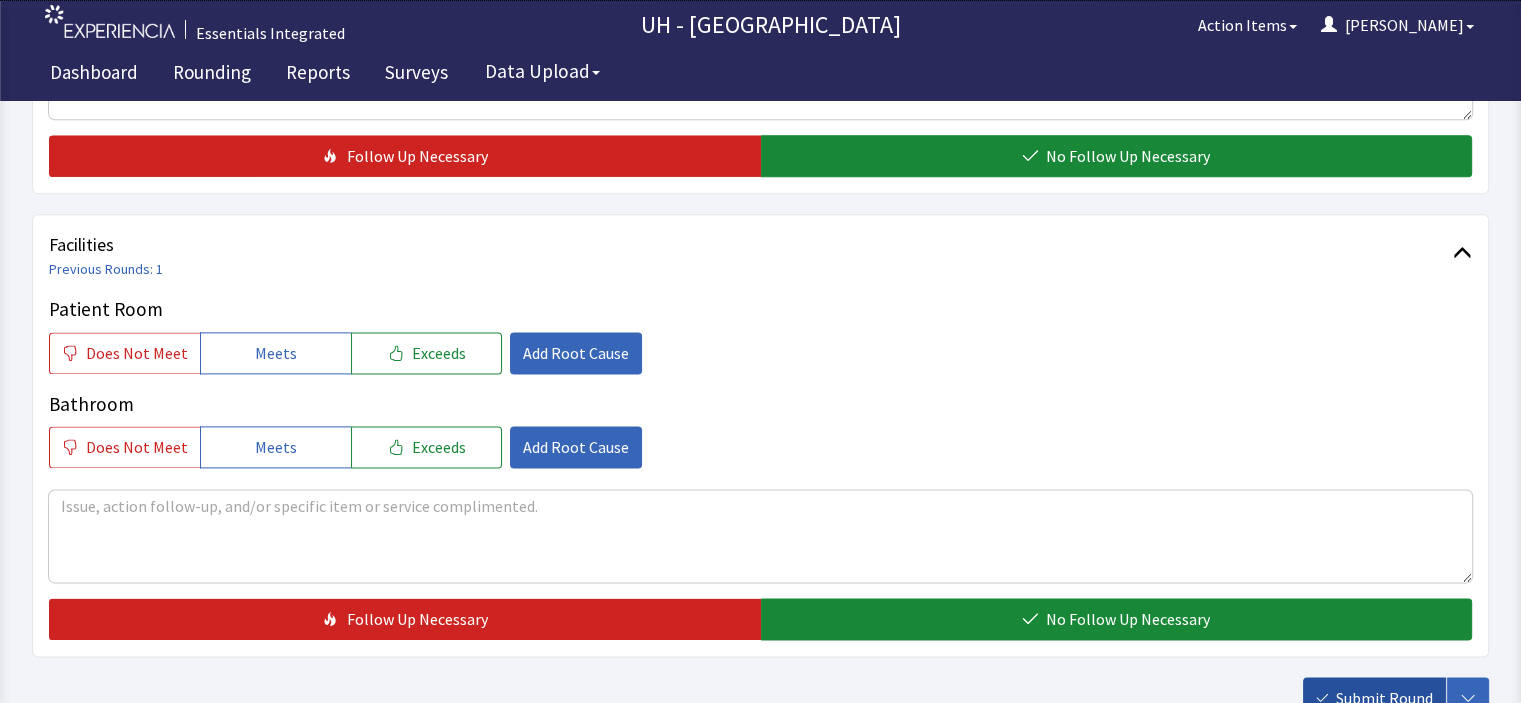 click on "Submit Round" at bounding box center [1384, 698] 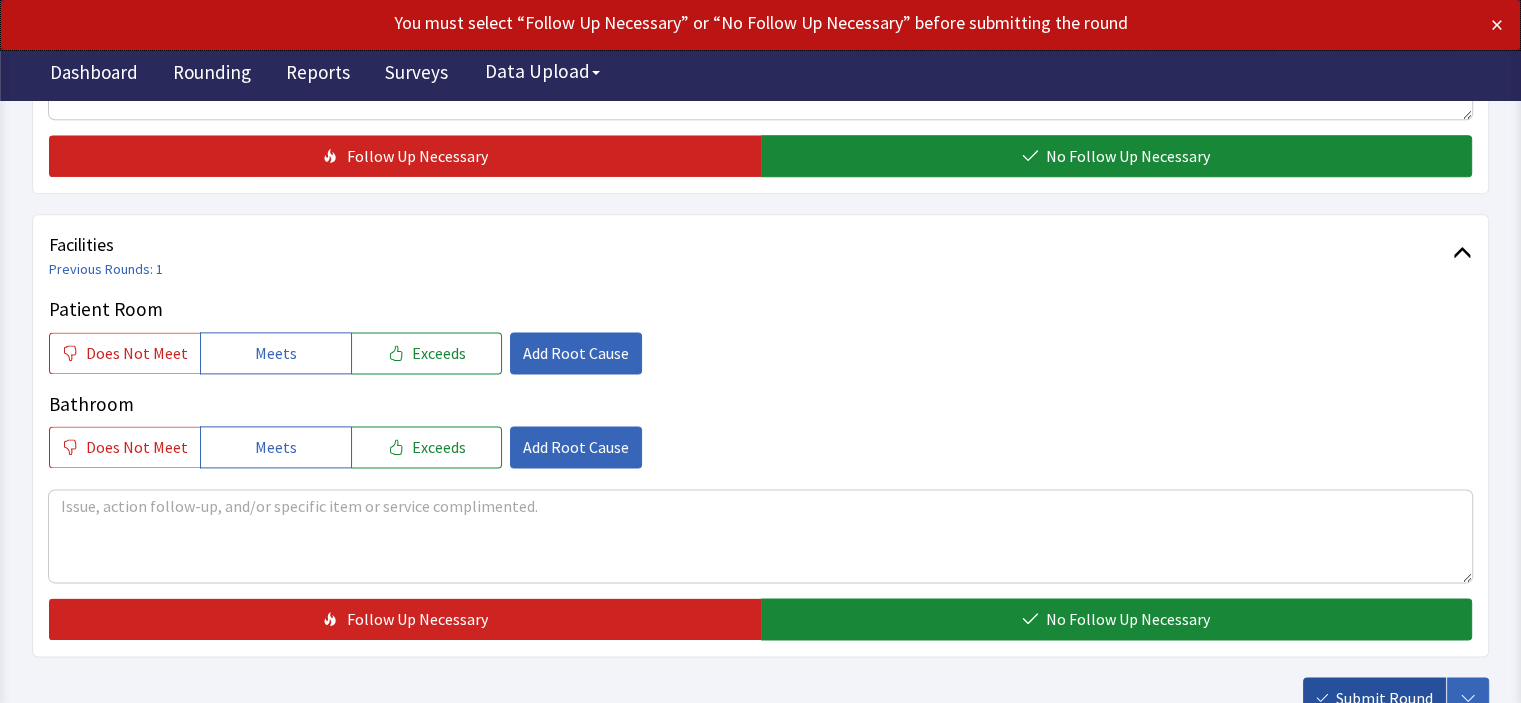 click on "Submit Round" at bounding box center [1384, 698] 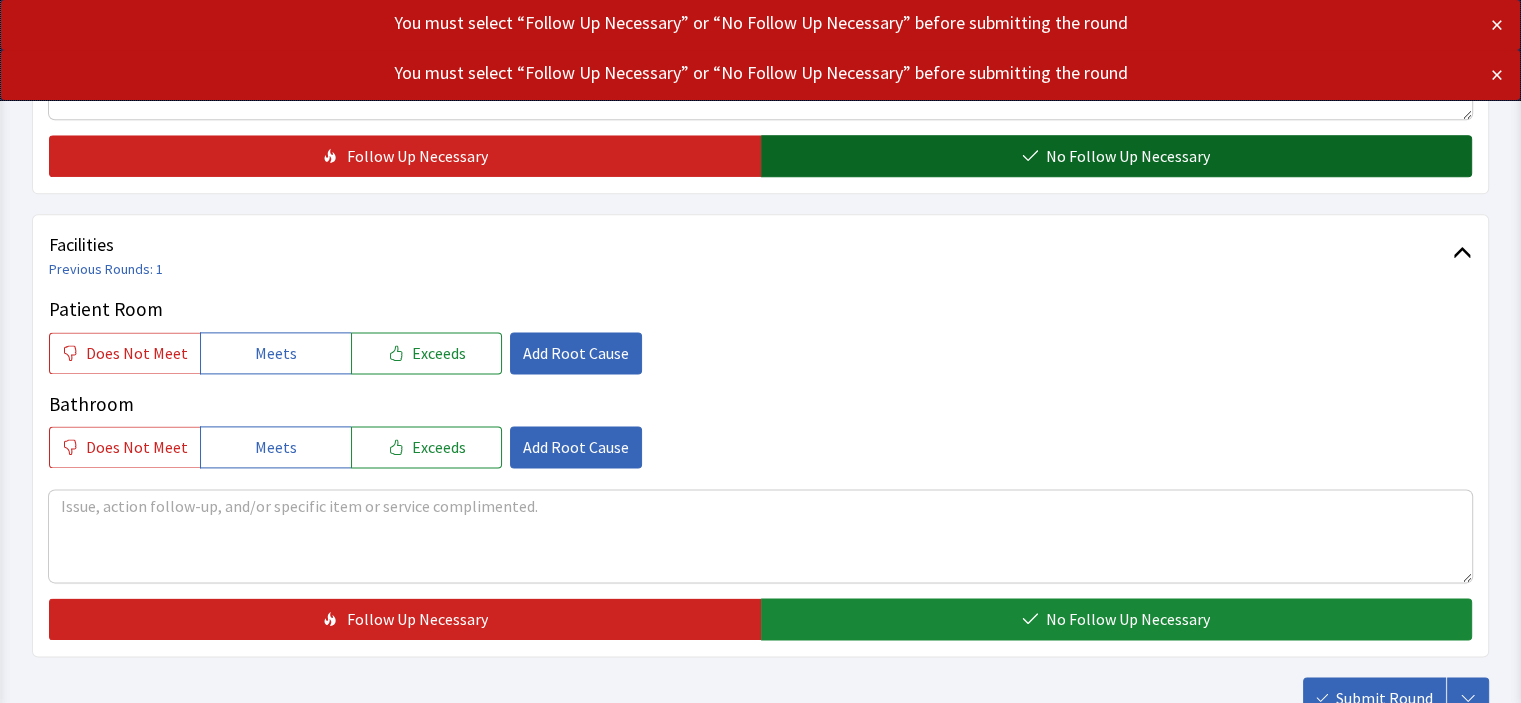 click on "No Follow Up Necessary" 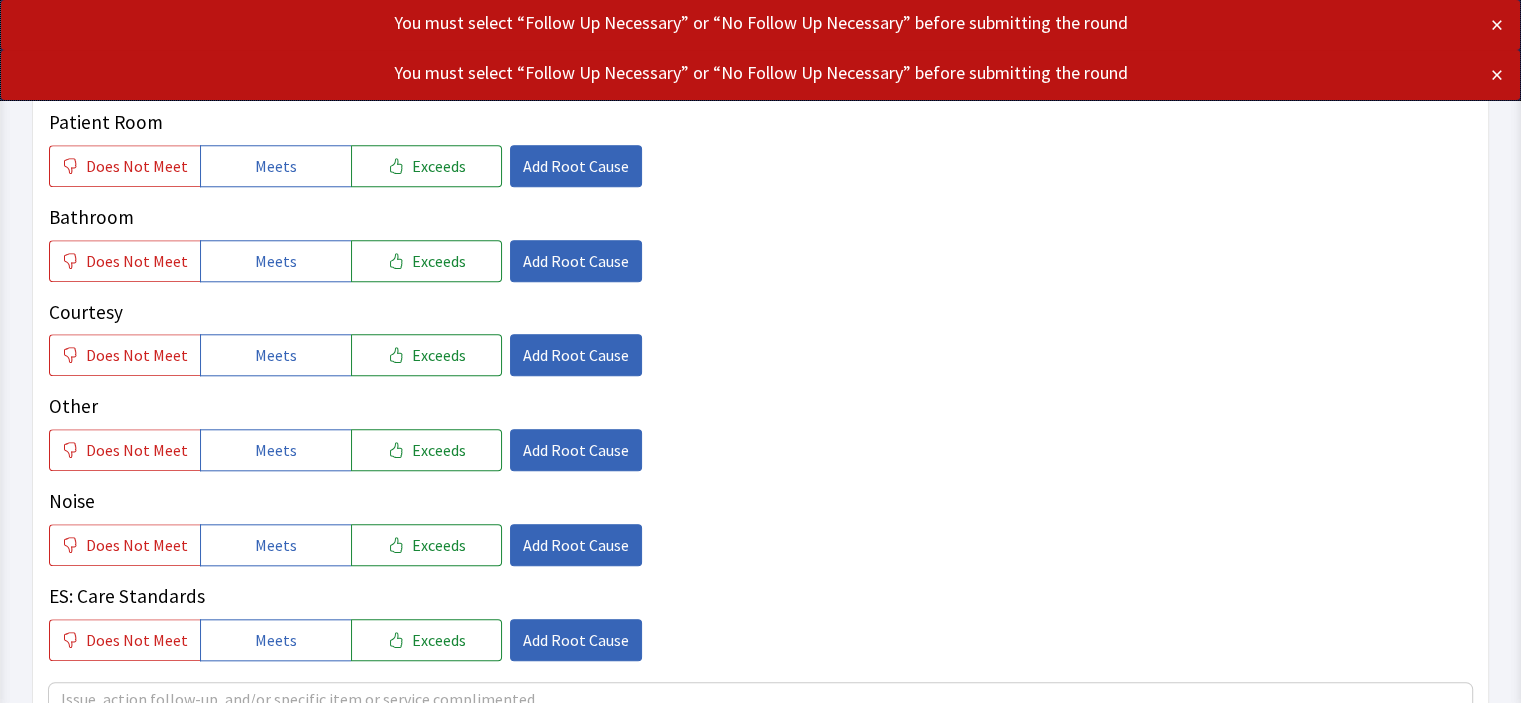 scroll, scrollTop: 1920, scrollLeft: 0, axis: vertical 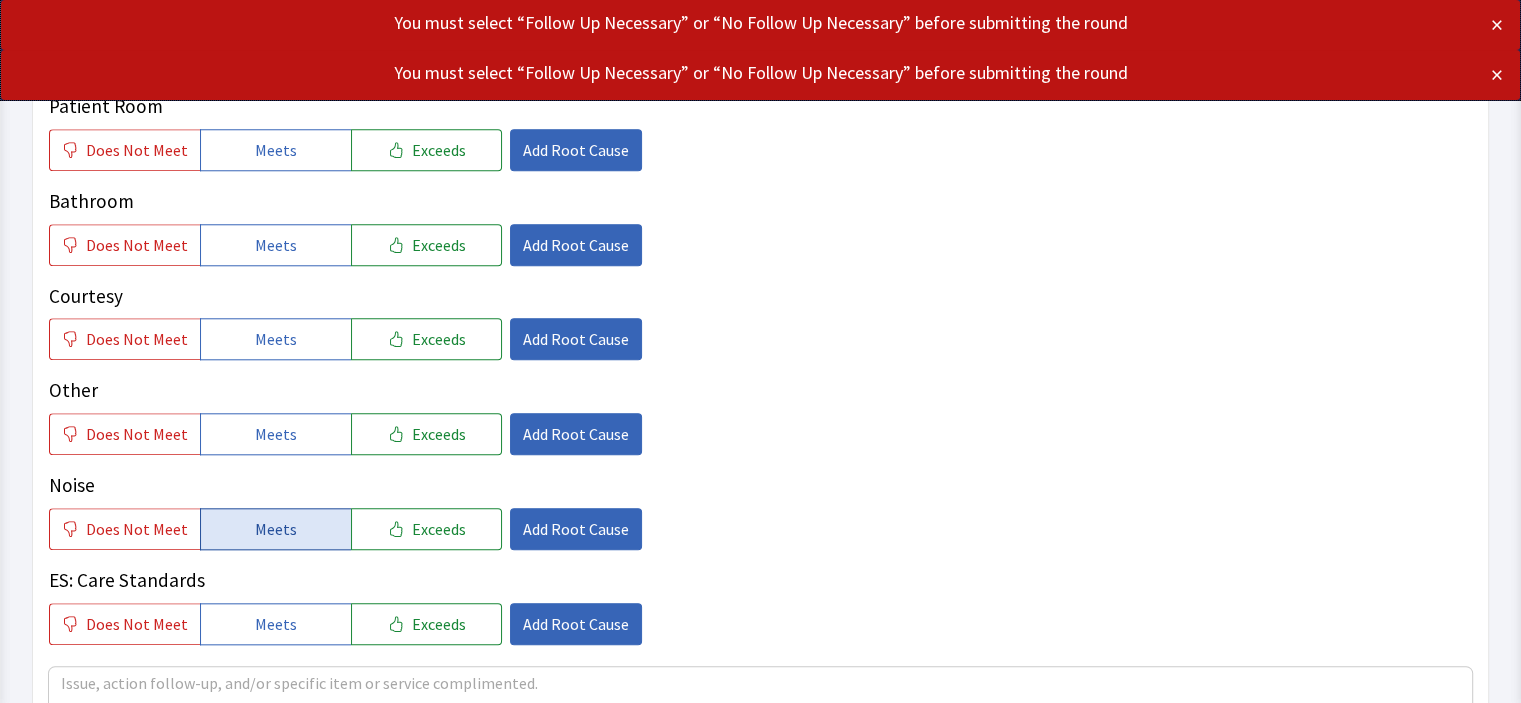 click on "Meets" at bounding box center [276, 529] 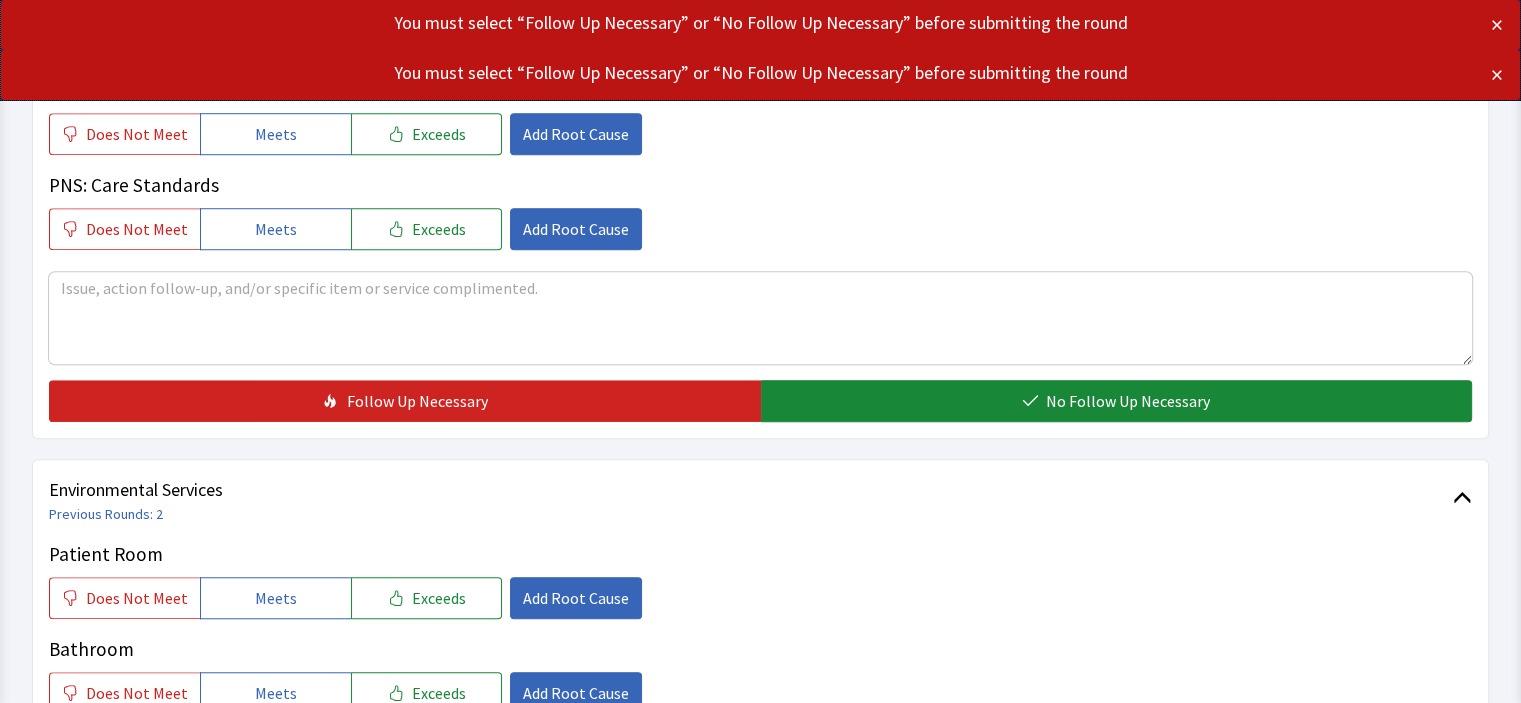 scroll, scrollTop: 1456, scrollLeft: 0, axis: vertical 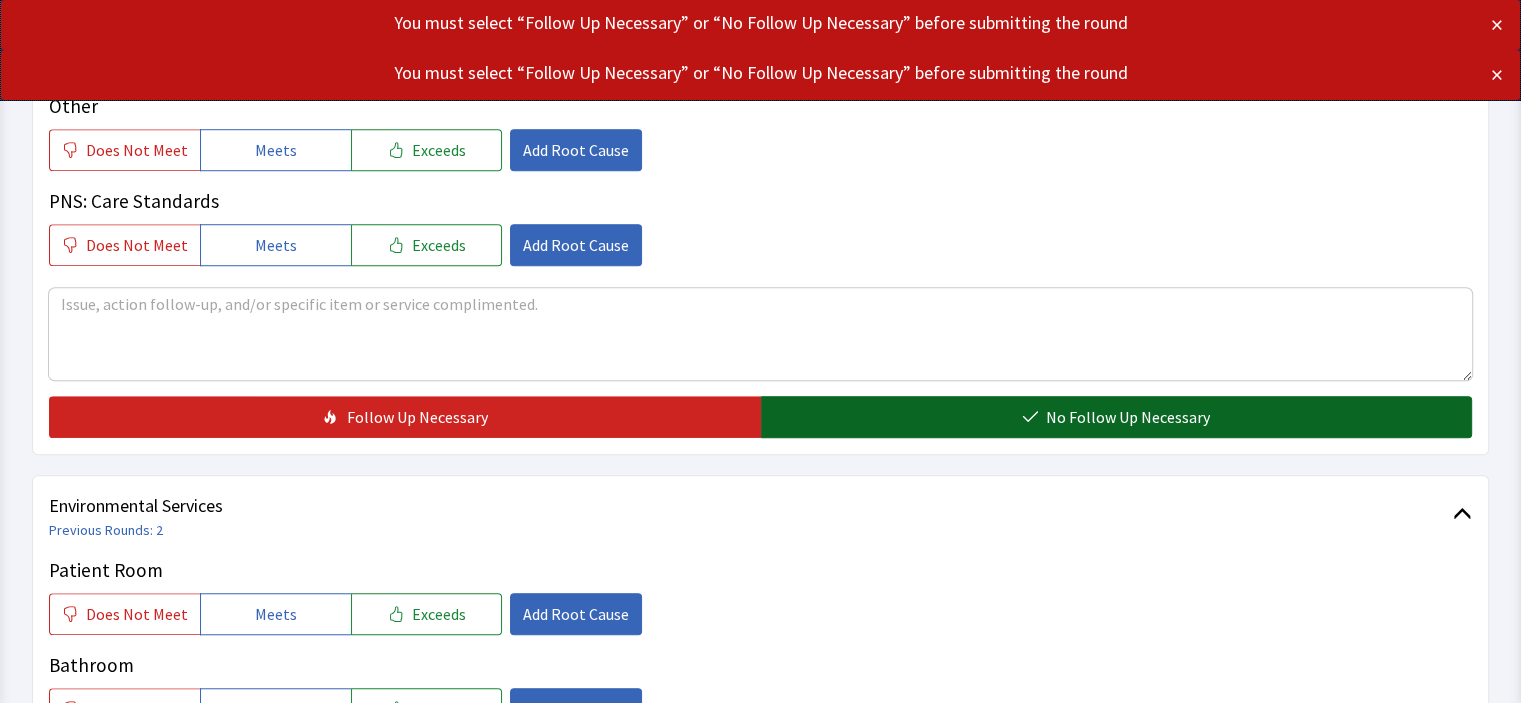 click on "No Follow Up Necessary" 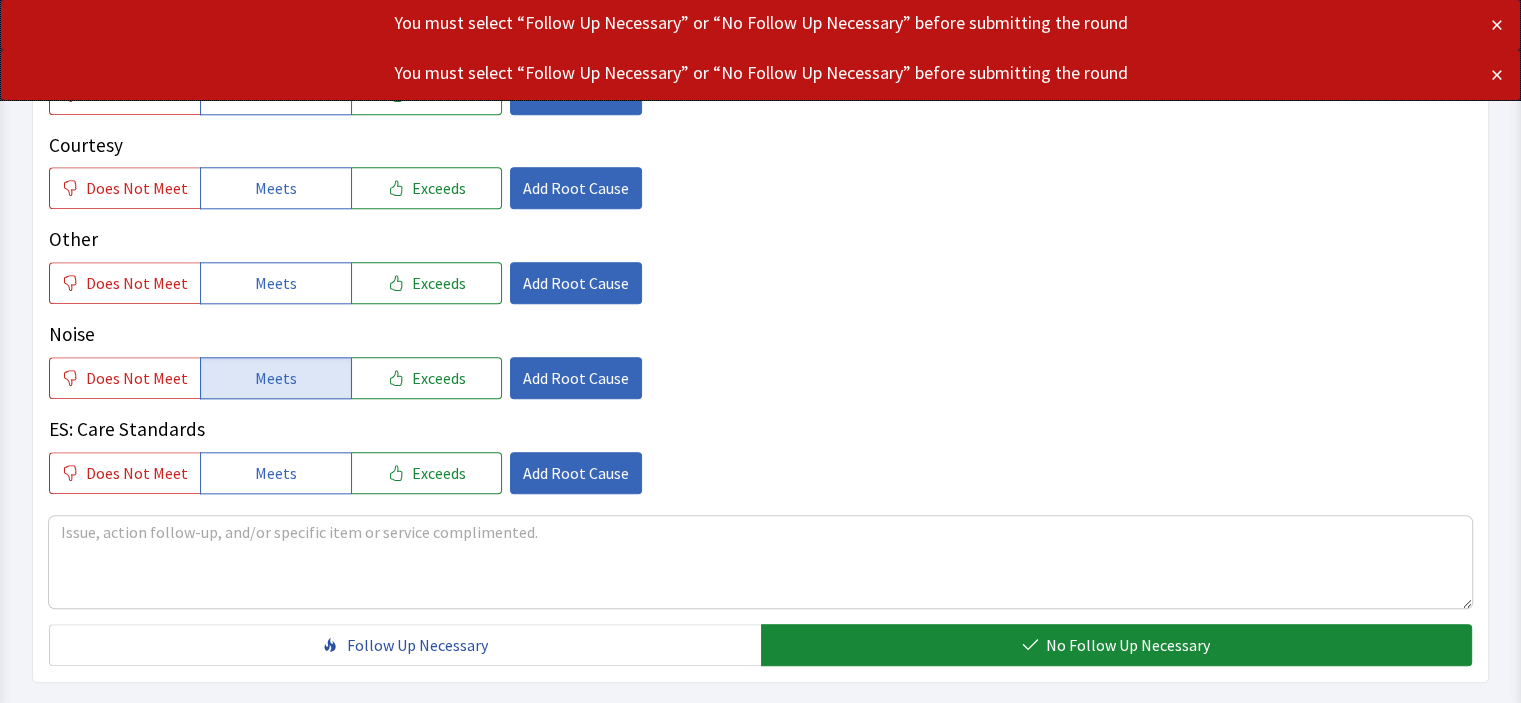 scroll, scrollTop: 2672, scrollLeft: 0, axis: vertical 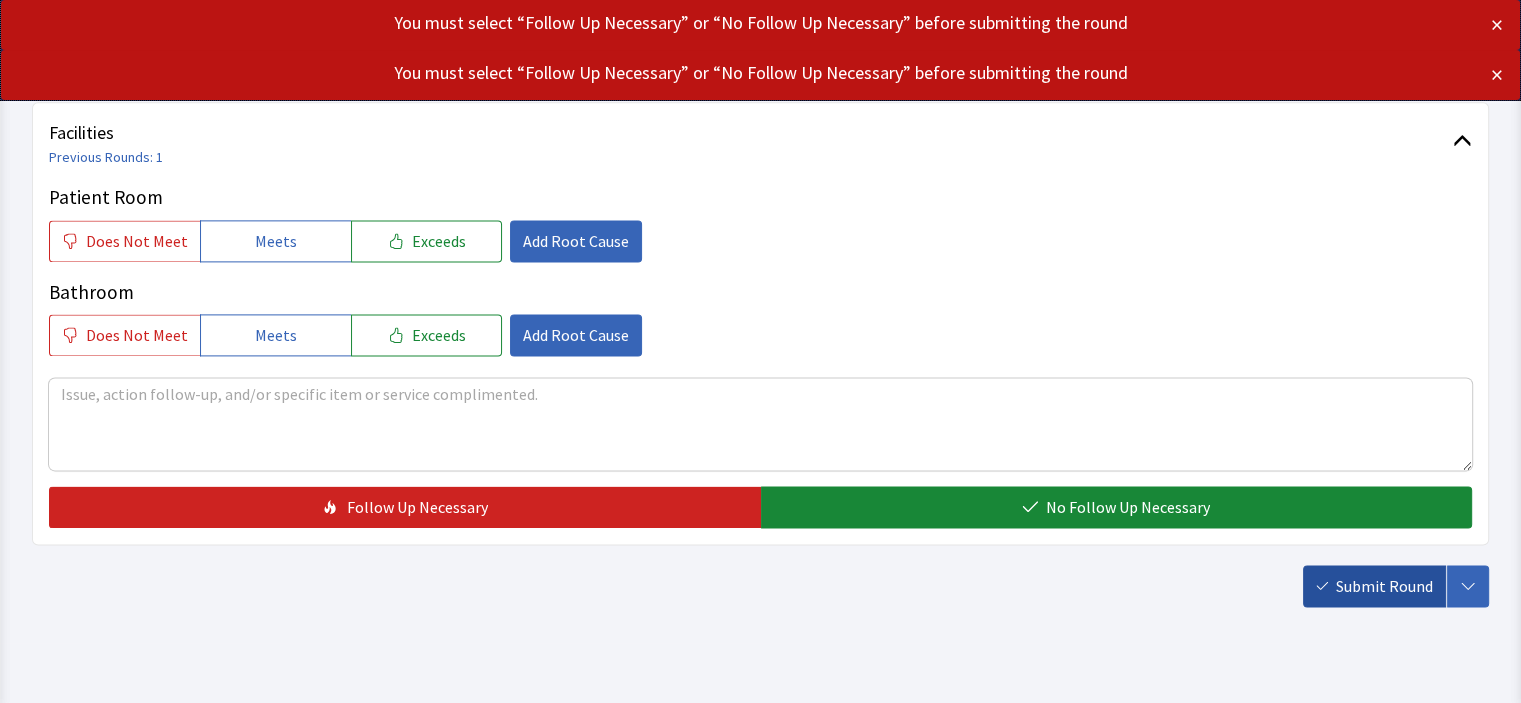 click on "Submit Round" at bounding box center (1384, 586) 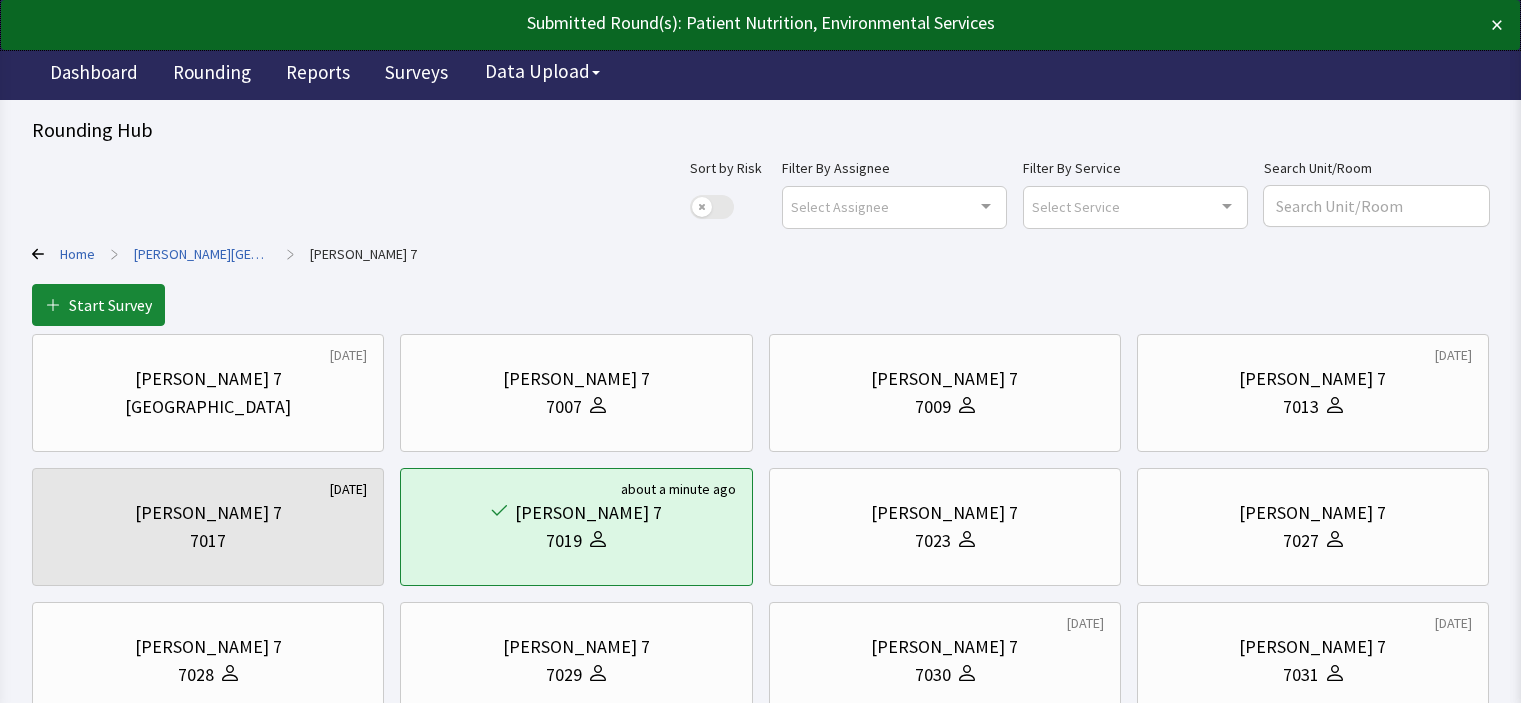 scroll, scrollTop: 0, scrollLeft: 0, axis: both 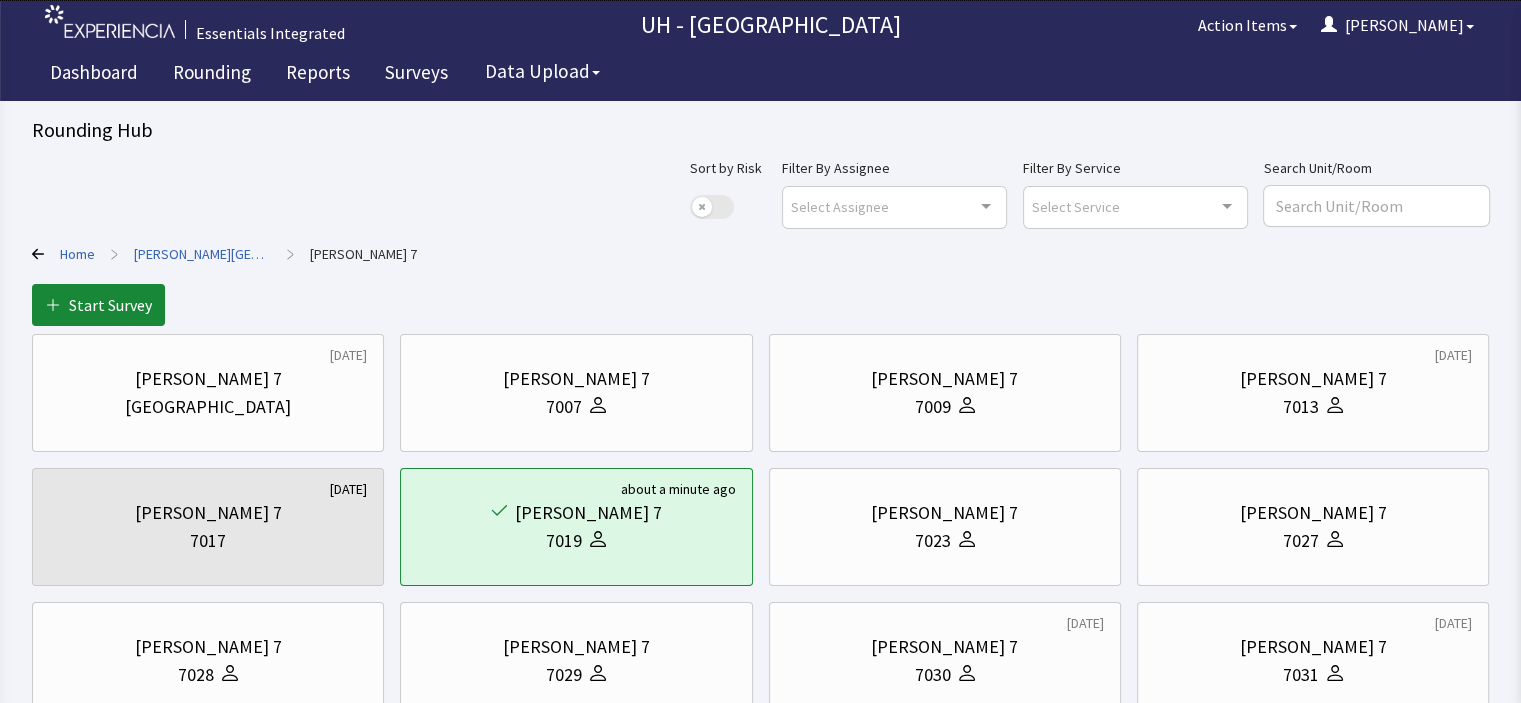 click on "Home" at bounding box center (77, 254) 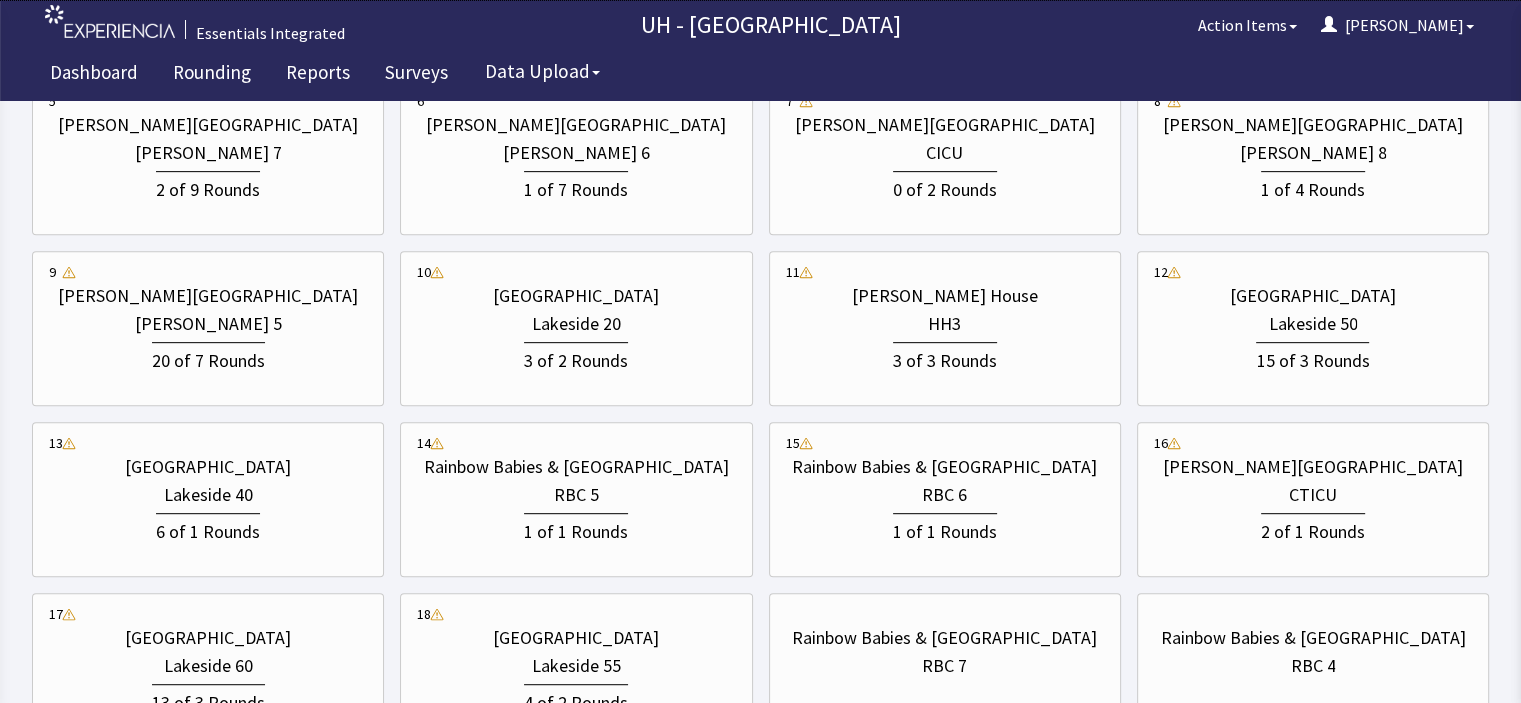 scroll, scrollTop: 875, scrollLeft: 0, axis: vertical 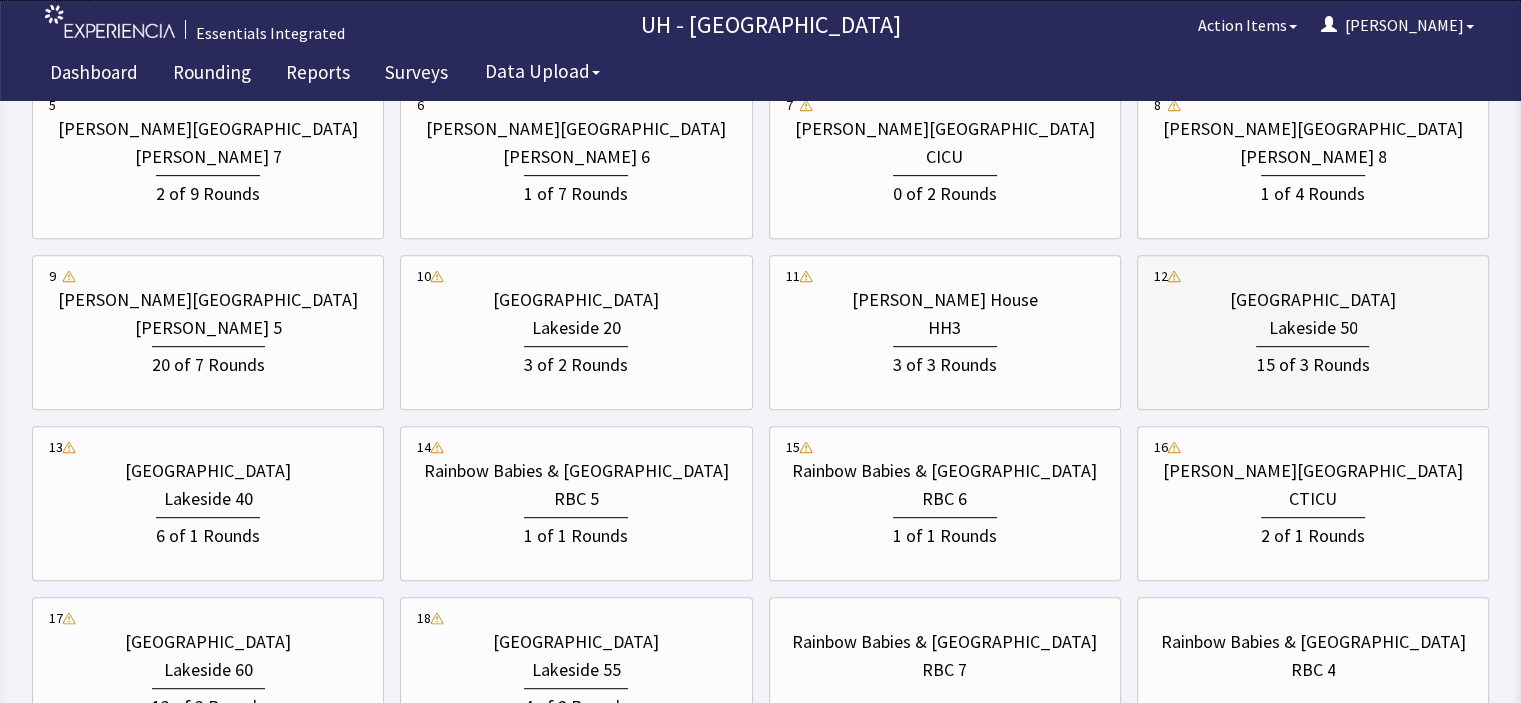 click on "15 of 3 Rounds" at bounding box center [1313, 360] 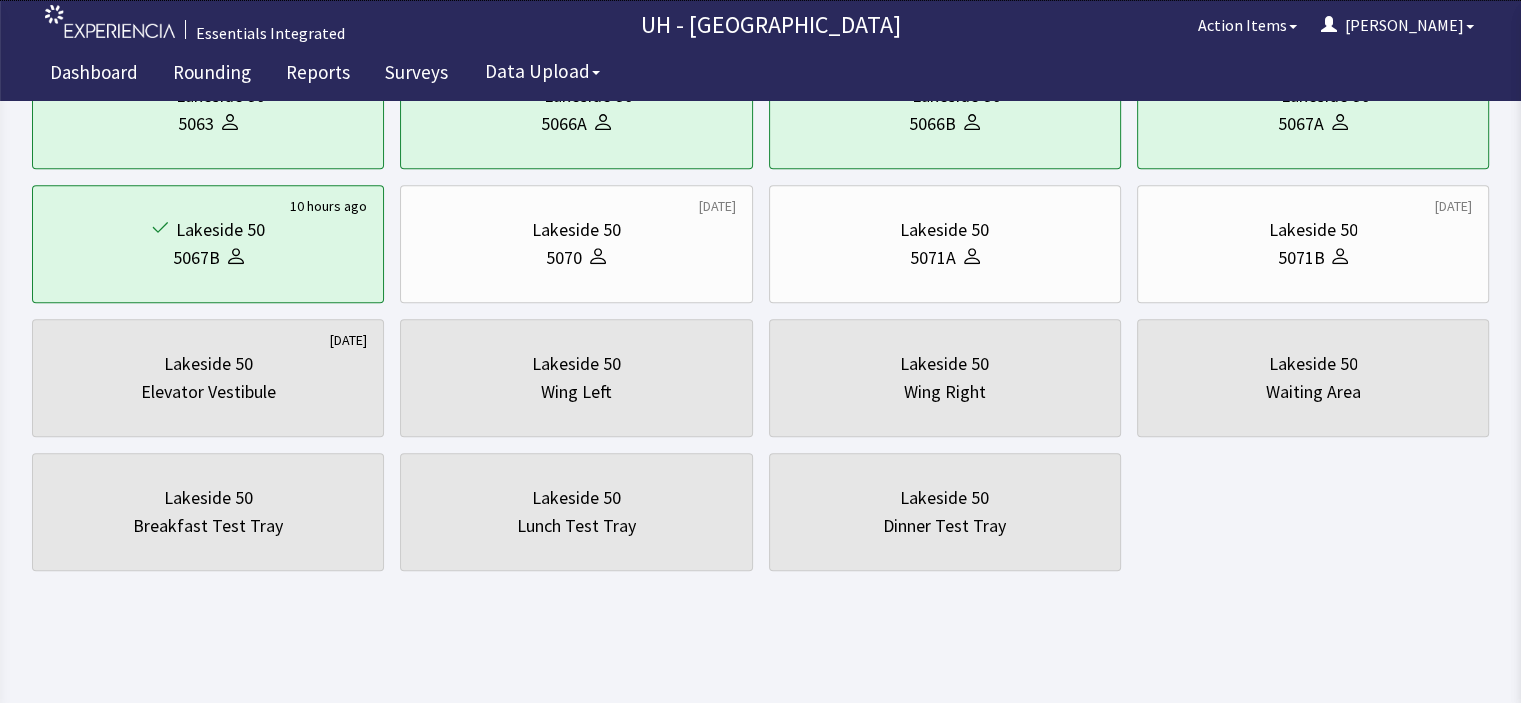scroll, scrollTop: 0, scrollLeft: 0, axis: both 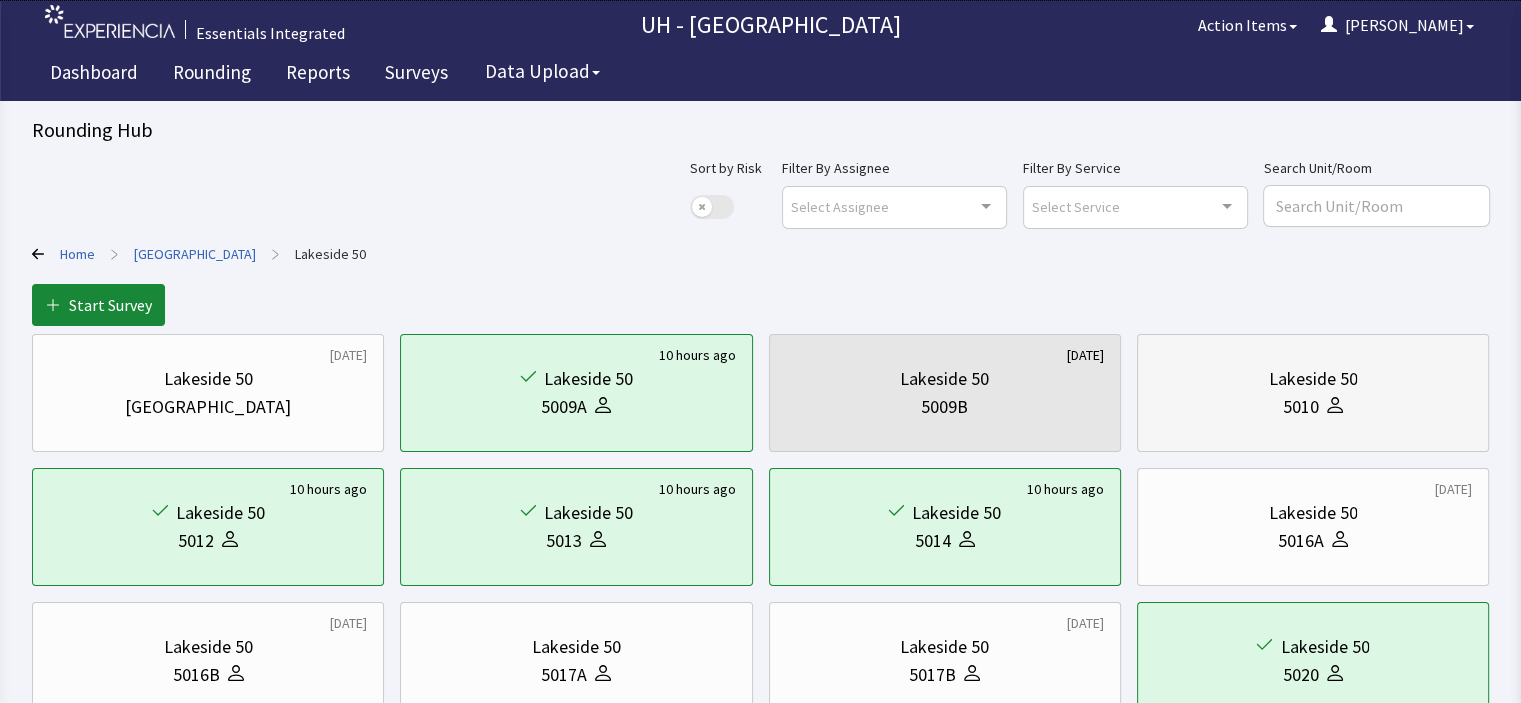 click on "Lakeside 50 5010" at bounding box center (1313, 393) 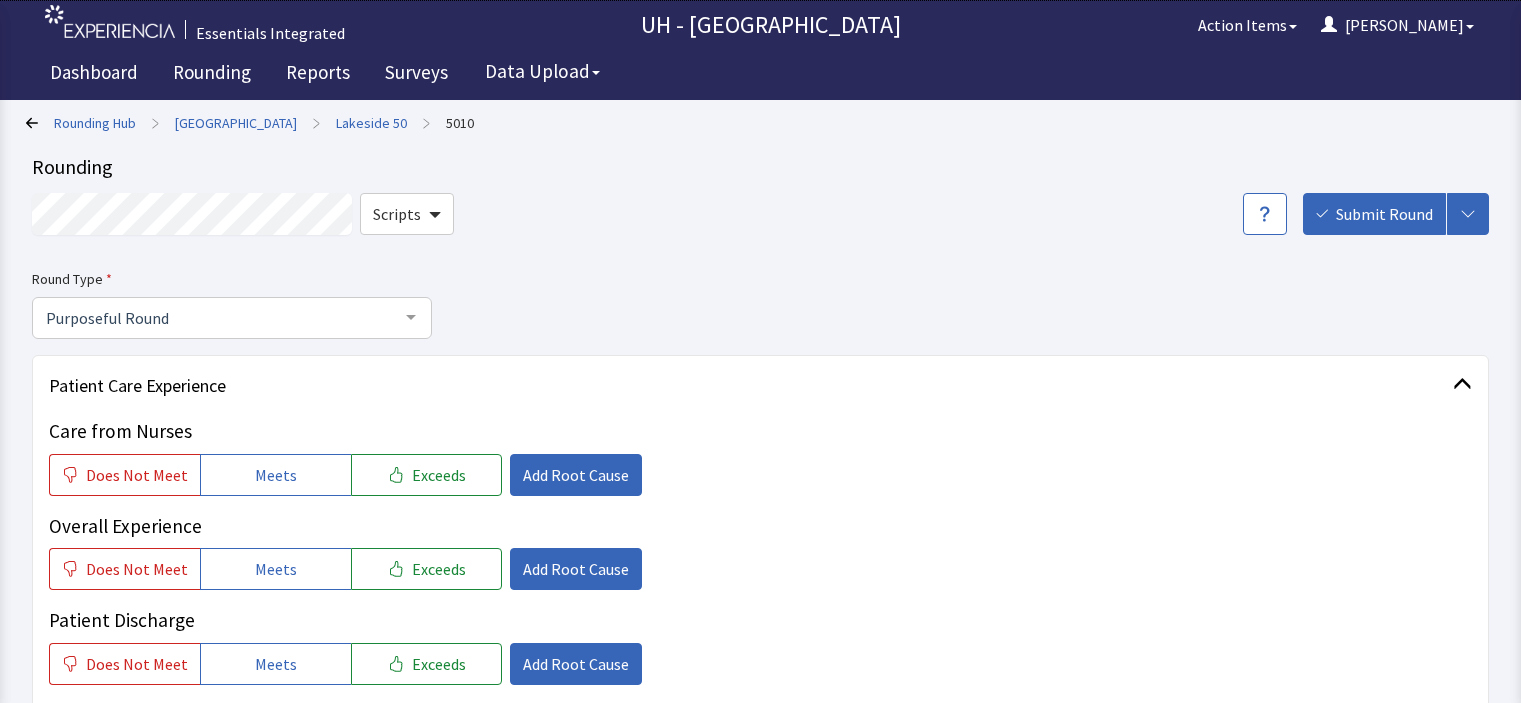 scroll, scrollTop: 0, scrollLeft: 0, axis: both 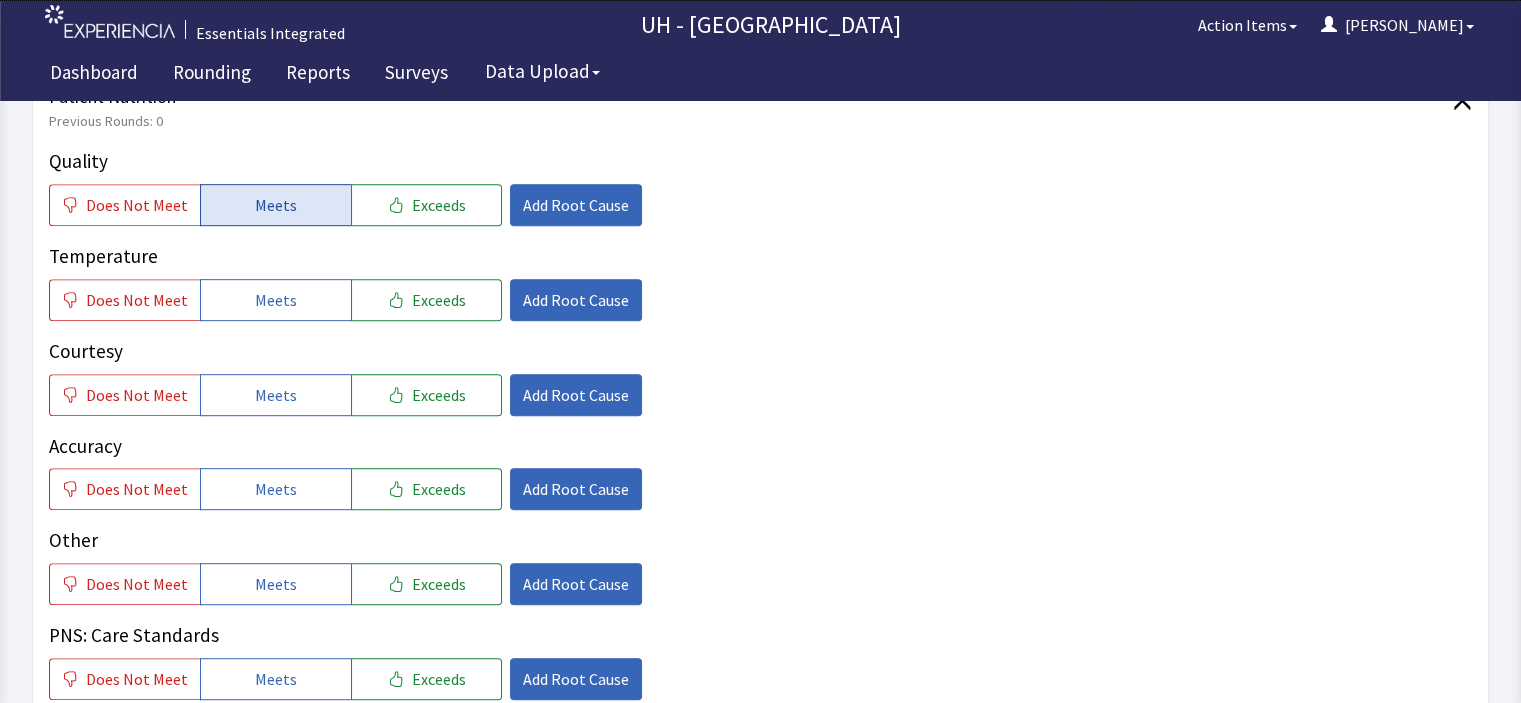 click on "Meets" at bounding box center [276, 205] 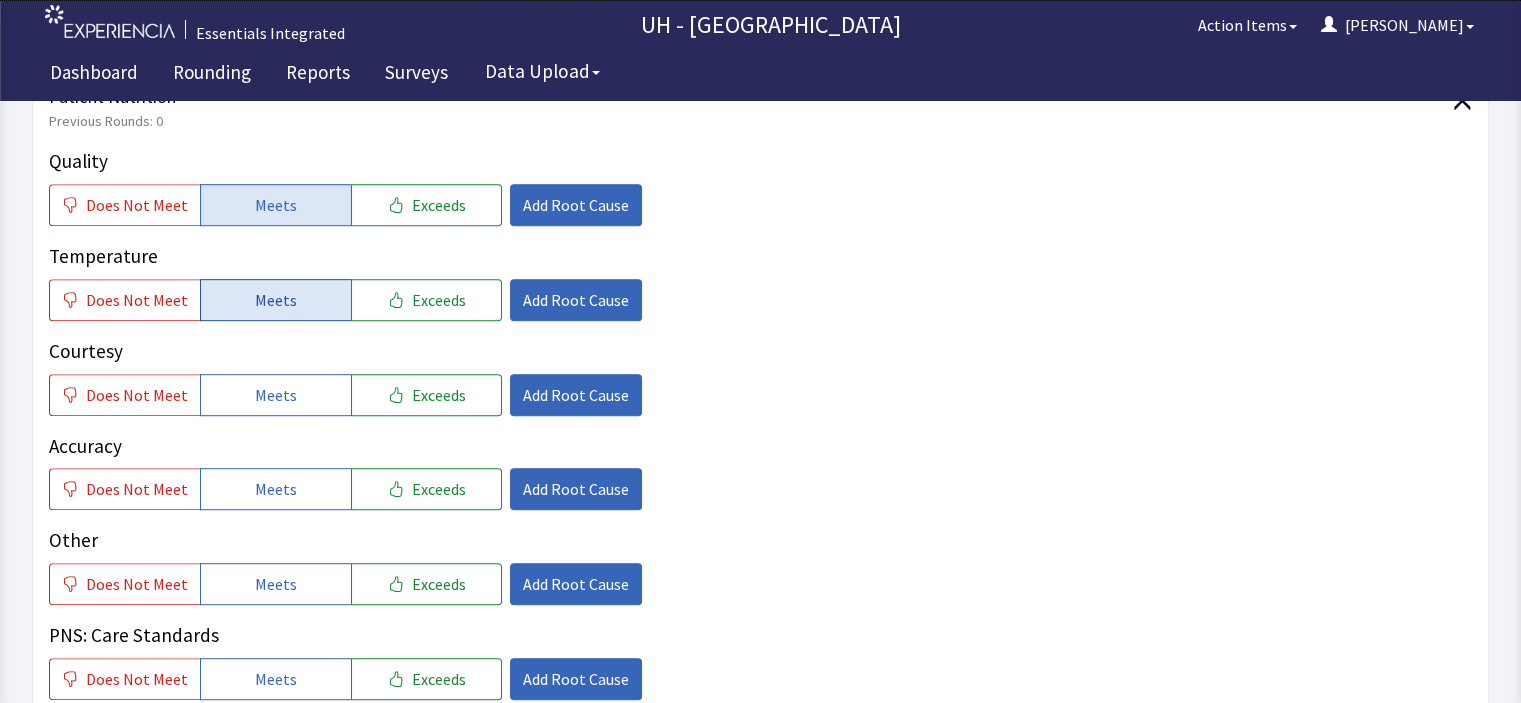 click on "Meets" at bounding box center [276, 300] 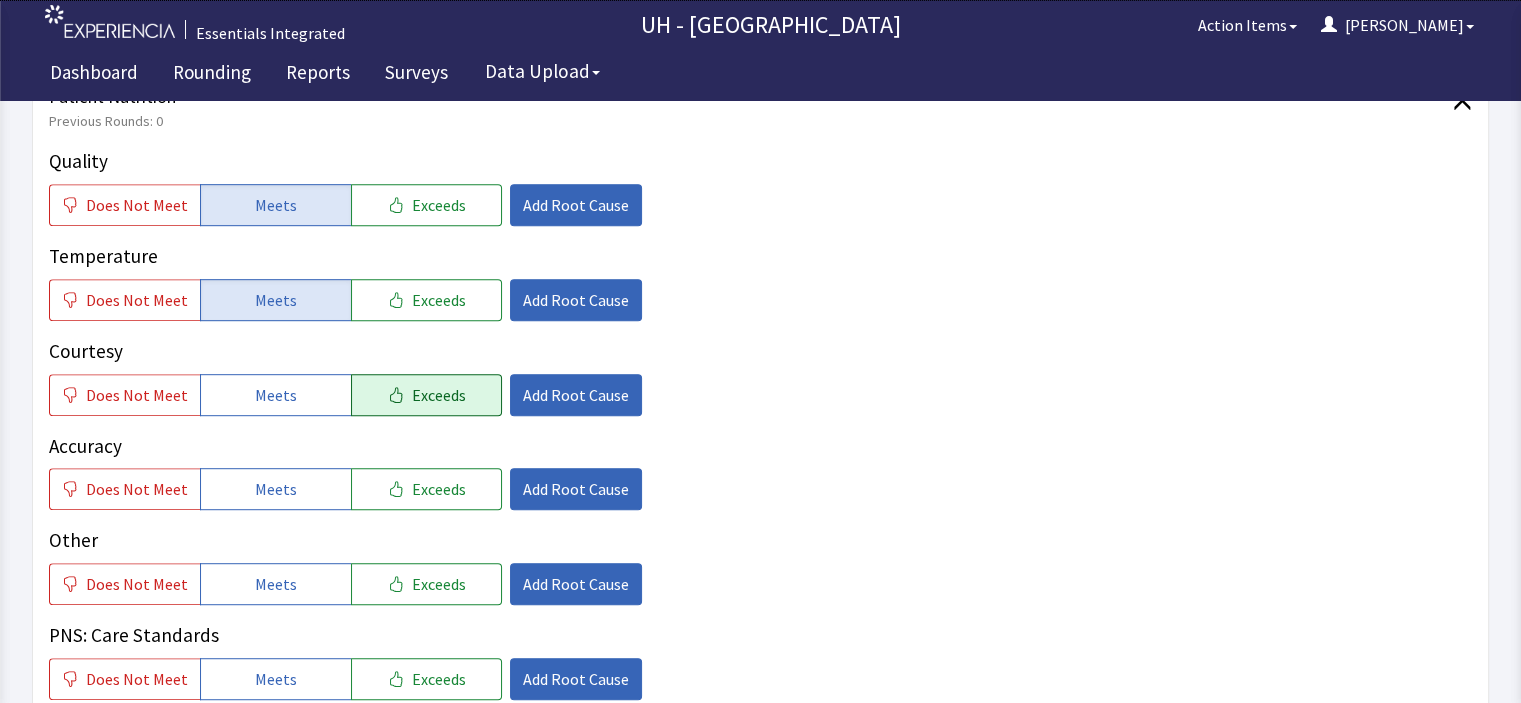 click on "Exceeds" 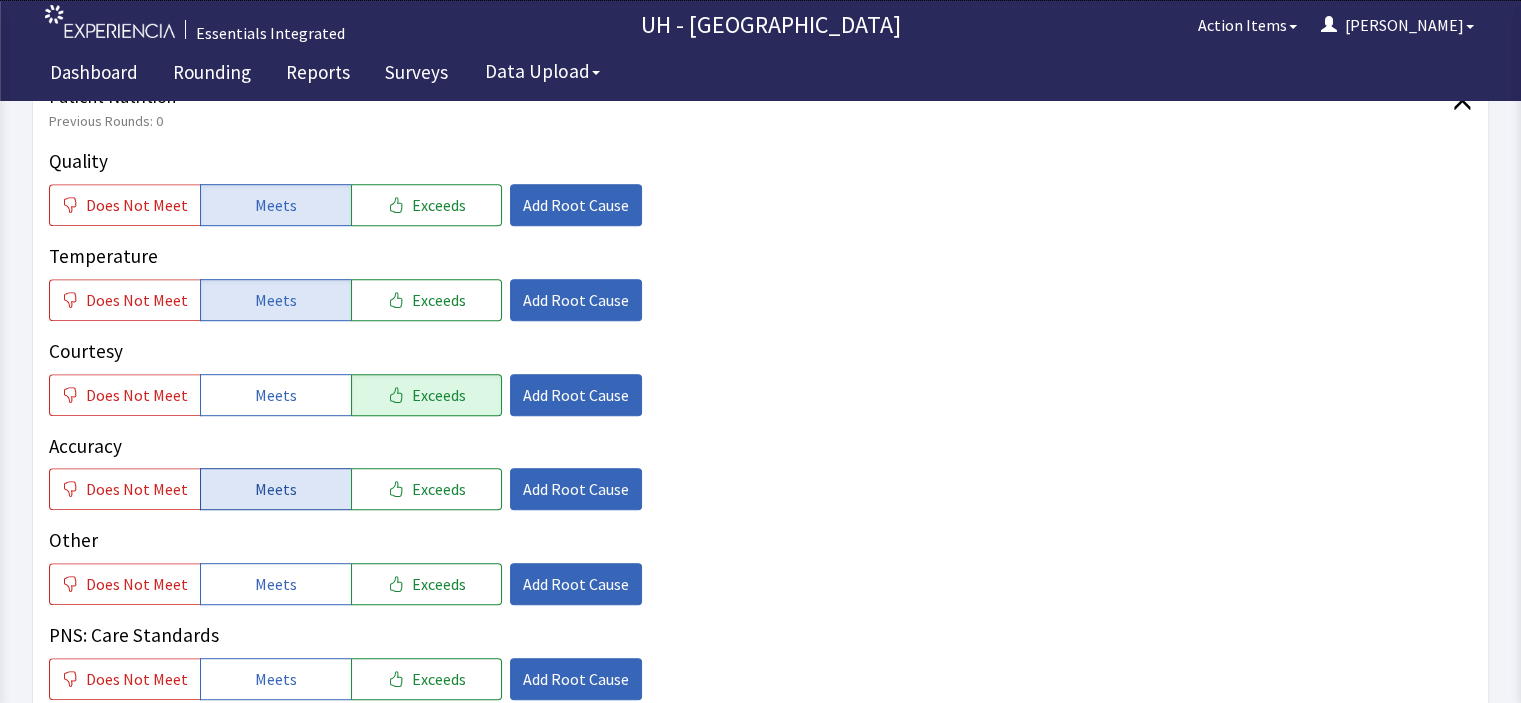 click on "Meets" 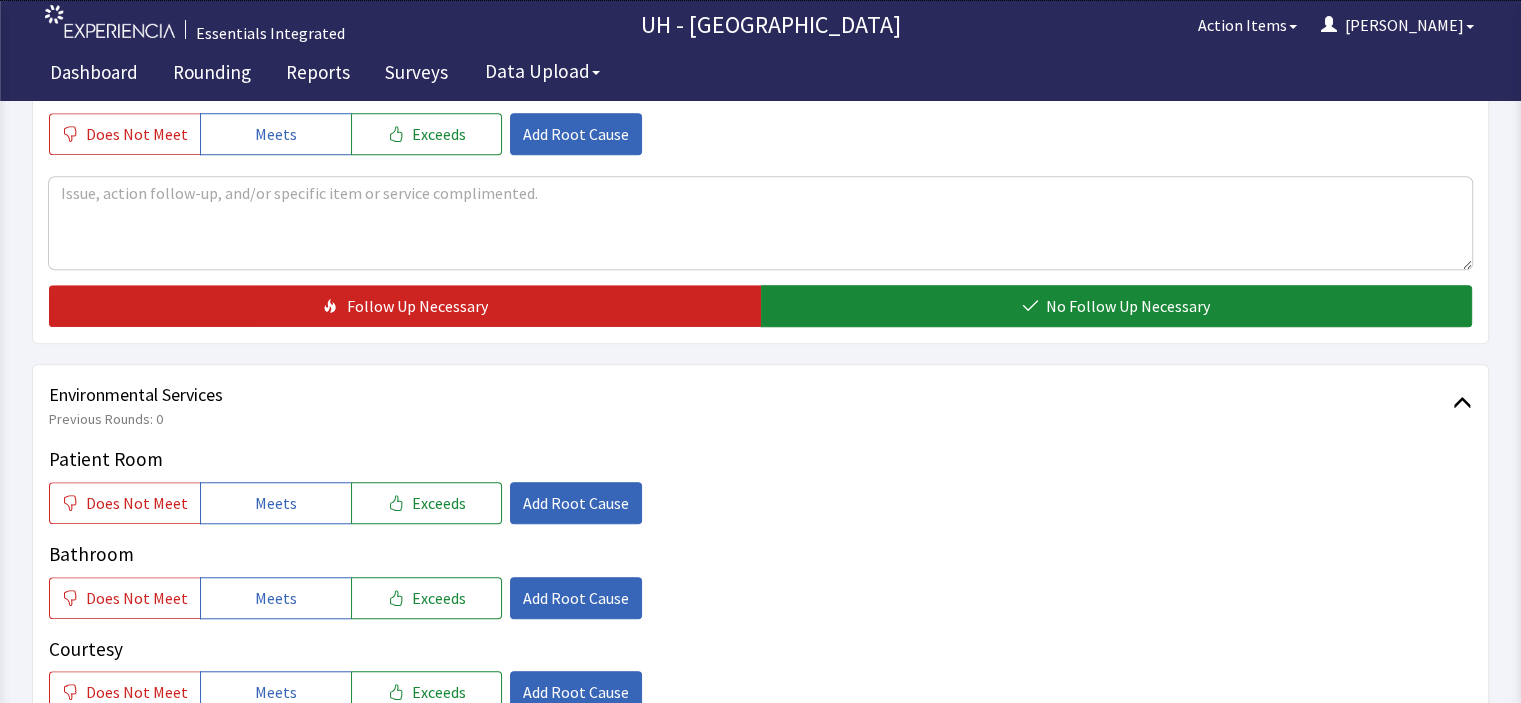 scroll, scrollTop: 1571, scrollLeft: 0, axis: vertical 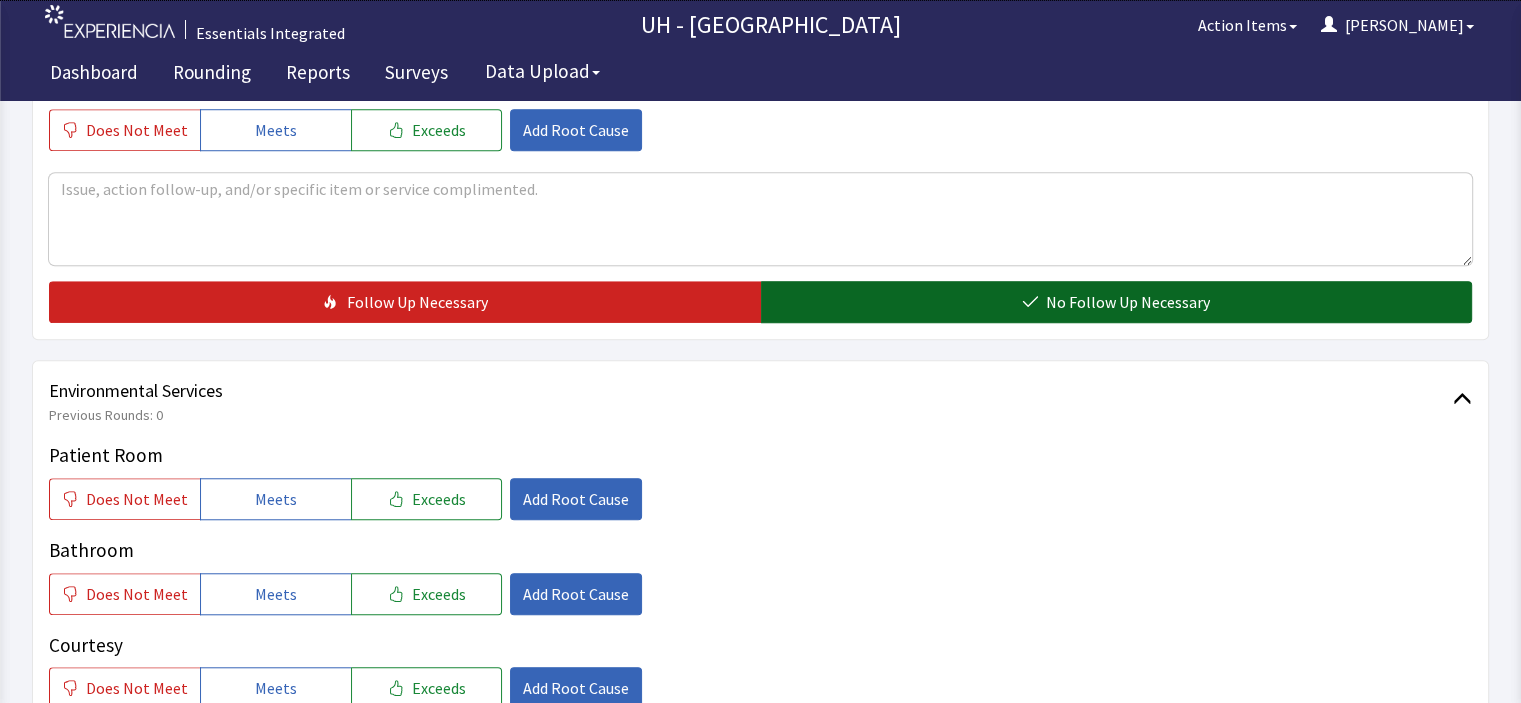 click on "No Follow Up Necessary" at bounding box center [1128, 302] 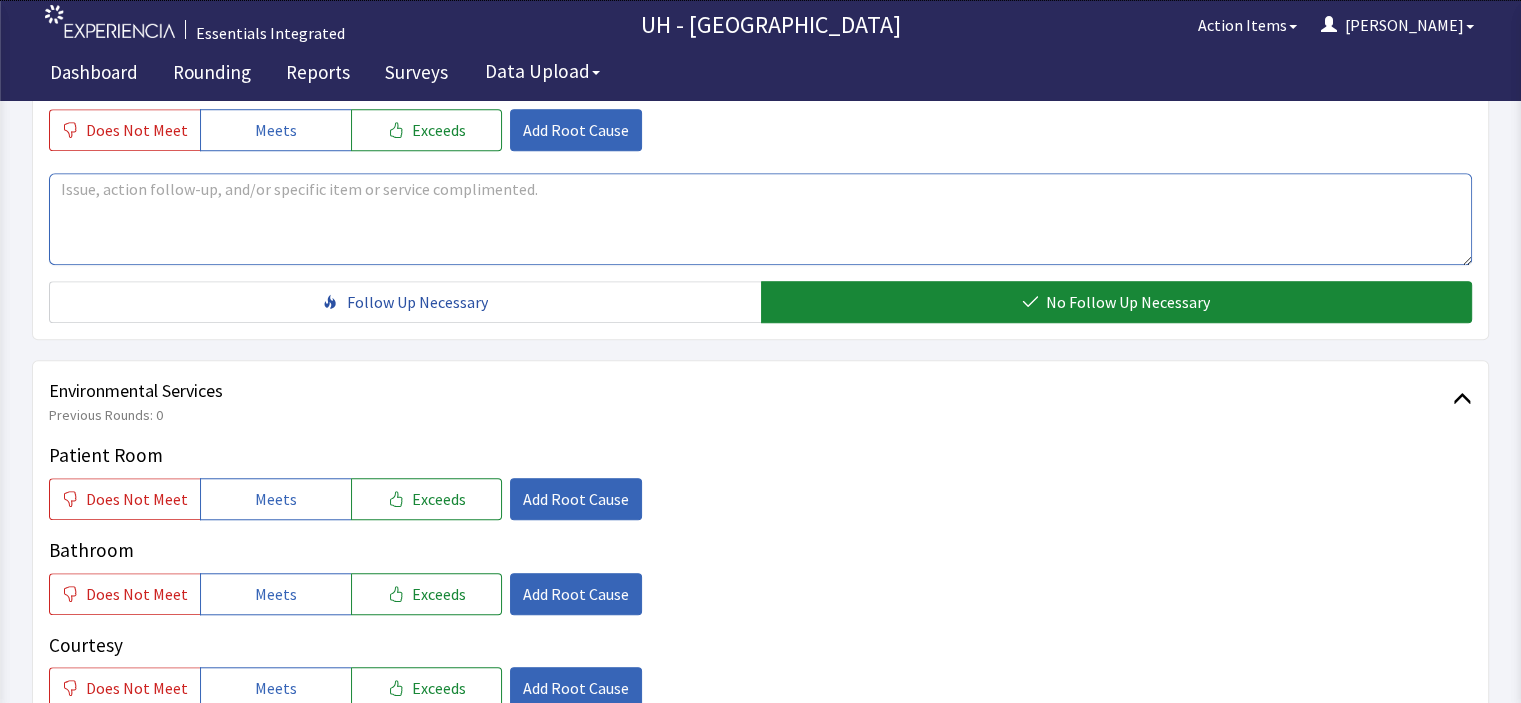 click at bounding box center (760, 219) 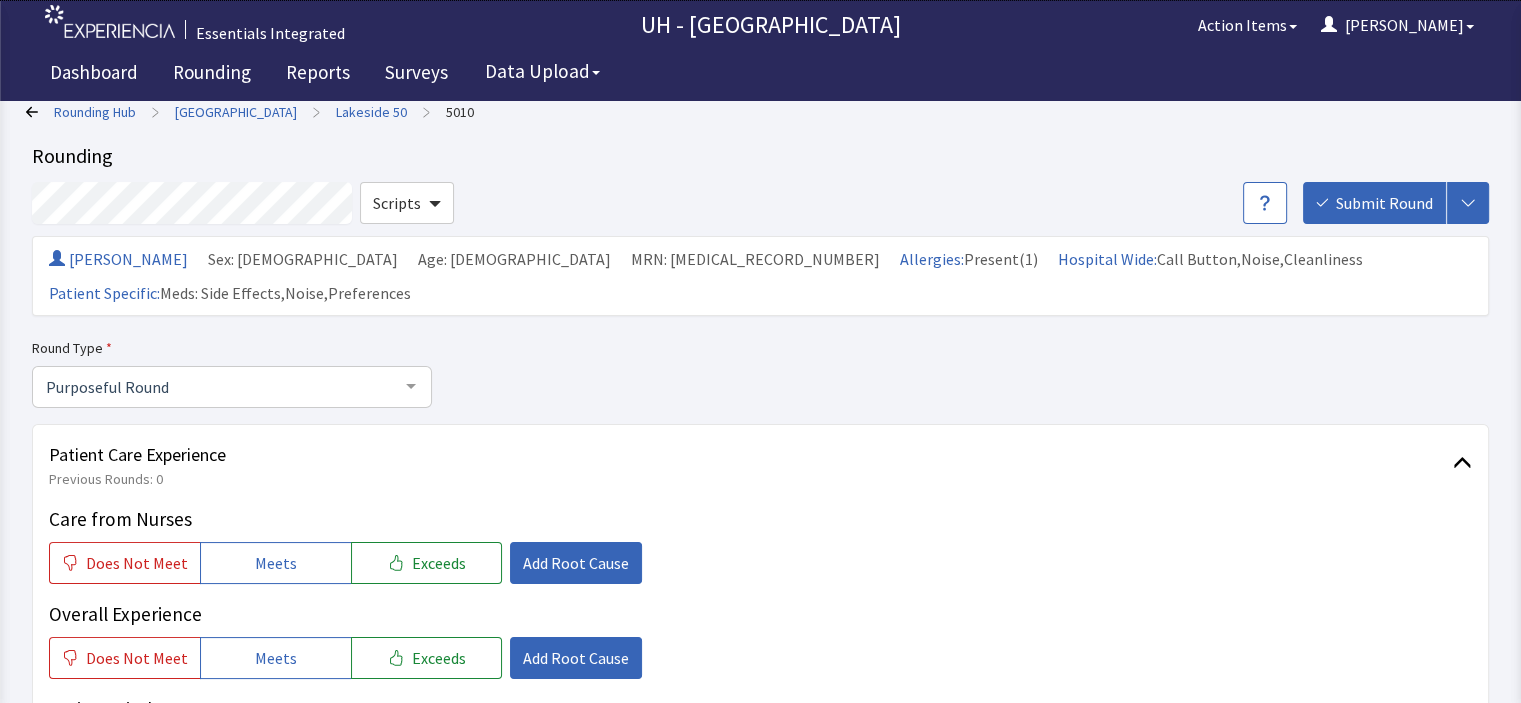 scroll, scrollTop: 0, scrollLeft: 0, axis: both 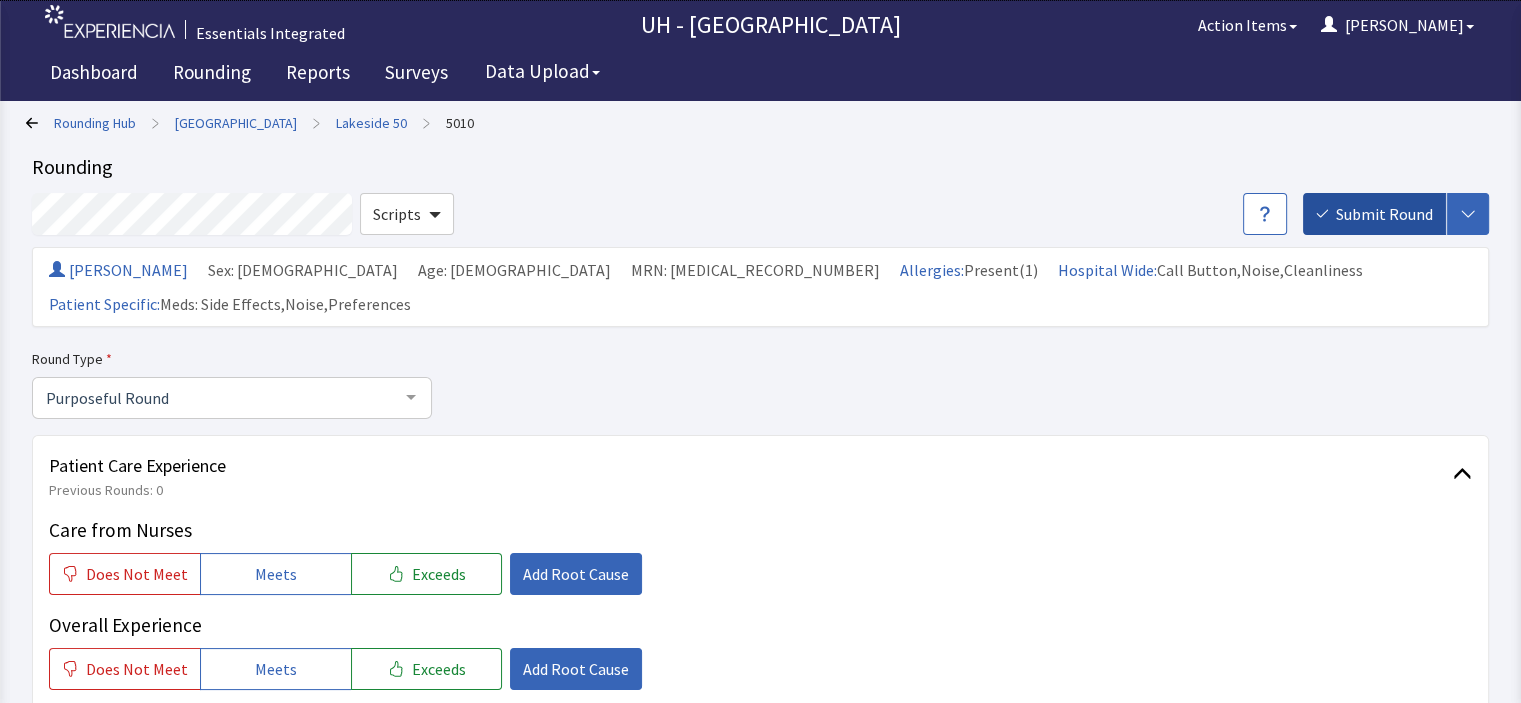 type on "No issues likes the menu choices." 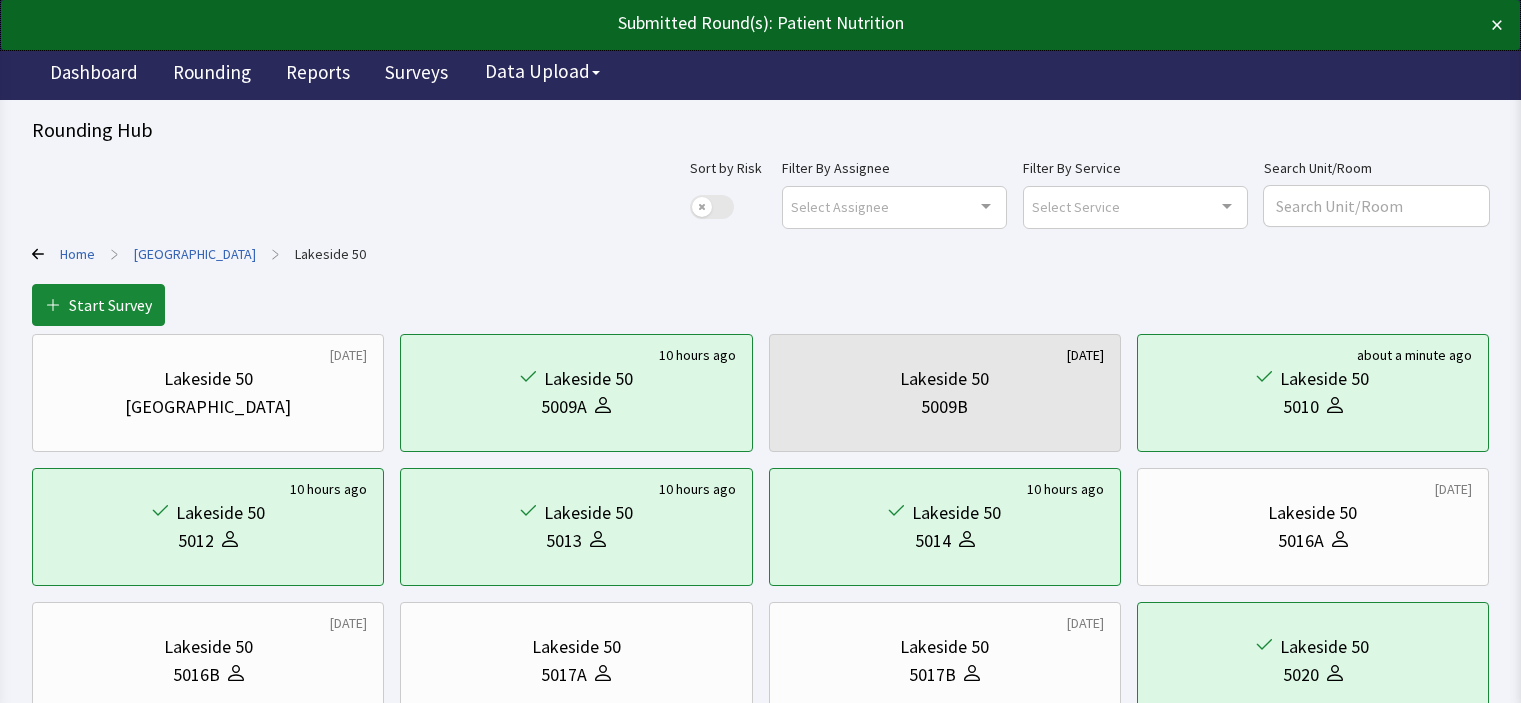 scroll, scrollTop: 0, scrollLeft: 0, axis: both 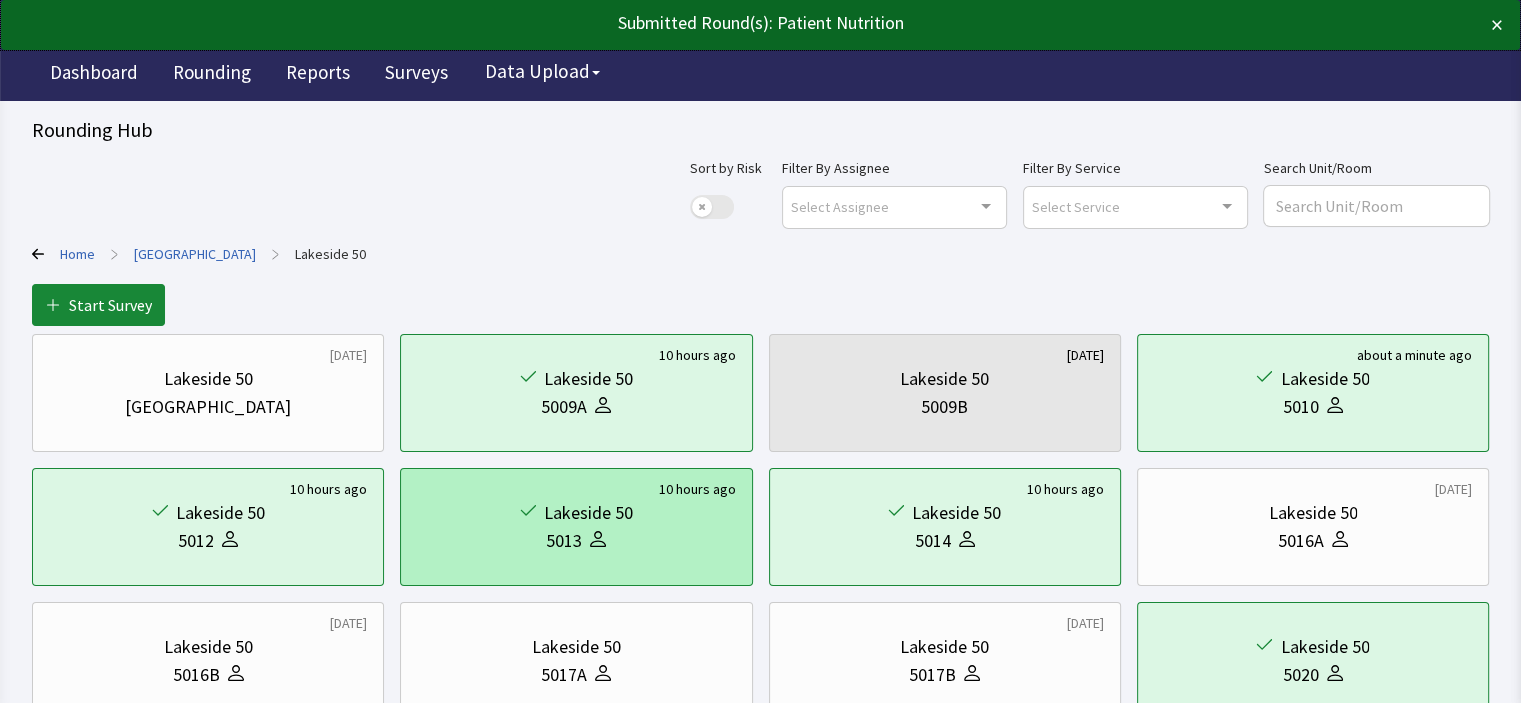 click on "5013" at bounding box center [576, 541] 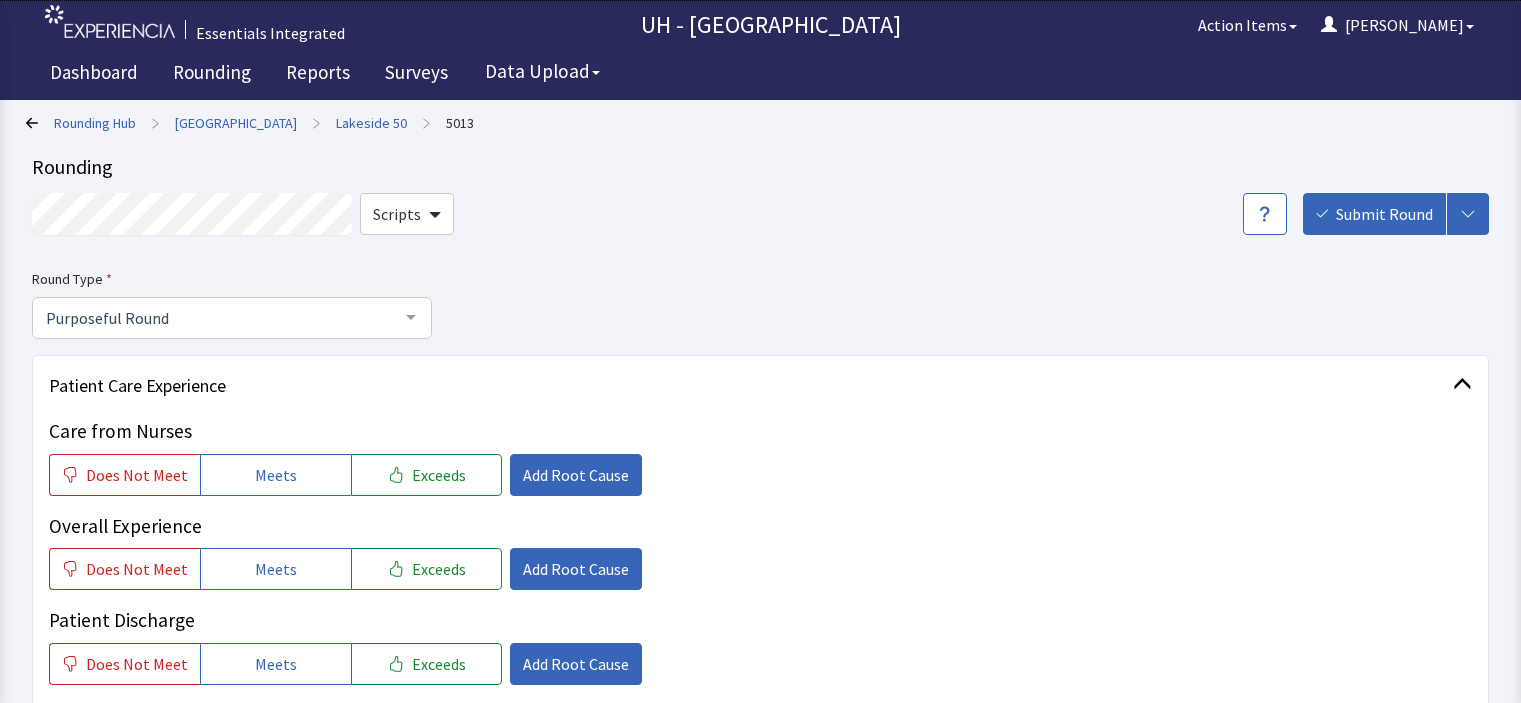 scroll, scrollTop: 0, scrollLeft: 0, axis: both 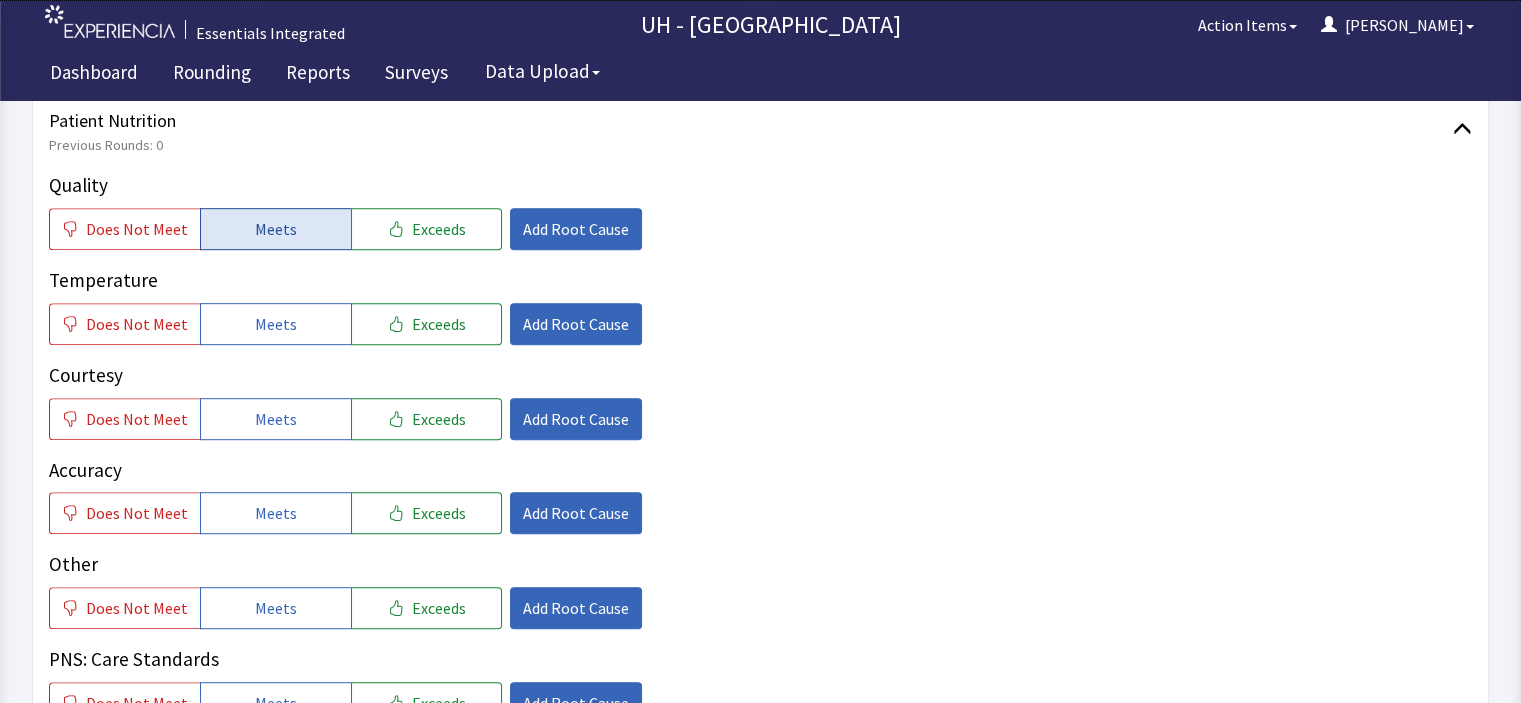 click on "Meets" 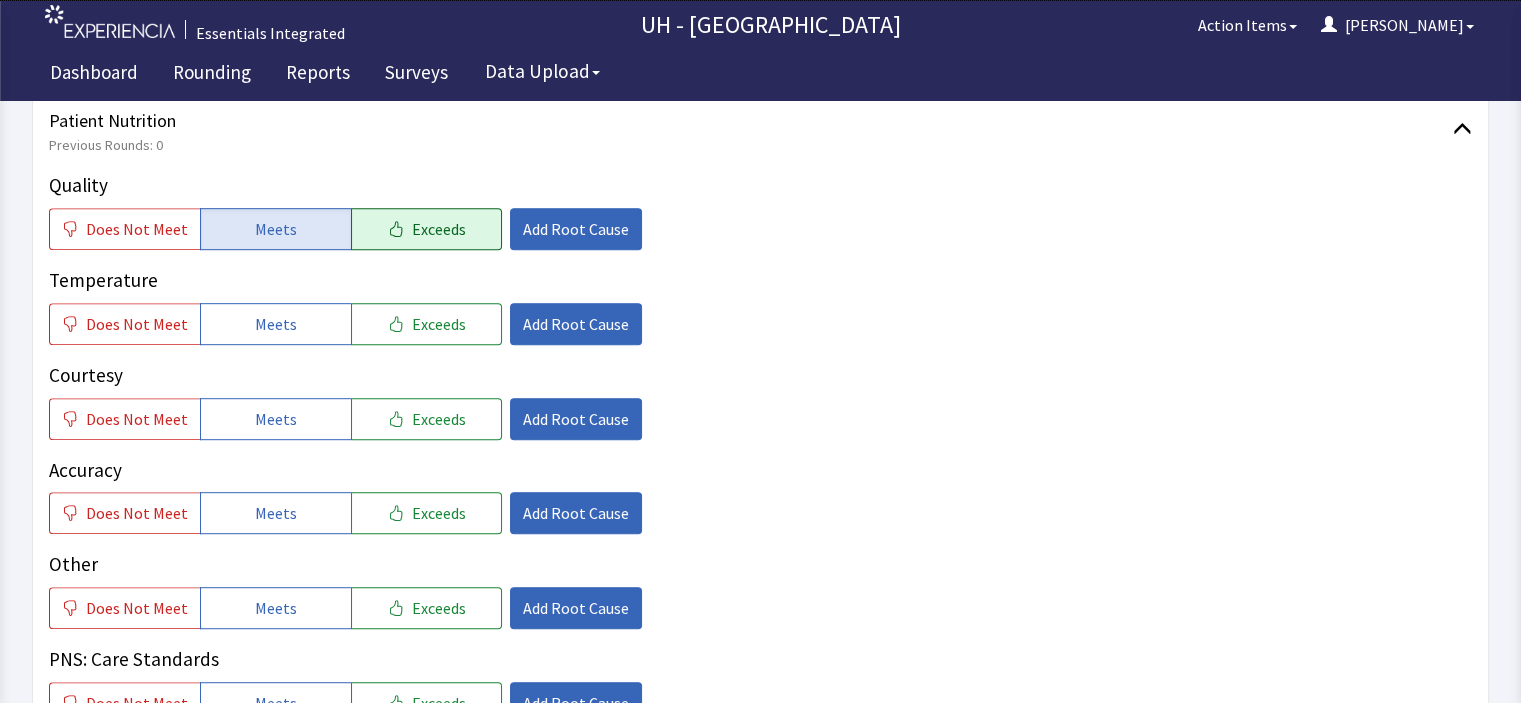 click on "Exceeds" at bounding box center [439, 229] 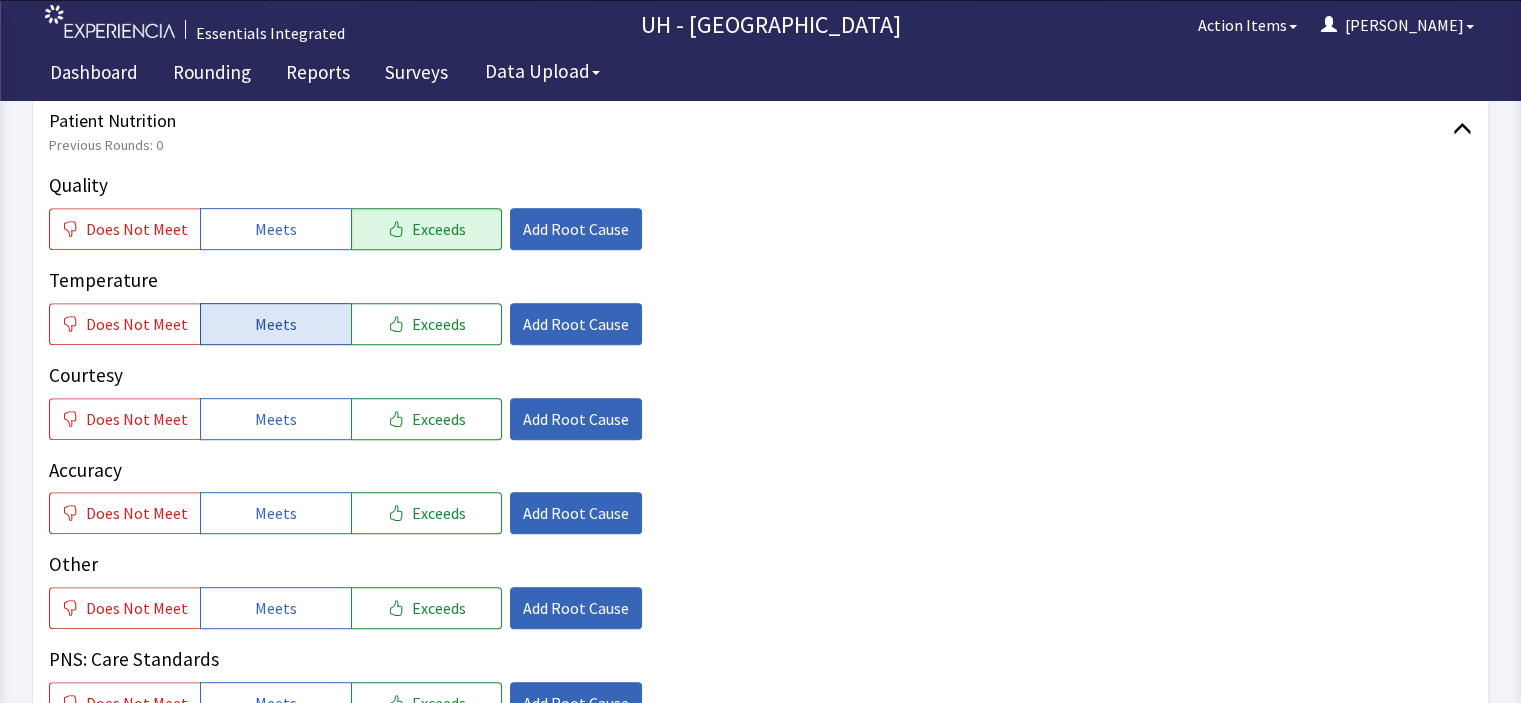 click on "Meets" 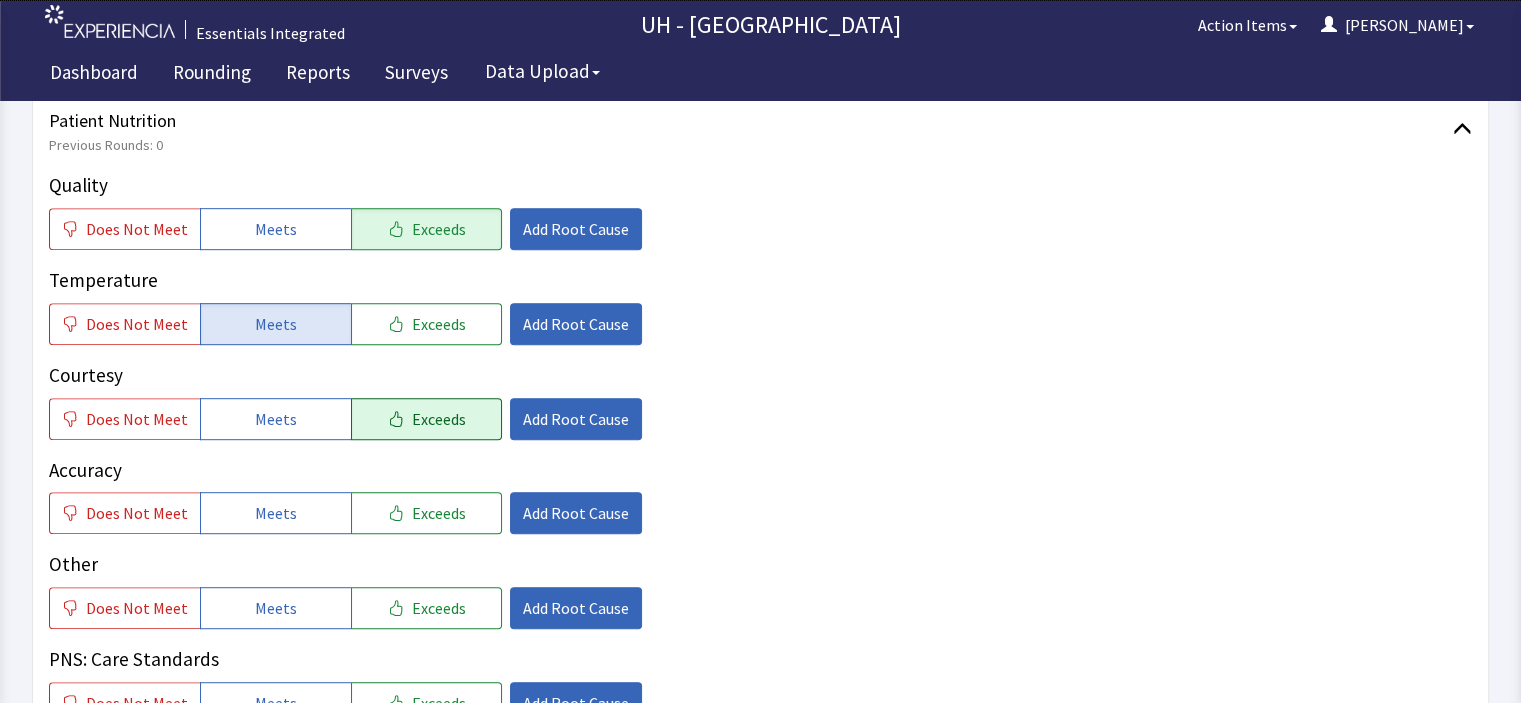 click on "Exceeds" 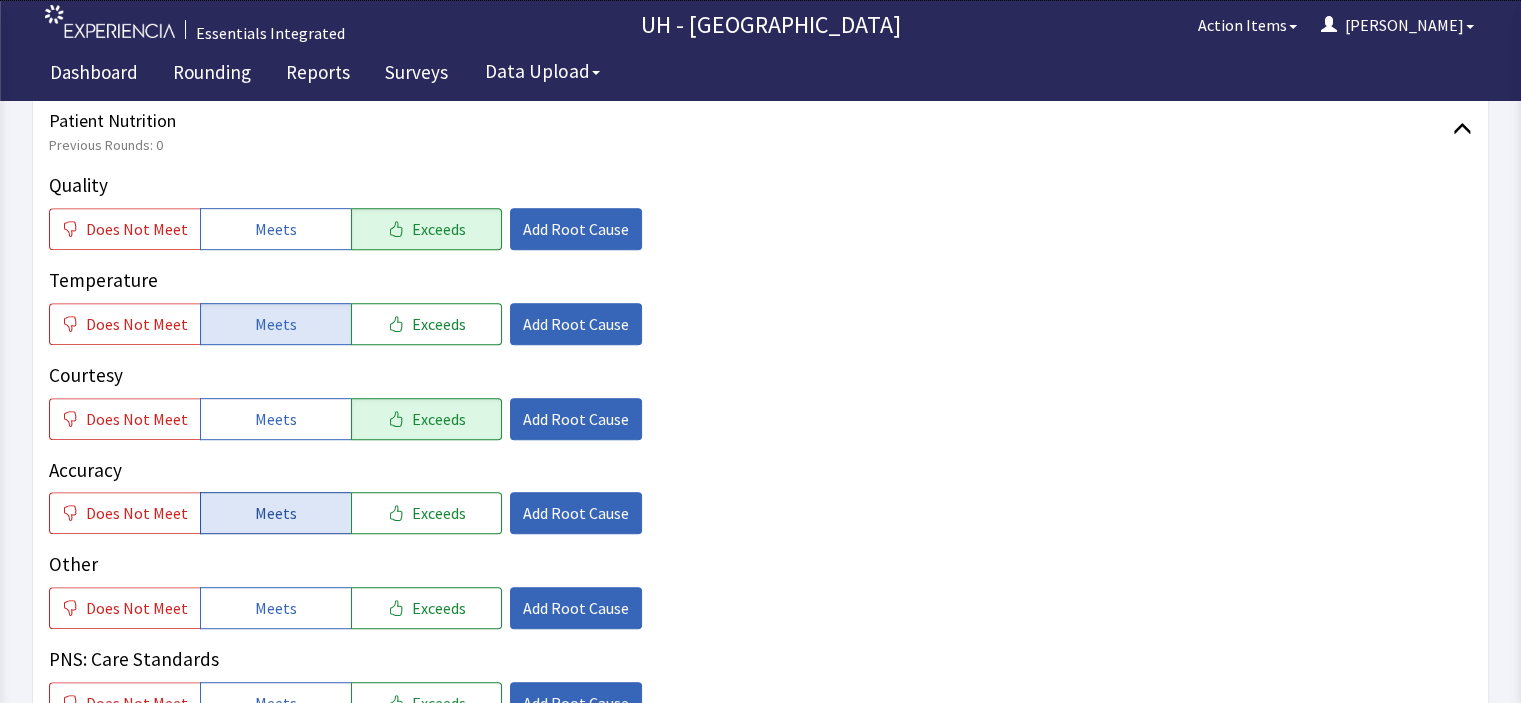 click on "Meets" 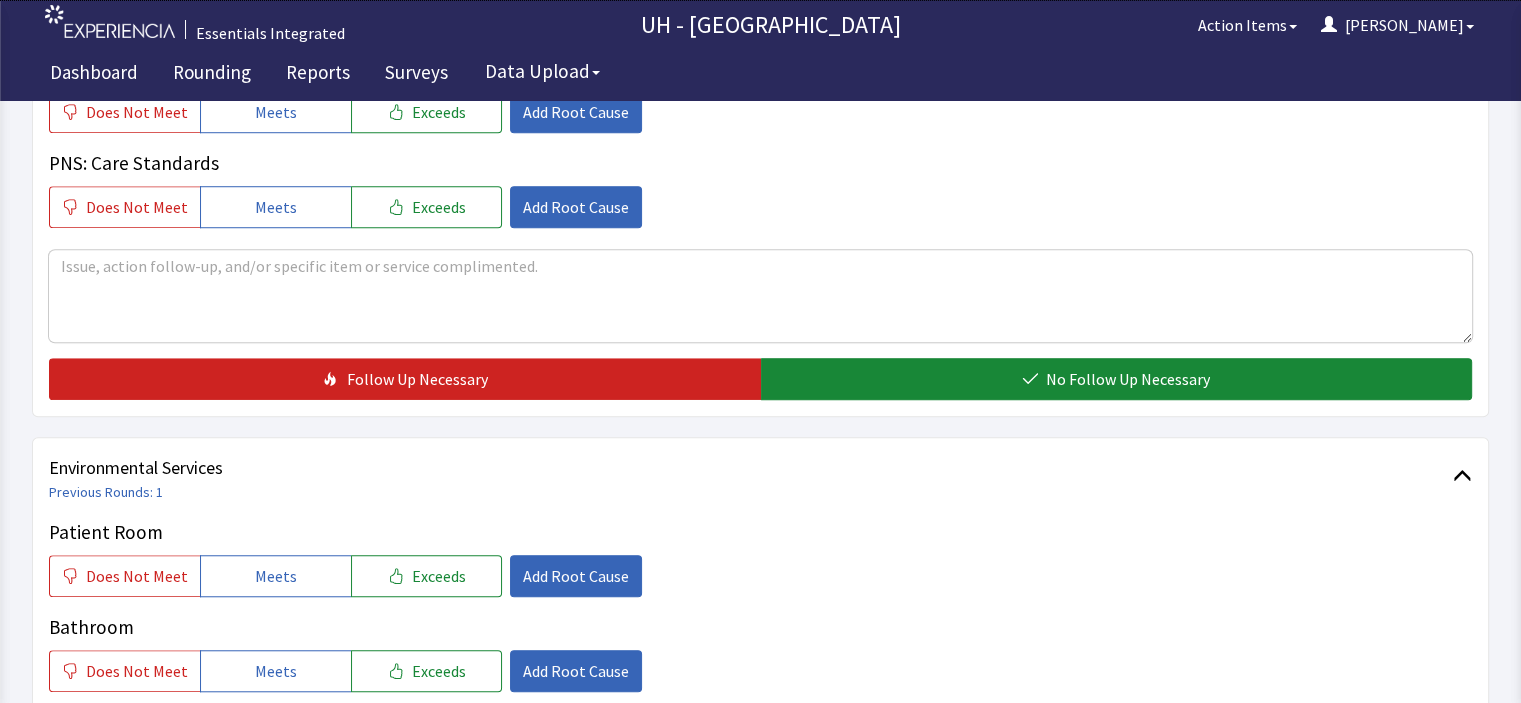 scroll, scrollTop: 1502, scrollLeft: 0, axis: vertical 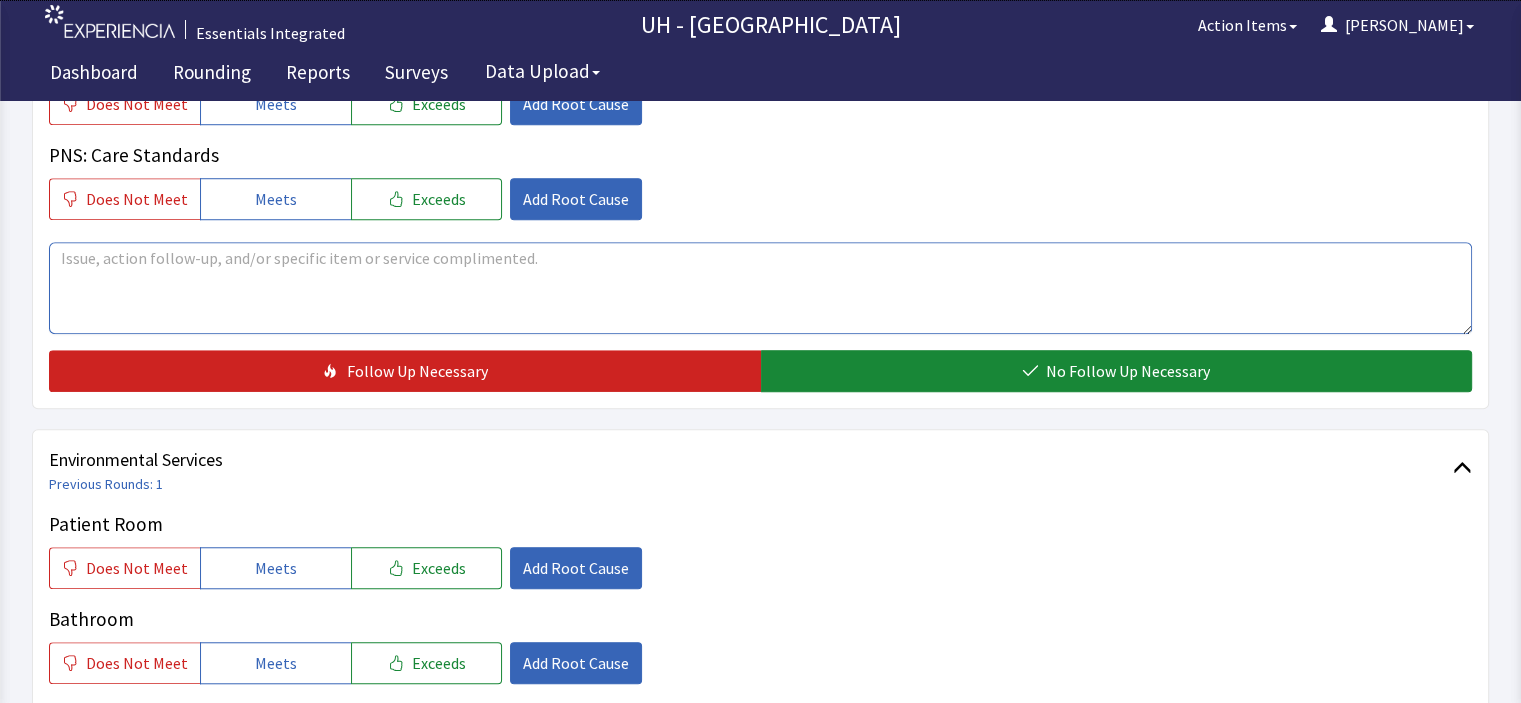click at bounding box center [760, 288] 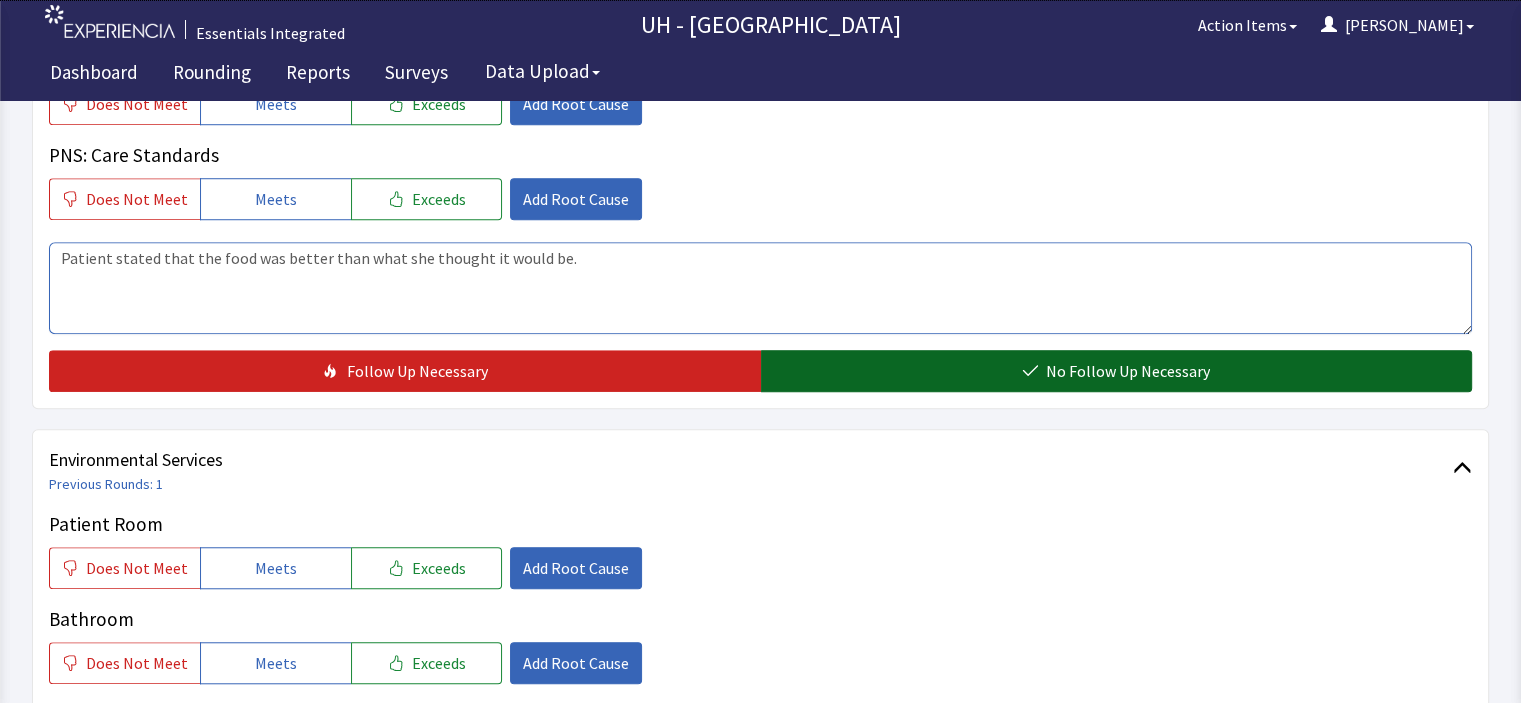 type on "Patient stated that the food was better than what she thought it would be." 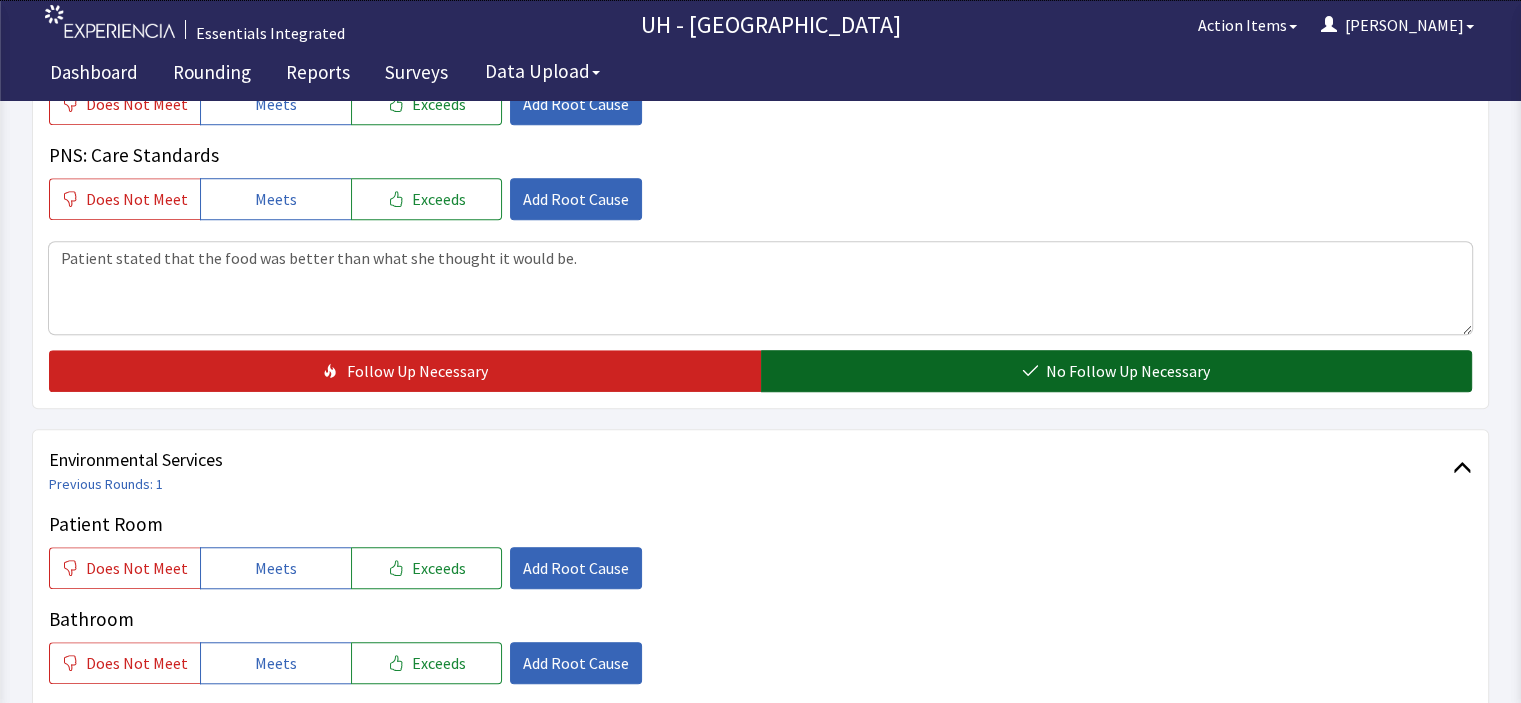 click on "No Follow Up Necessary" 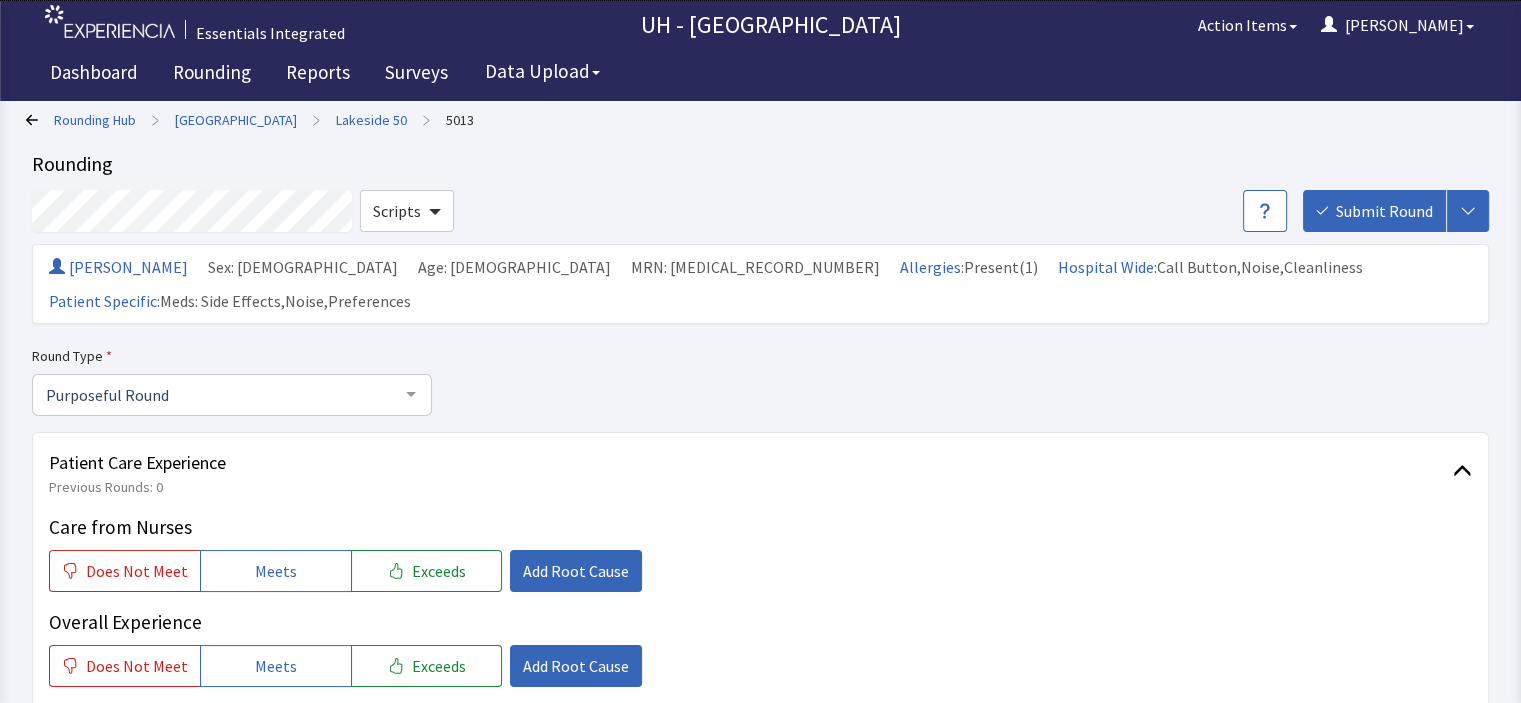 scroll, scrollTop: 0, scrollLeft: 0, axis: both 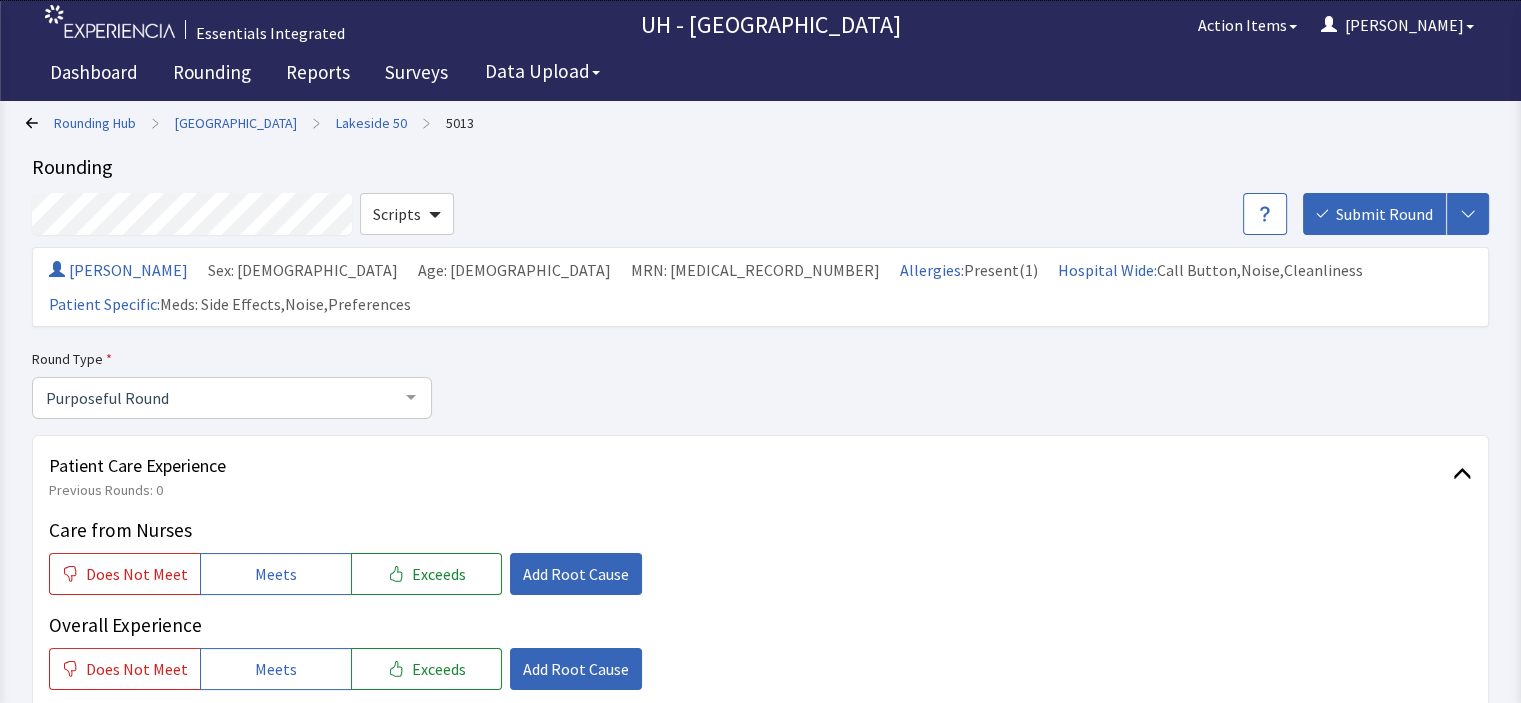 click on "Rounding Hub > Lakeside Building > Lakeside 50 > 5013 Rounding Scripts Submit Round Assign, Notify, & Submit Assign & Submit Notify & Submit Submit RITA KEITH Sex: Female Age: 58 MRN: 07800362 Allergies:  Present(1) Hospital Wide:  Call Button ,  Noise ,  Cleanliness Patient Specific:  Meds: Side Effects ,  Noise ,  Preferences Round Type Purposeful Round Purposeful Round Welcome Round Discharge Round Emergency Room Round No elements found. Consider changing the search query. List is empty. Patient Care Experience Previous Rounds:  0 Care from Nurses Does Not Meet Meets Exceeds Add Root Cause Overall Experience Does Not Meet Meets Exceeds Add Root Cause Patient Discharge Does Not Meet Meets Exceeds Add Root Cause Testing Staff Does Not Meet Meets Exceeds Add Root Cause Follow Up Necessary No Follow Up Necessary Patient Nutrition Previous Rounds:  0 Quality Does Not Meet Meets Exceeds Add Root Cause Temperature Does Not Meet Meets Exceeds Add Root Cause Courtesy Does Not Meet Meets Exceeds Add Root Cause" 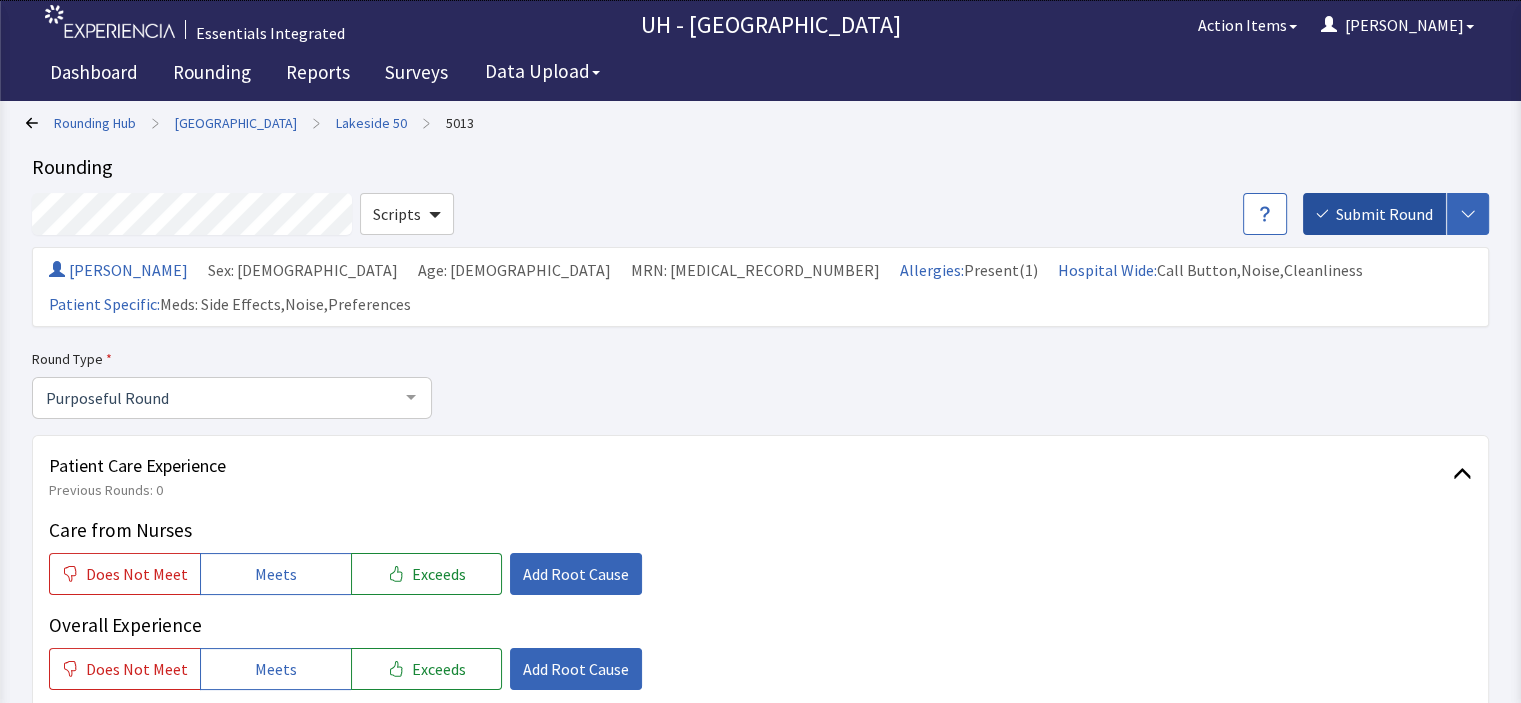 click on "Submit Round" at bounding box center (1384, 214) 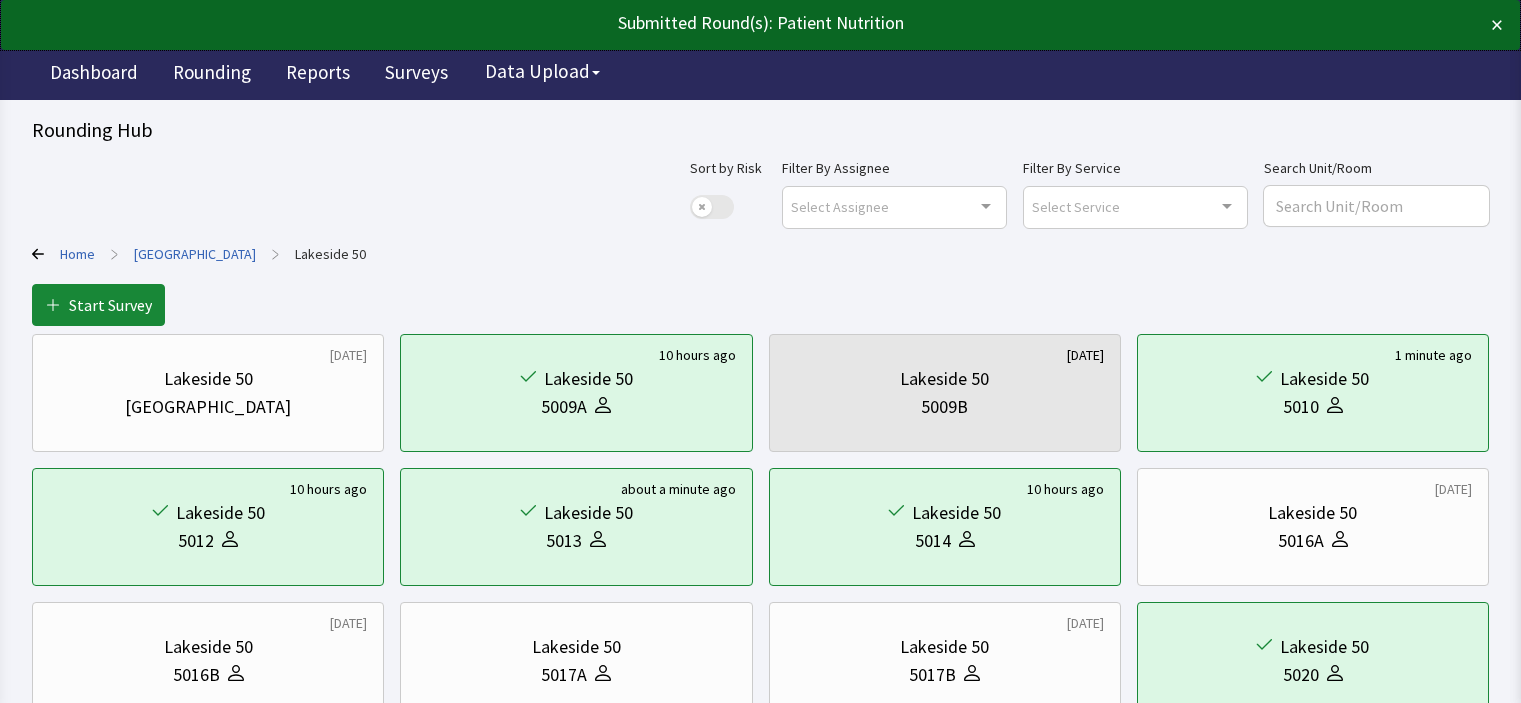 scroll, scrollTop: 0, scrollLeft: 0, axis: both 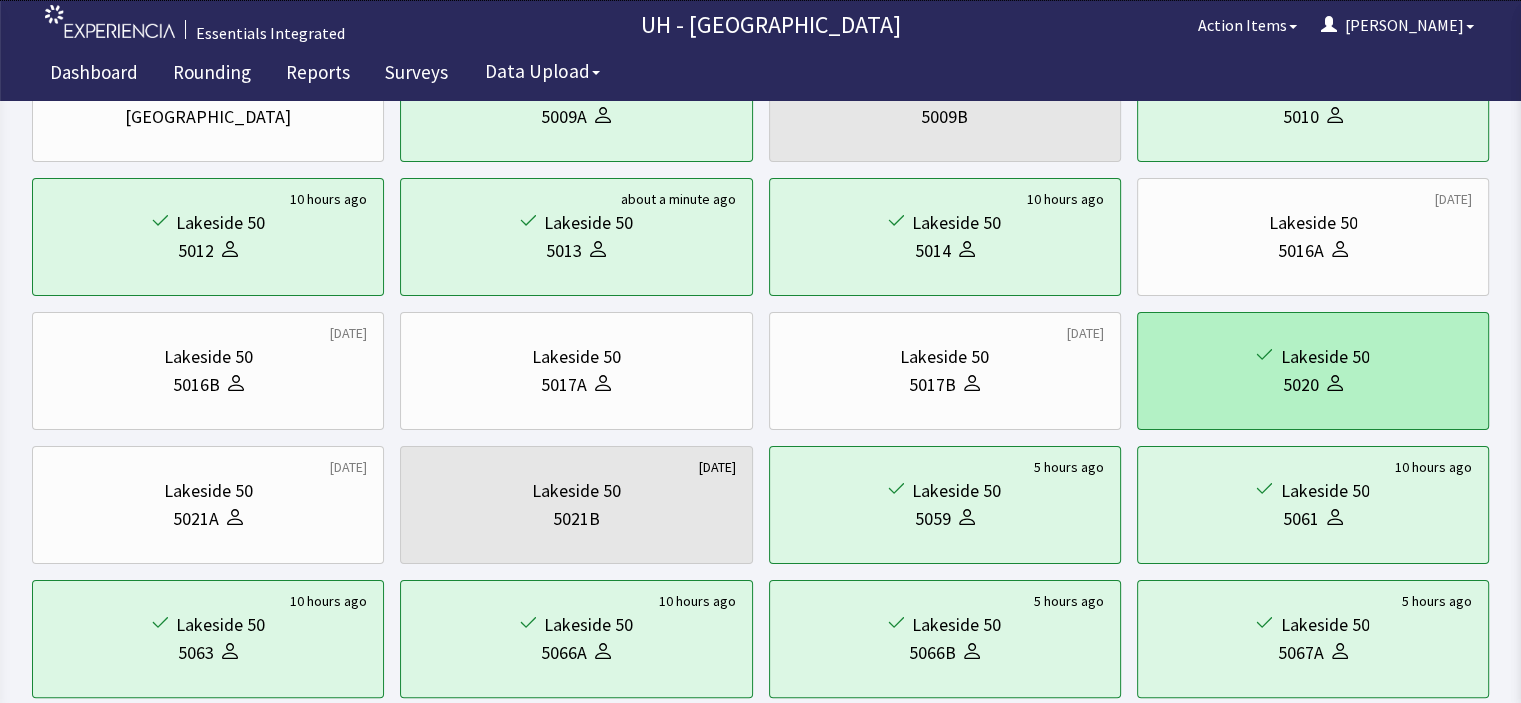 click on "Lakeside 50" at bounding box center [1313, 357] 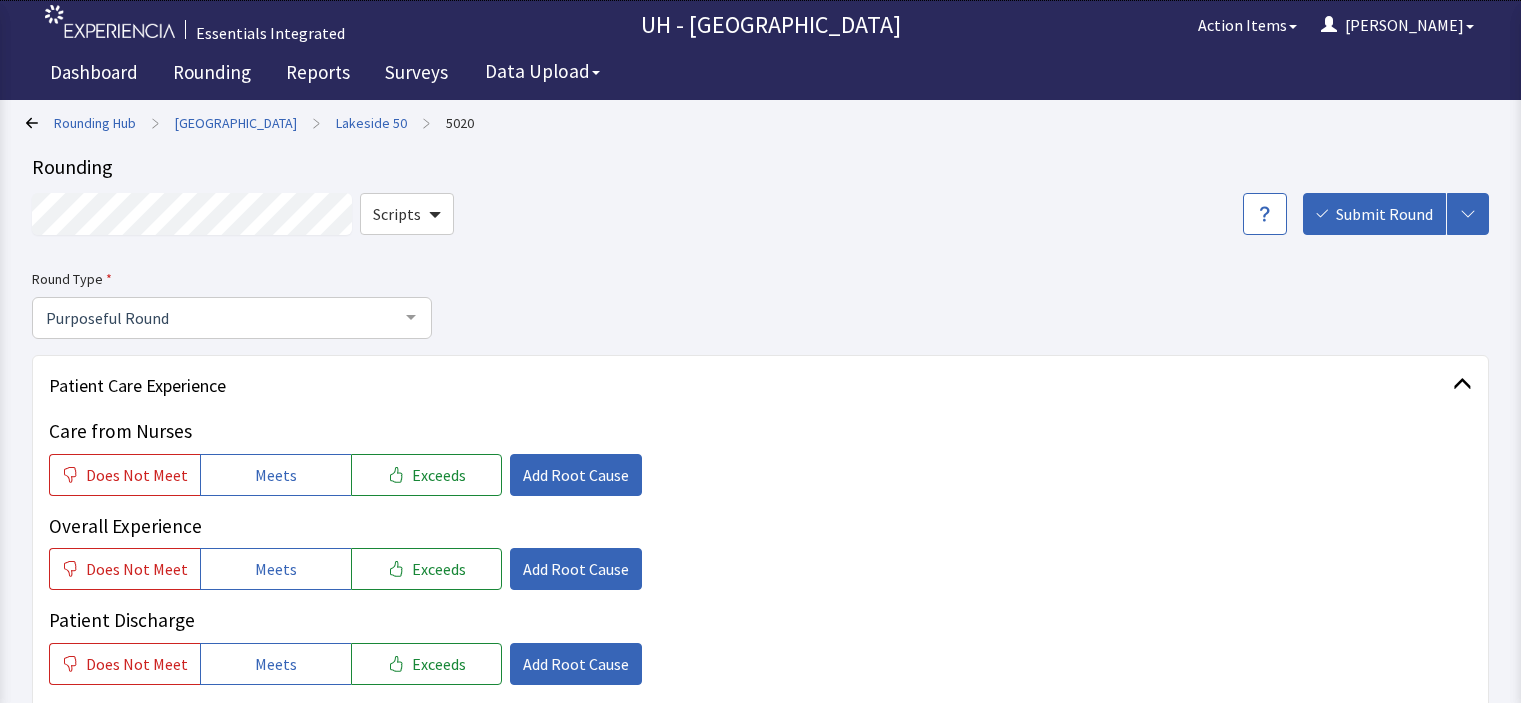 scroll, scrollTop: 0, scrollLeft: 0, axis: both 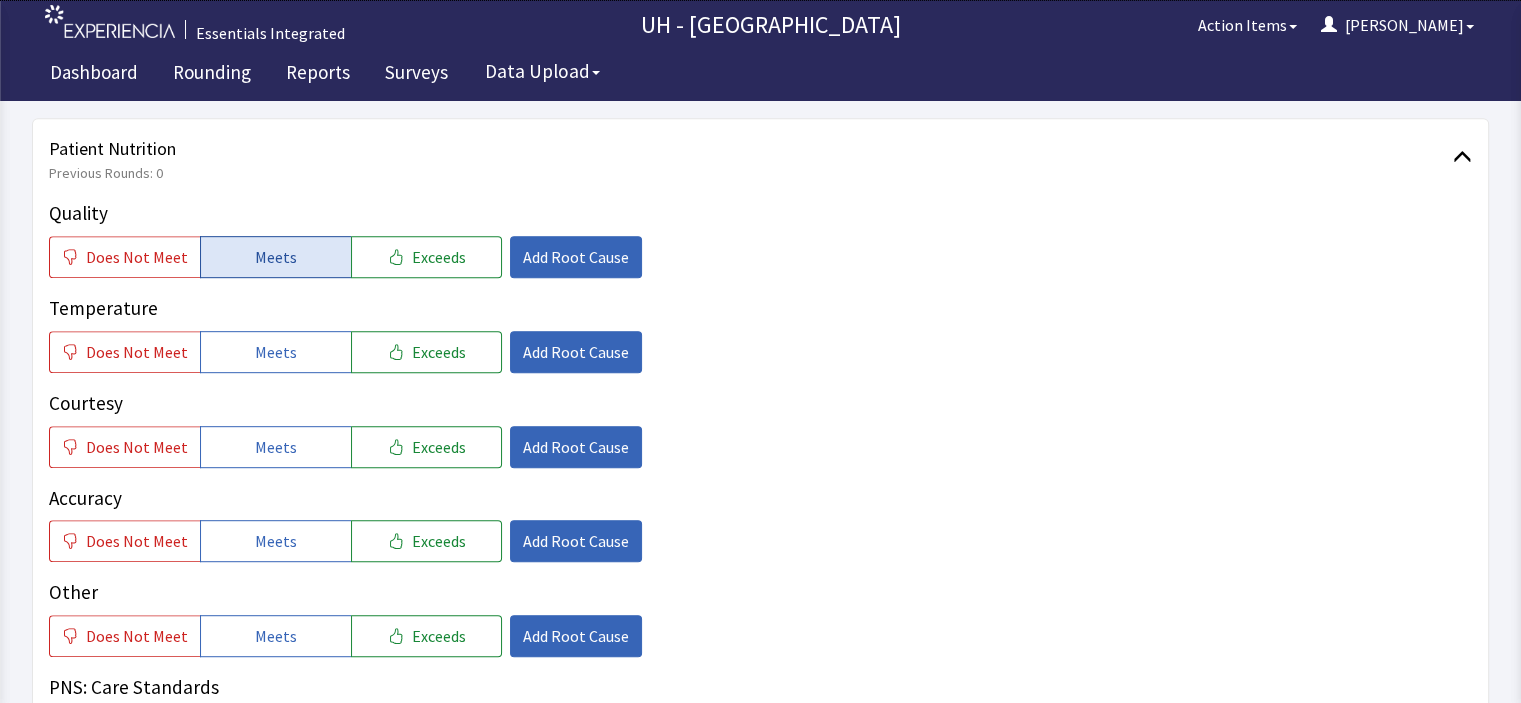 click on "Meets" 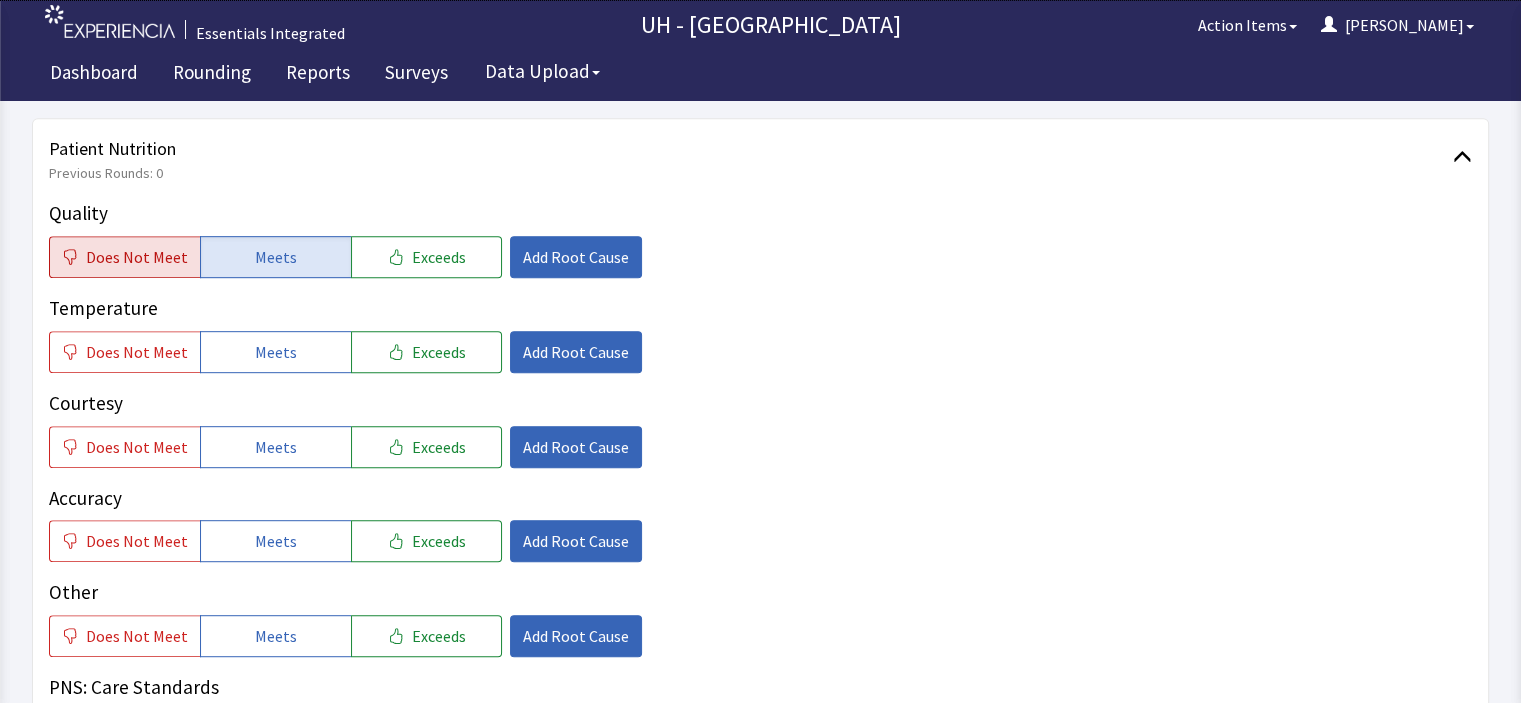 click on "Does Not Meet" at bounding box center [137, 257] 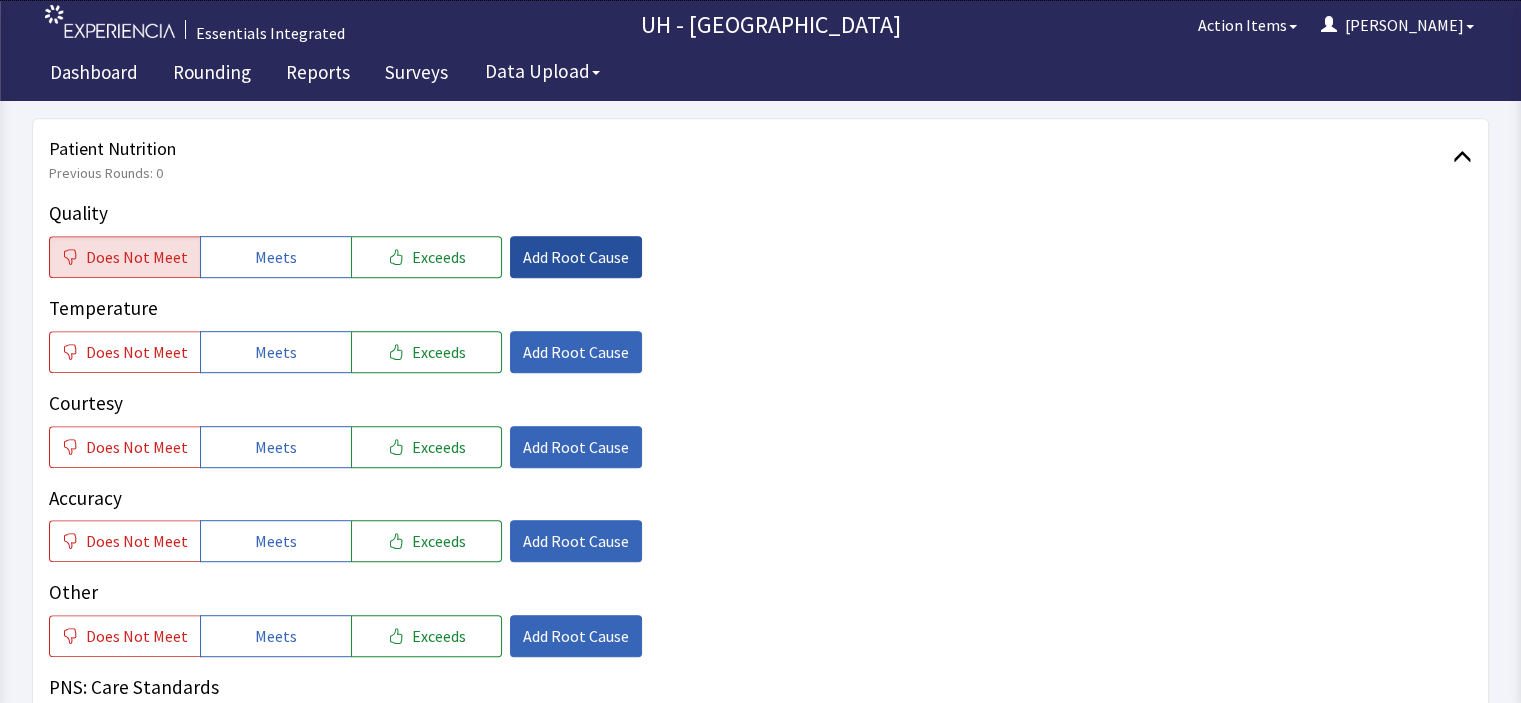 click on "Add Root Cause" at bounding box center [576, 257] 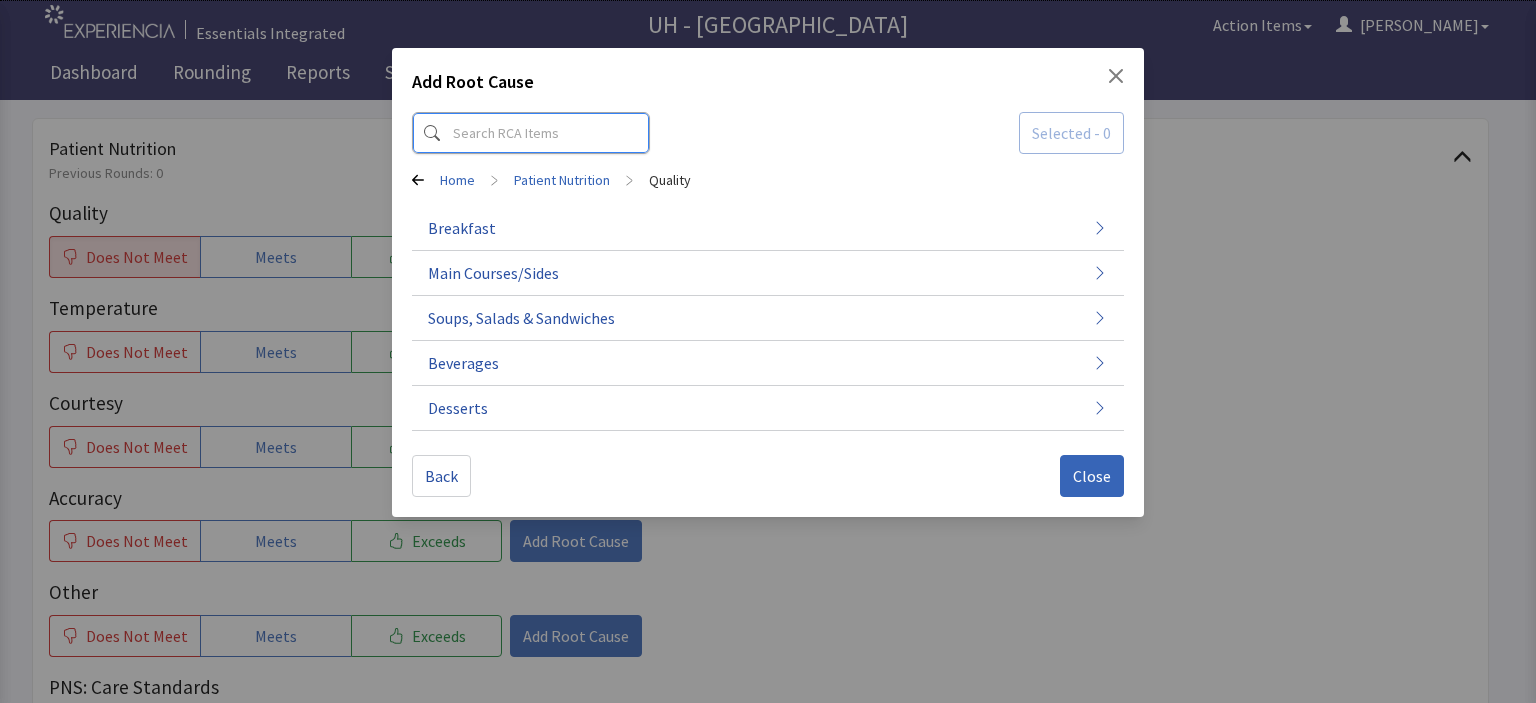click at bounding box center [531, 133] 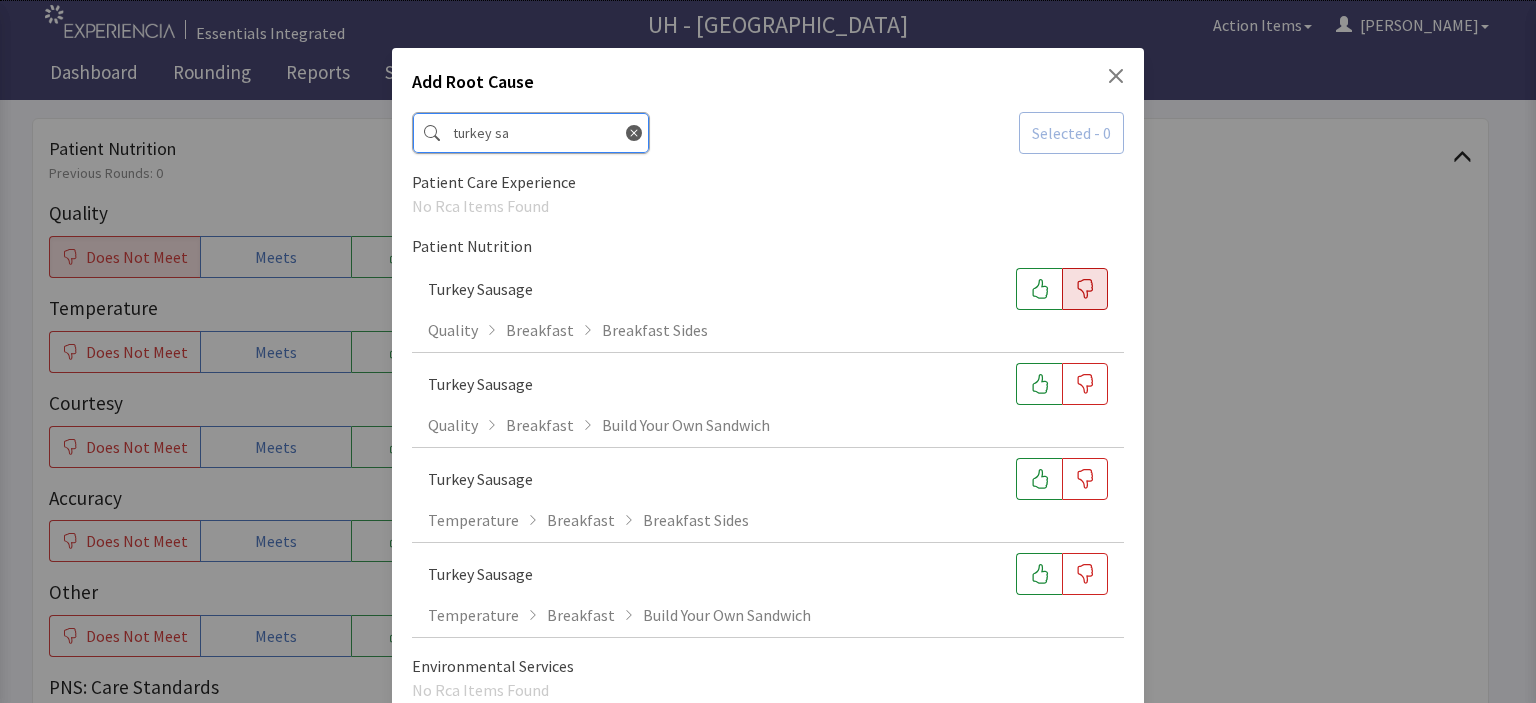 type on "turkey sa" 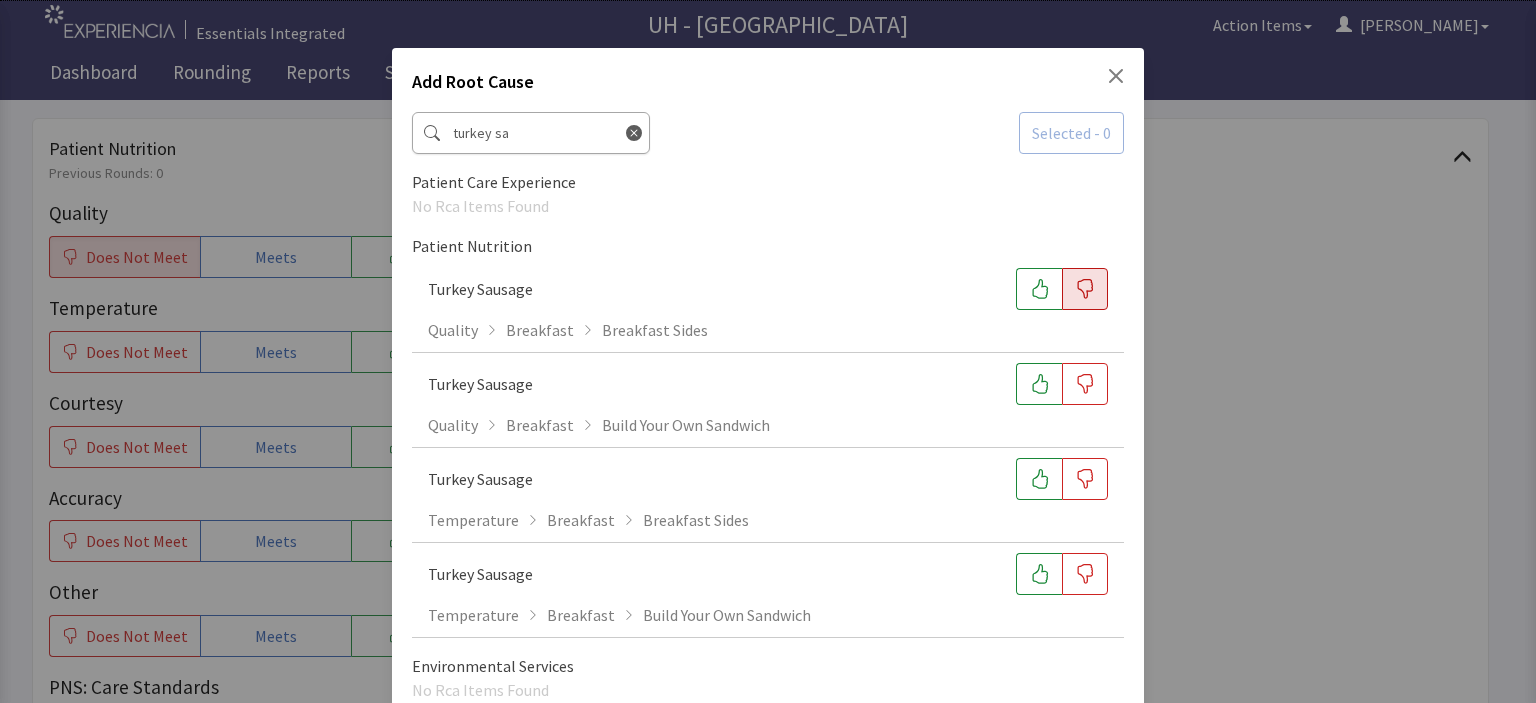 click 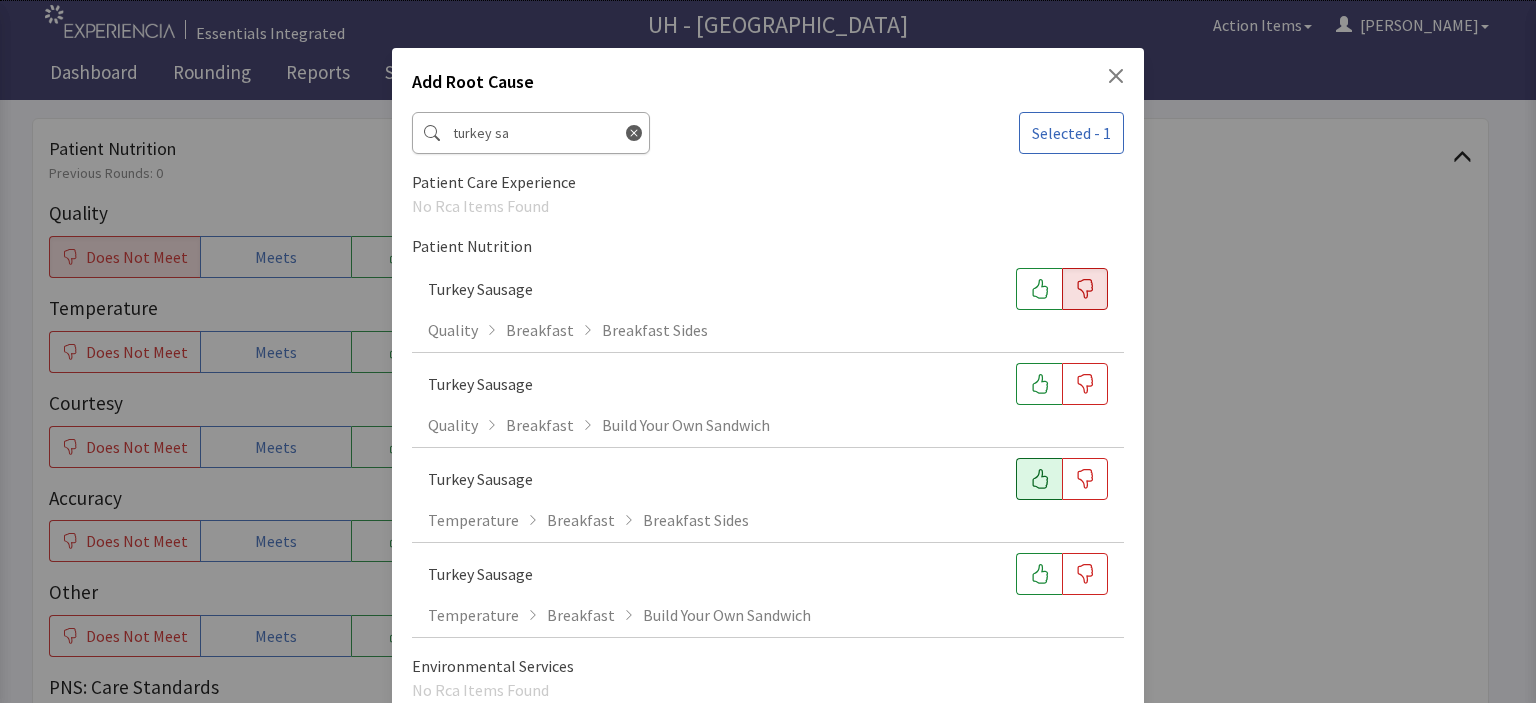 click 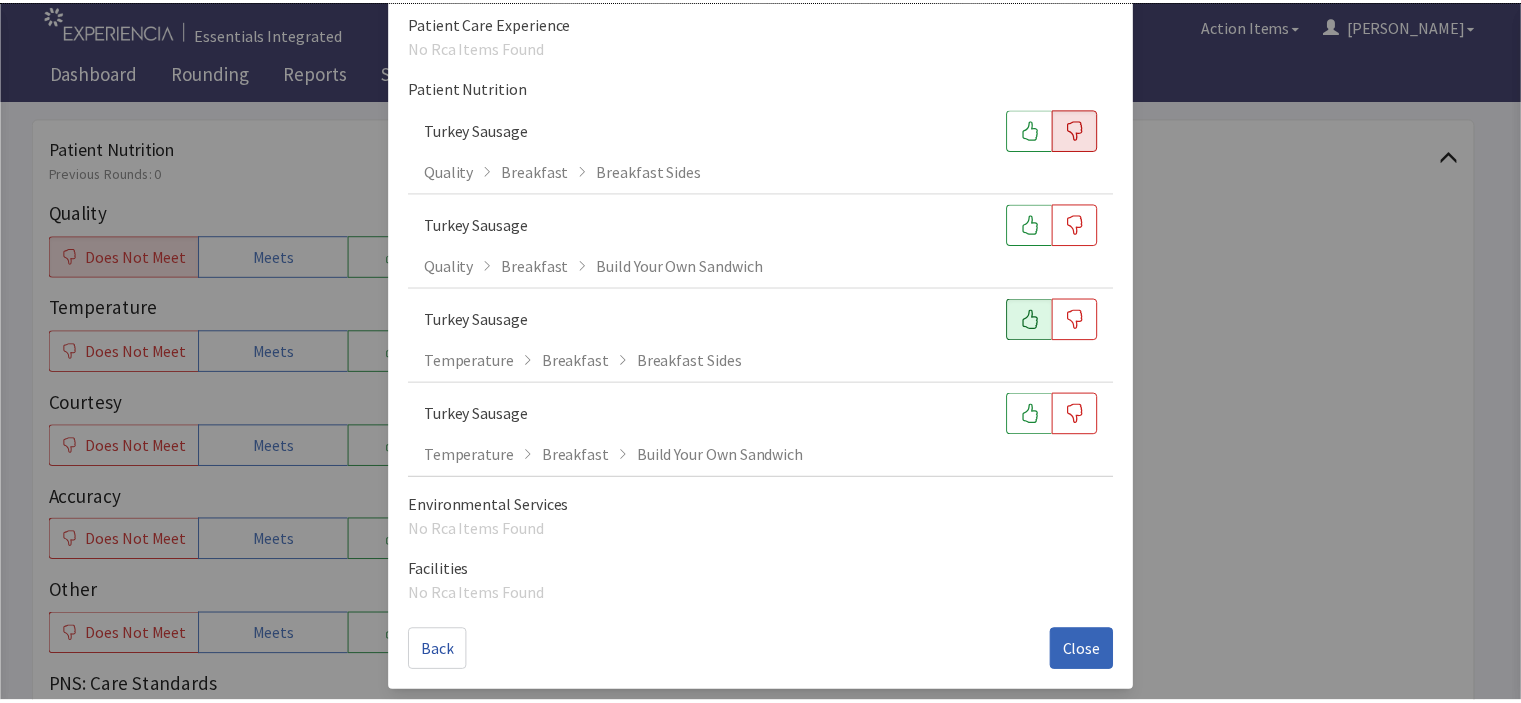 scroll, scrollTop: 164, scrollLeft: 0, axis: vertical 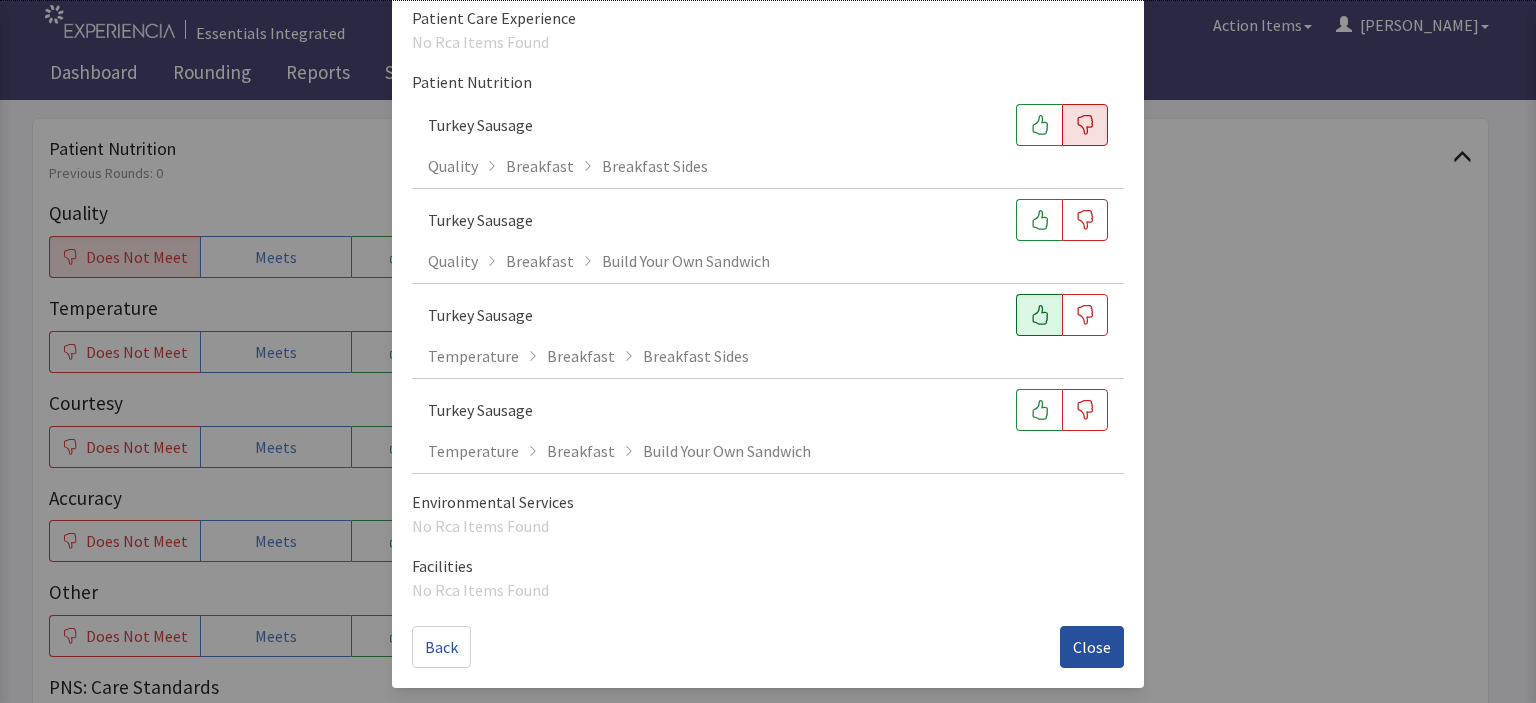 click on "Close" at bounding box center (1092, 647) 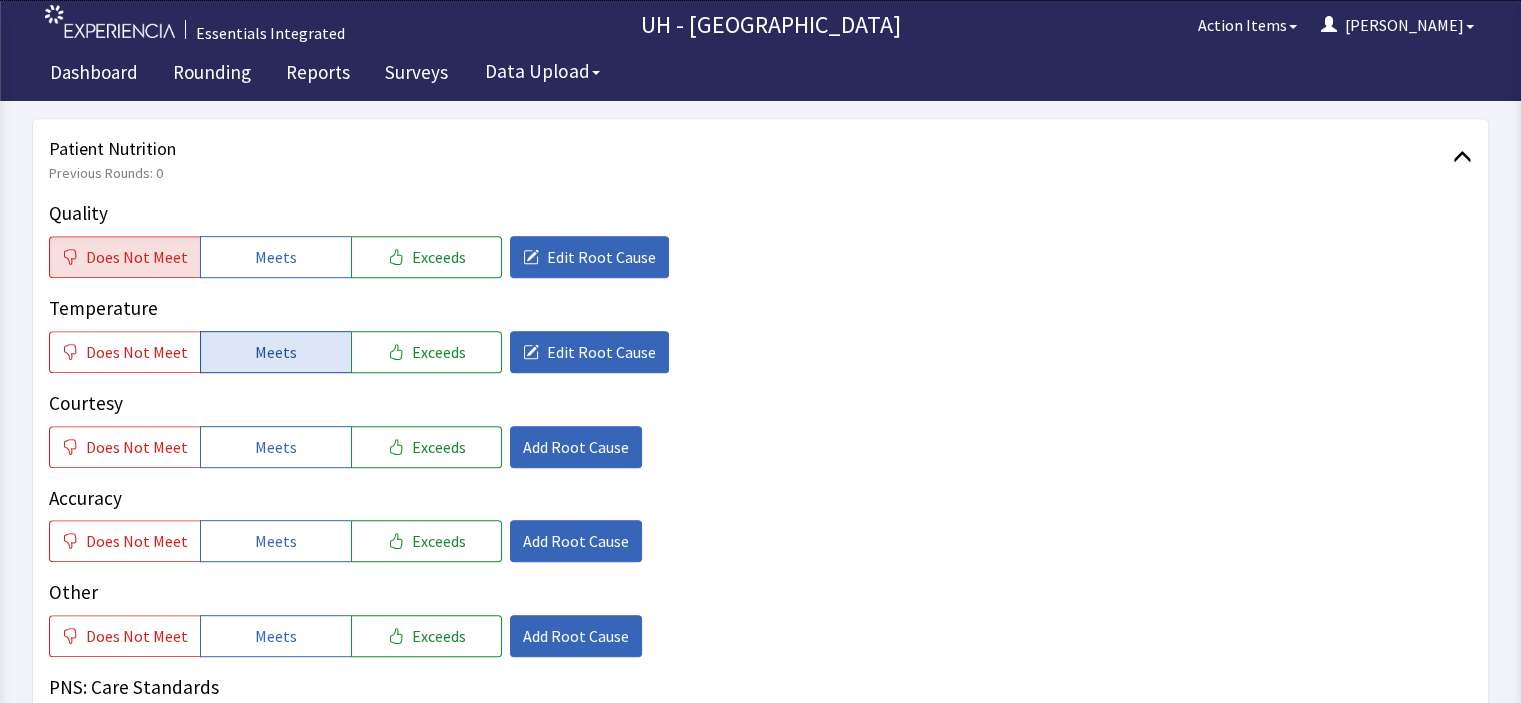 click on "Meets" 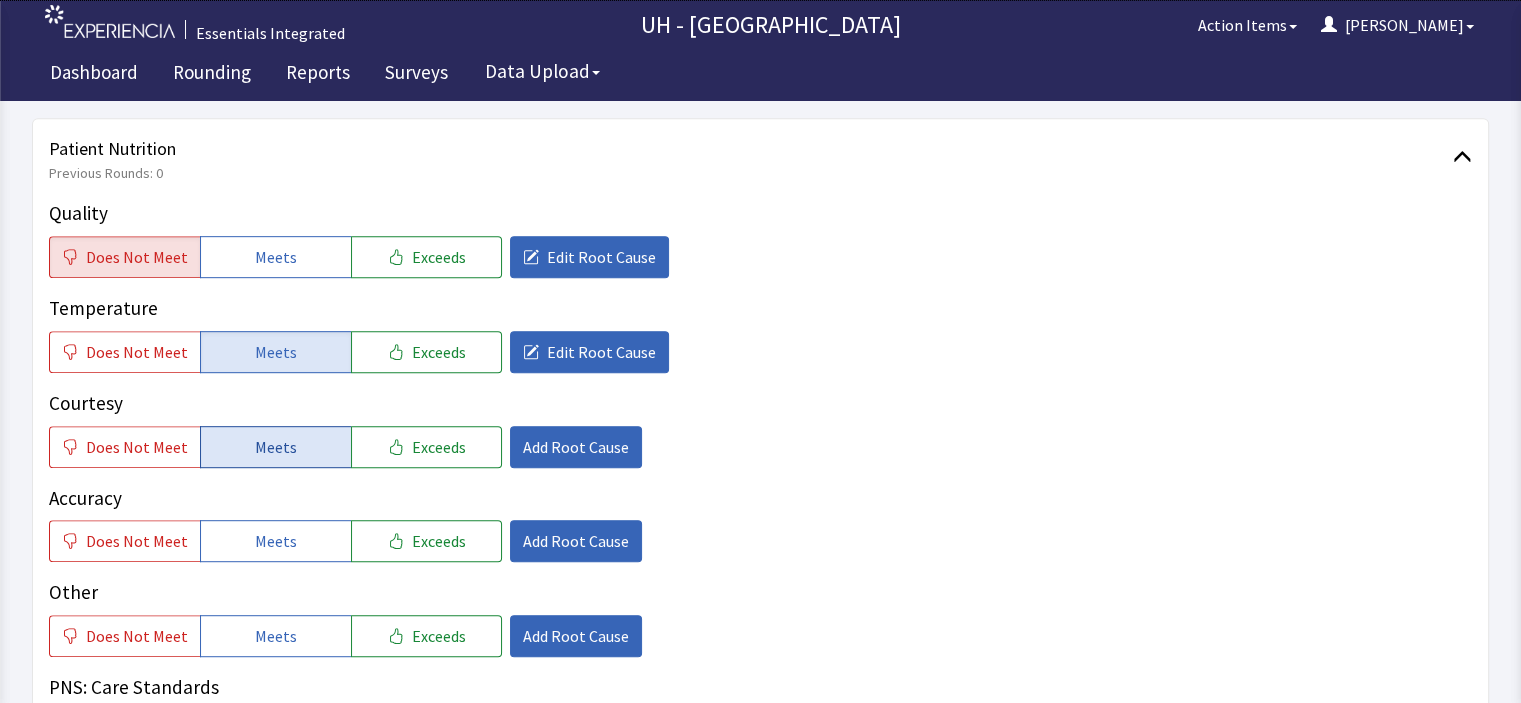 click on "Meets" at bounding box center (276, 447) 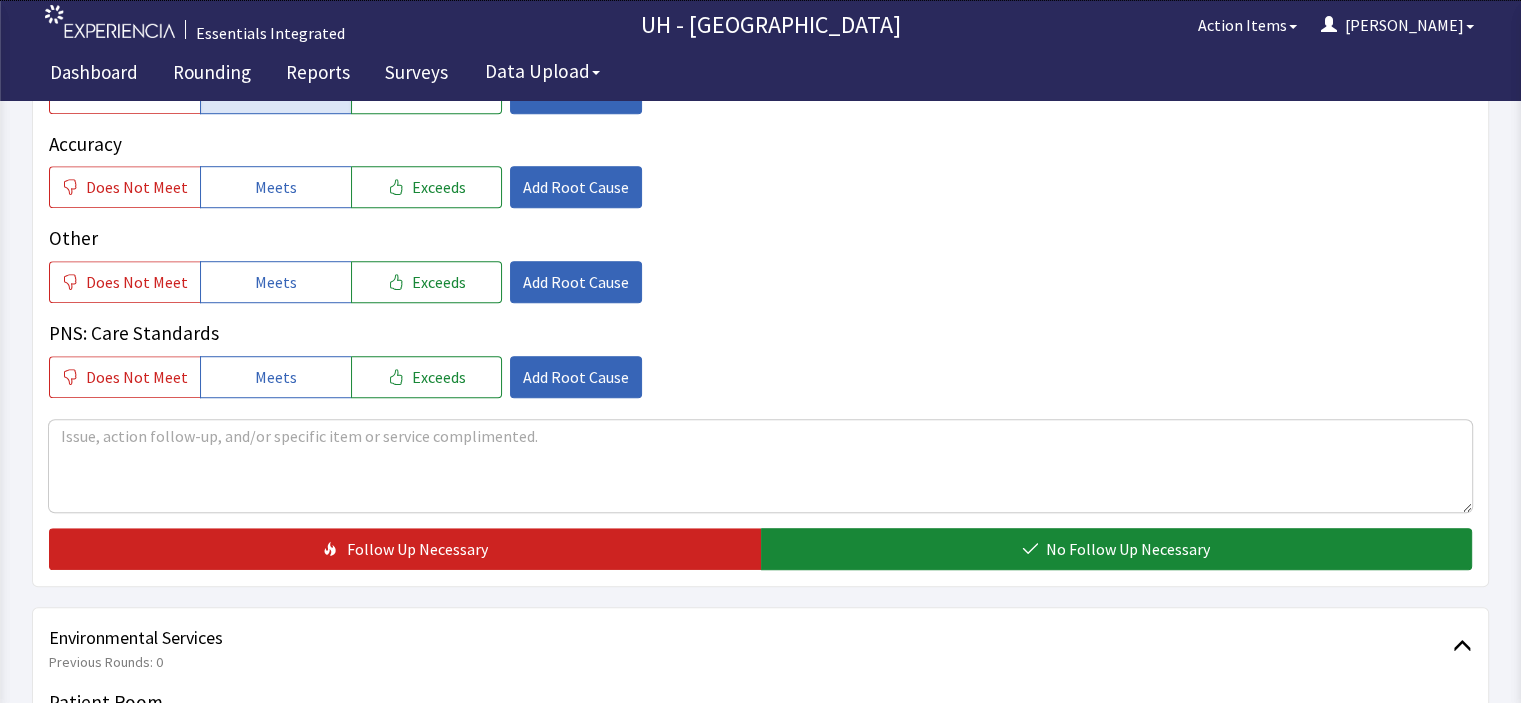 scroll, scrollTop: 1404, scrollLeft: 0, axis: vertical 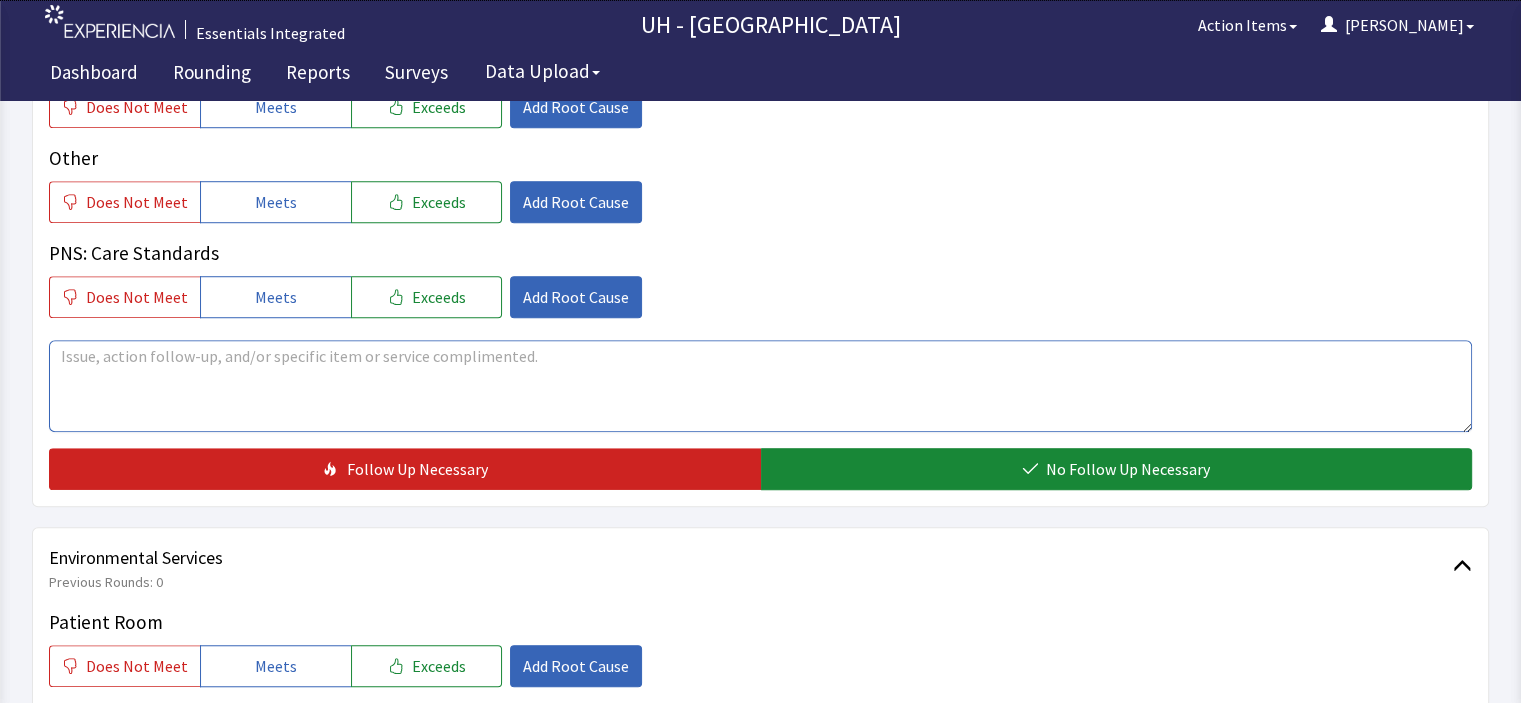 click at bounding box center (760, 386) 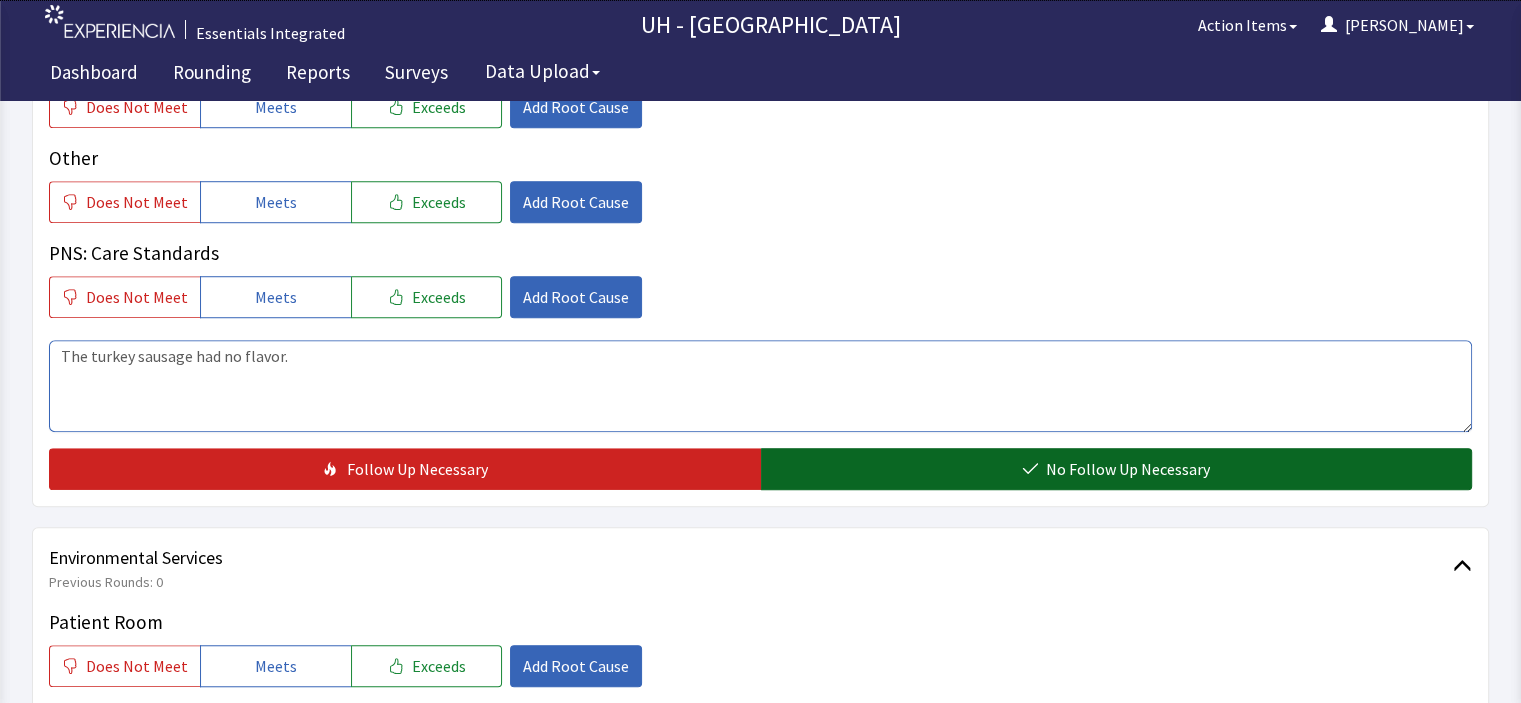 type on "The turkey sausage had no flavor." 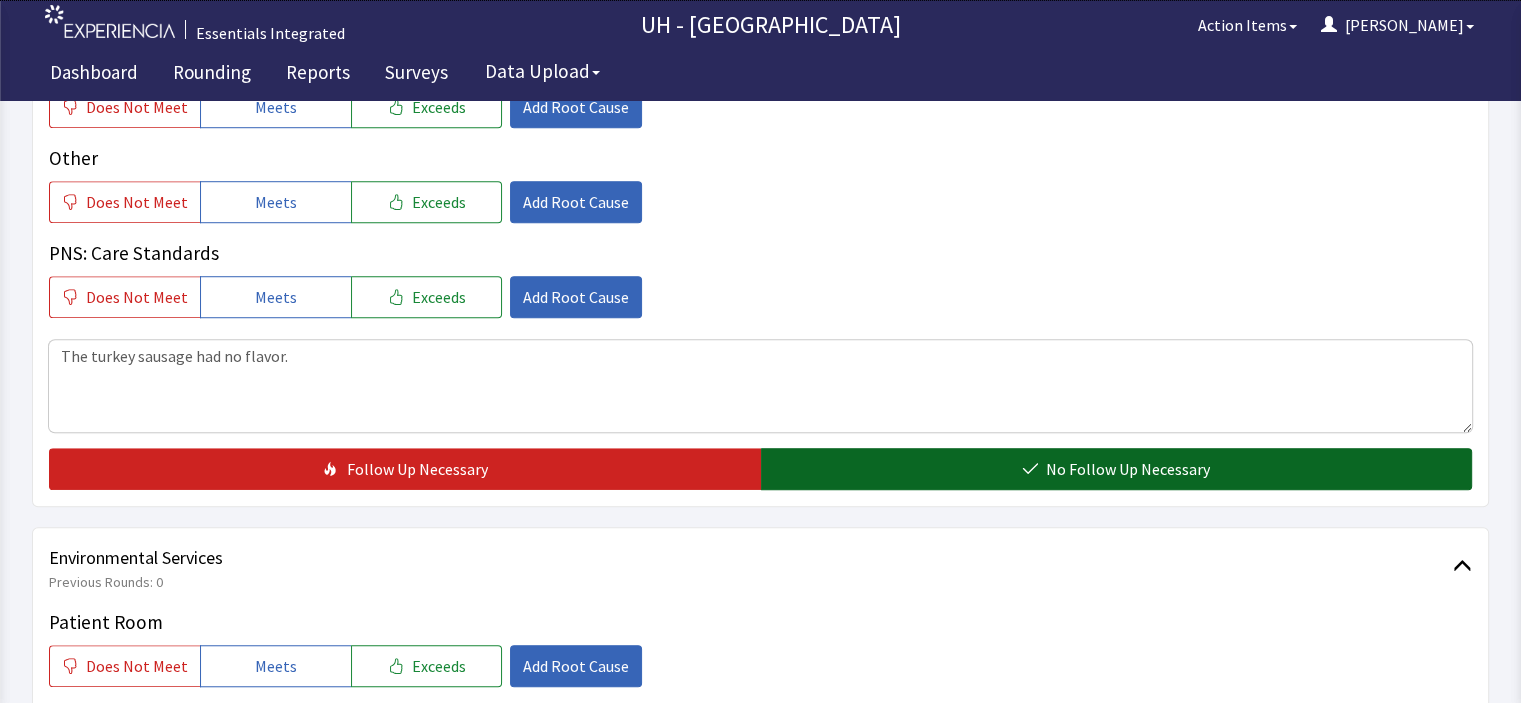 click on "No Follow Up Necessary" at bounding box center [1128, 469] 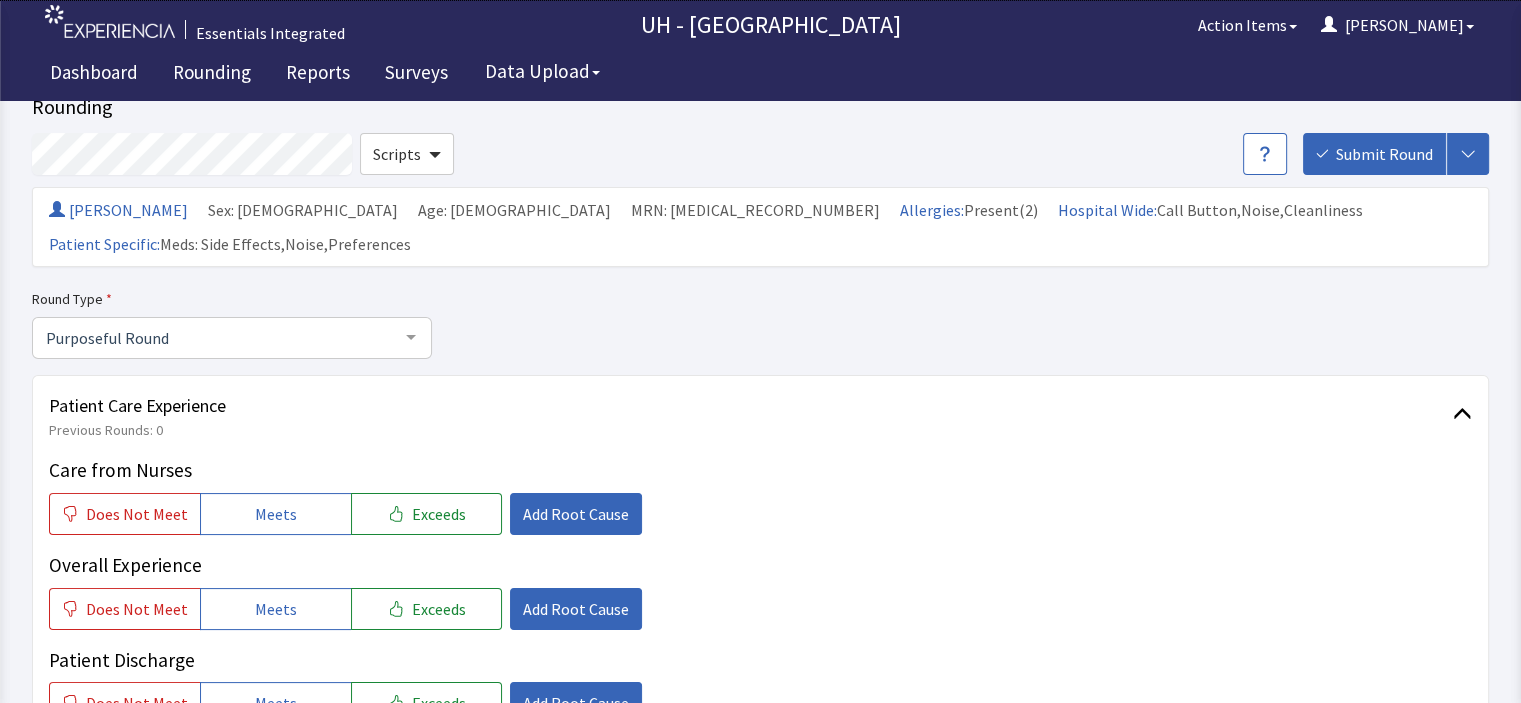 scroll, scrollTop: 31, scrollLeft: 0, axis: vertical 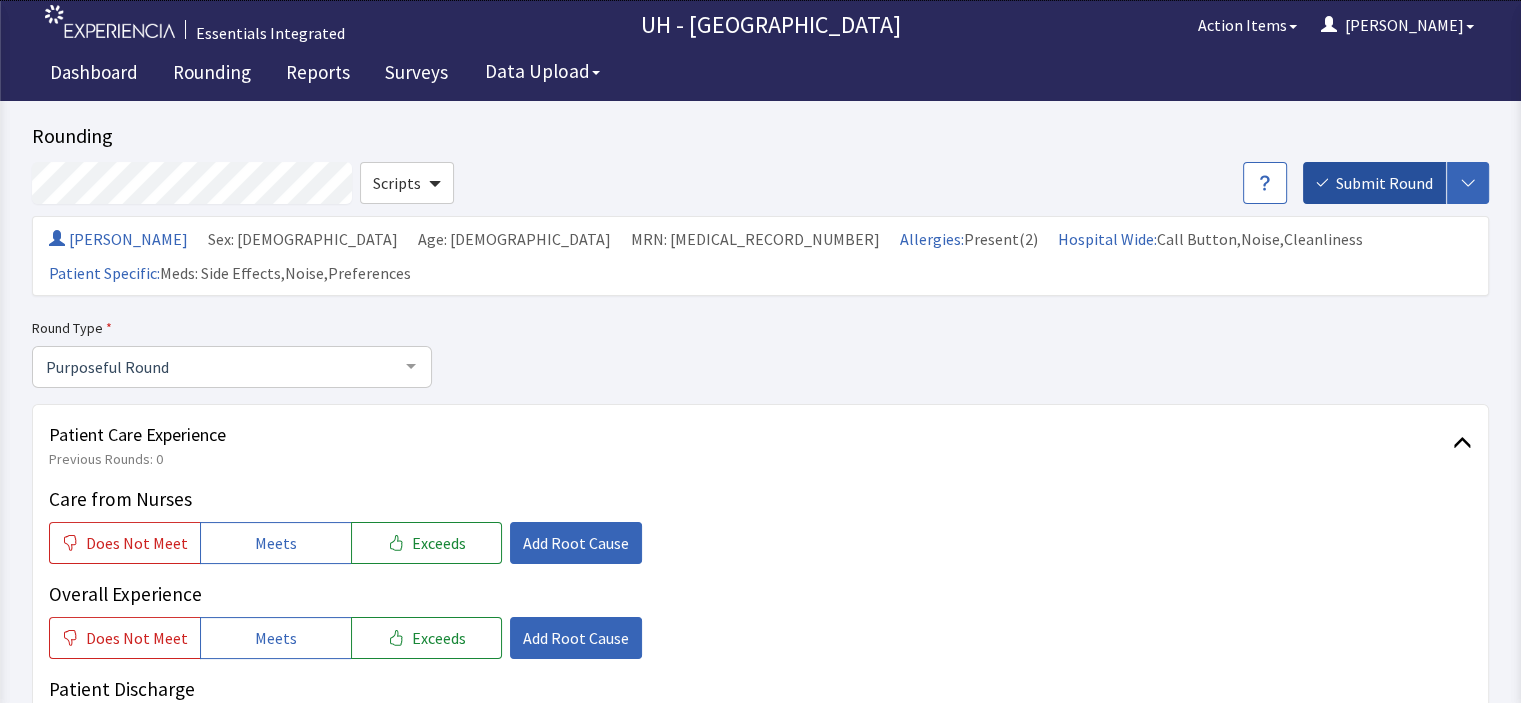 click on "Submit Round" at bounding box center (1384, 183) 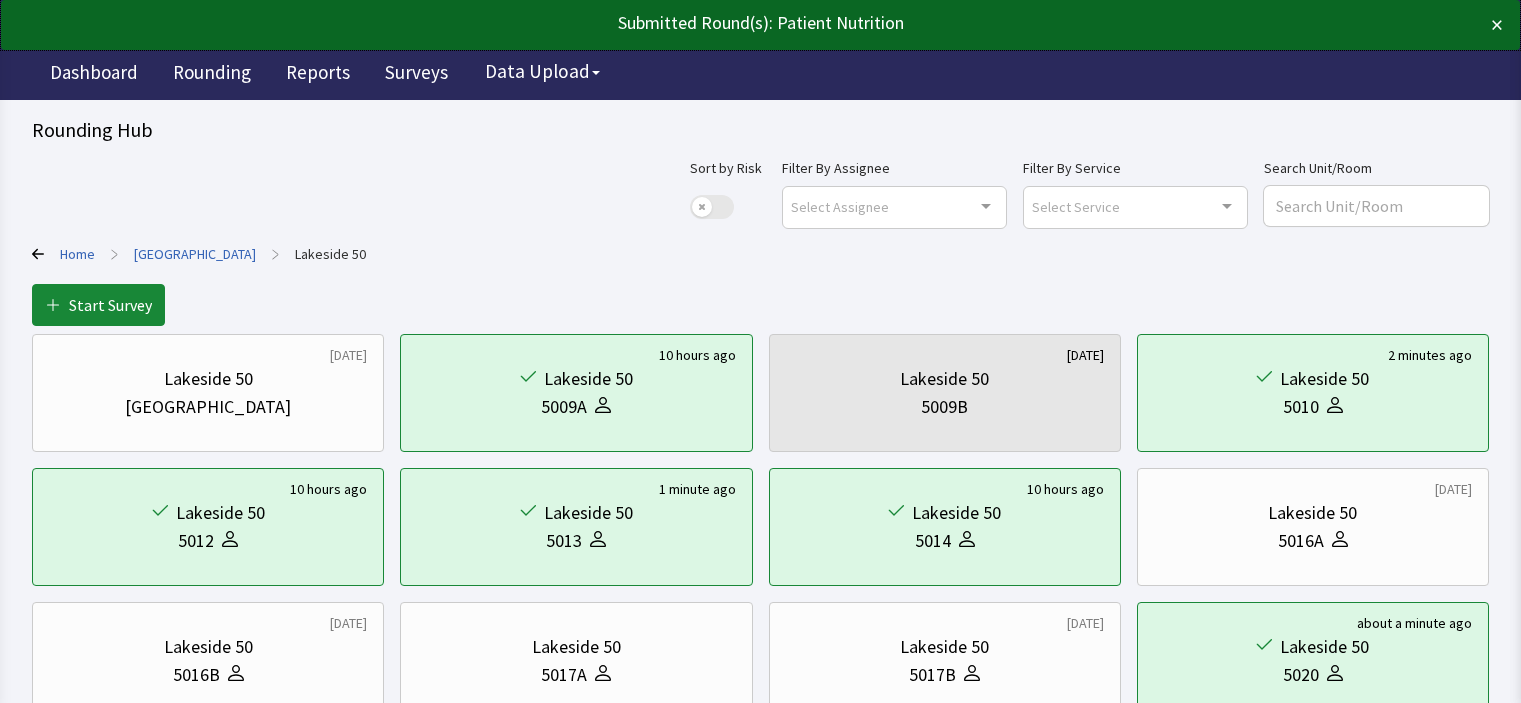 scroll, scrollTop: 0, scrollLeft: 0, axis: both 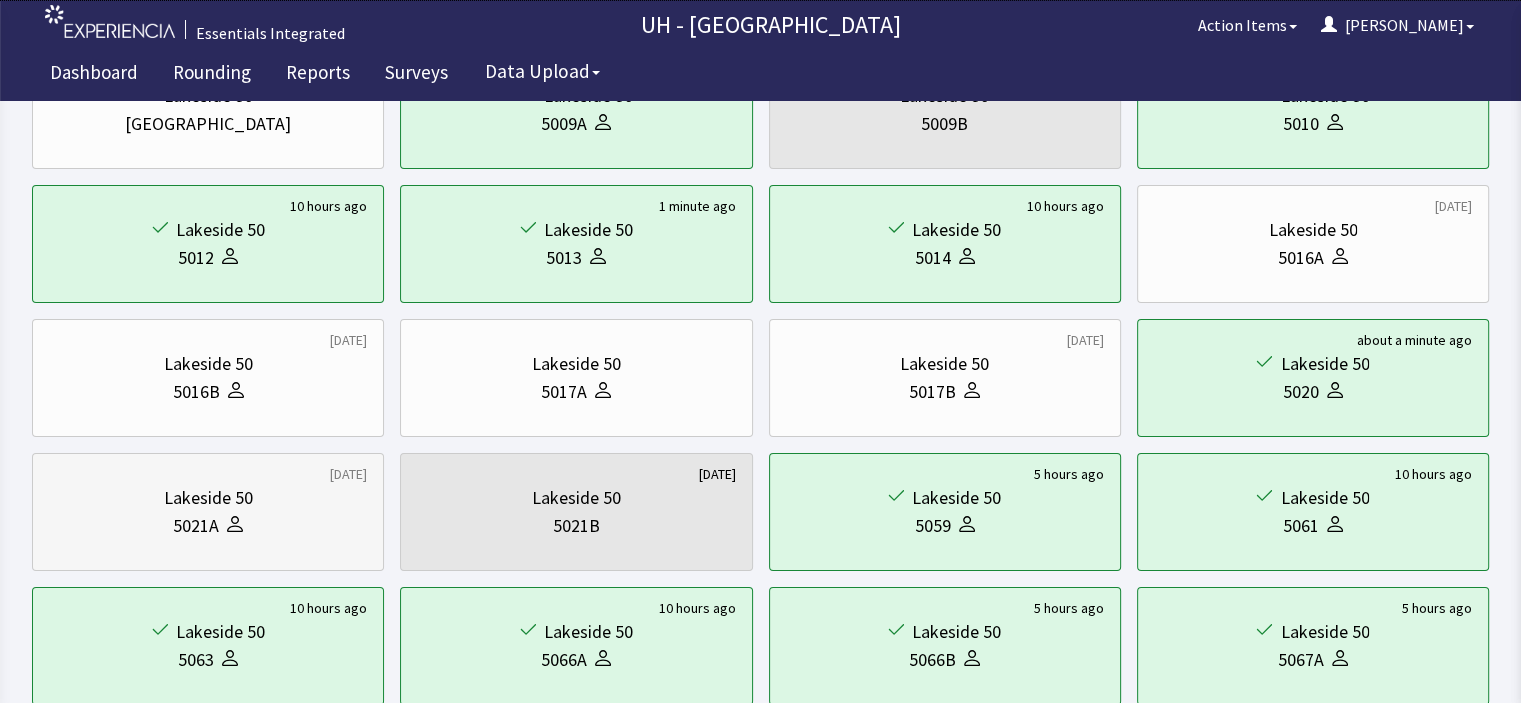 click on "Lakeside 50" at bounding box center (208, 498) 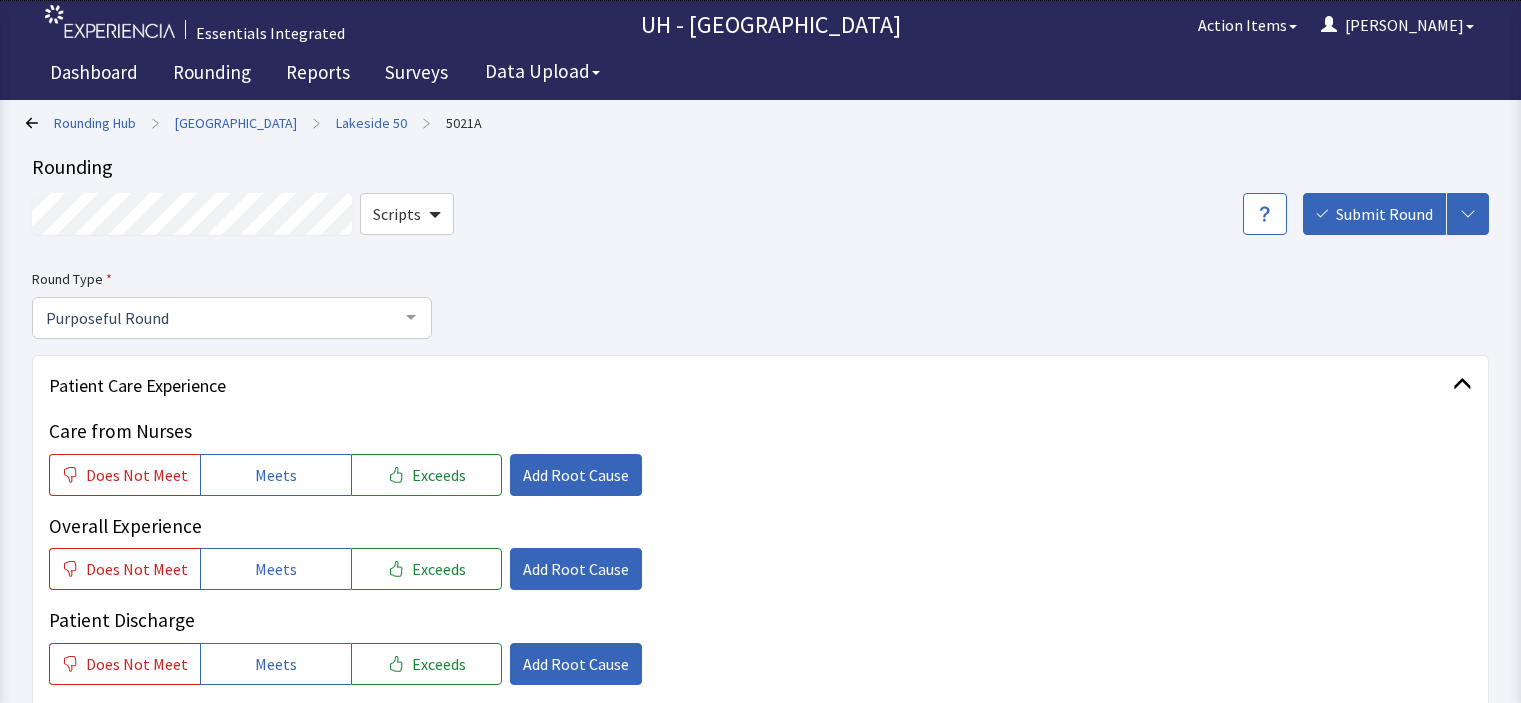 scroll, scrollTop: 0, scrollLeft: 0, axis: both 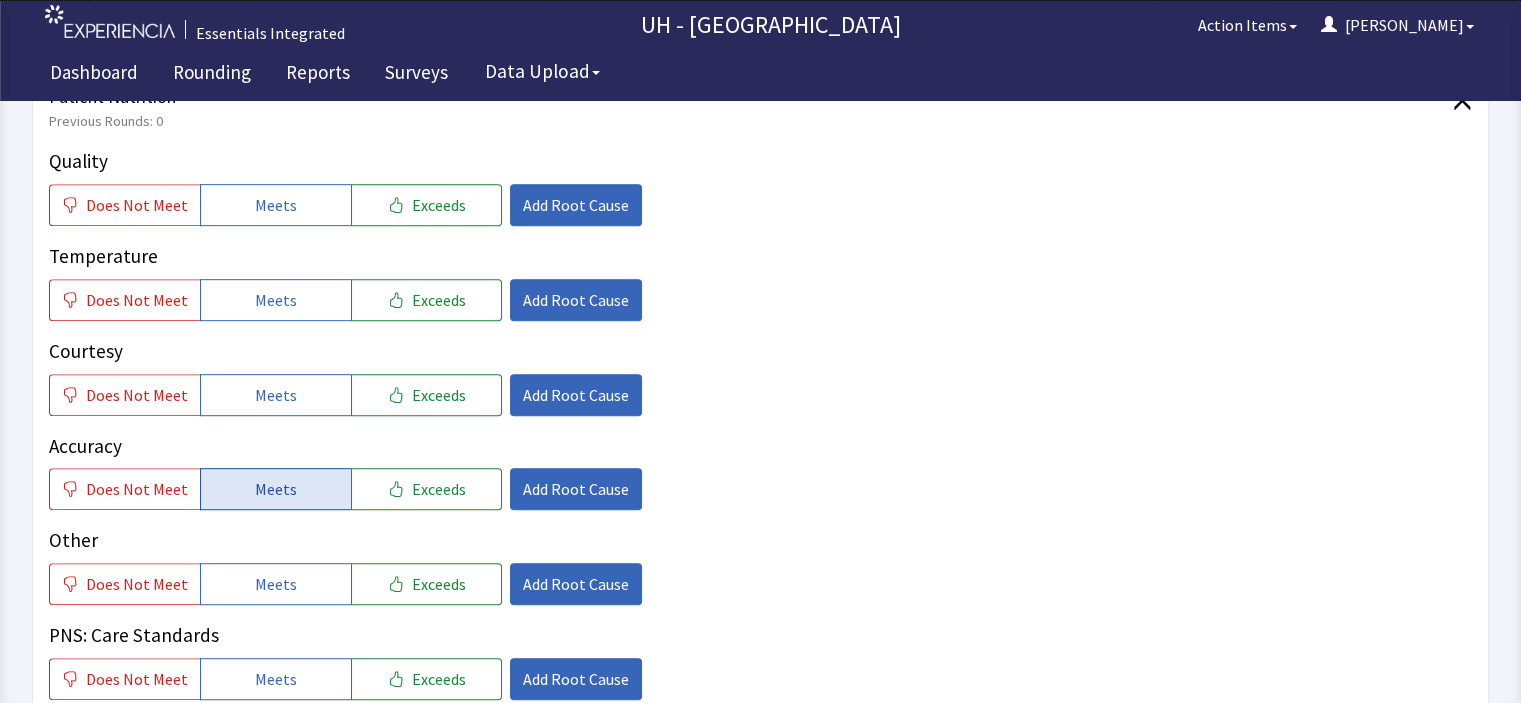 drag, startPoint x: 400, startPoint y: 365, endPoint x: 275, endPoint y: 453, distance: 152.86923 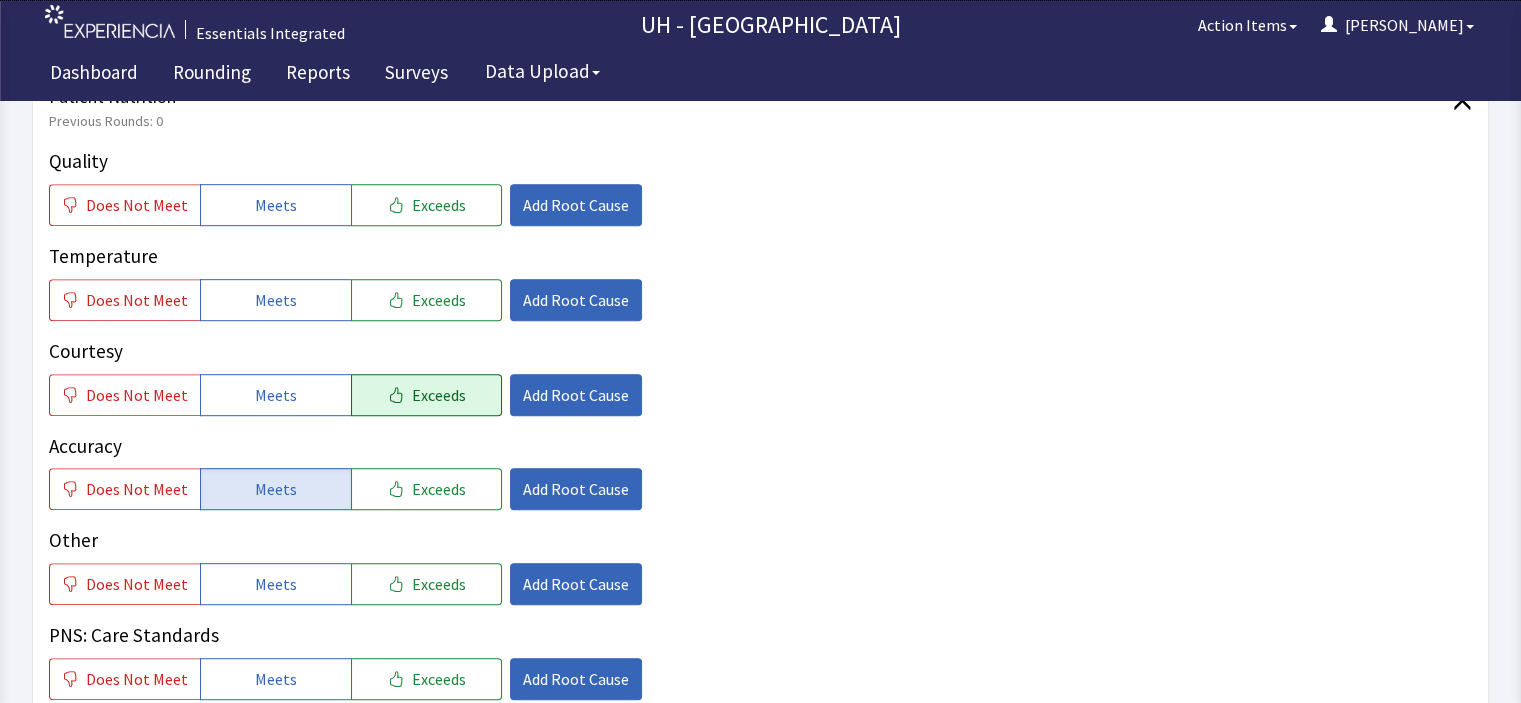 click on "Exceeds" 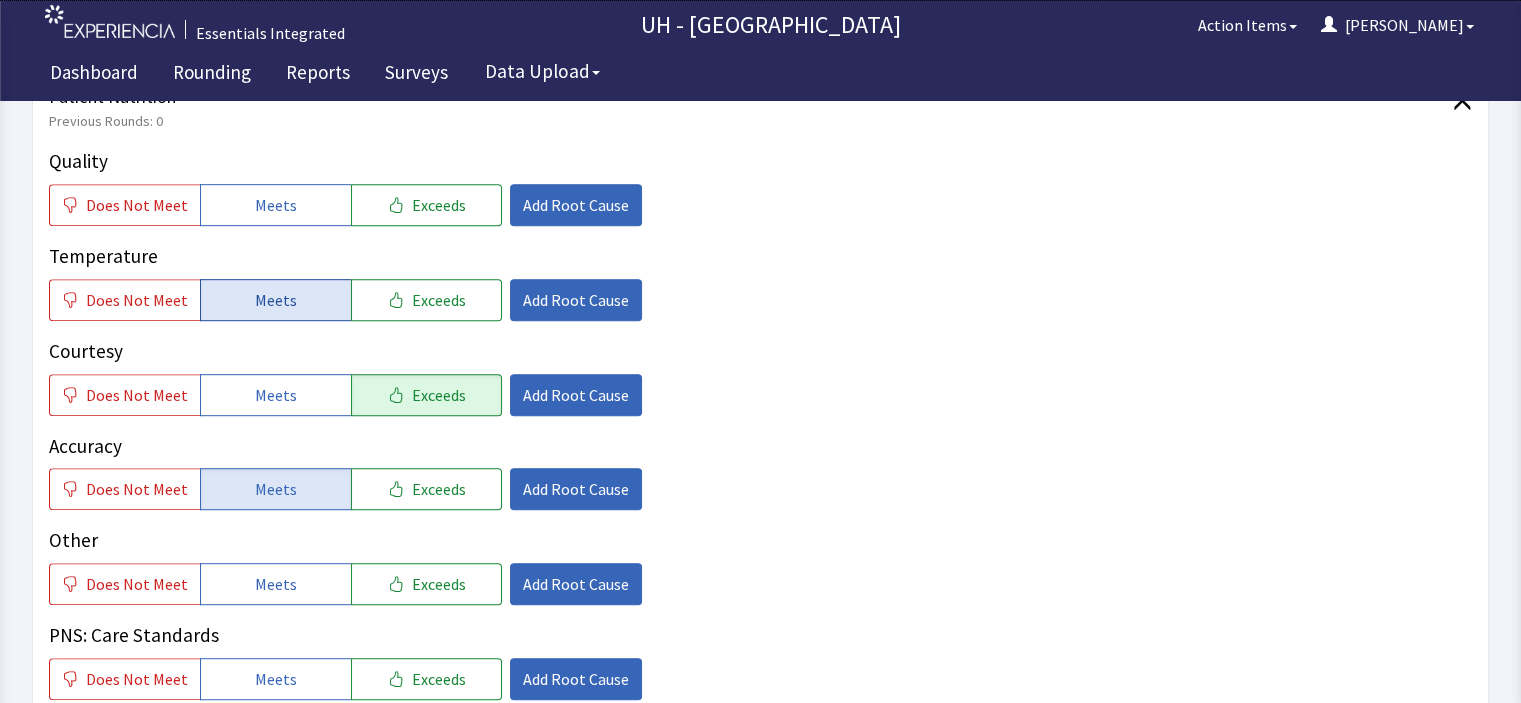 click on "Meets" 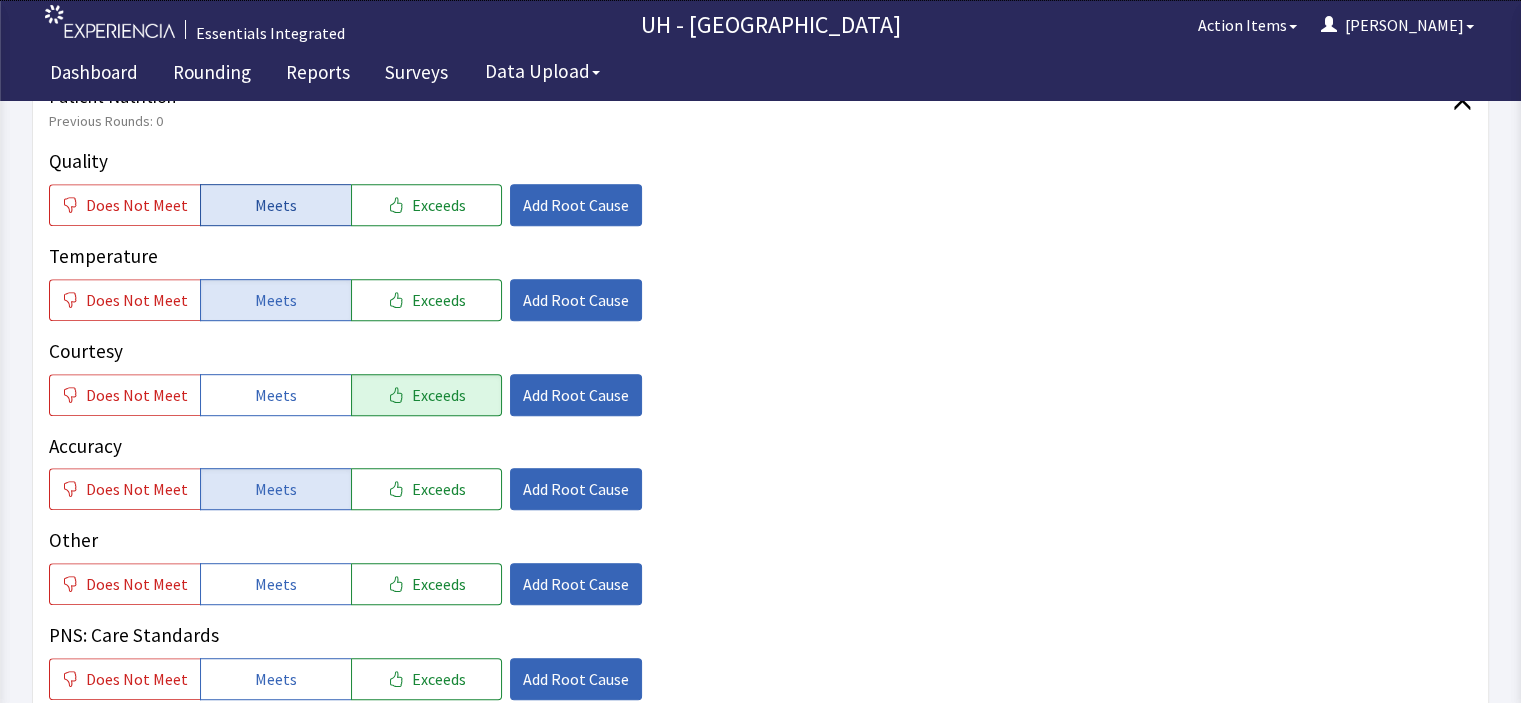 click on "Meets" 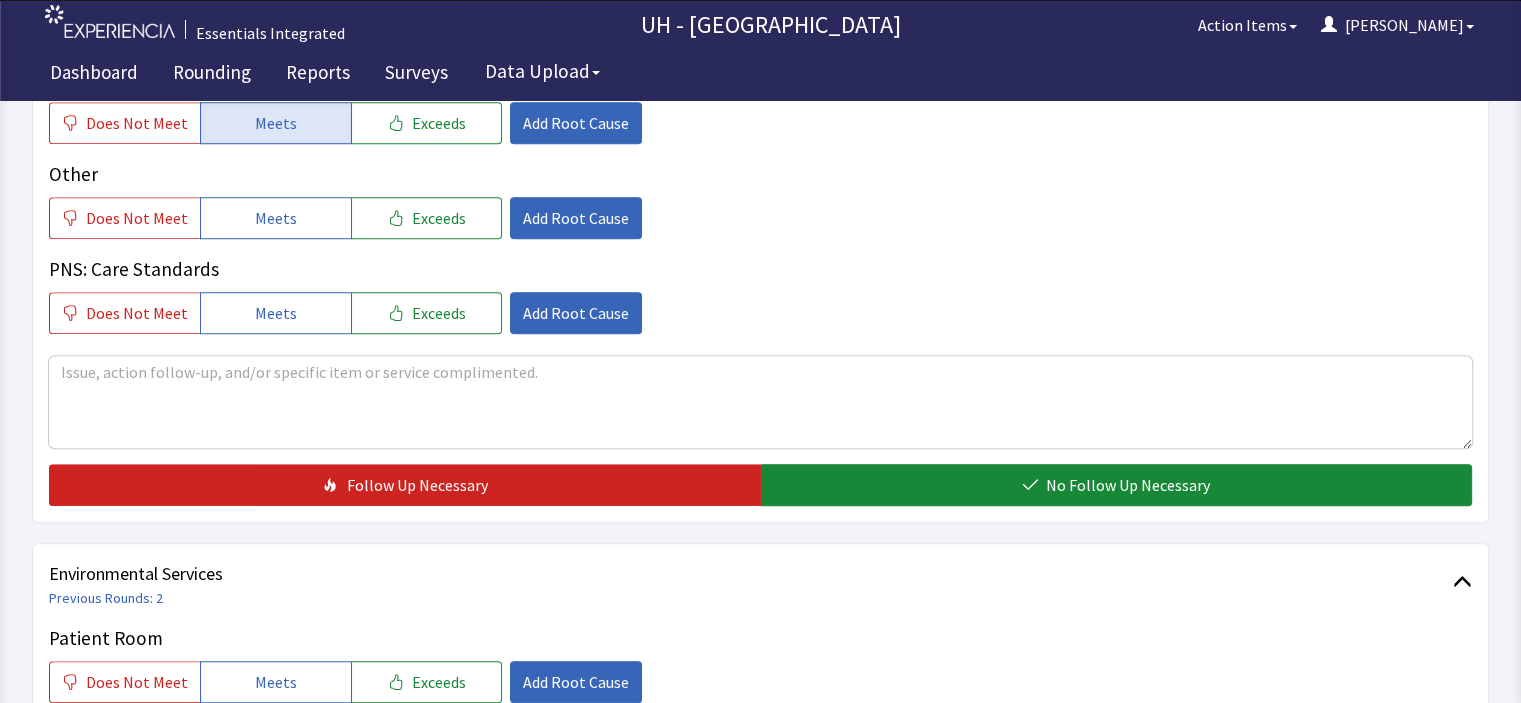scroll, scrollTop: 1416, scrollLeft: 0, axis: vertical 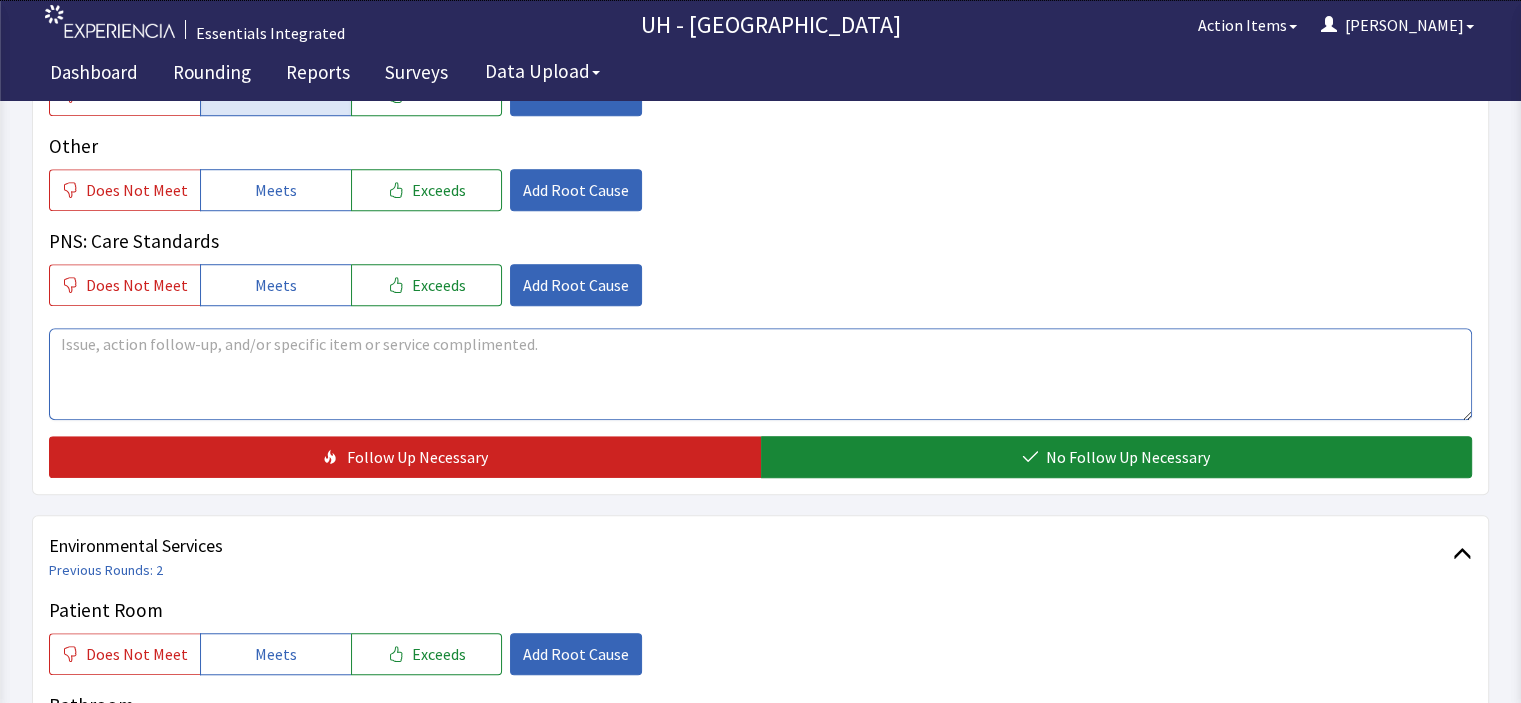 click at bounding box center (760, 374) 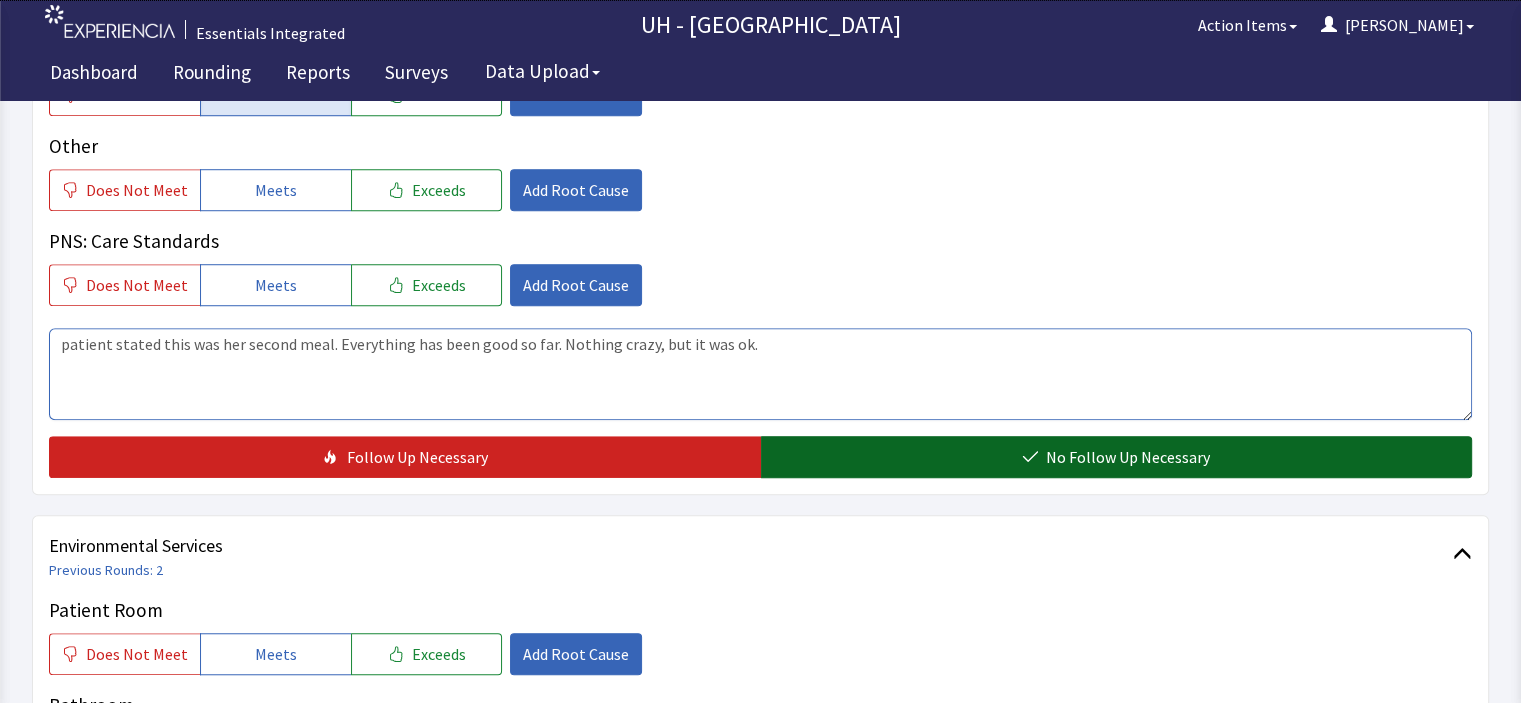type on "patient stated this was her second meal. Everything has been good so far. Nothing crazy, but it was ok." 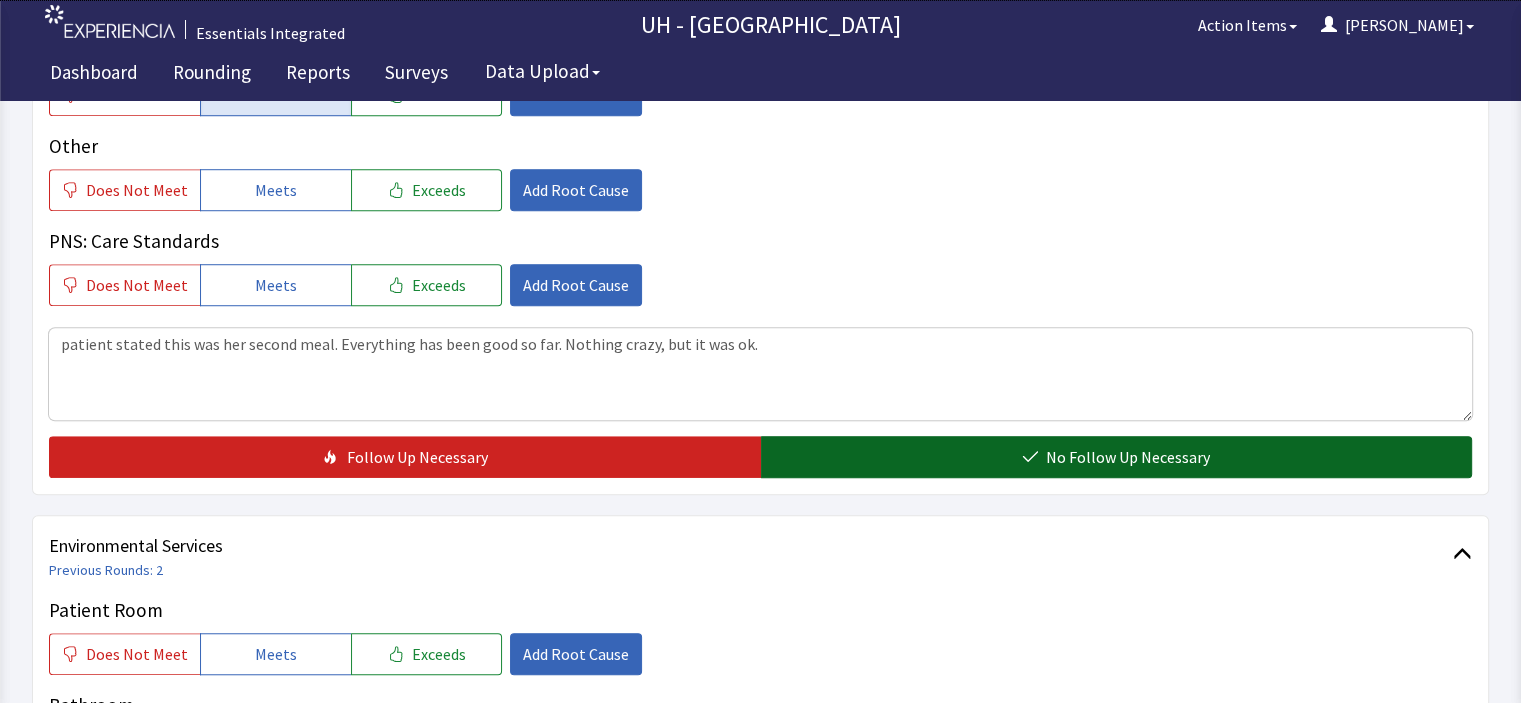 click on "No Follow Up Necessary" 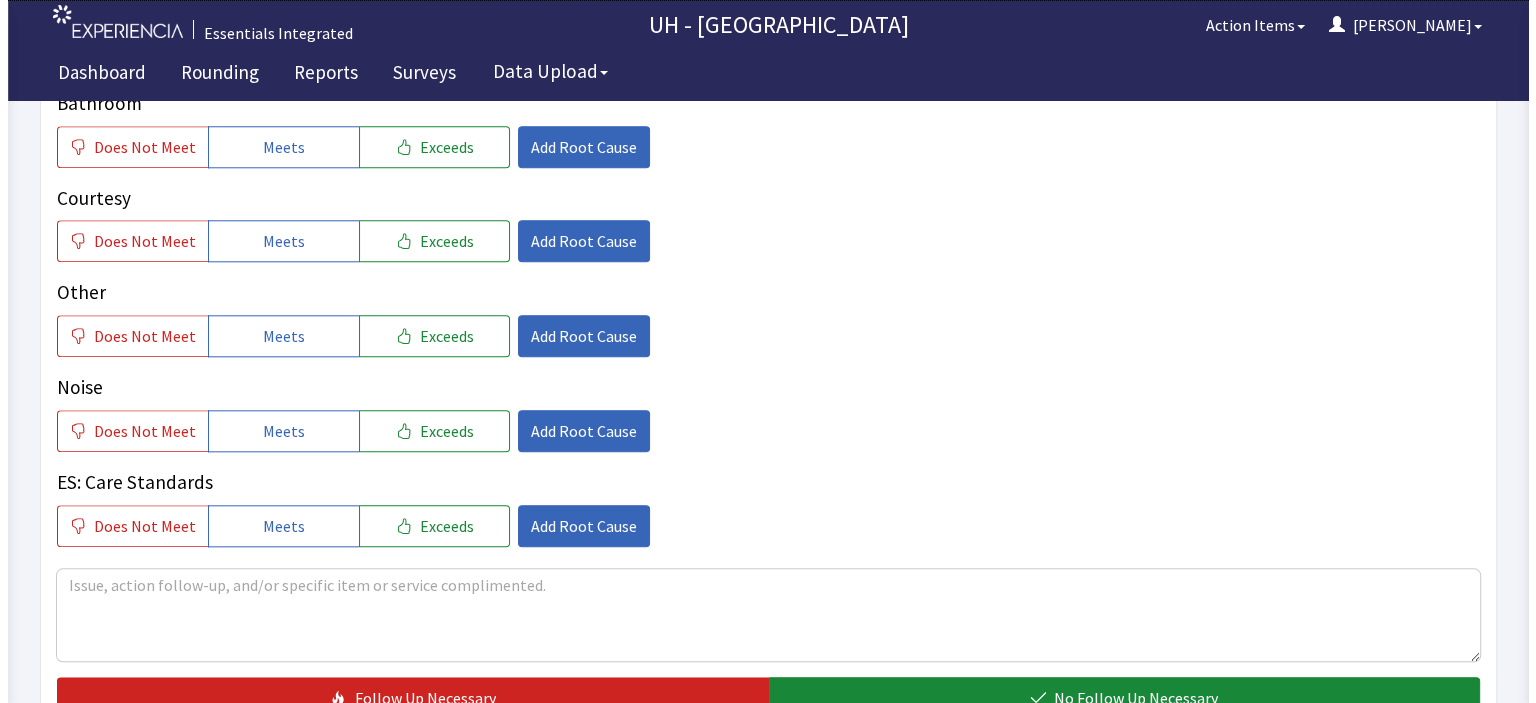 scroll, scrollTop: 2046, scrollLeft: 0, axis: vertical 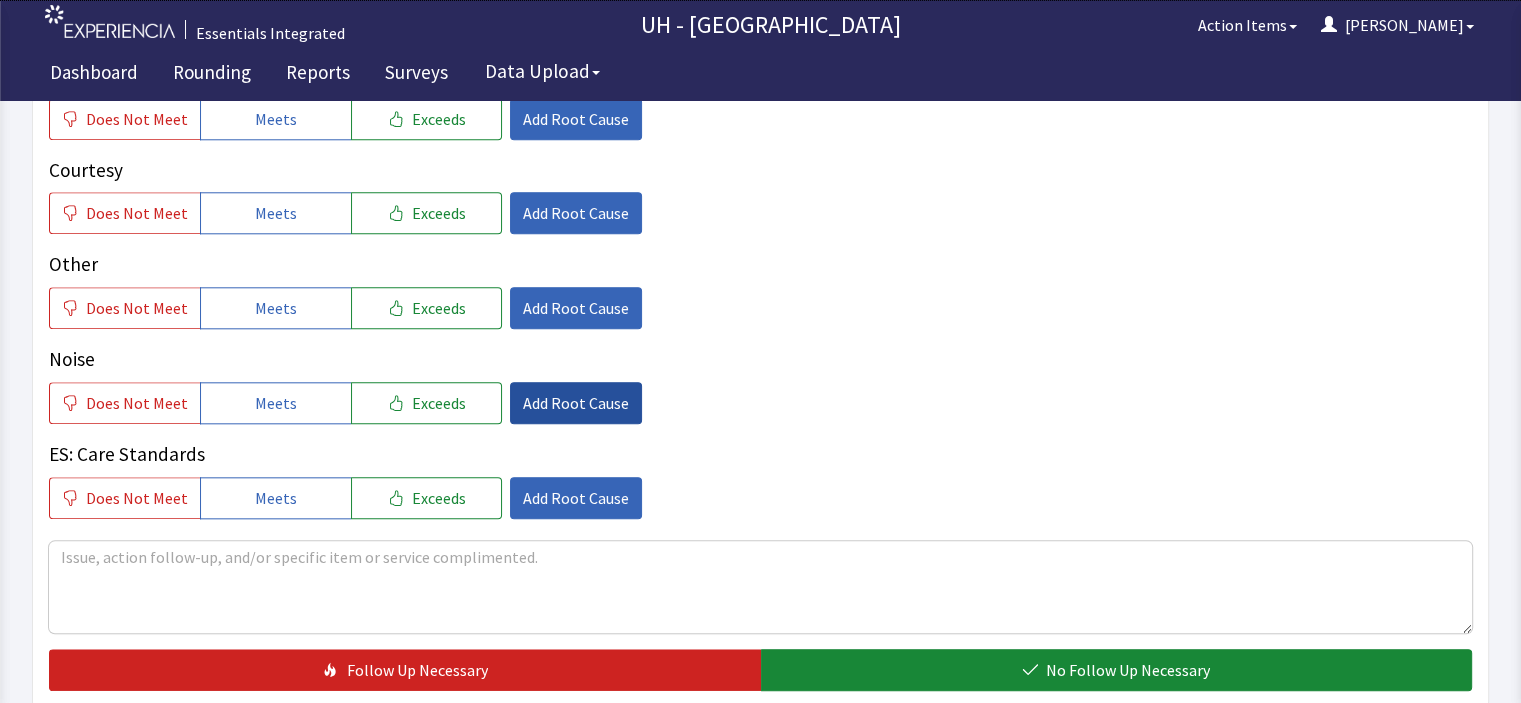 drag, startPoint x: 193, startPoint y: 371, endPoint x: 574, endPoint y: 371, distance: 381 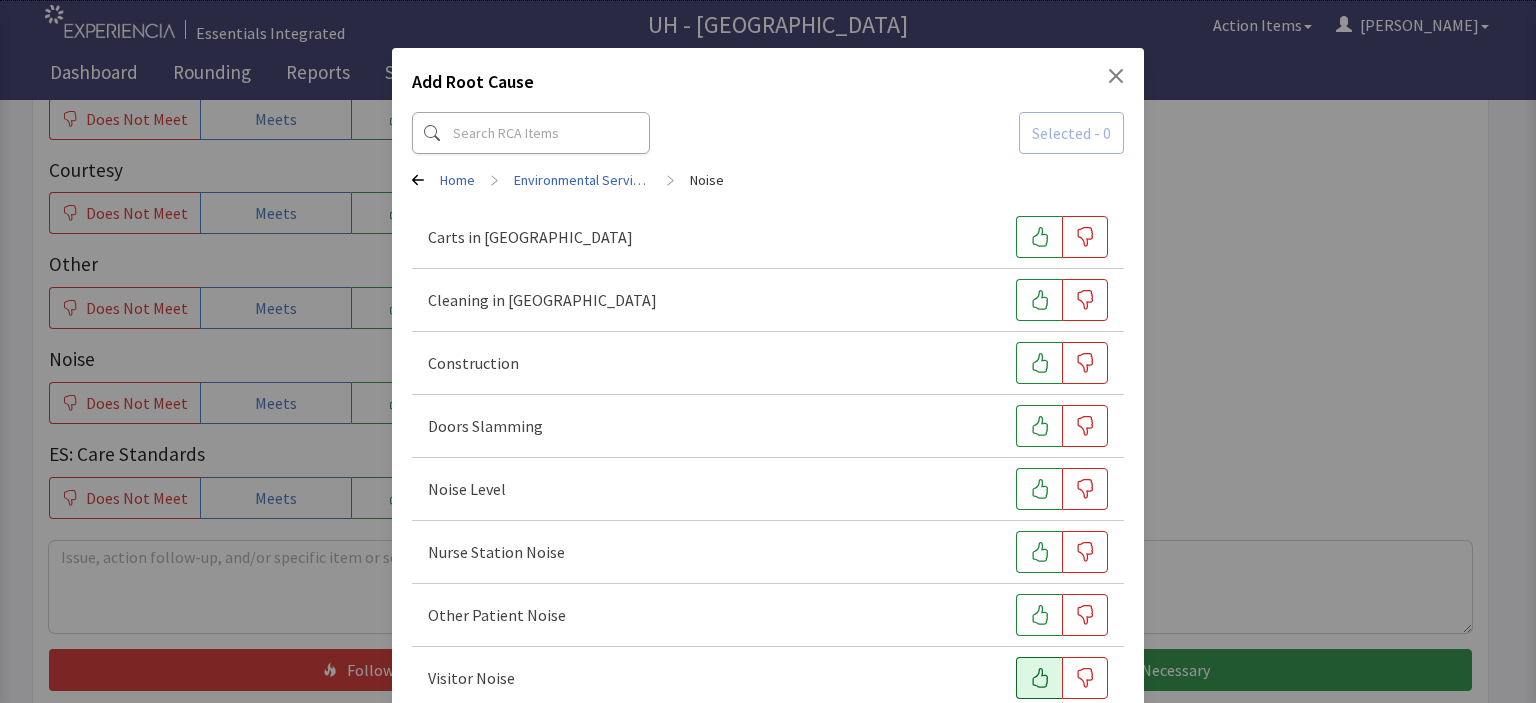 click 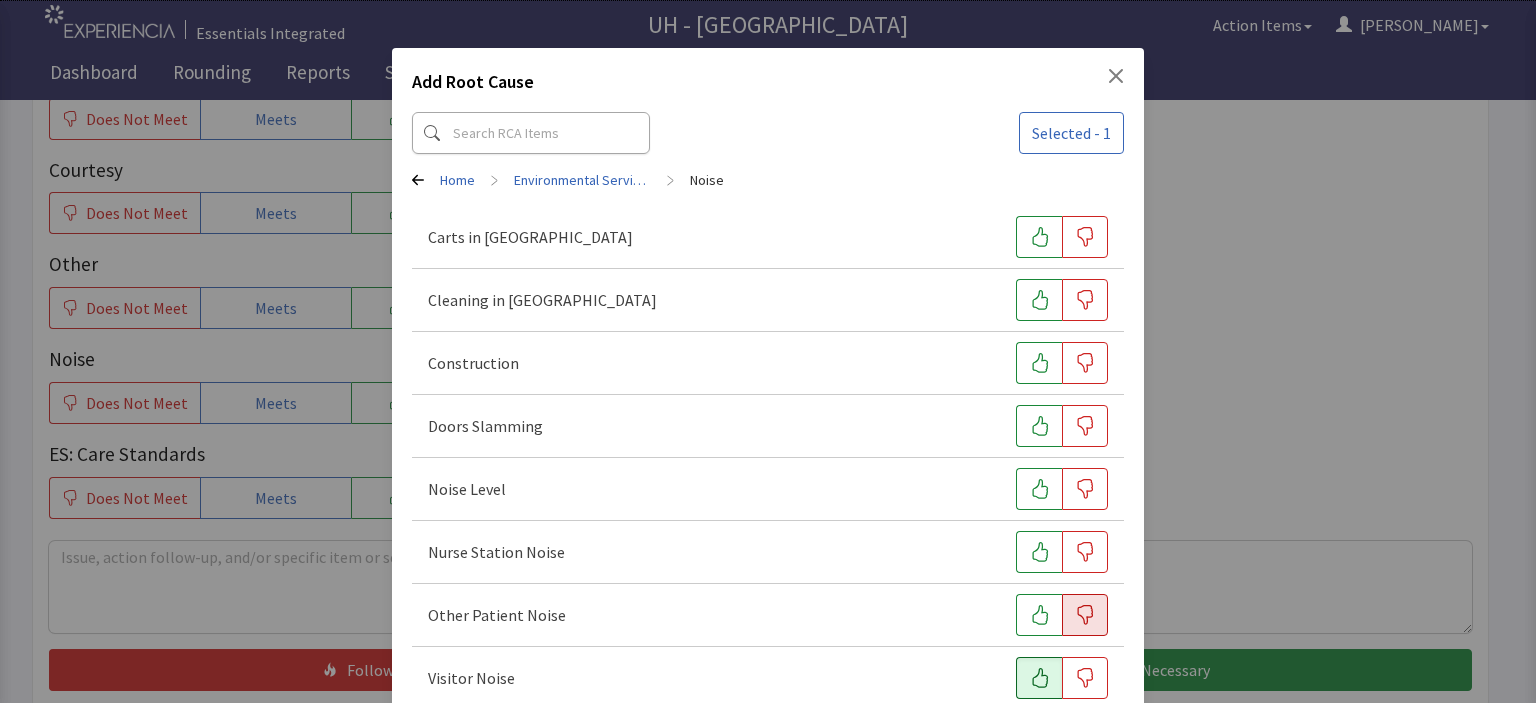 click 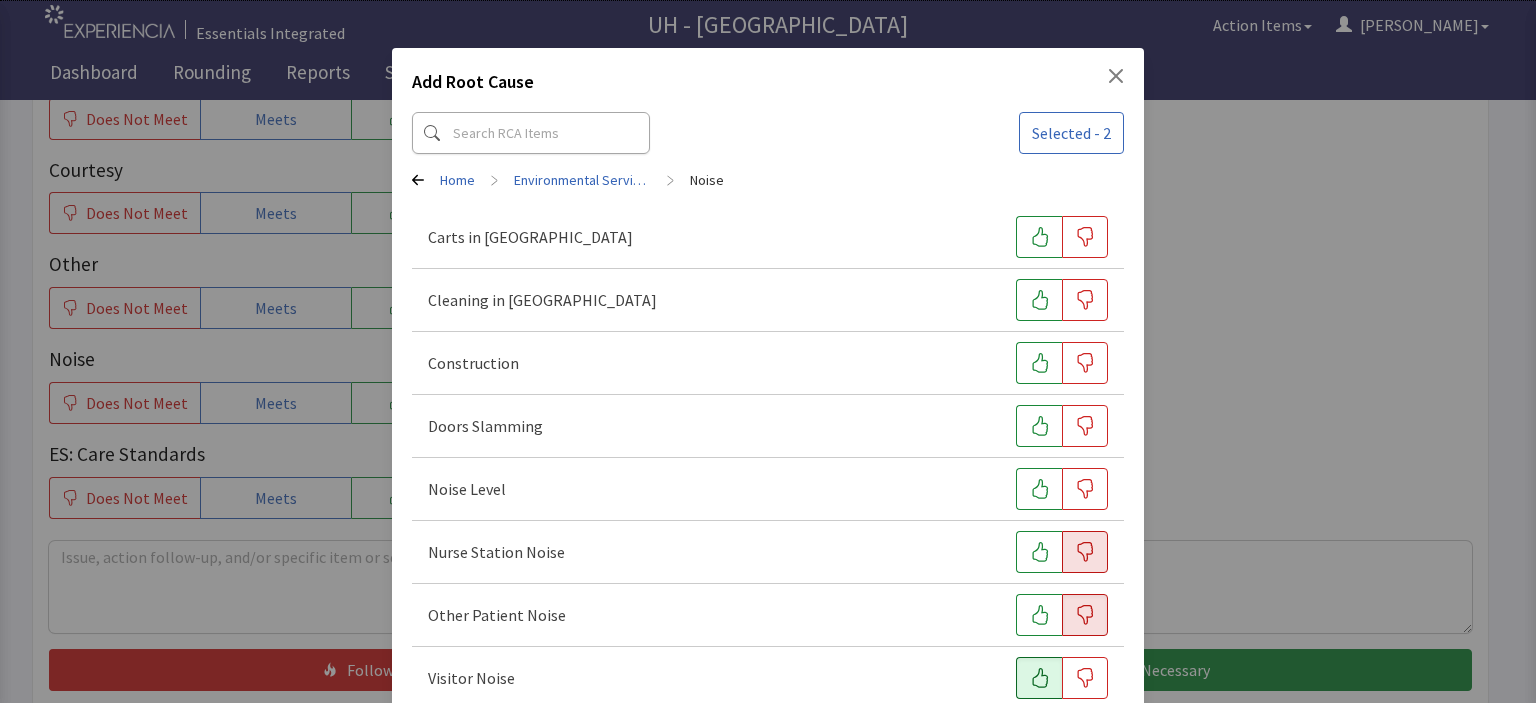 click 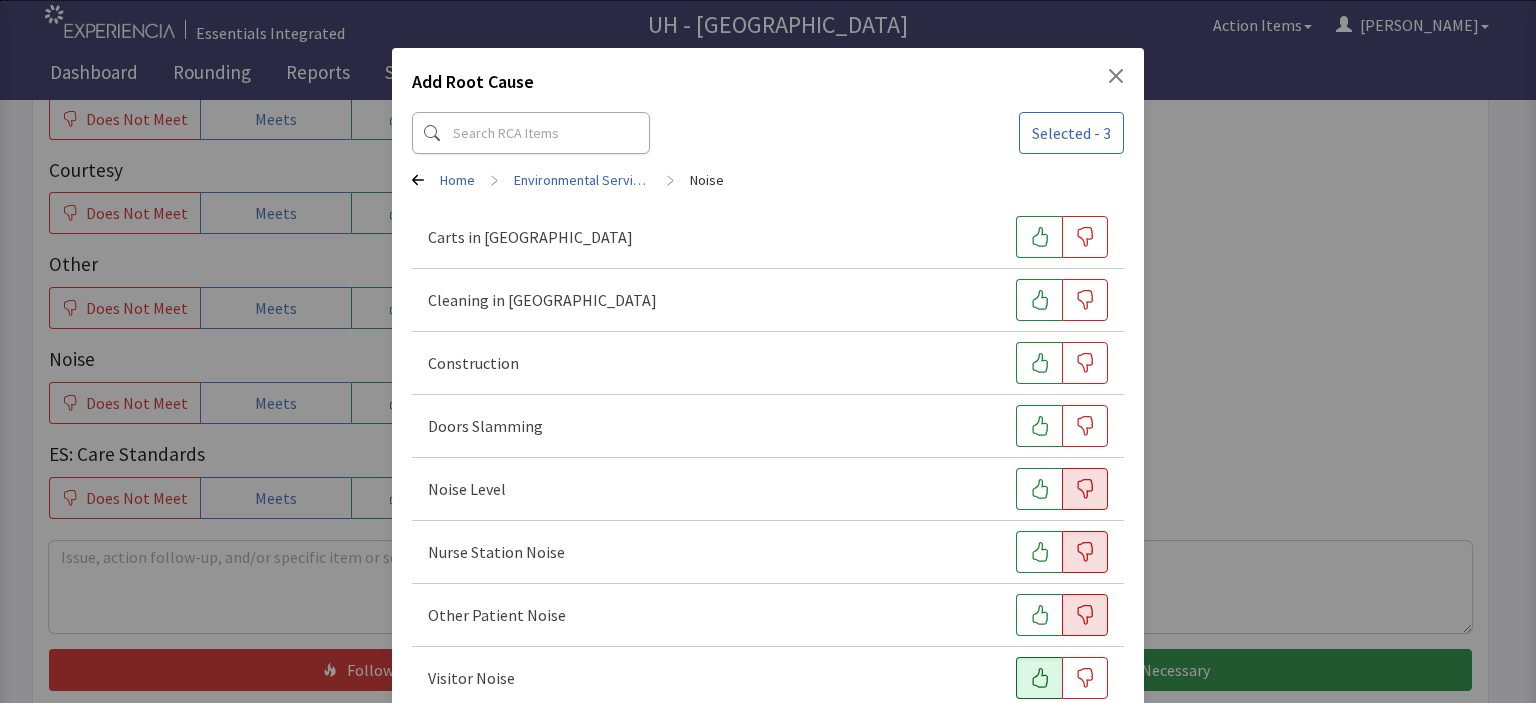 click 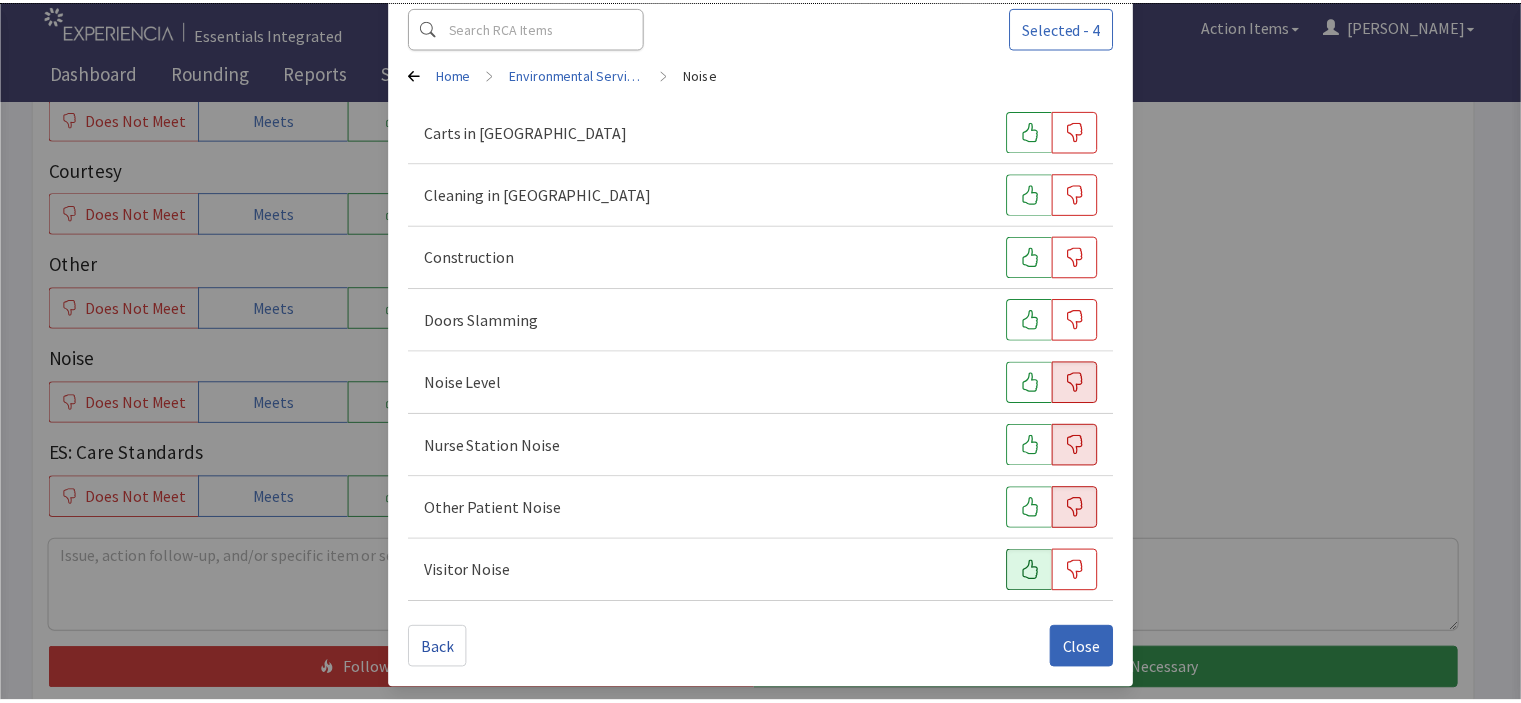scroll, scrollTop: 107, scrollLeft: 0, axis: vertical 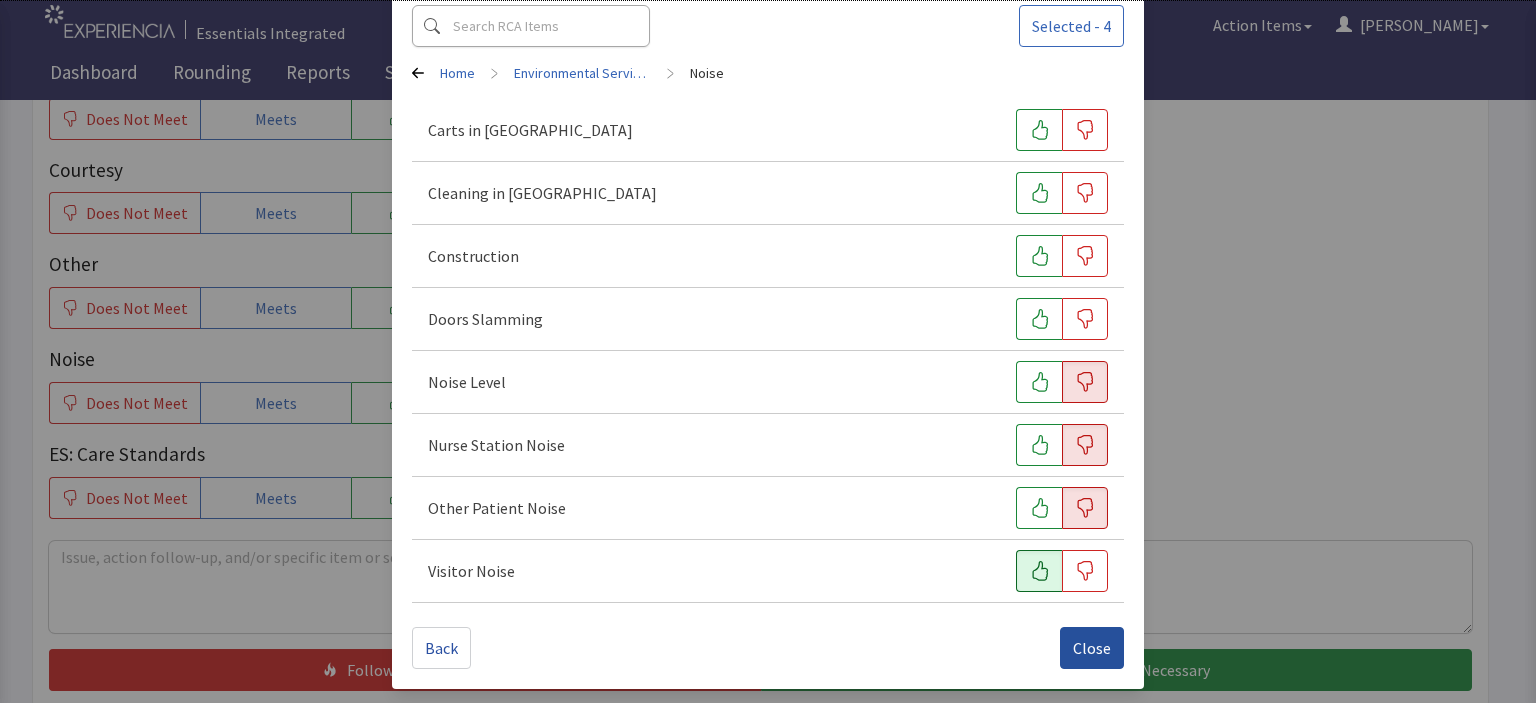 click on "Close" at bounding box center (1092, 648) 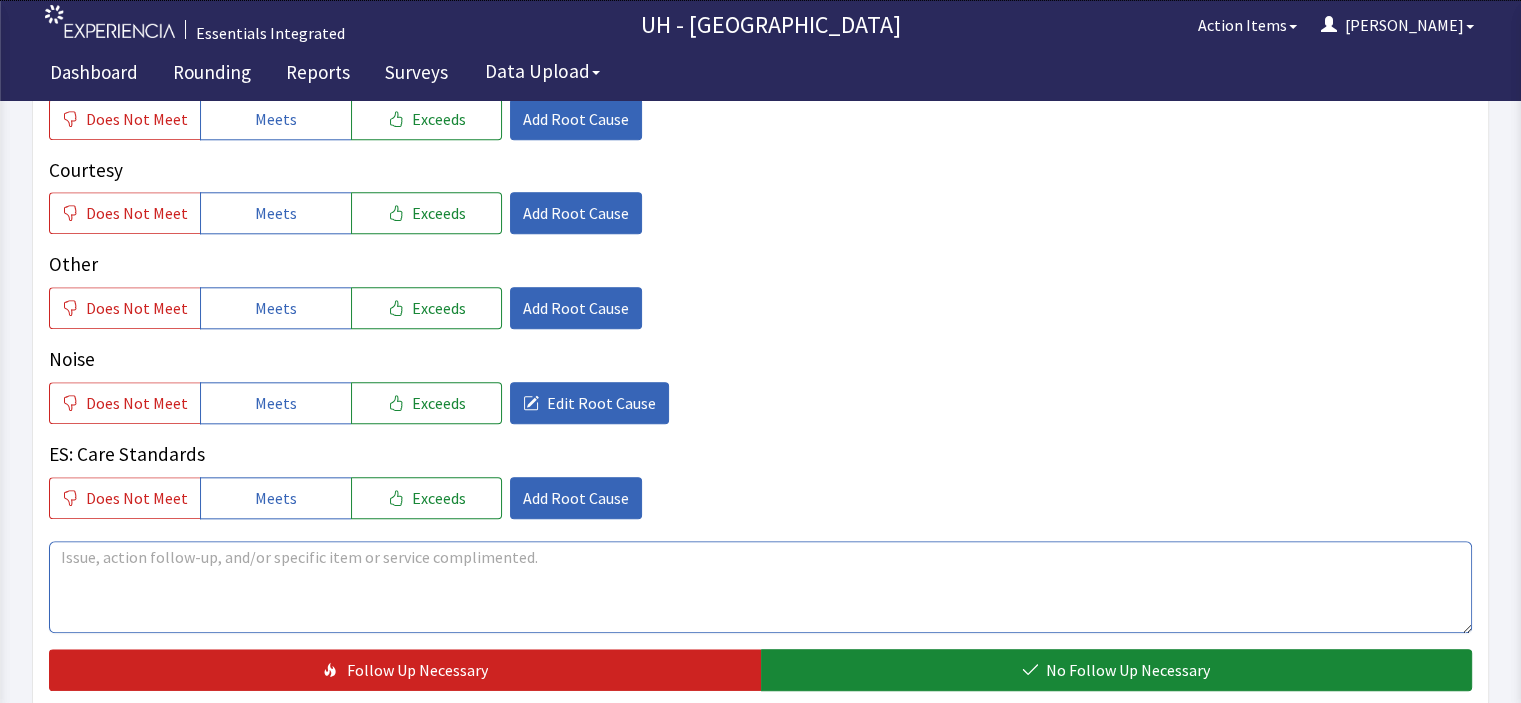 click at bounding box center [760, 587] 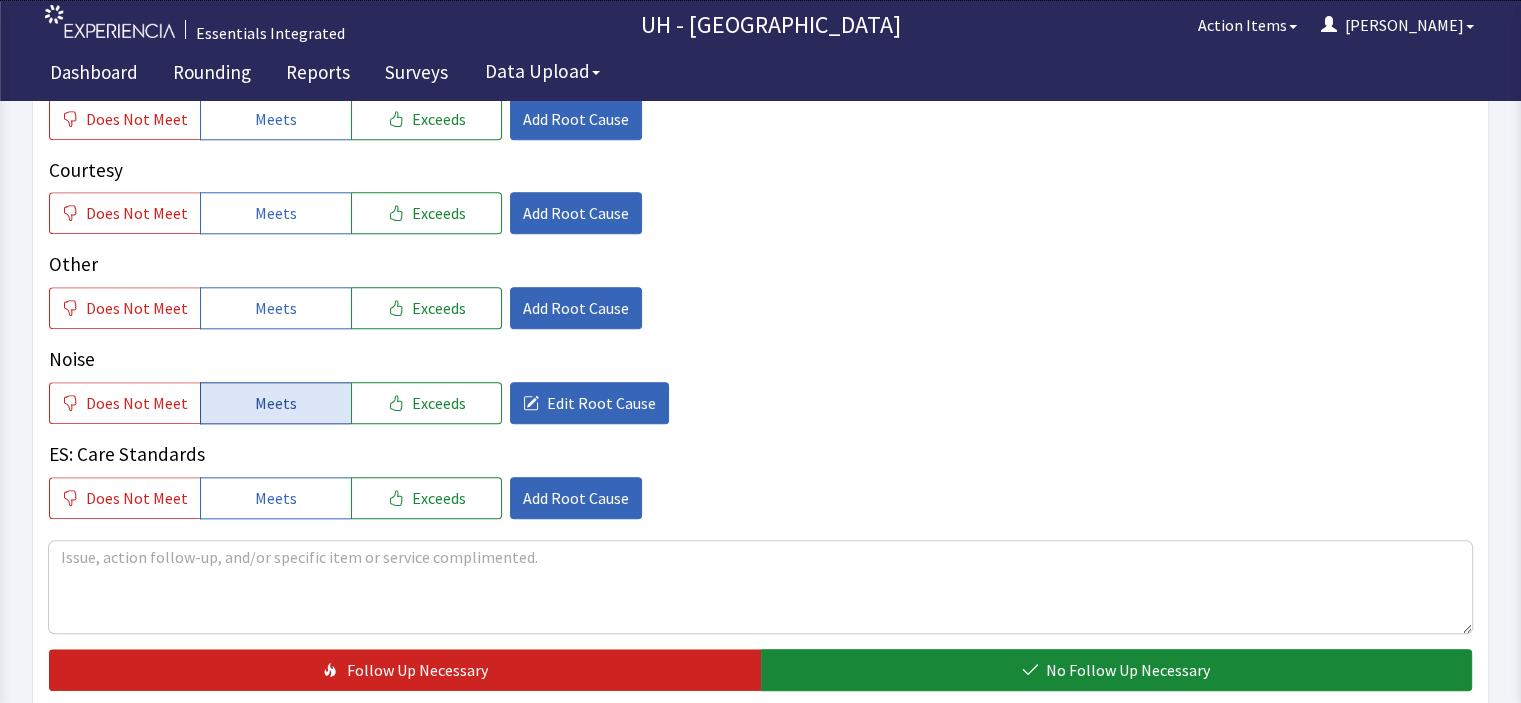 click on "Meets" 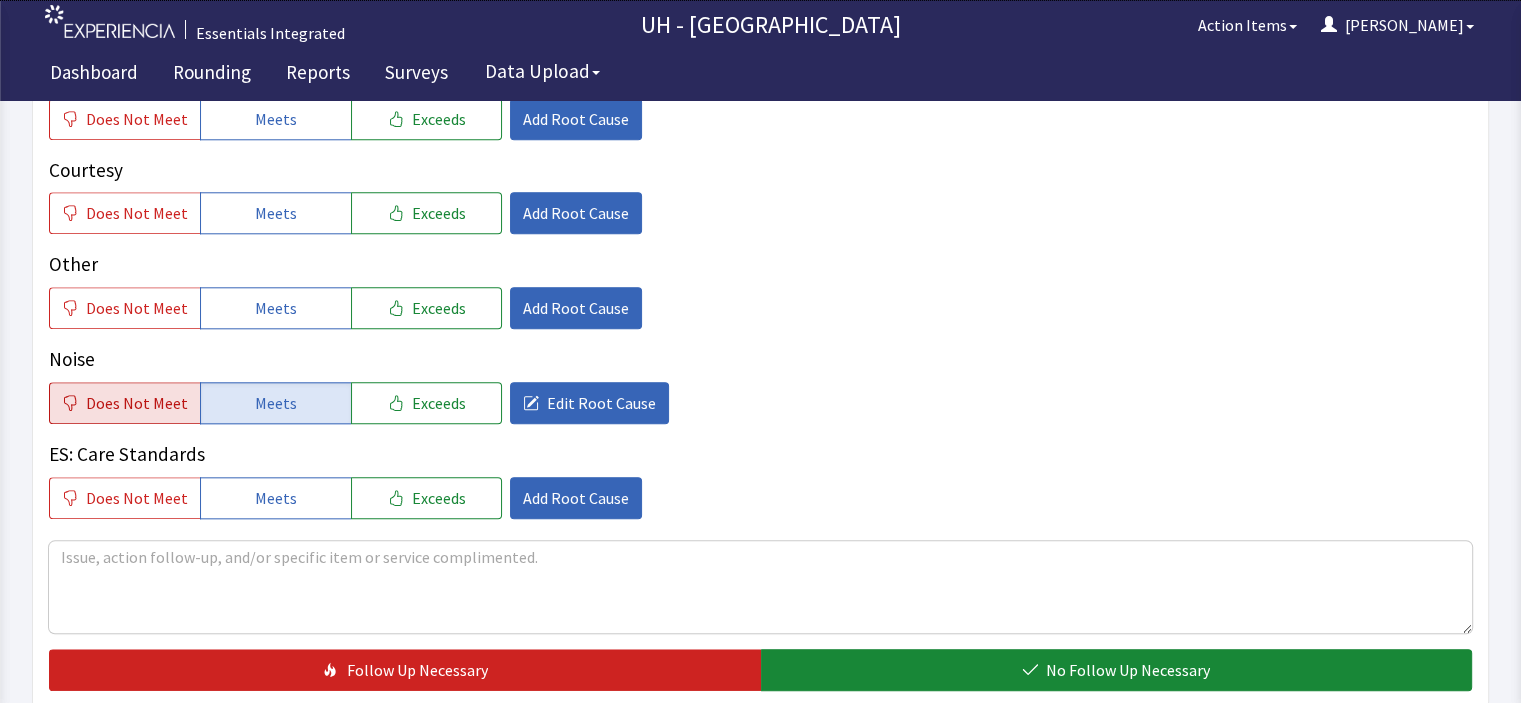 click on "Does Not Meet" at bounding box center [137, 403] 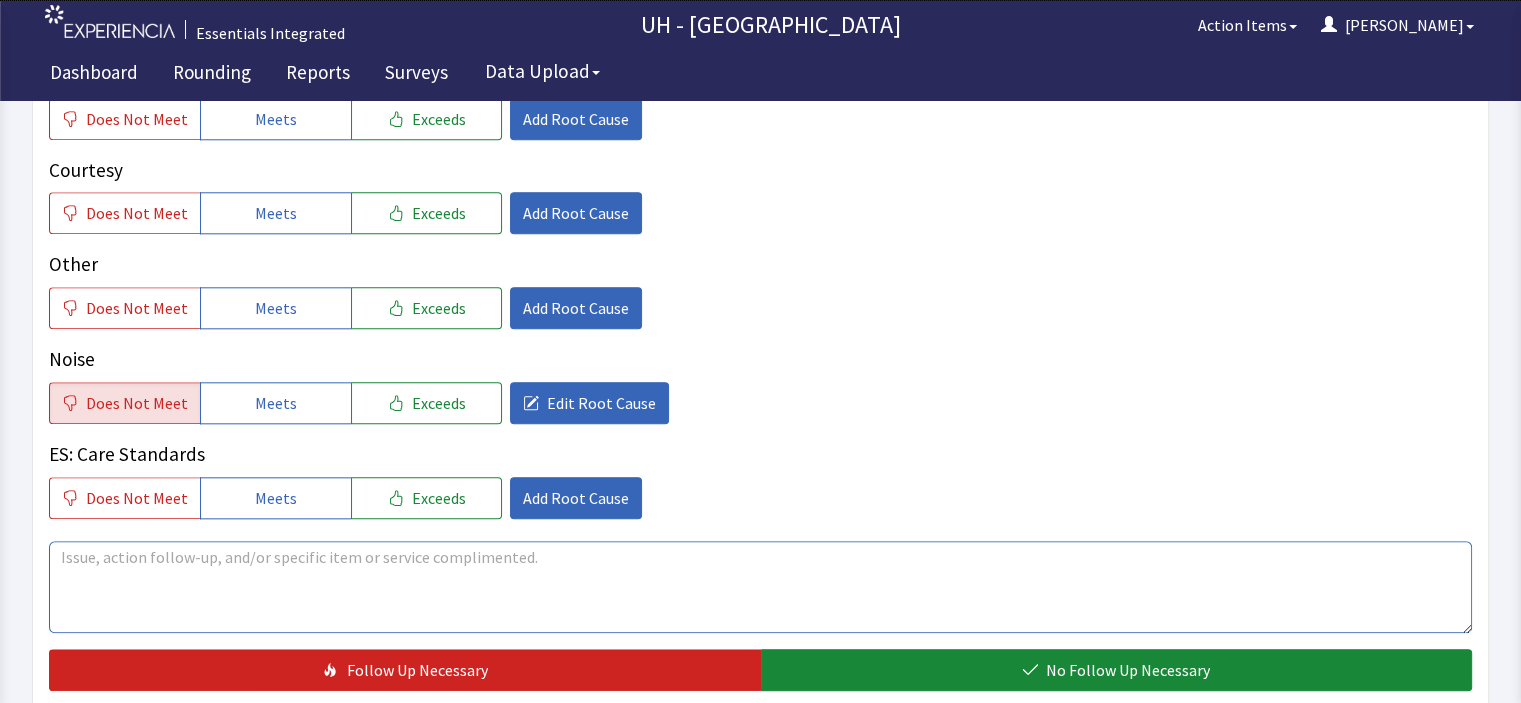 click at bounding box center (760, 587) 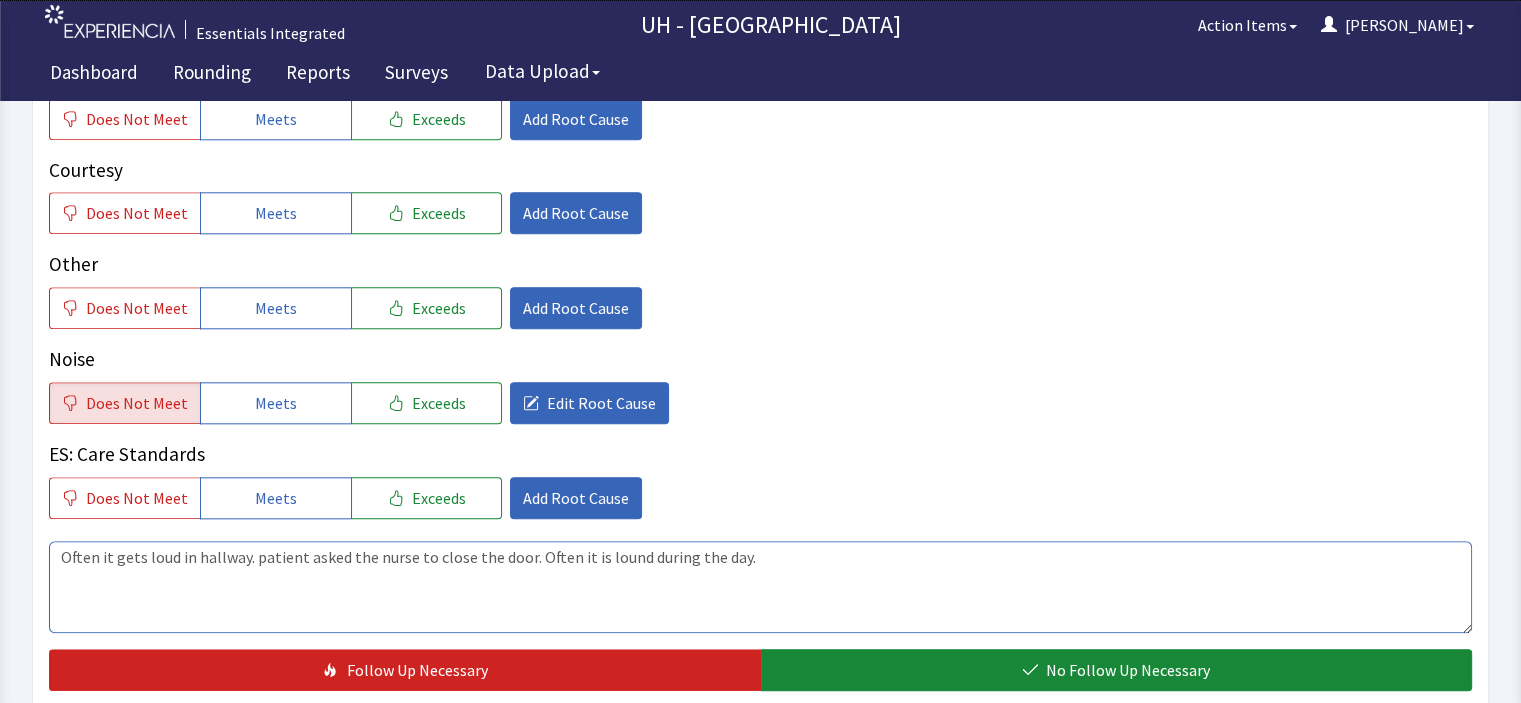 click on "Often it gets loud in hallway. patient asked the nurse to close the door. Often it is lound during the day." at bounding box center (760, 587) 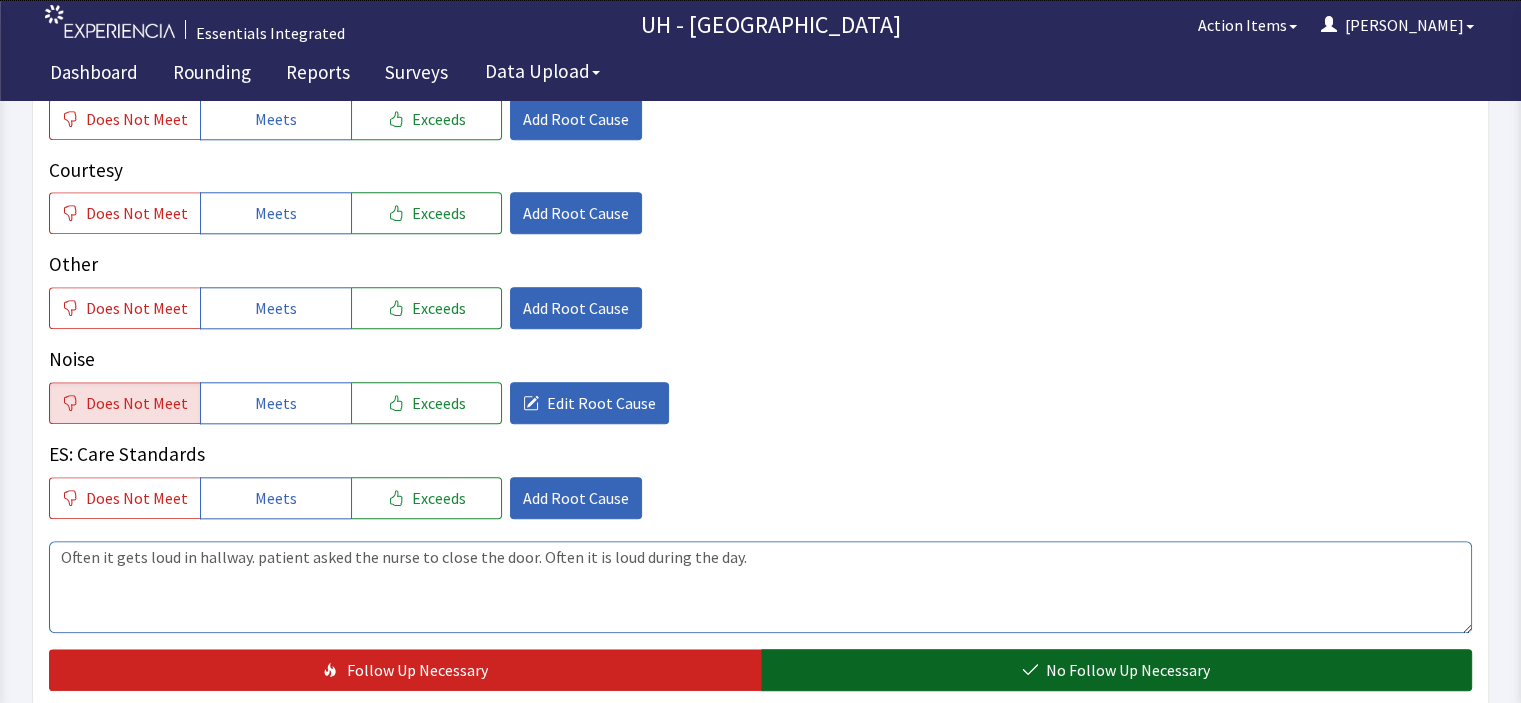 type on "Often it gets loud in hallway. patient asked the nurse to close the door. Often it is loud during the day." 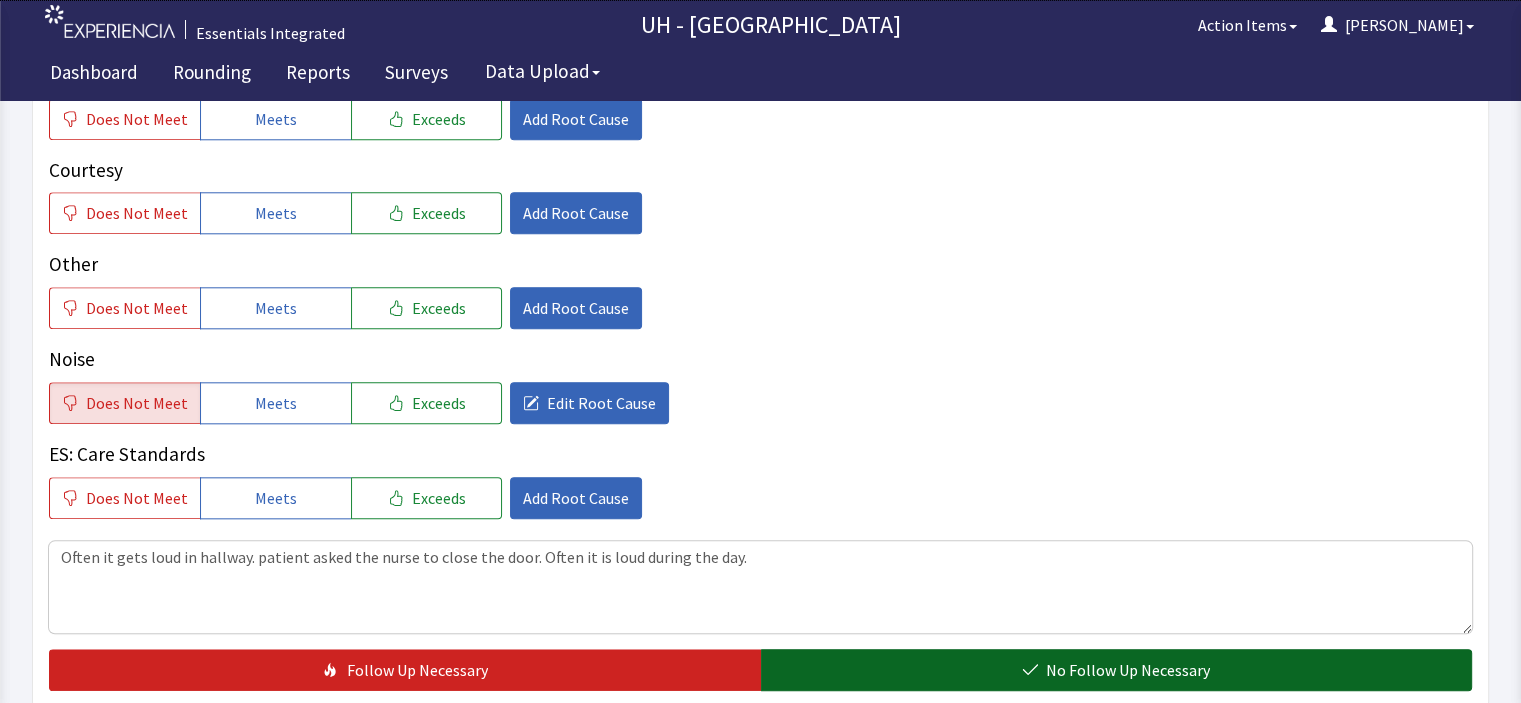 click on "No Follow Up Necessary" 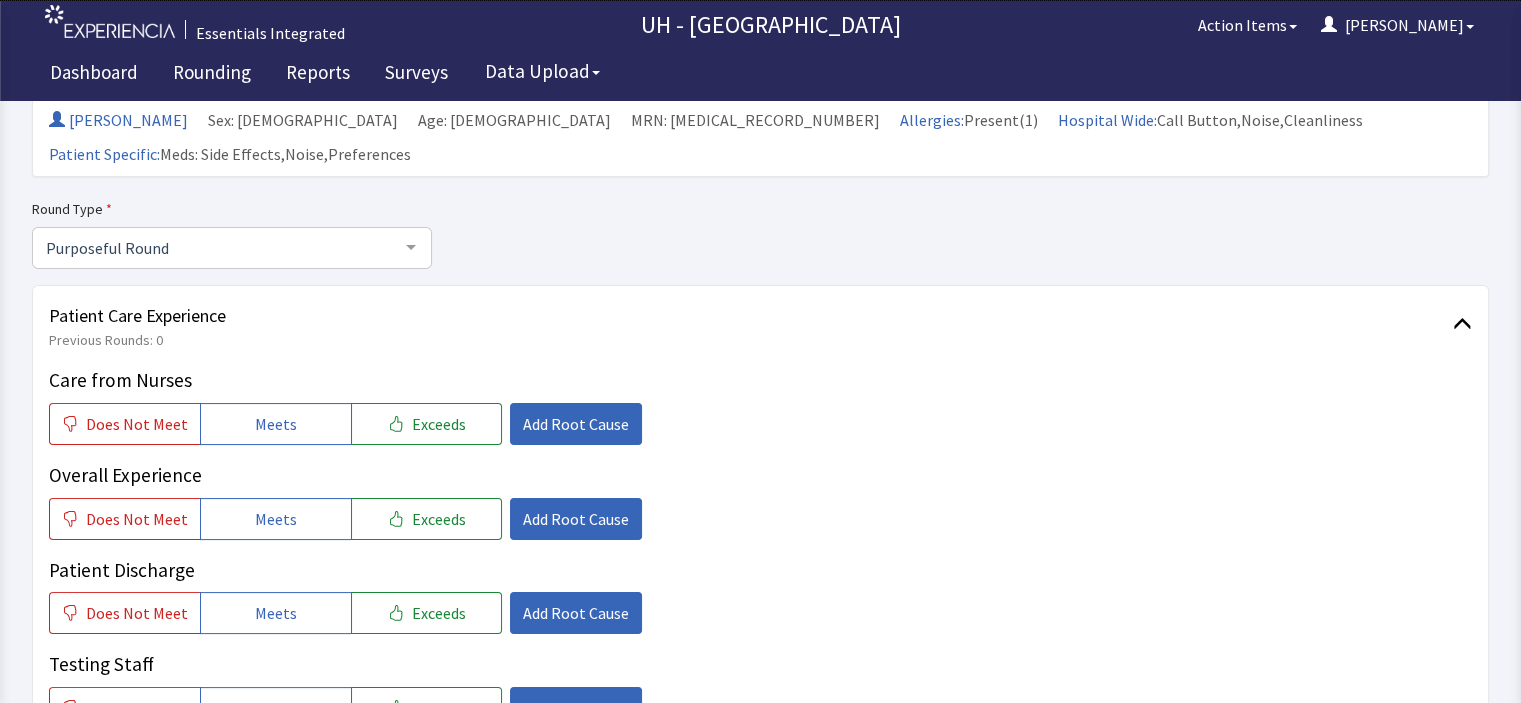 scroll, scrollTop: 0, scrollLeft: 0, axis: both 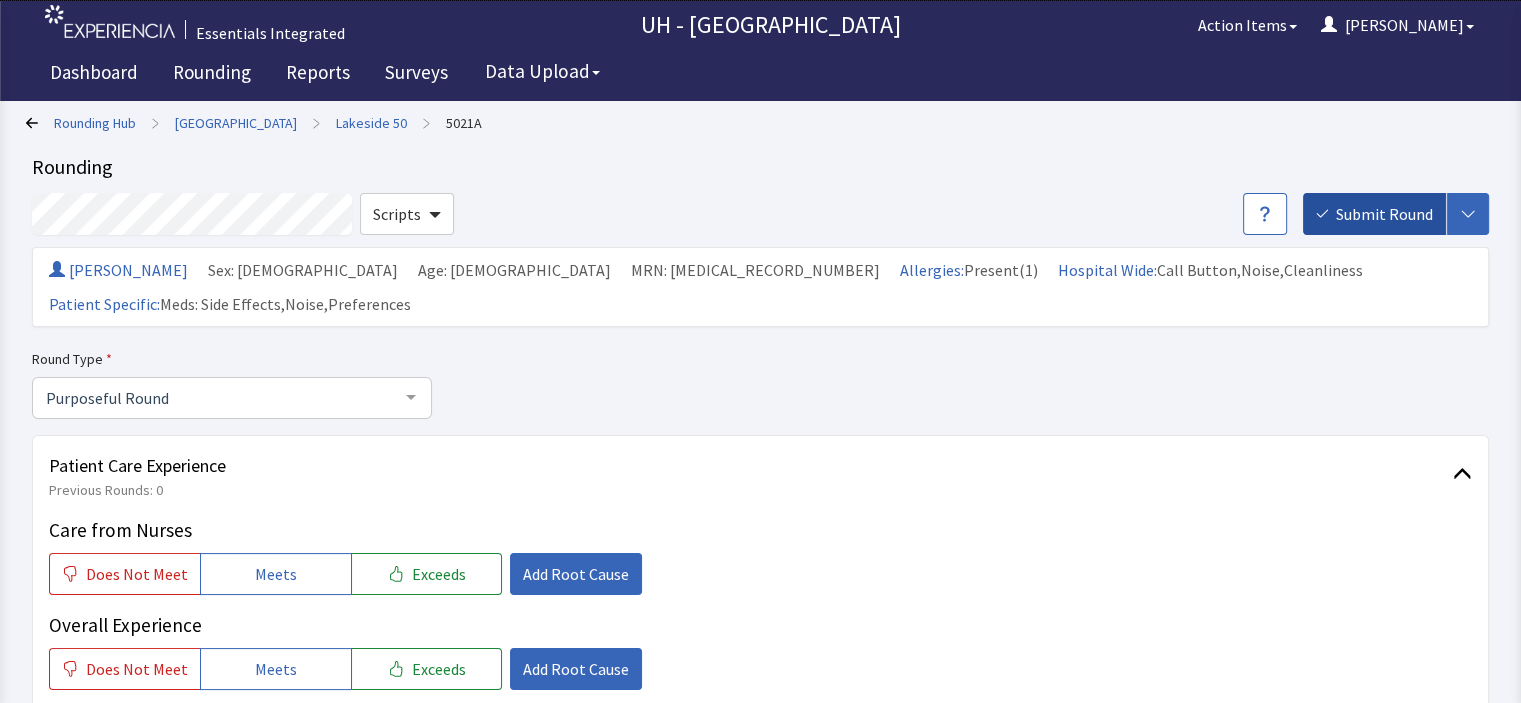 click on "Submit Round" at bounding box center [1384, 214] 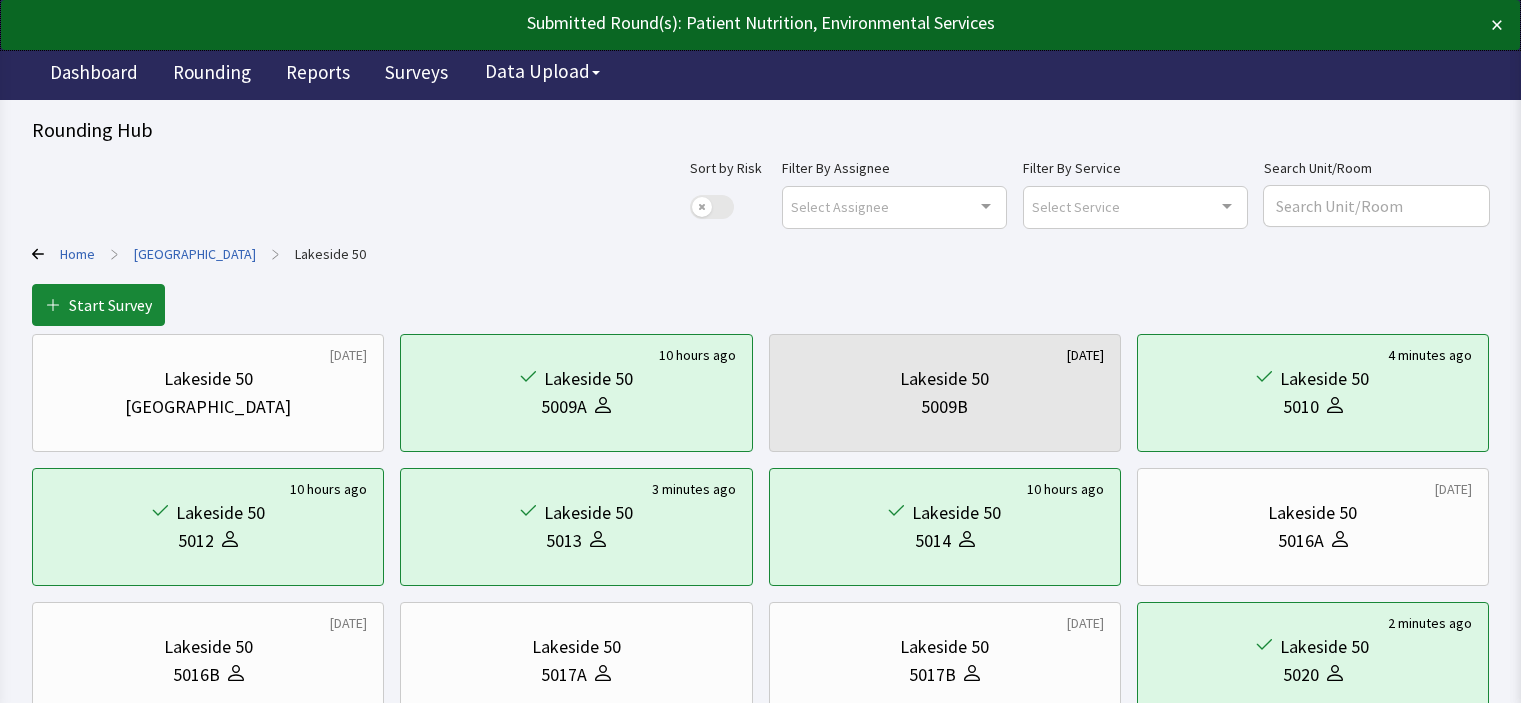 scroll, scrollTop: 0, scrollLeft: 0, axis: both 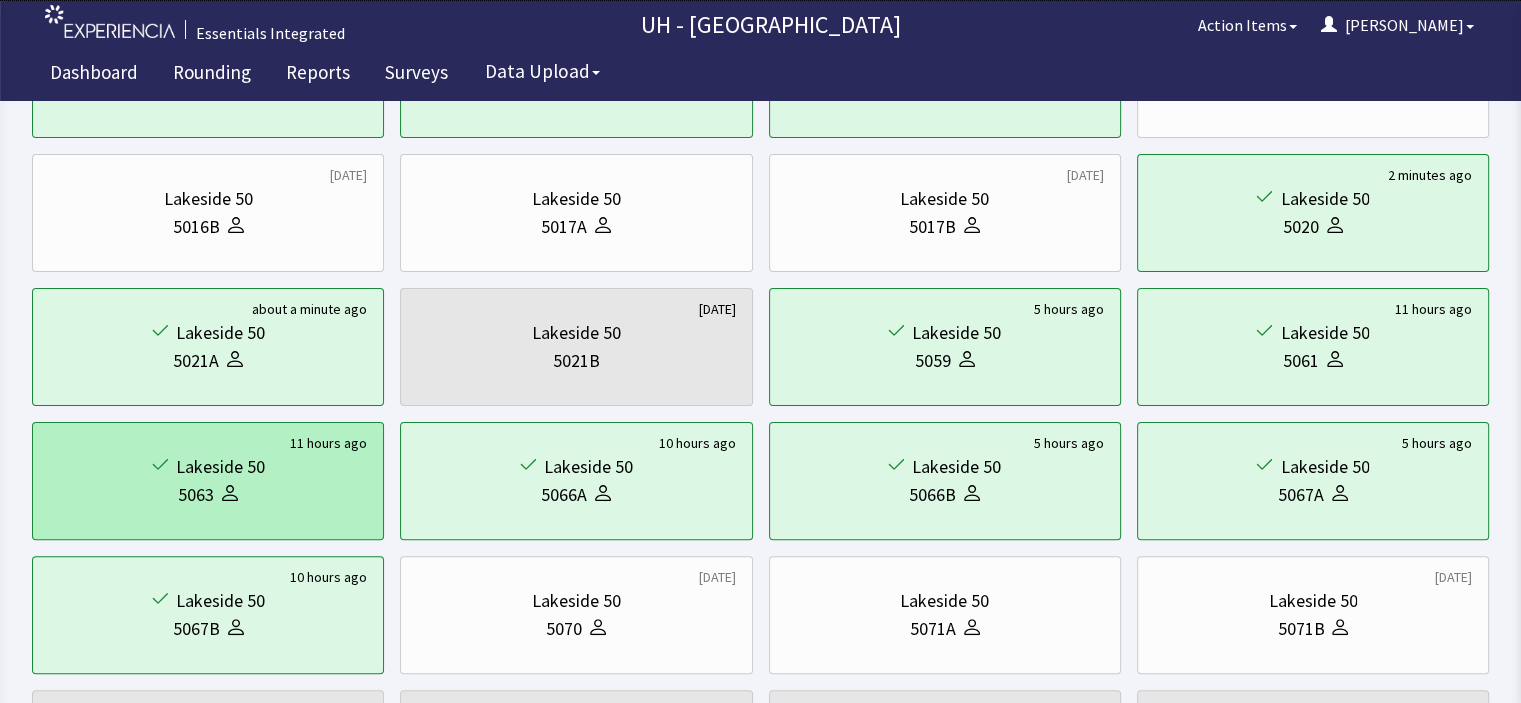 click on "5063" at bounding box center (208, 495) 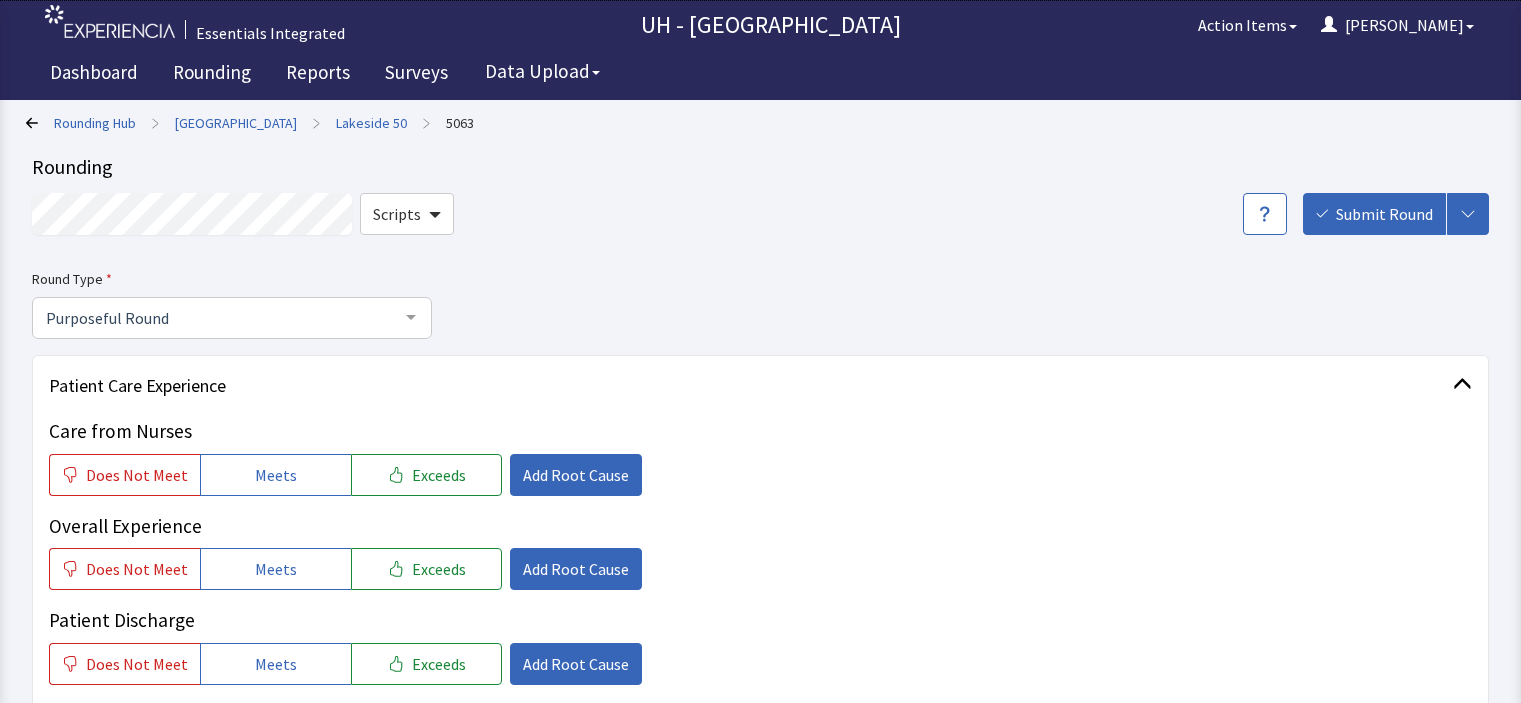 scroll, scrollTop: 0, scrollLeft: 0, axis: both 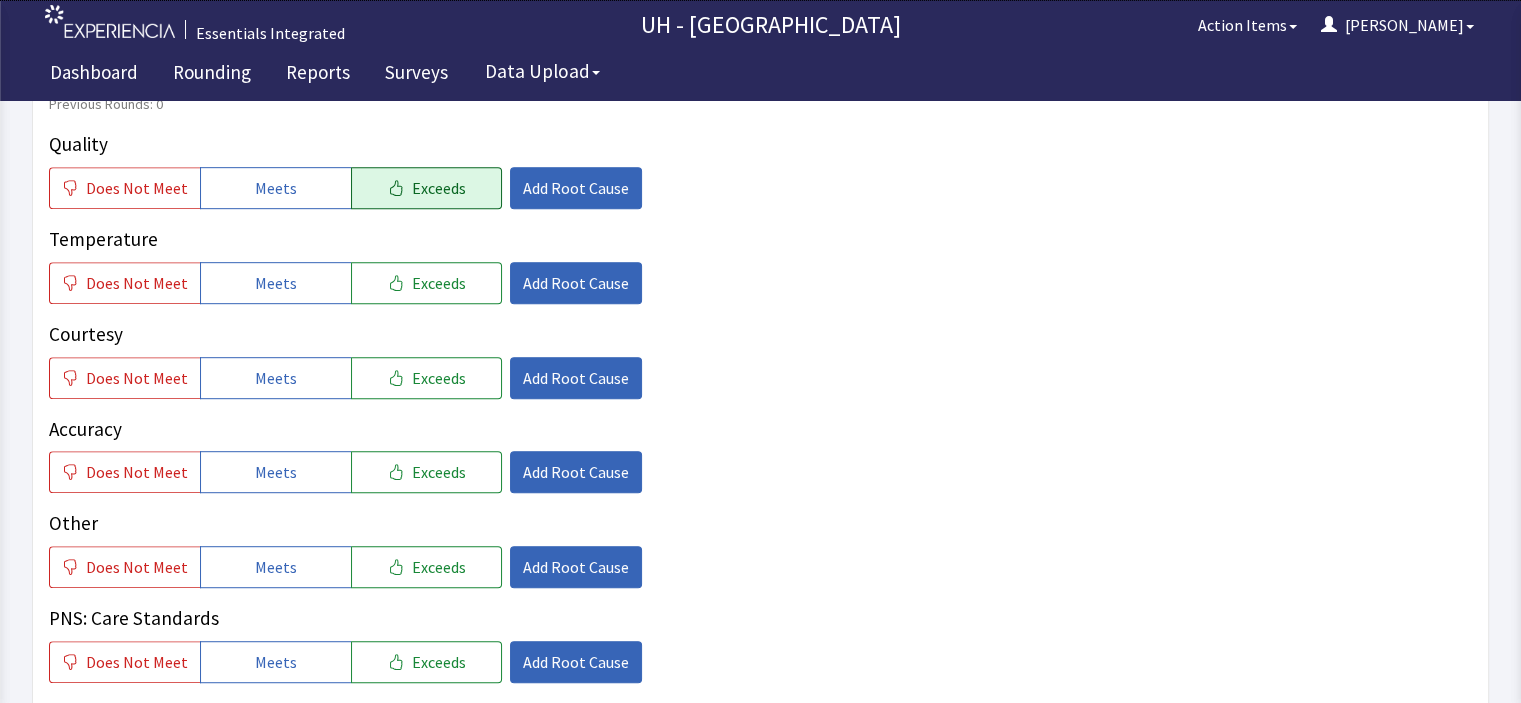 click on "Exceeds" at bounding box center (439, 188) 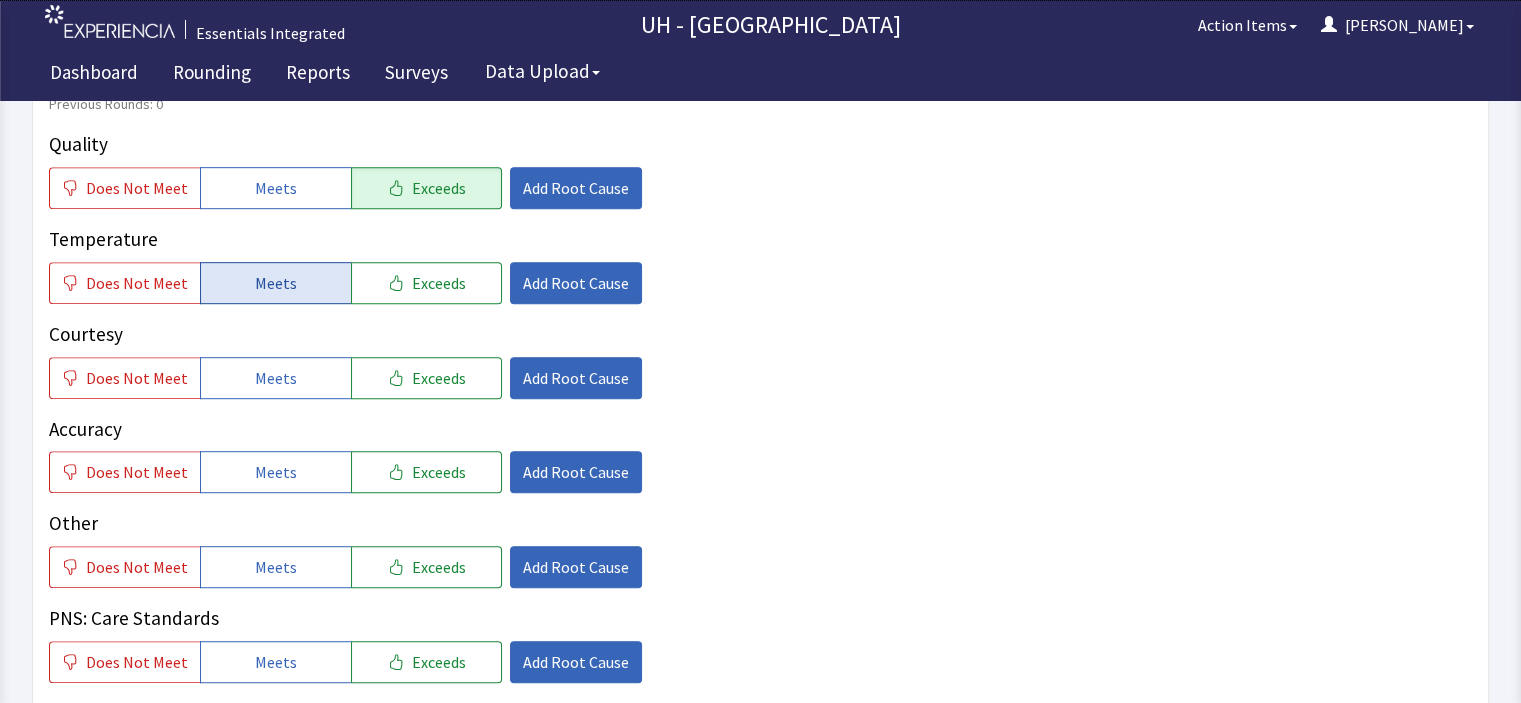 click on "Meets" 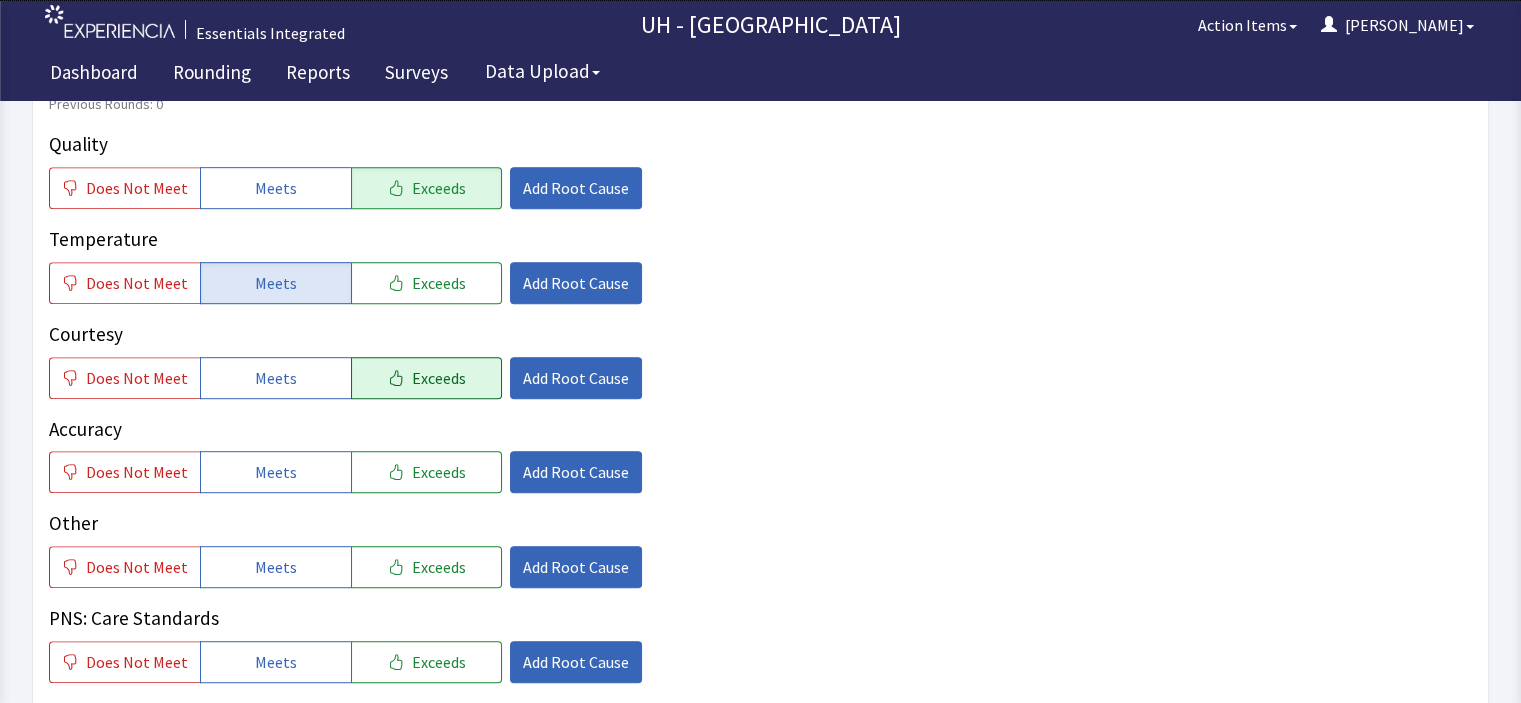 click on "Exceeds" at bounding box center (439, 378) 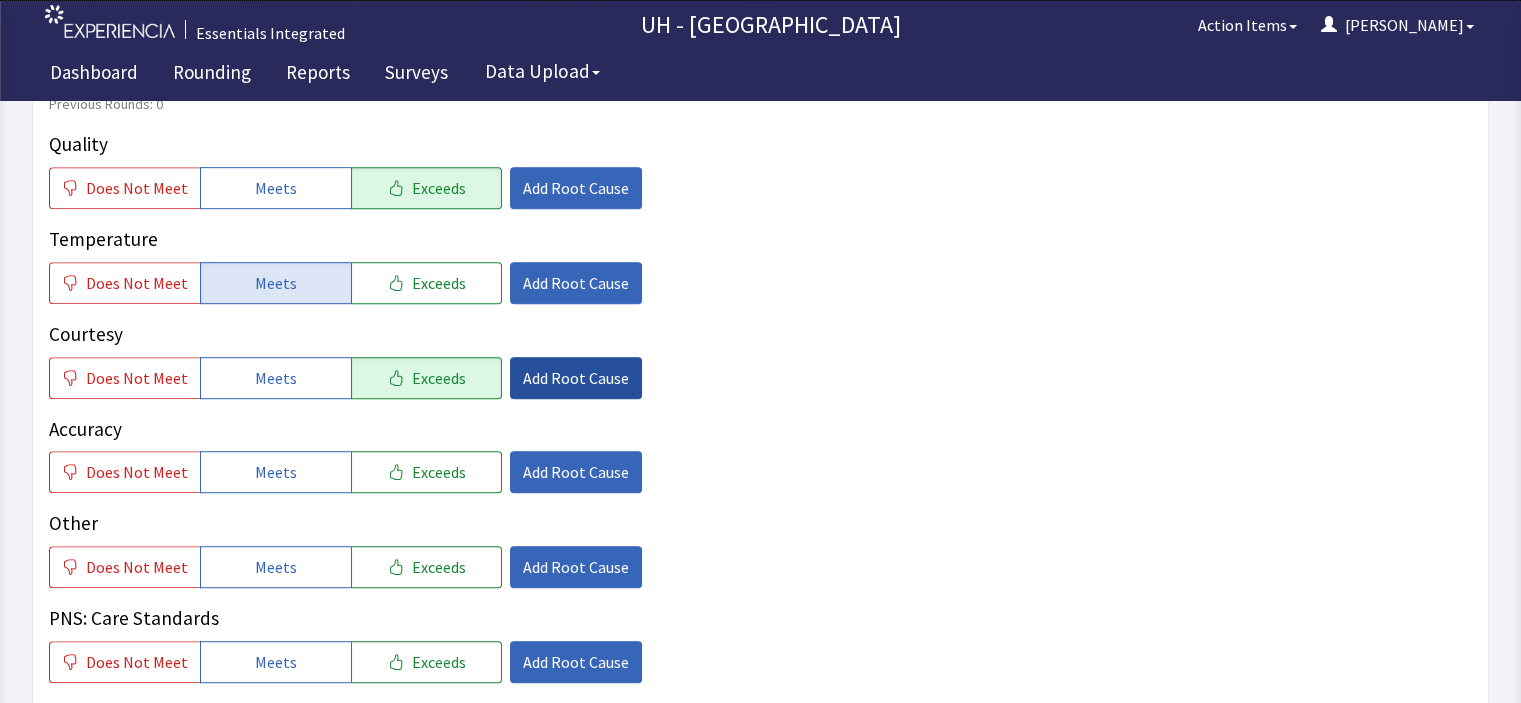 click on "Add Root Cause" at bounding box center (576, 378) 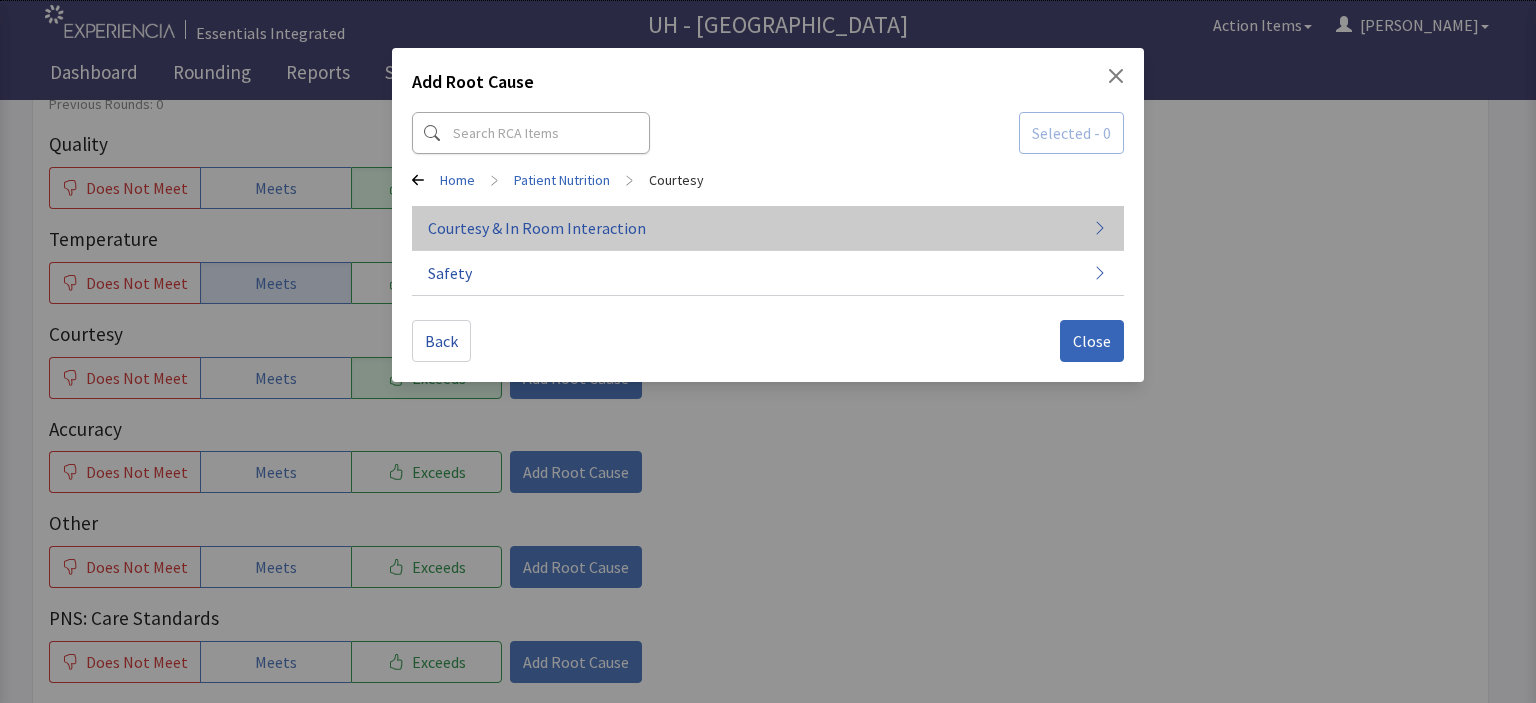 click on "Courtesy & In Room Interaction" 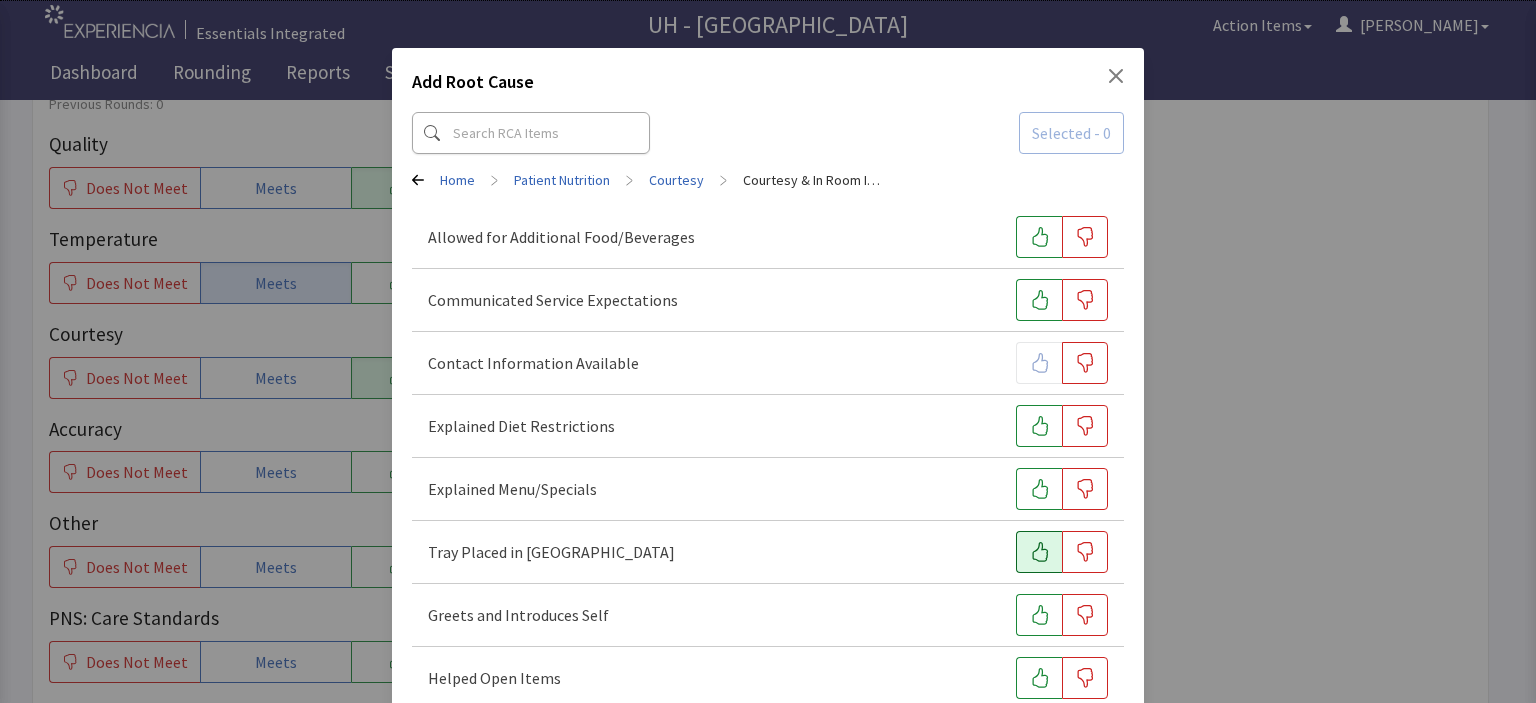 click 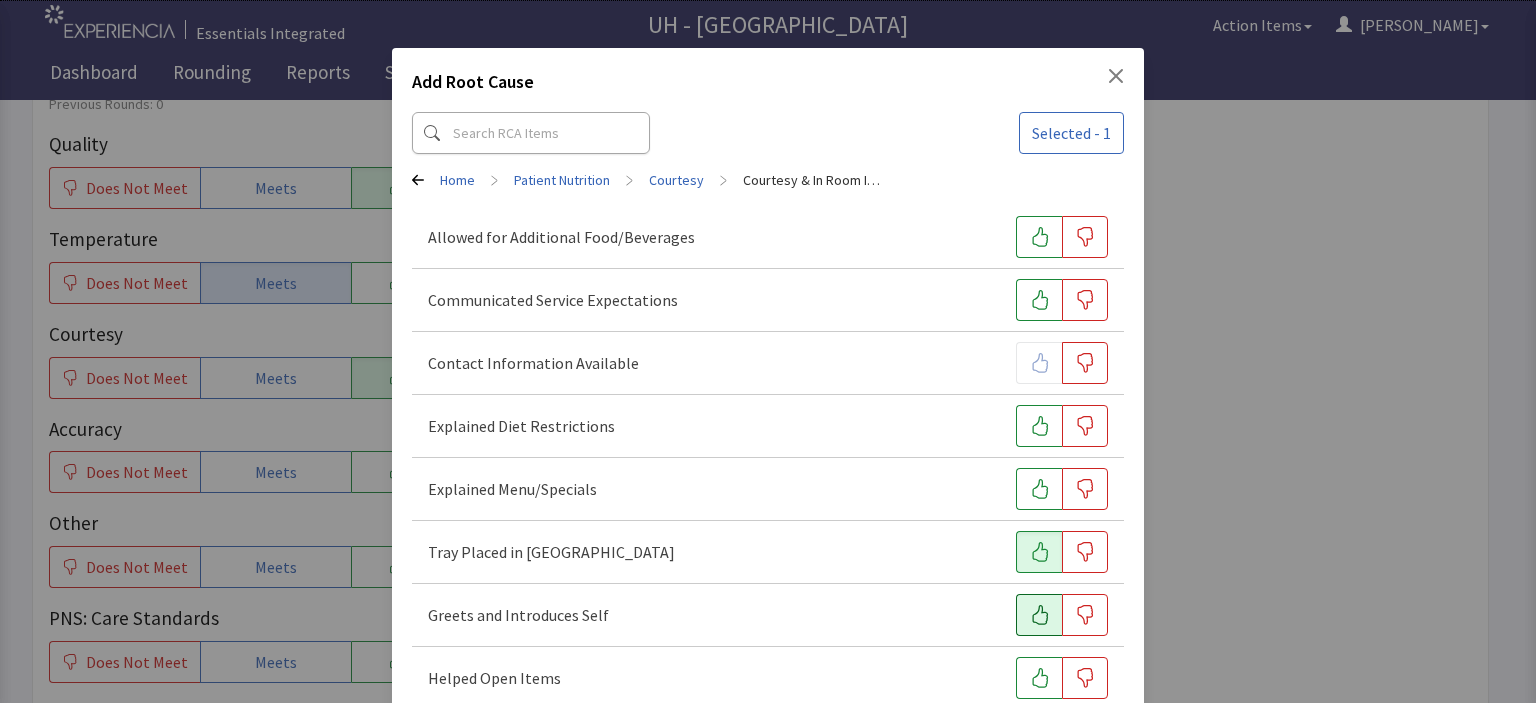 click 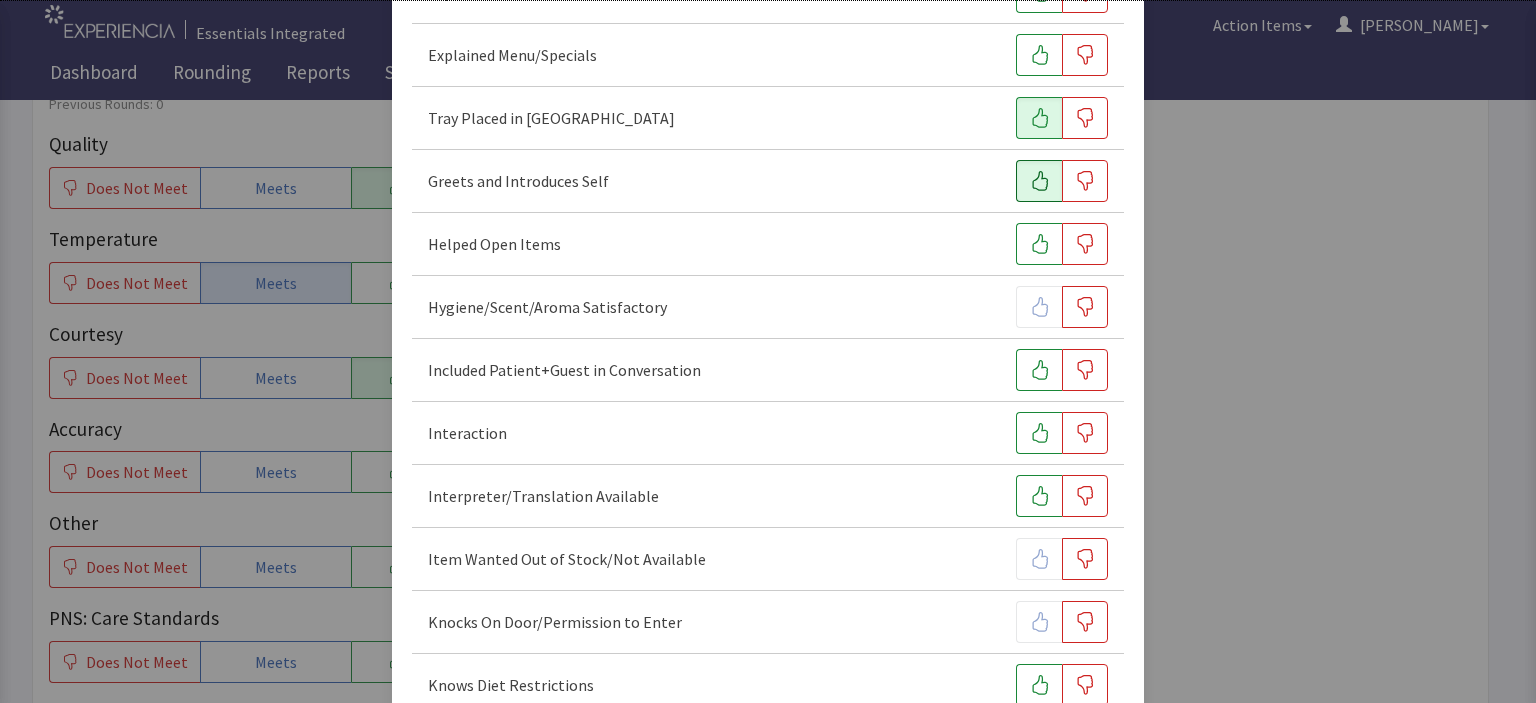 scroll, scrollTop: 558, scrollLeft: 0, axis: vertical 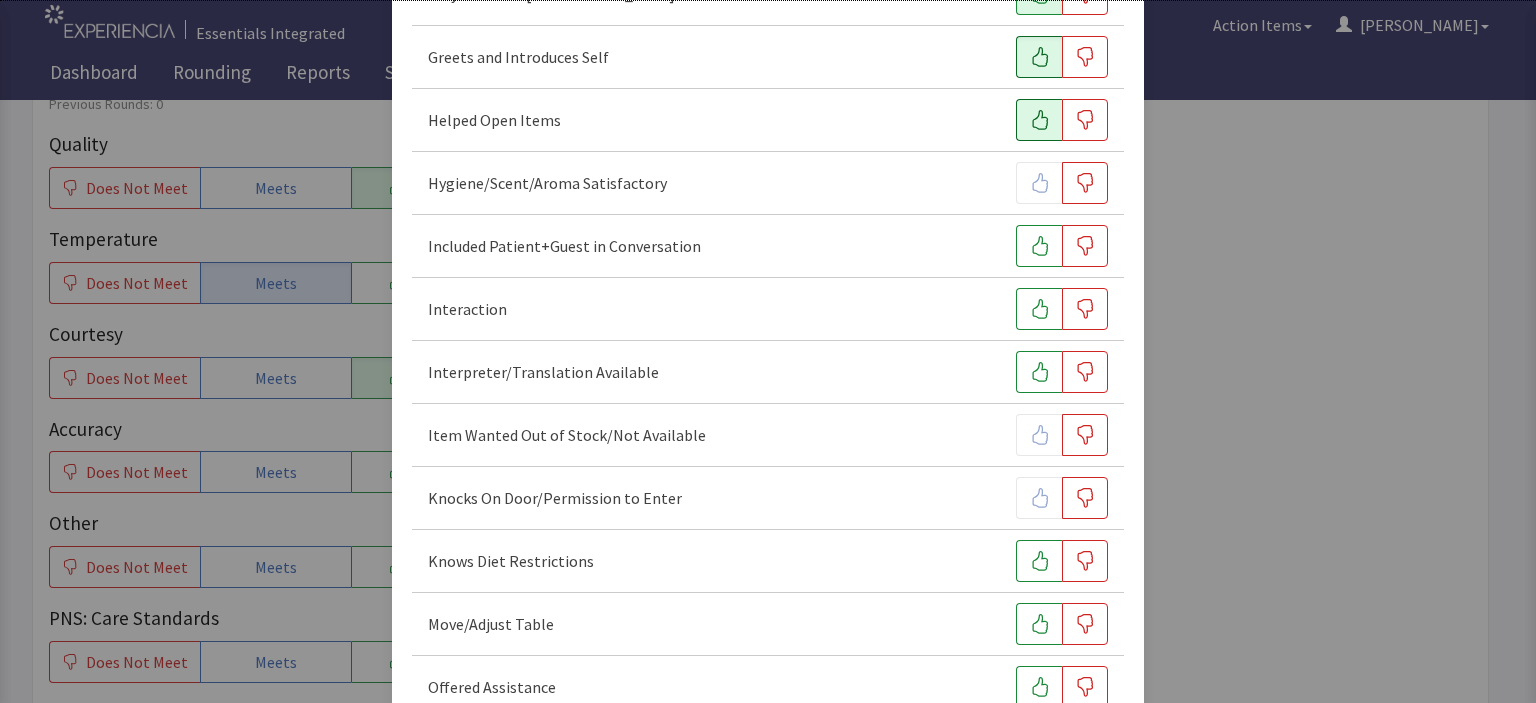 click 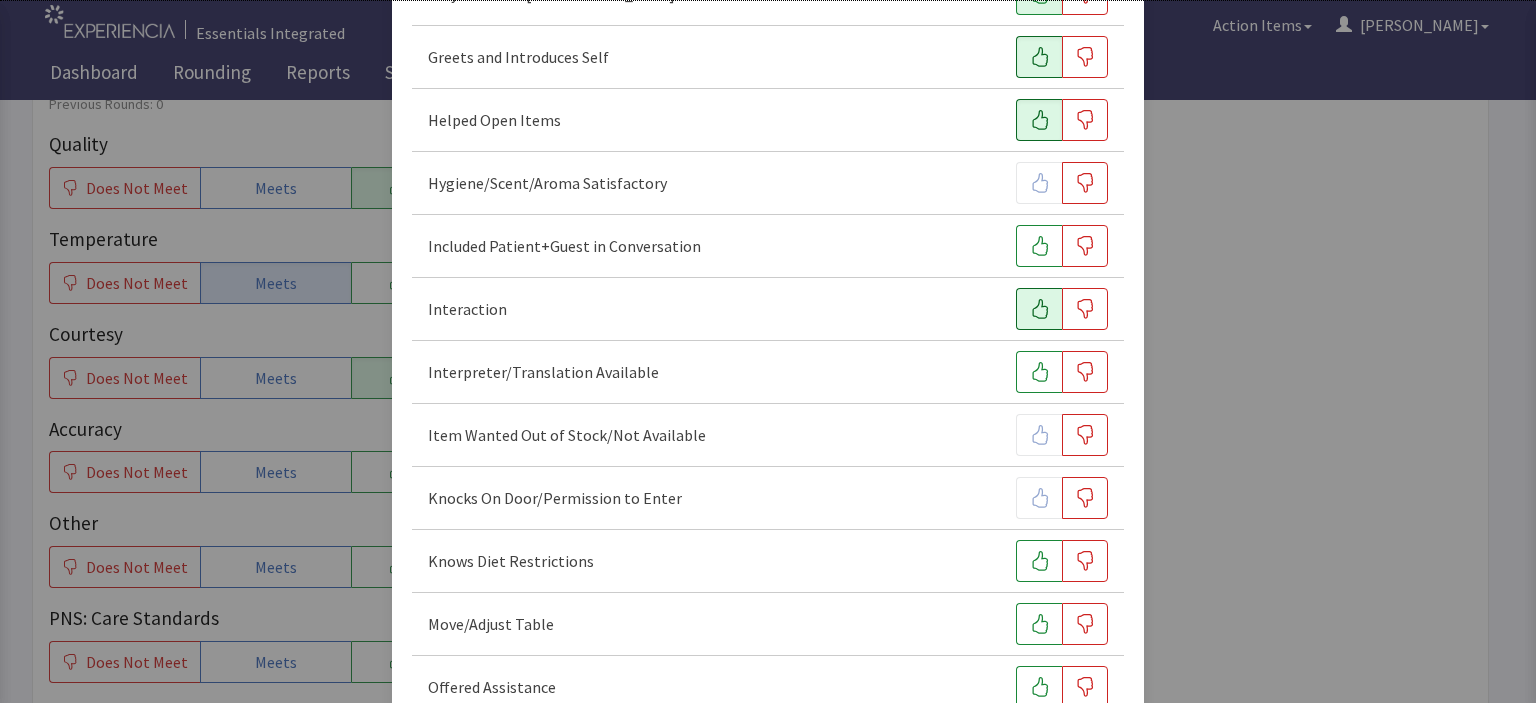 click 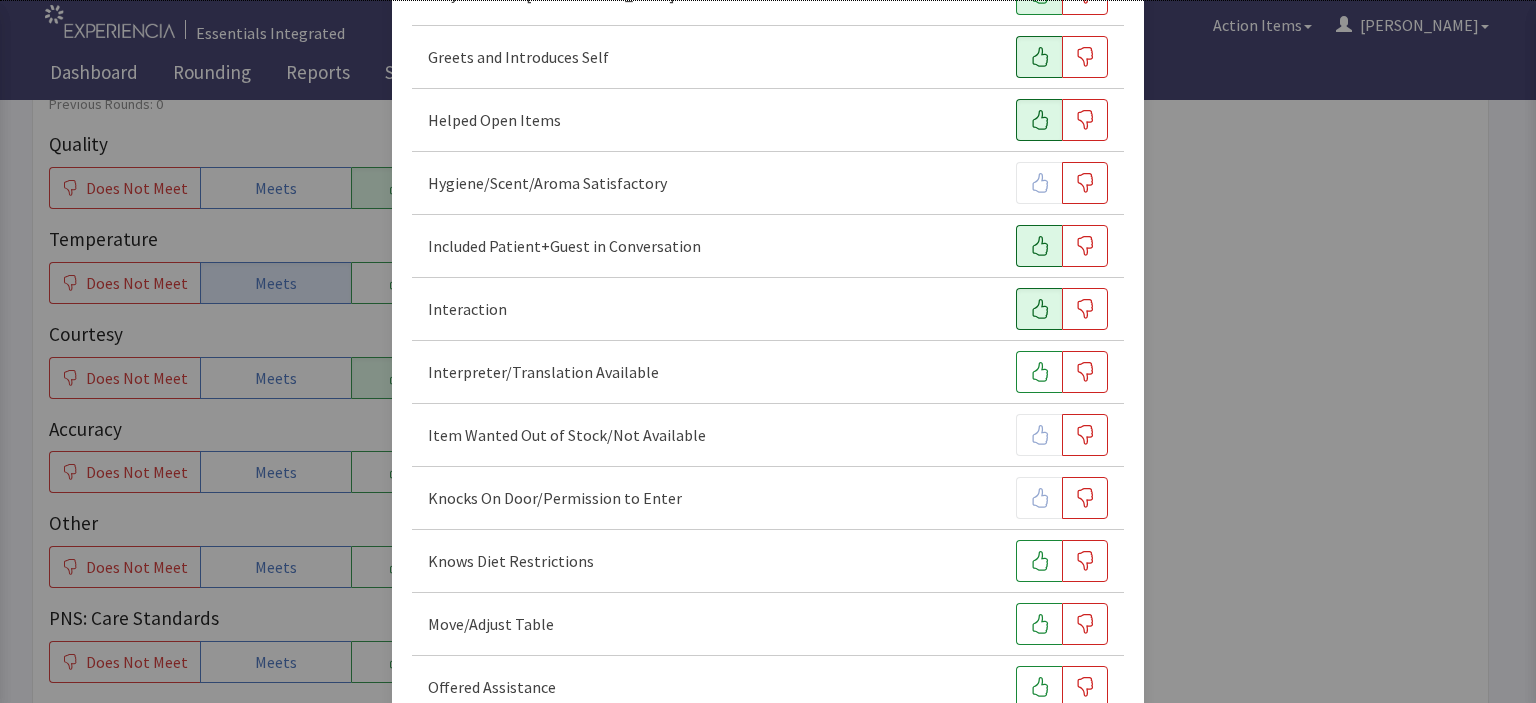 click 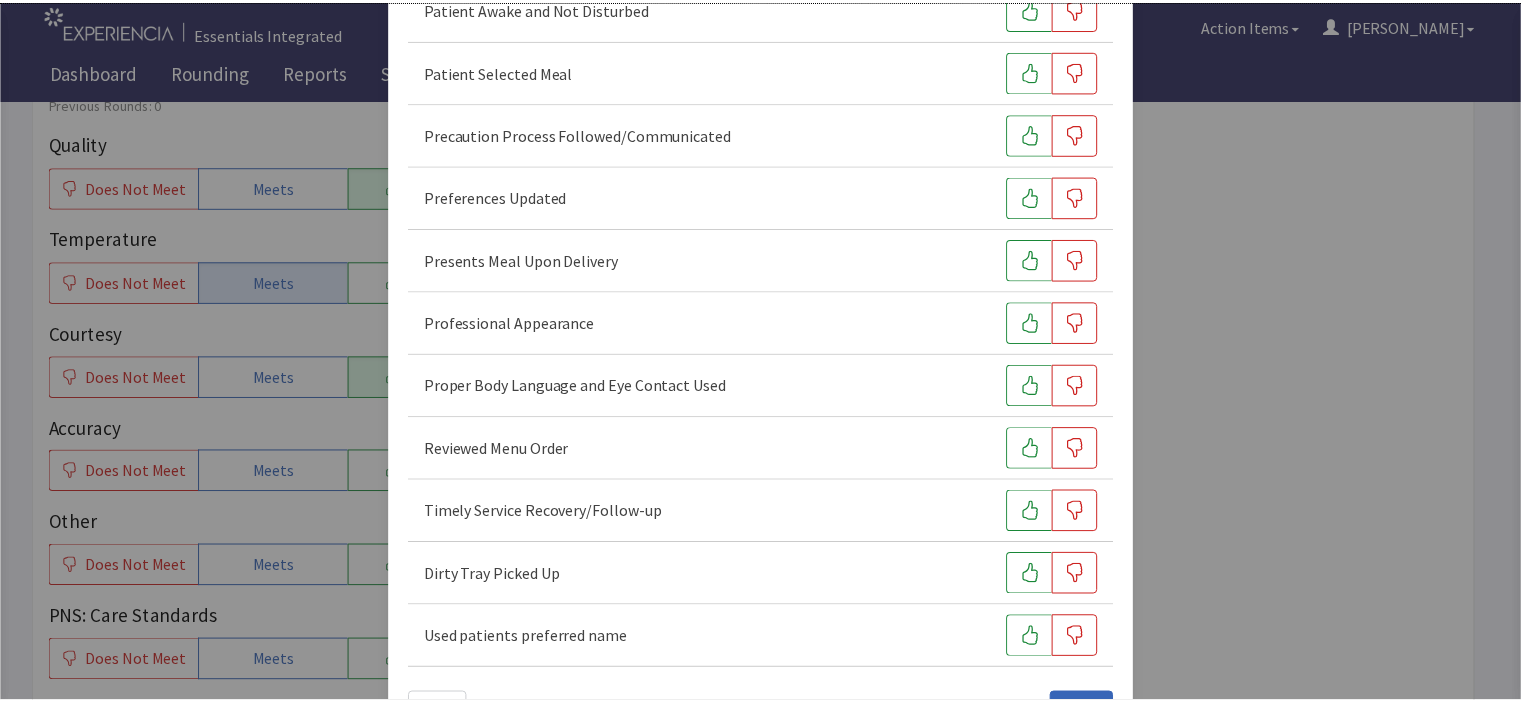 scroll, scrollTop: 1363, scrollLeft: 0, axis: vertical 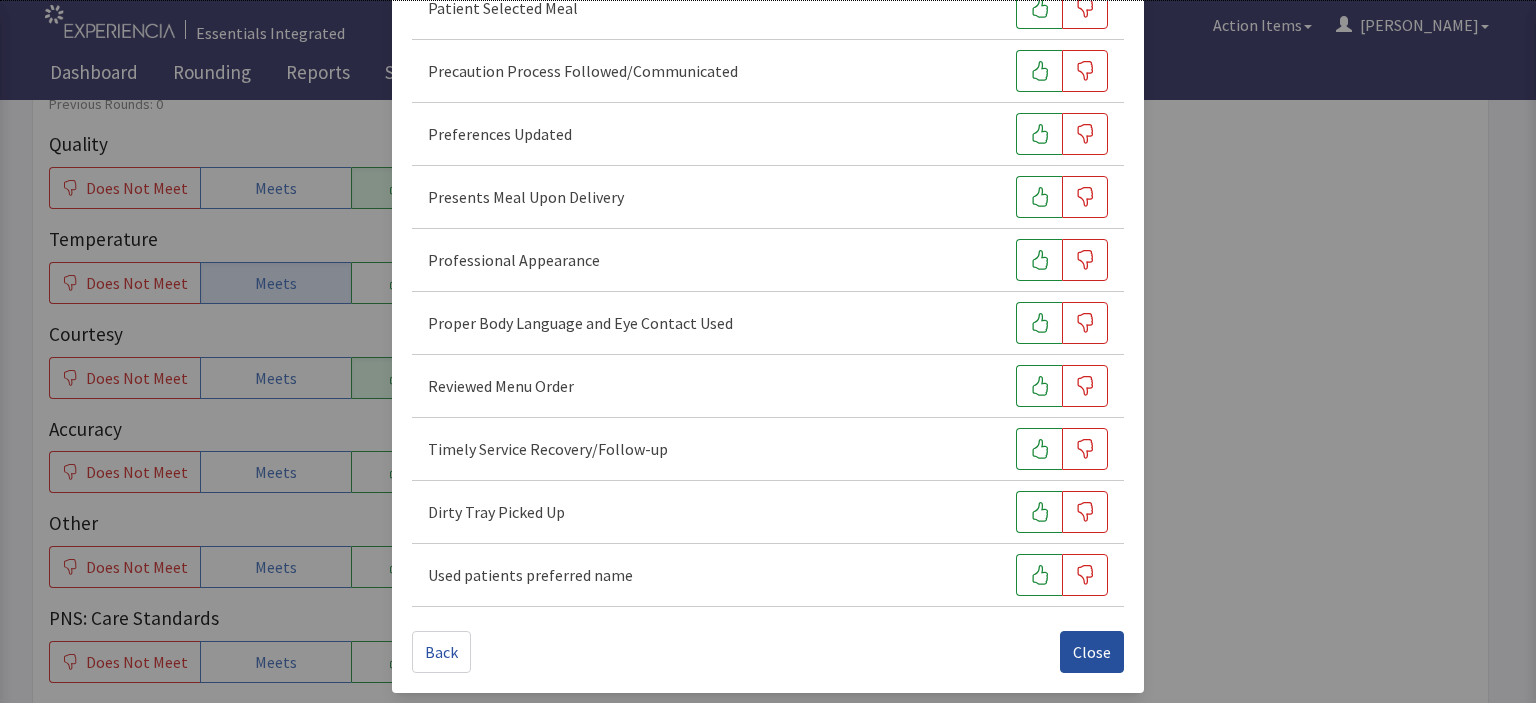 click on "Close" at bounding box center [1092, 652] 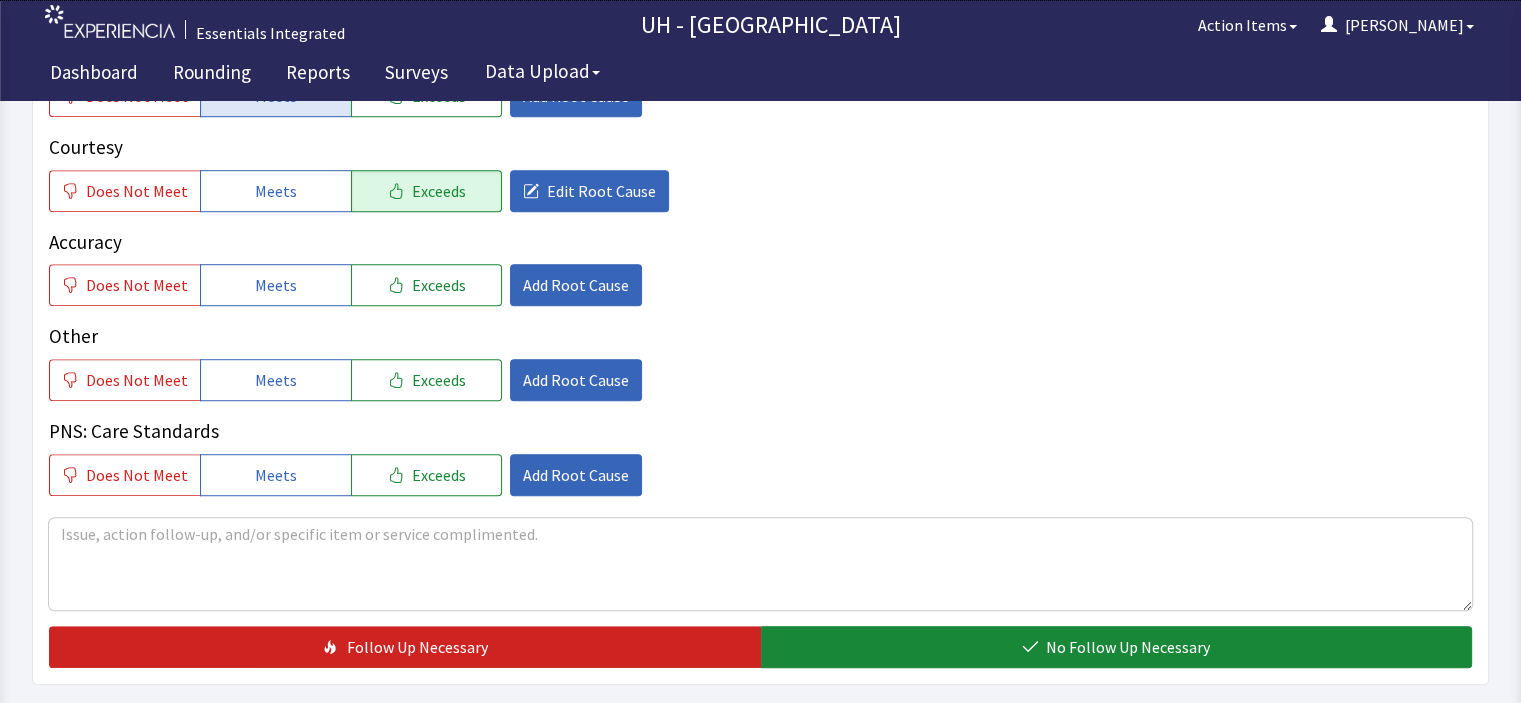 scroll, scrollTop: 1308, scrollLeft: 0, axis: vertical 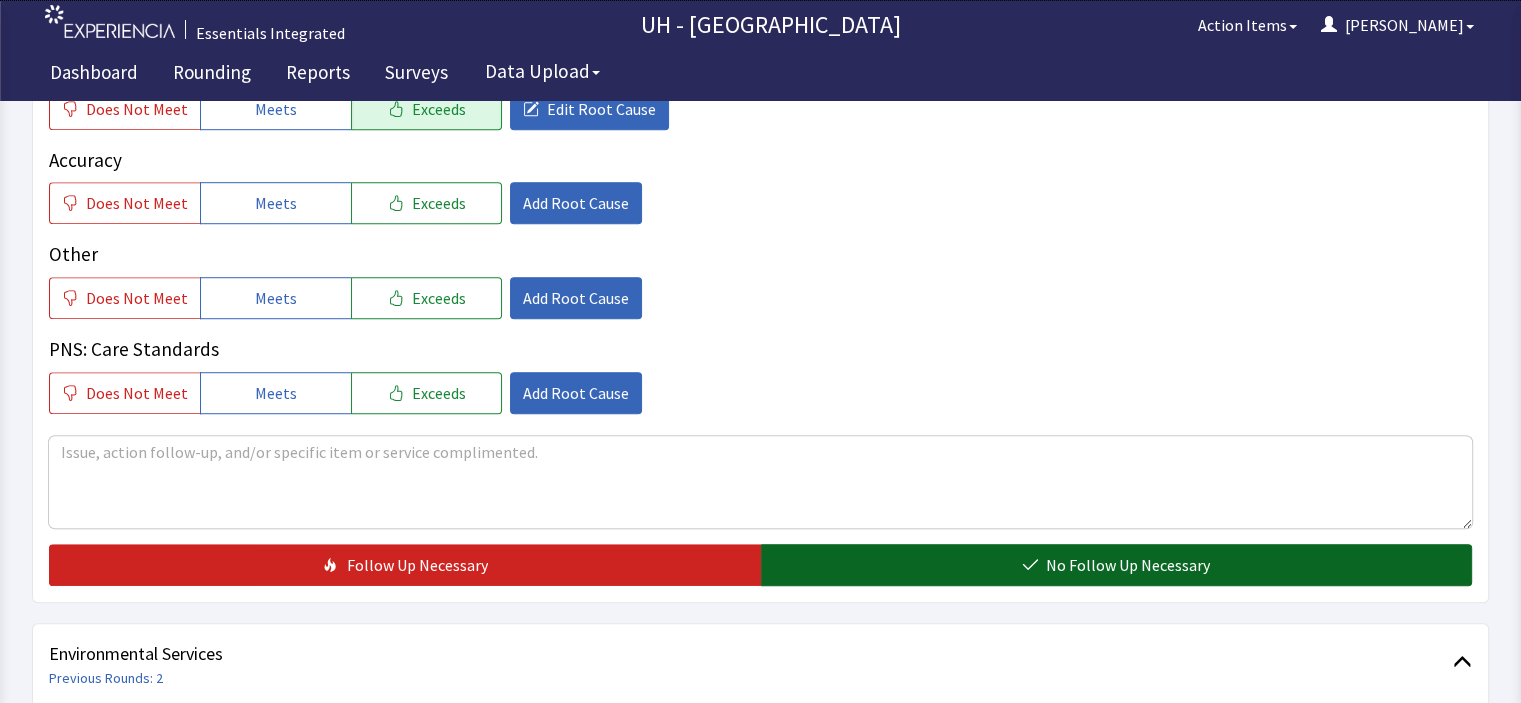 click on "No Follow Up Necessary" 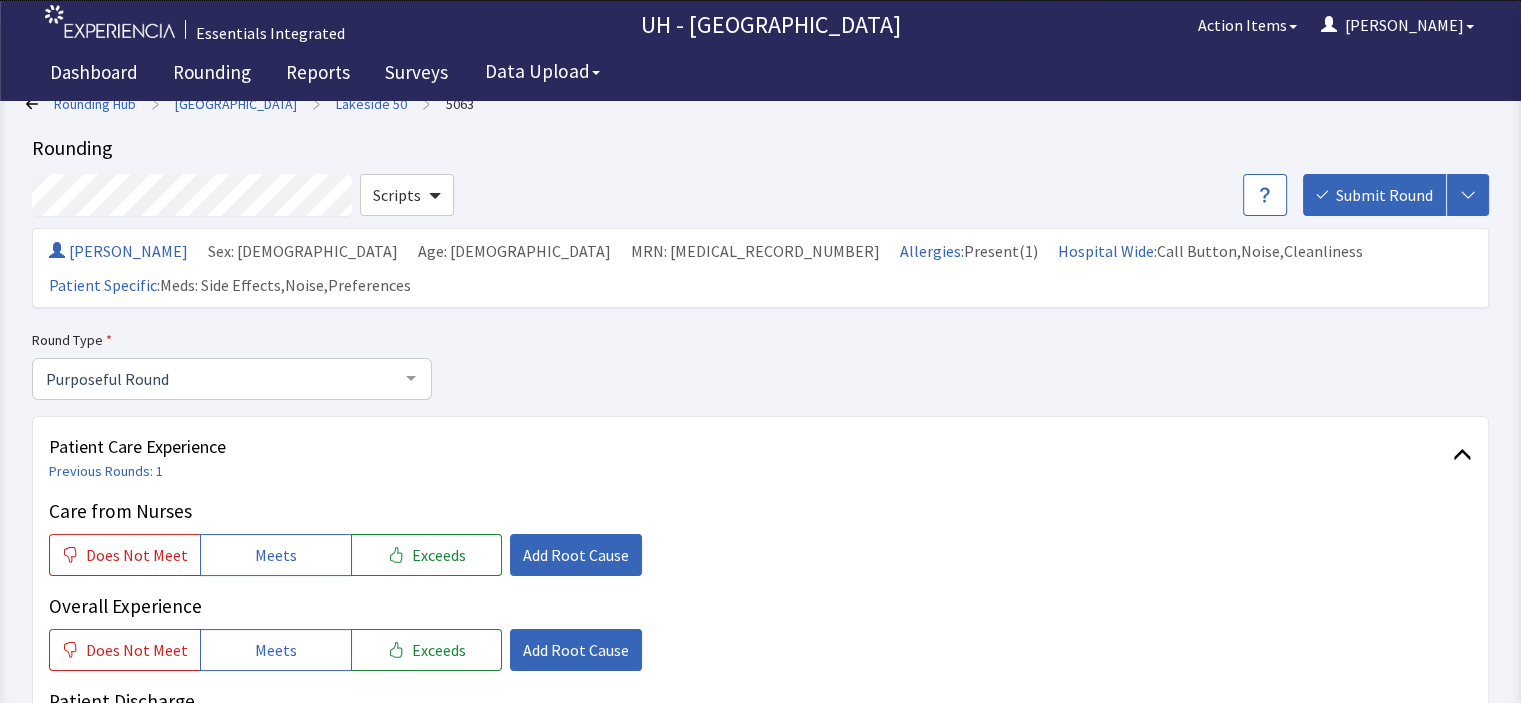 scroll, scrollTop: 0, scrollLeft: 0, axis: both 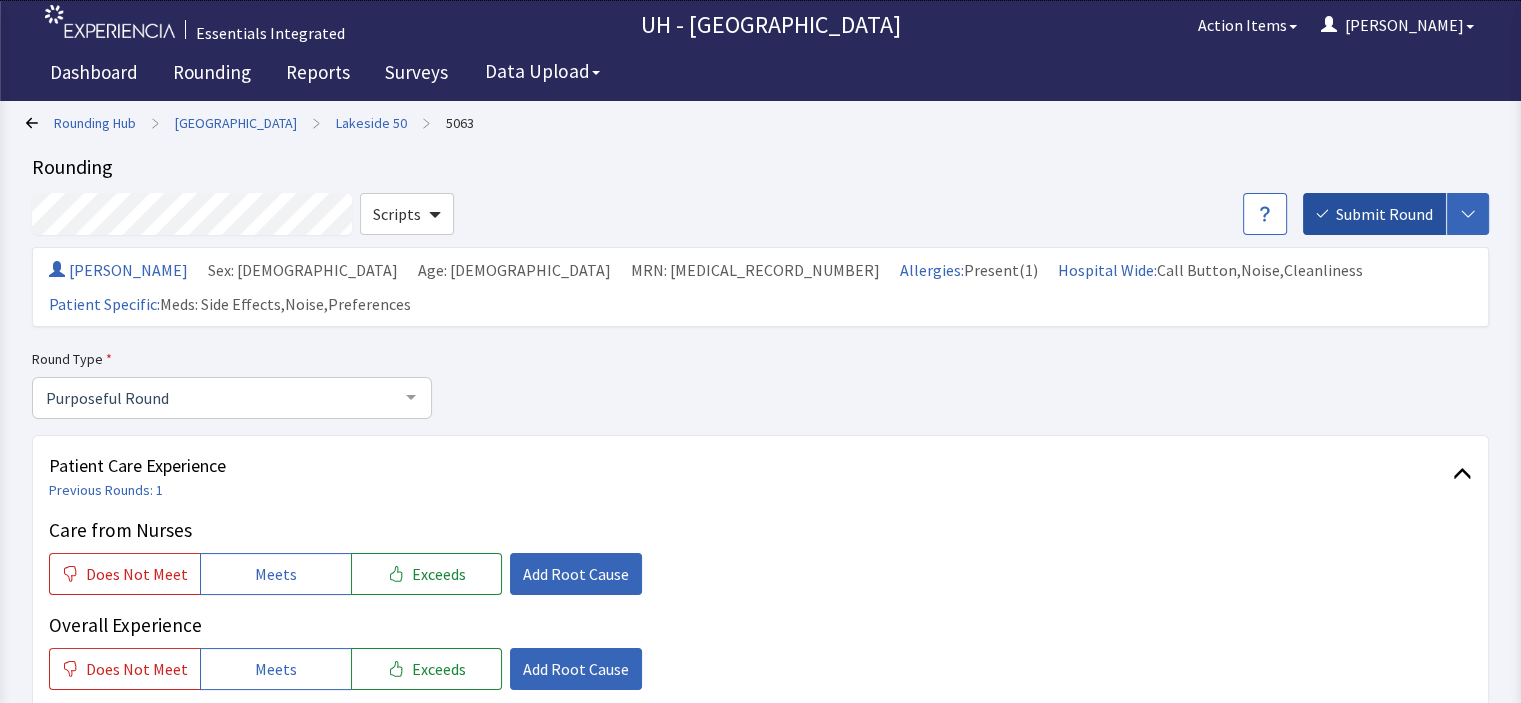 click on "Submit Round" at bounding box center [1384, 214] 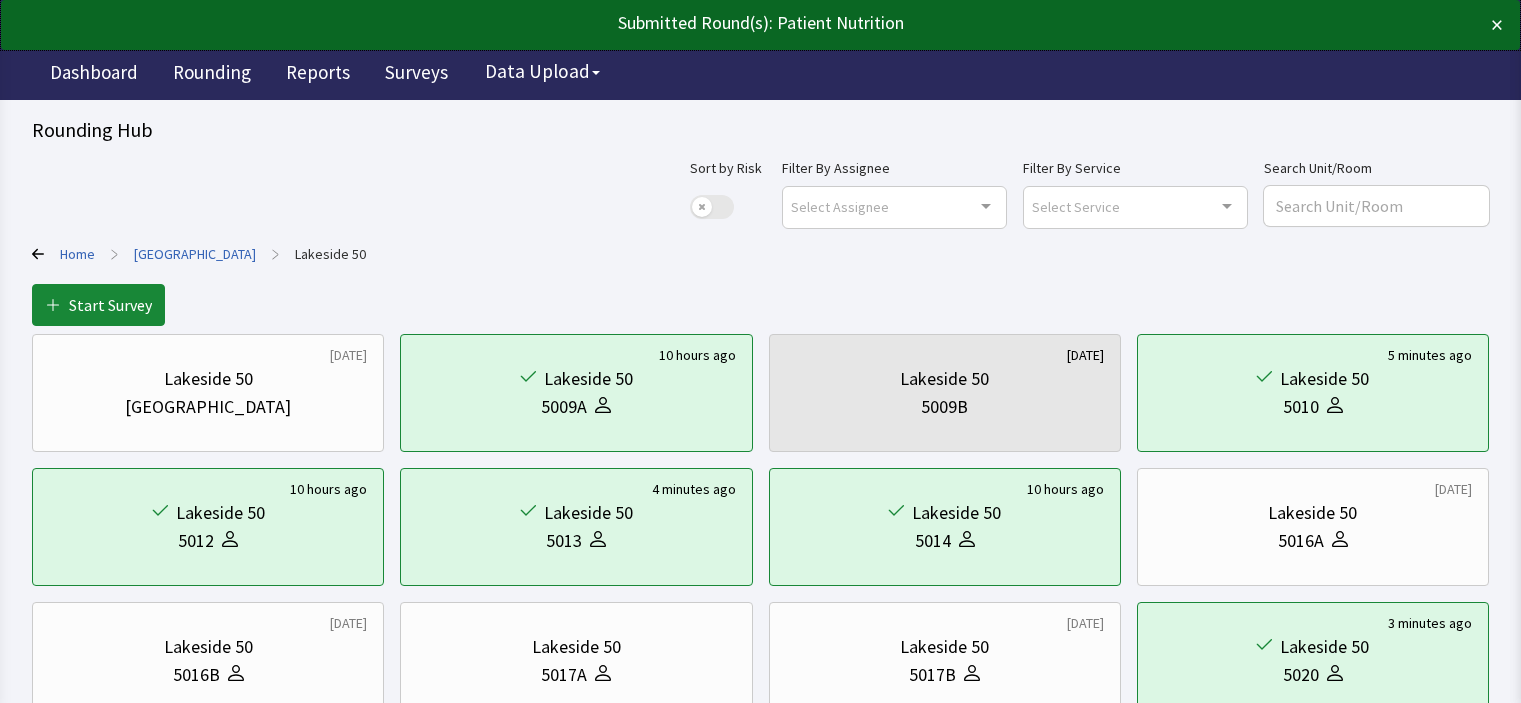 scroll, scrollTop: 0, scrollLeft: 0, axis: both 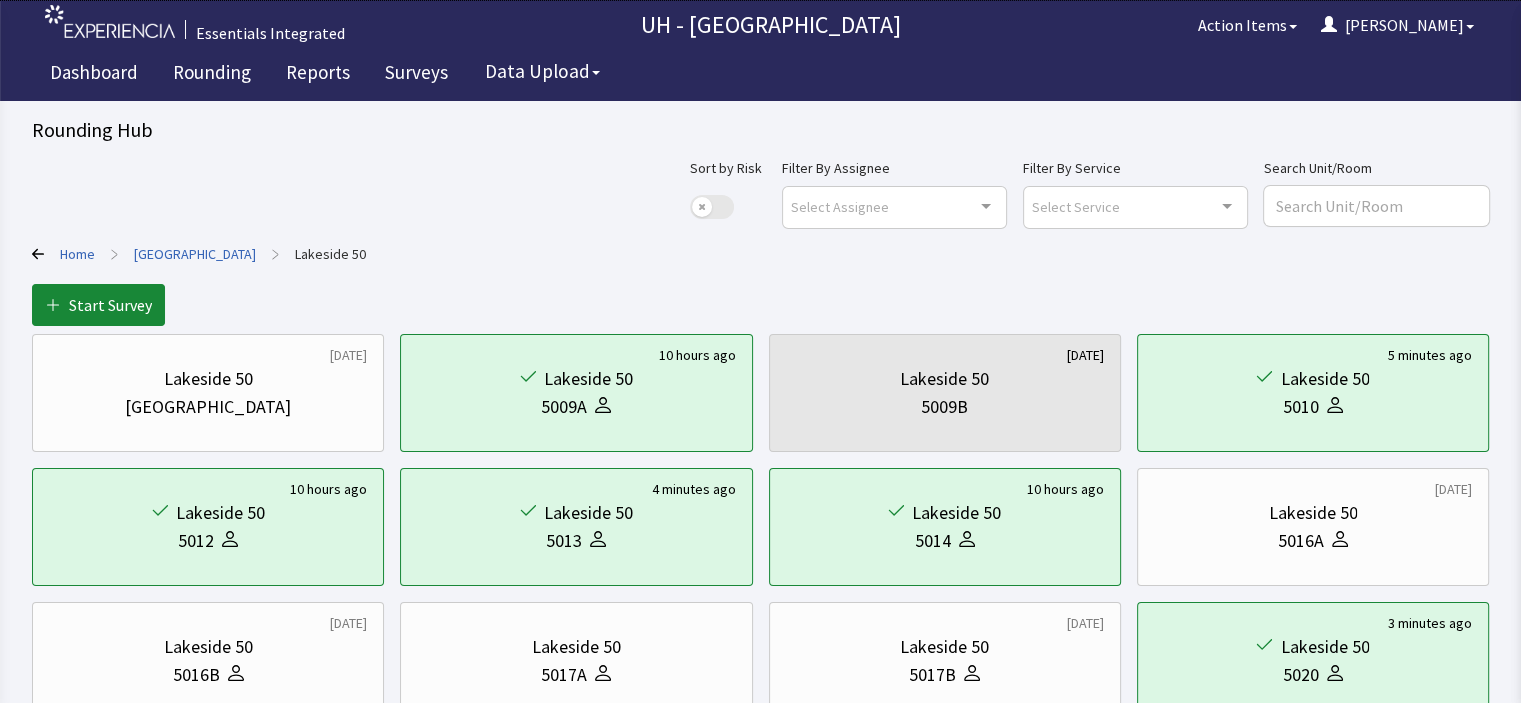 click on "Sort by Risk Use setting Filter By Assignee Select Assignee Clear Selection [PERSON_NAME] [PERSON_NAME] [PERSON_NAME] [PERSON_NAME] [PERSON_NAME] [PERSON_NAME] [PERSON_NAME] [PERSON_NAME] [PERSON_NAME] [PERSON_NAME] [PERSON_NAME] [PERSON_NAME]. [PERSON_NAME] [PERSON_NAME] [PERSON_NAME] [PERSON_NAME] [PERSON_NAME] [PERSON_NAME] [PERSON_NAME] [PERSON_NAME] [PERSON_NAME] [PERSON_NAME] [PERSON_NAME] [PERSON_NAME] [PERSON_NAME] [PERSON_NAME] [PERSON_NAME] [PERSON_NAME] [PERSON_NAME] [PERSON_NAME] [PERSON_NAME] [PERSON_NAME] [PERSON_NAME] [PERSON_NAME] [PERSON_NAME] [PERSON_NAME] [PERSON_NAME] [PERSON_NAME] [PERSON_NAME] [PERSON_NAME] [PERSON_NAME] [PERSON_NAME] [PERSON_NAME] [PERSON_NAME] [PERSON_NAME] [PERSON_NAME] [PERSON_NAME] [PERSON_NAME] [PERSON_NAME] [PERSON_NAME] [PERSON_NAME] [PERSON_NAME] [PERSON_NAME] [PERSON_NAME] [PERSON_NAME] [PERSON_NAME] [PERSON_NAME] [PERSON_NAME] [PERSON_NAME] [PERSON_NAME] [PERSON_NAME] [PERSON_NAME] [PERSON_NAME] [PERSON_NAME]" 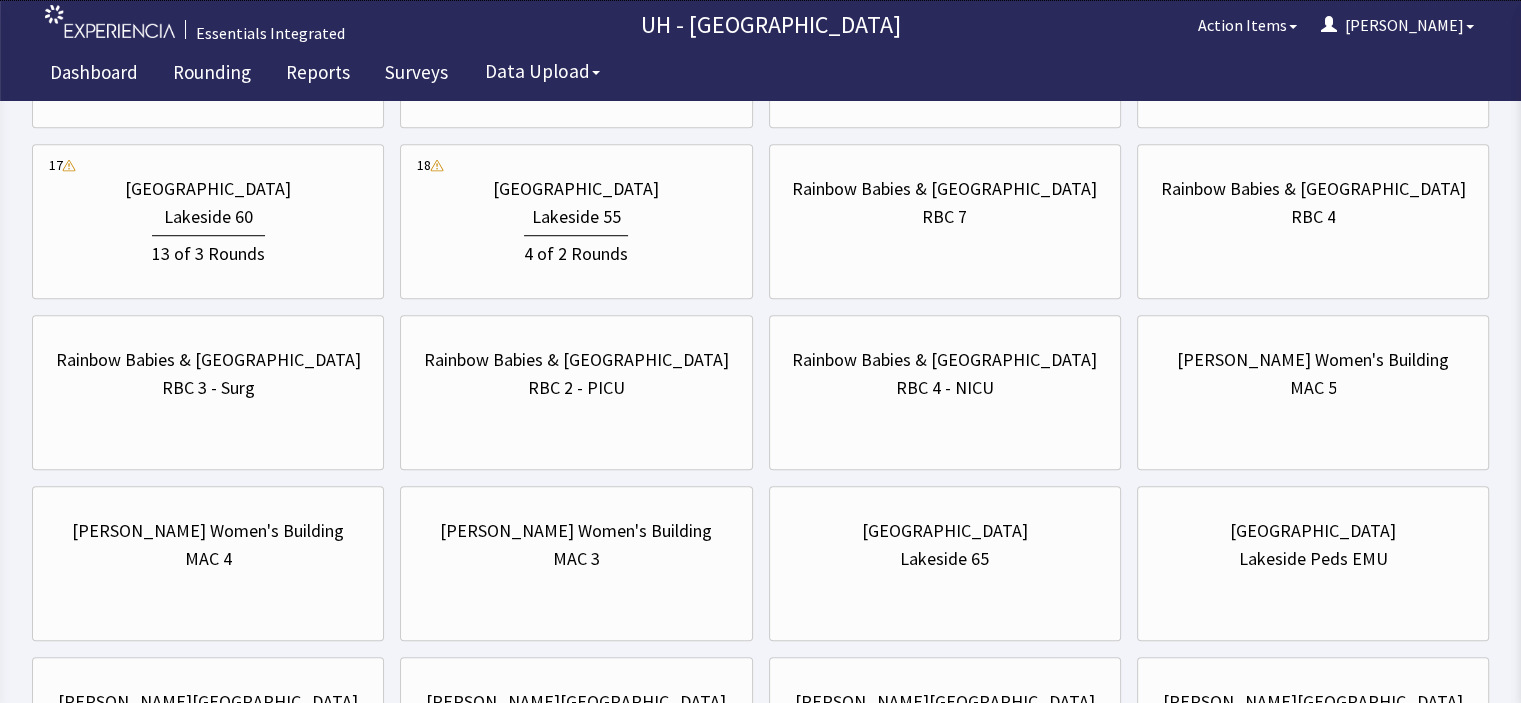 scroll, scrollTop: 1339, scrollLeft: 0, axis: vertical 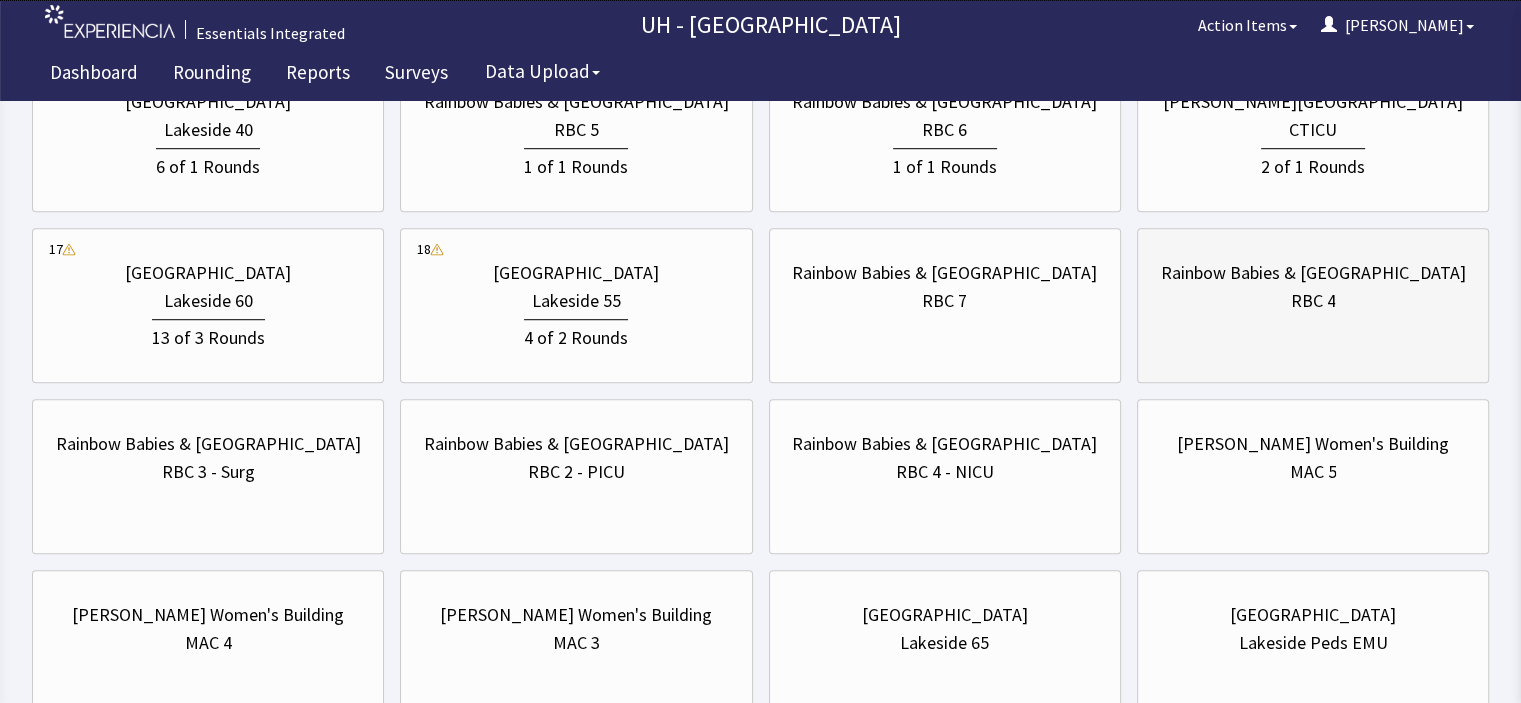 click on "Rainbow Babies & Children's Hospital RBC 4" at bounding box center (1313, 287) 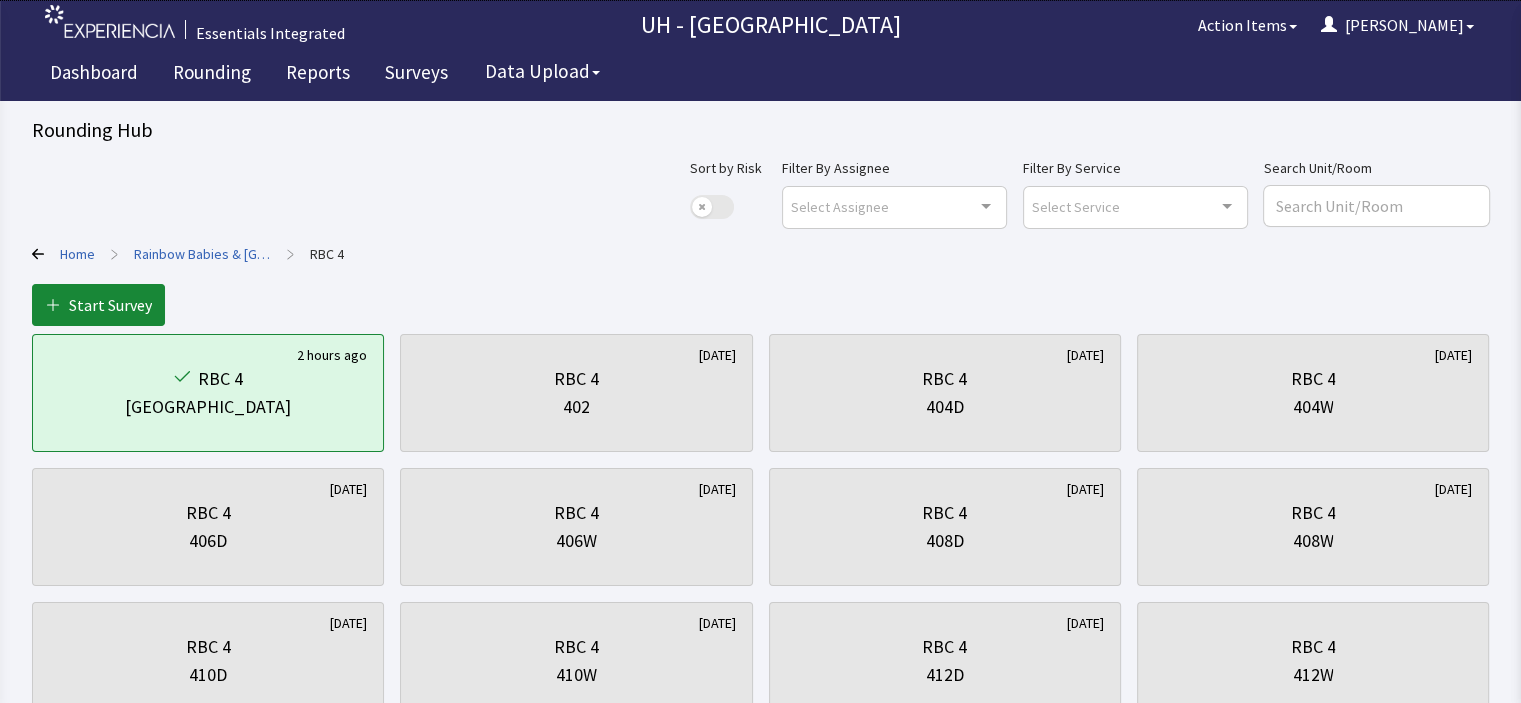 click on "Rainbow Babies & [GEOGRAPHIC_DATA]" at bounding box center (202, 254) 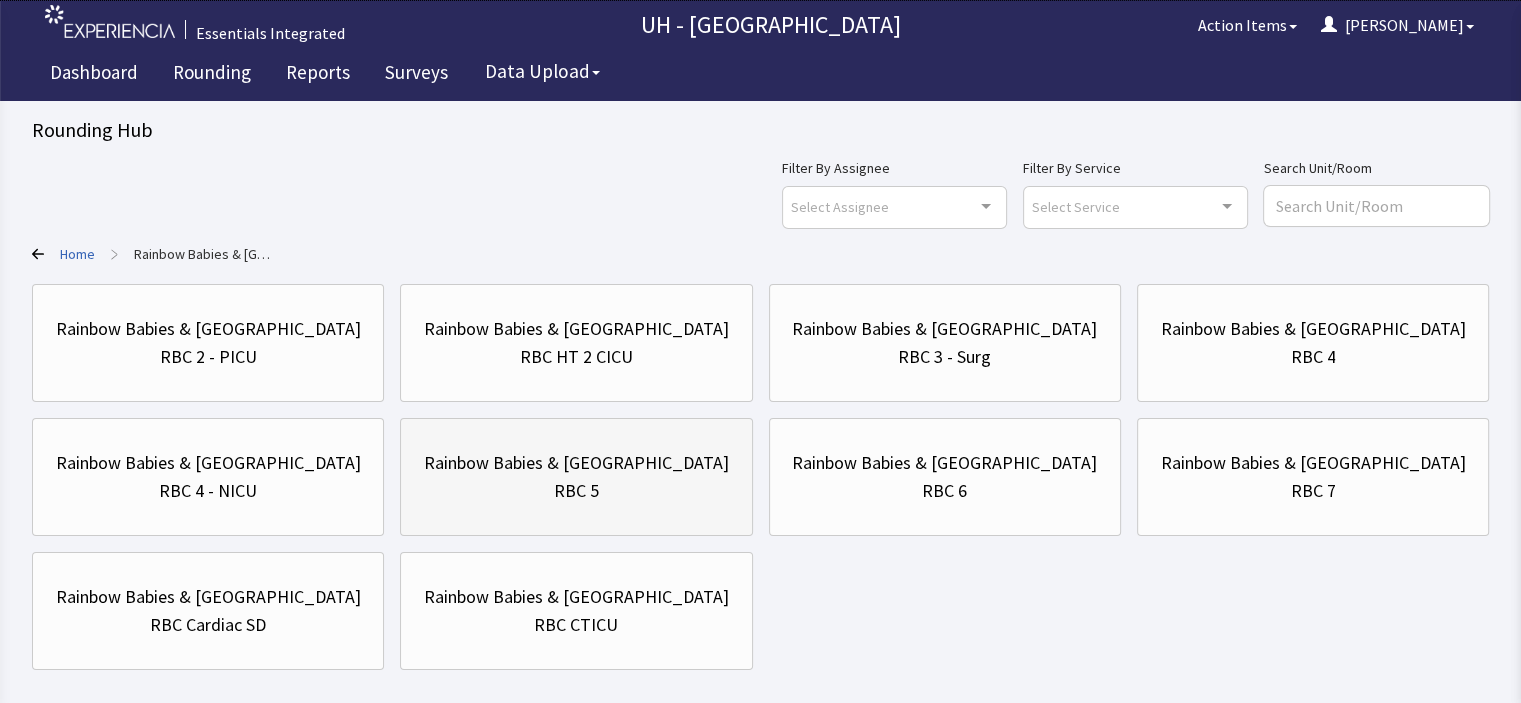 click on "RBC 5" at bounding box center [576, 491] 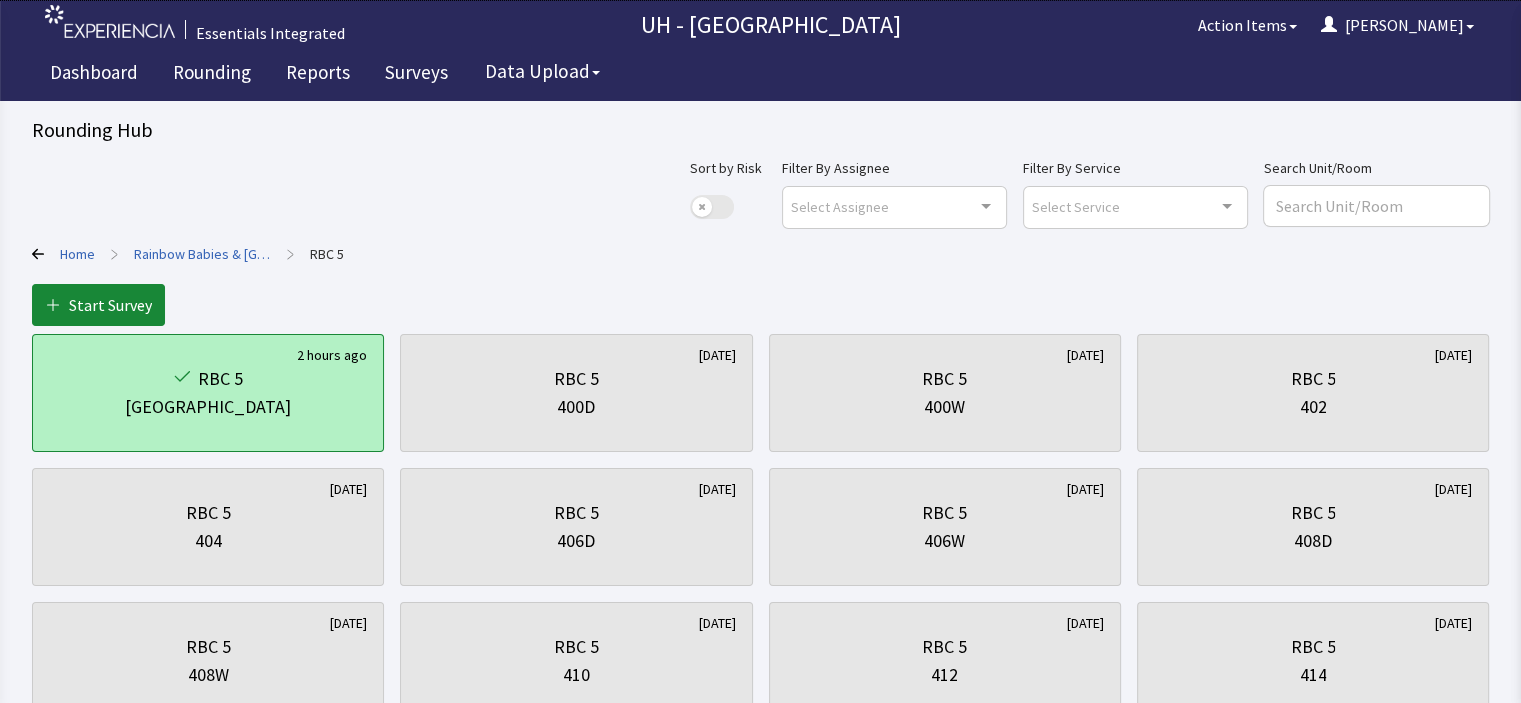 click on "RBC 5" at bounding box center (220, 379) 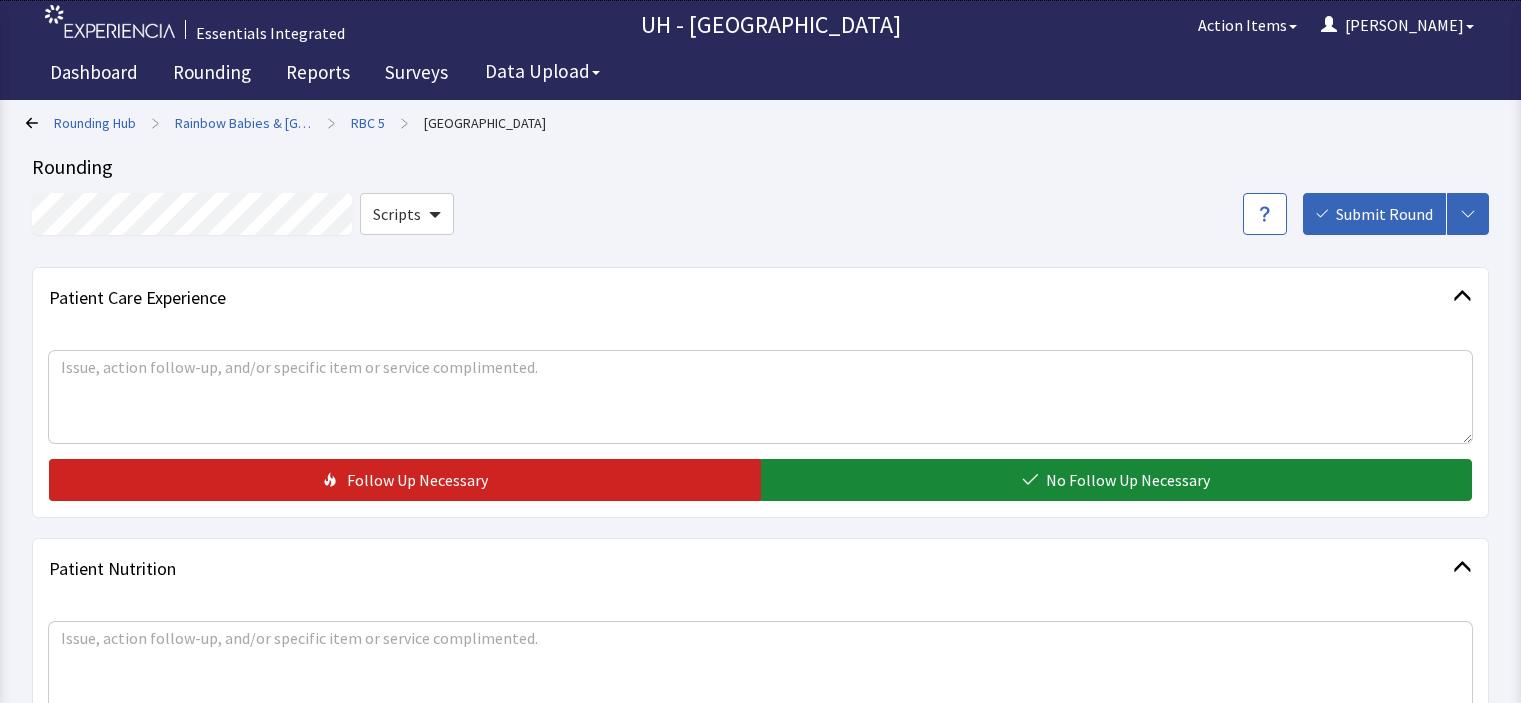 scroll, scrollTop: 0, scrollLeft: 0, axis: both 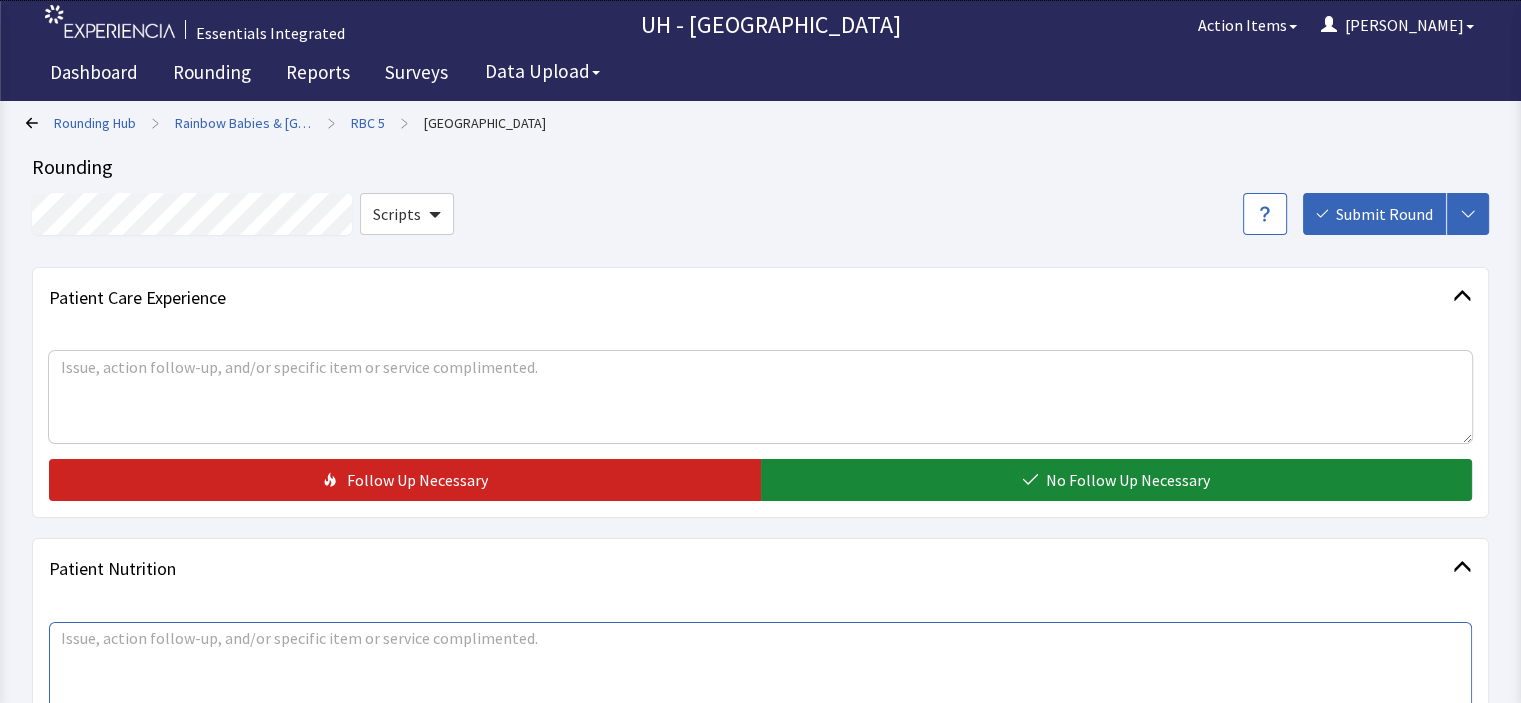 click at bounding box center (760, 668) 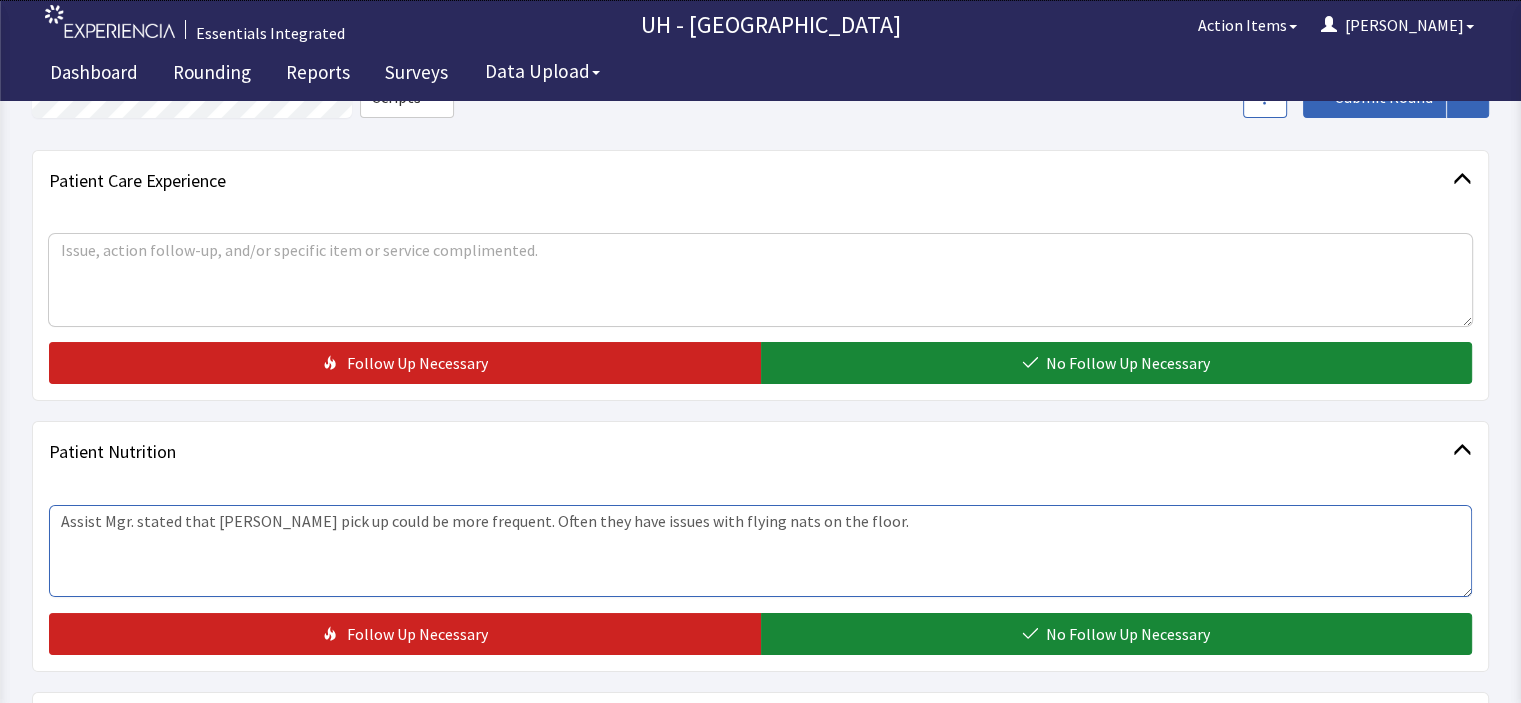 scroll, scrollTop: 158, scrollLeft: 0, axis: vertical 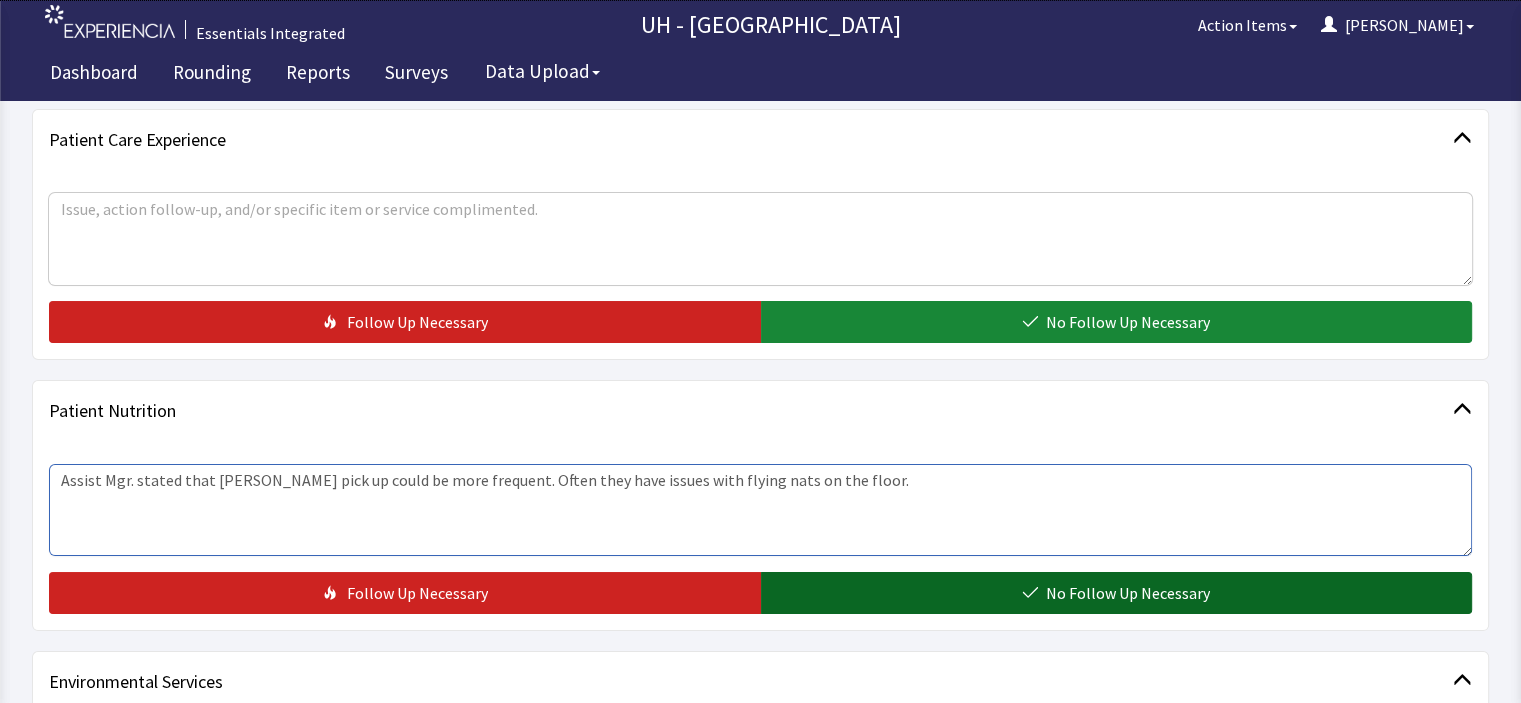type on "Assist Mgr. stated that [PERSON_NAME] pick up could be more frequent. Often they have issues with flying nats on the floor." 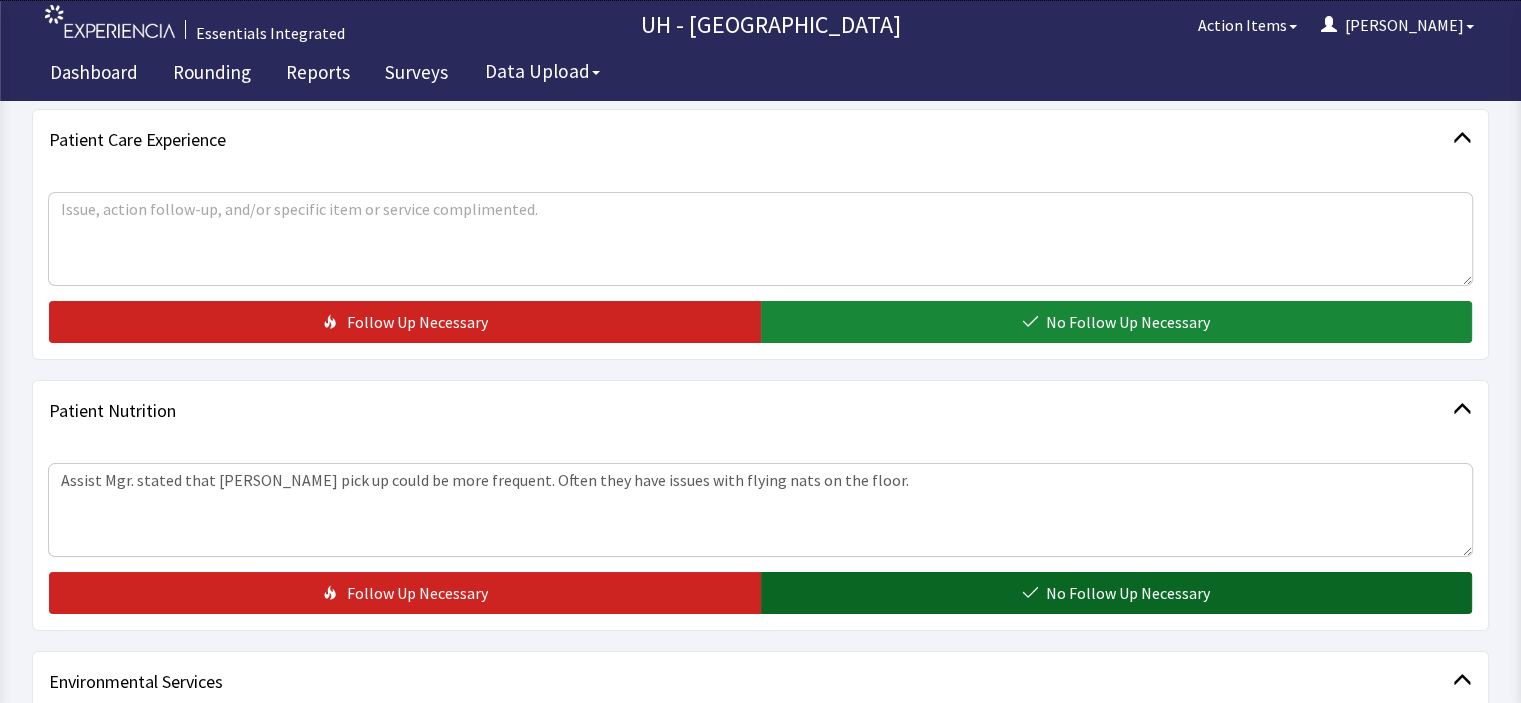 click on "No Follow Up Necessary" 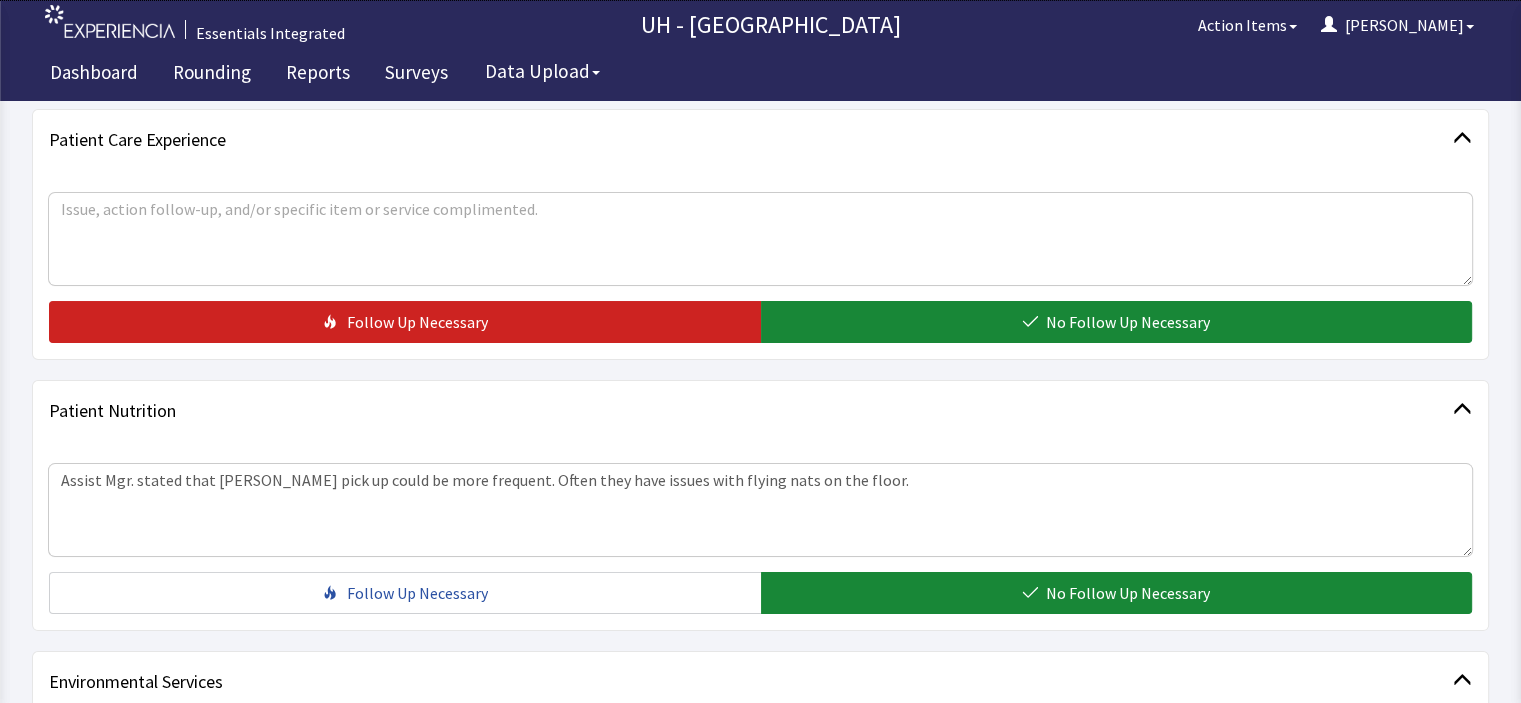 scroll, scrollTop: 0, scrollLeft: 0, axis: both 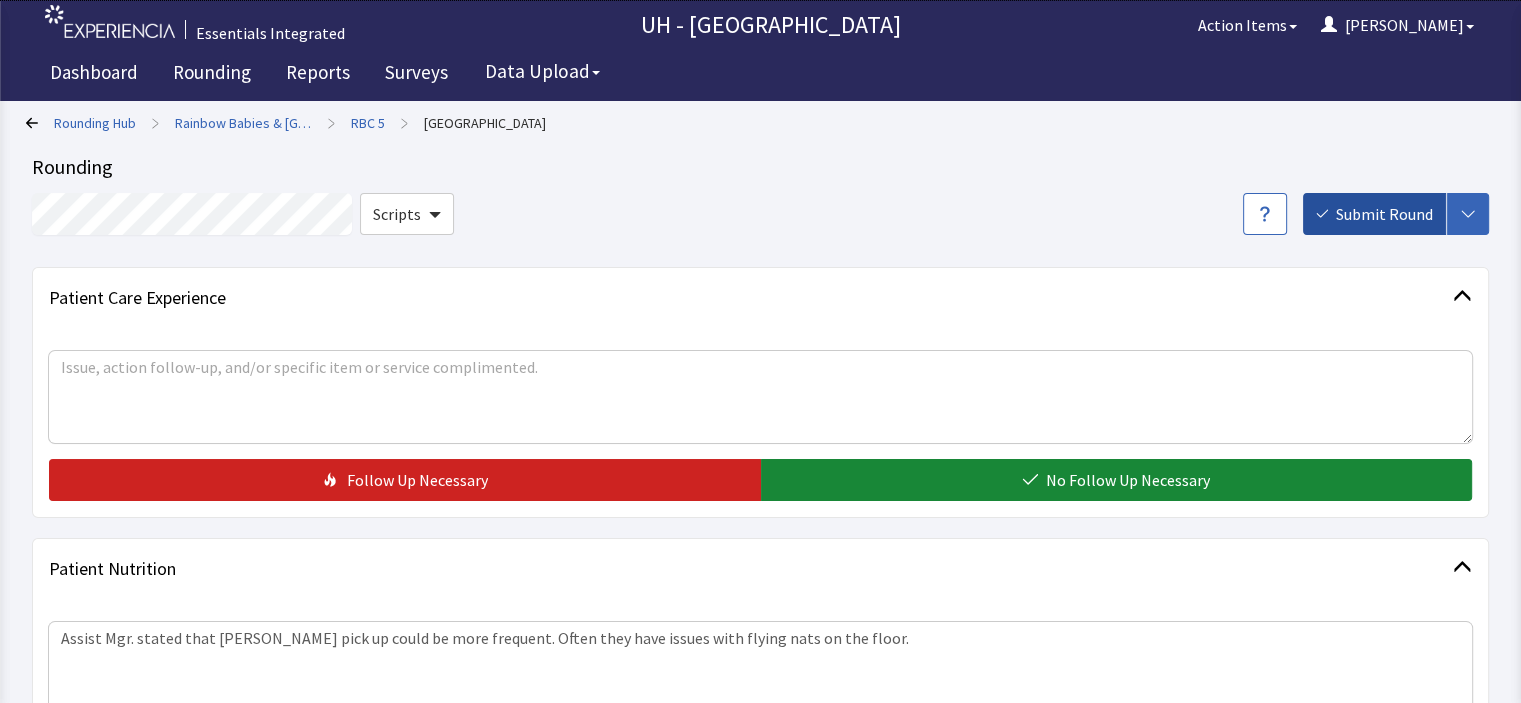 click on "Submit Round" at bounding box center [1384, 214] 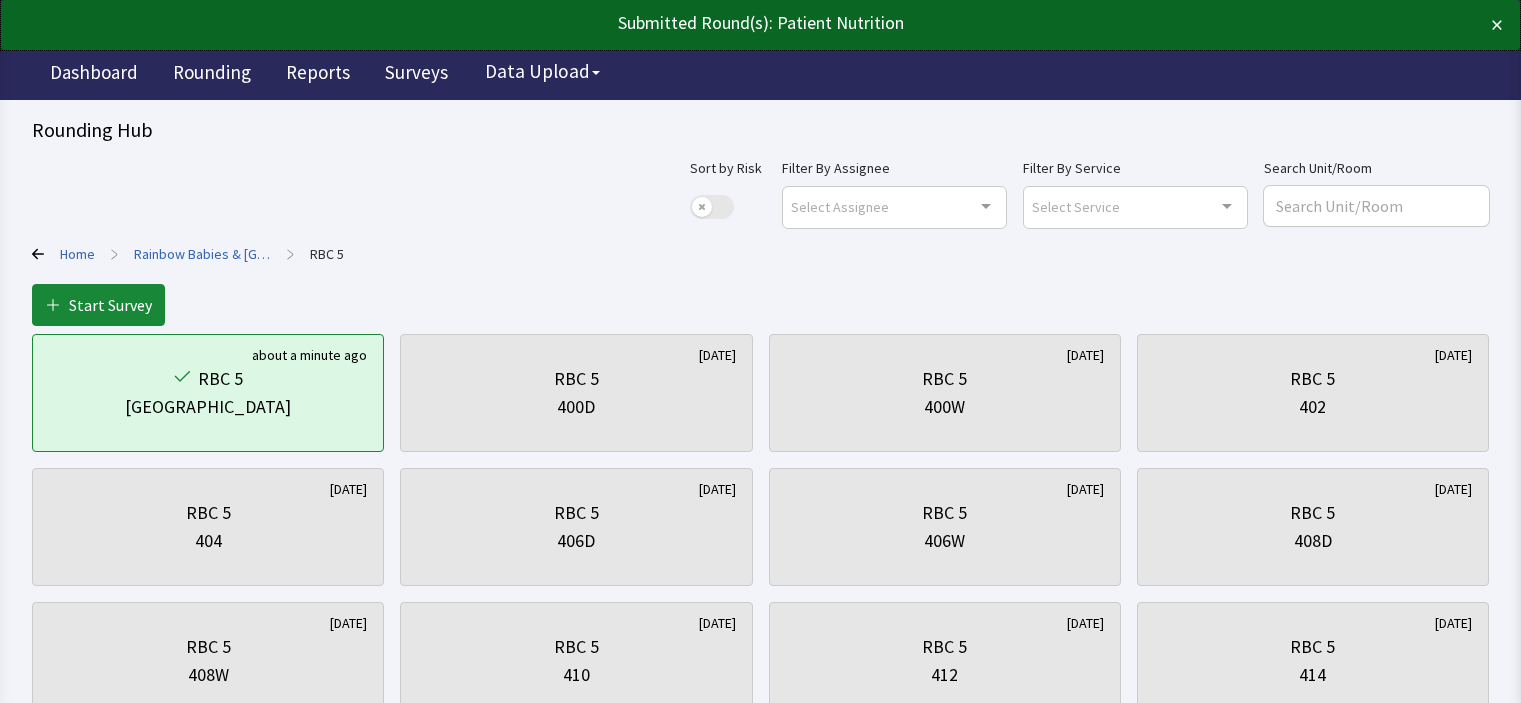 scroll, scrollTop: 0, scrollLeft: 0, axis: both 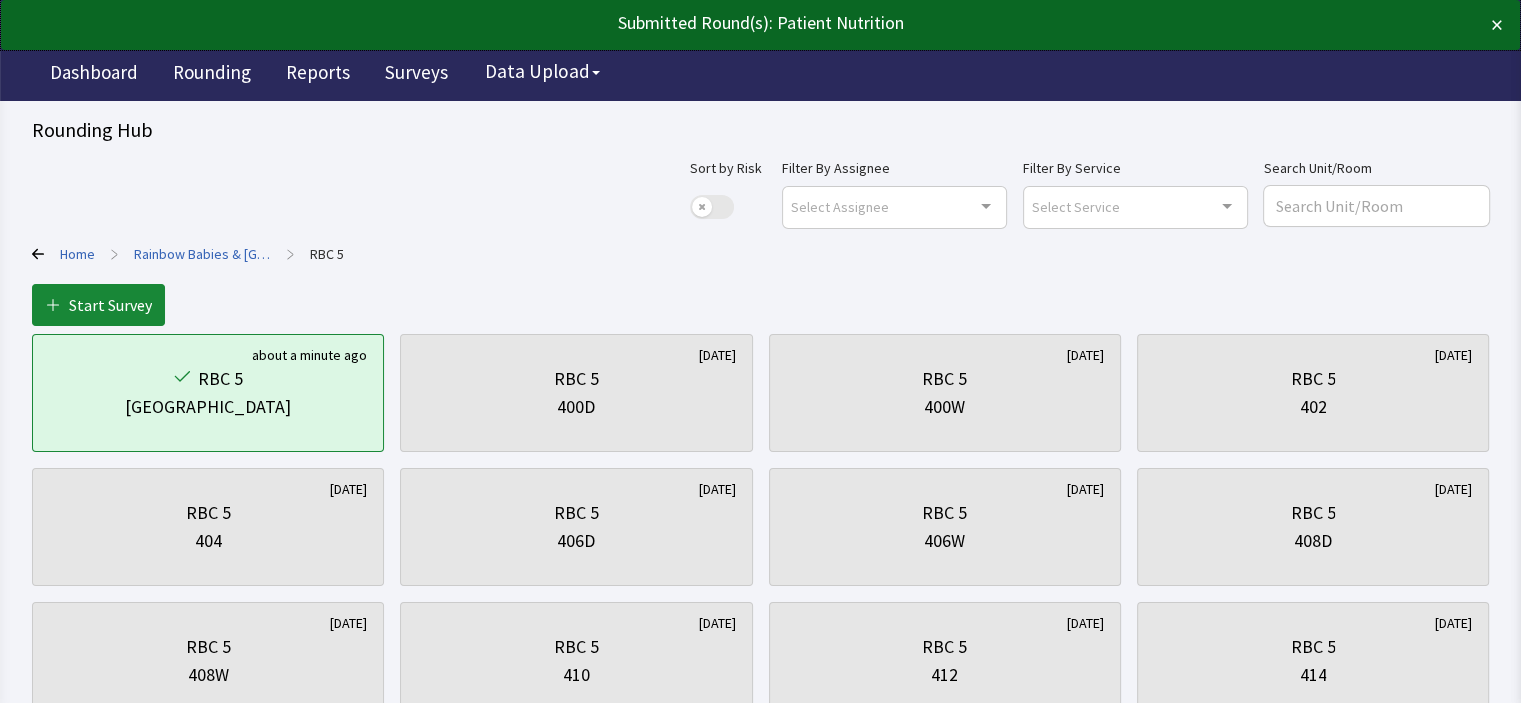 click on "Rainbow Babies & [GEOGRAPHIC_DATA]" at bounding box center (202, 254) 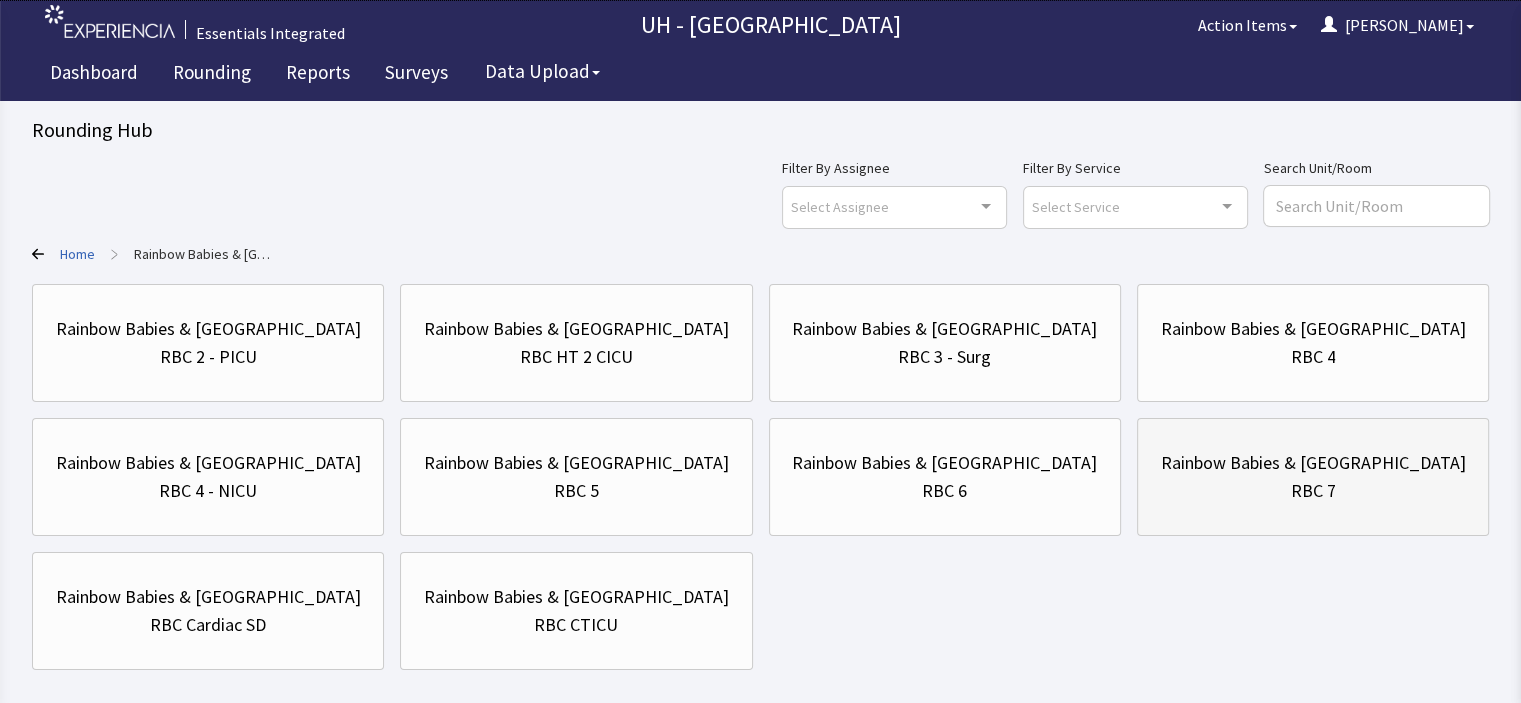 click on "RBC 7" at bounding box center (1313, 491) 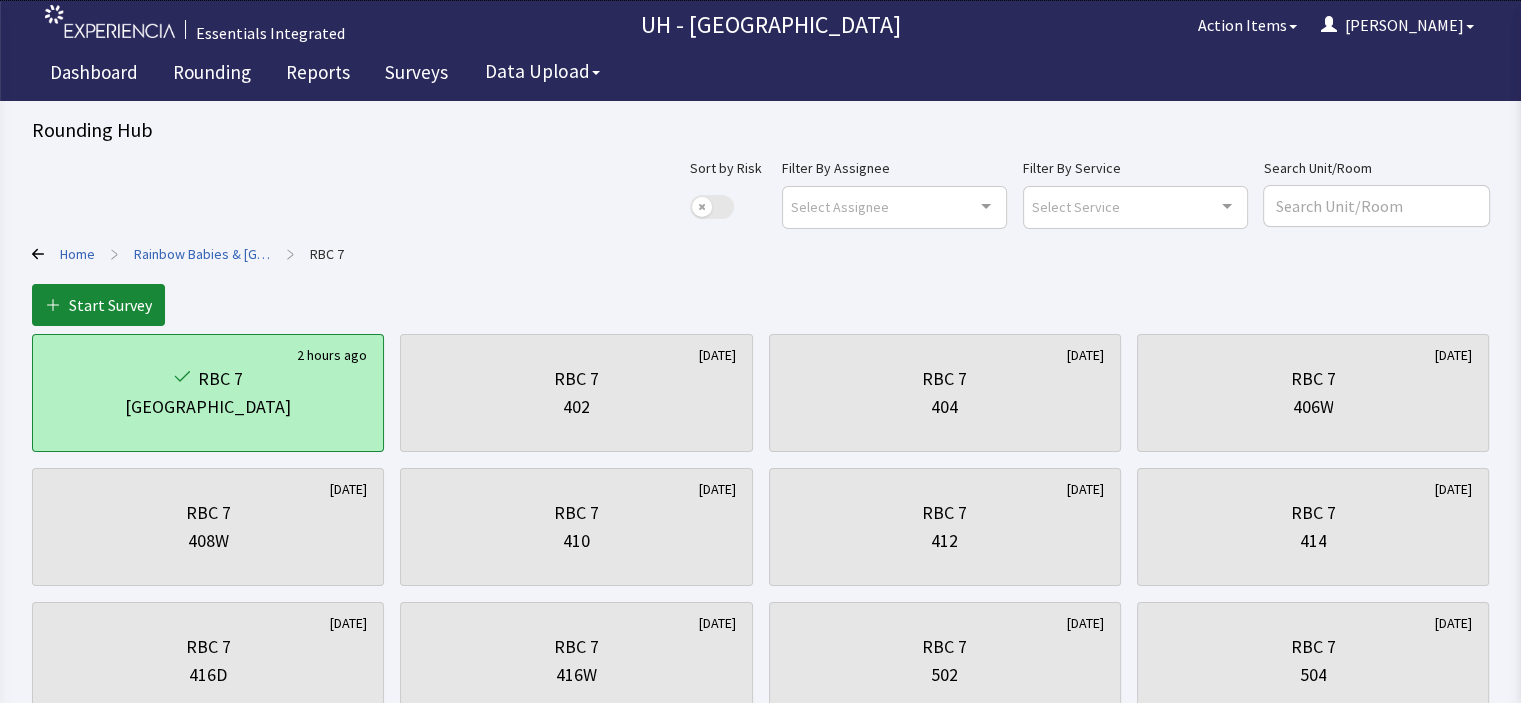 click on "[GEOGRAPHIC_DATA]" at bounding box center [208, 407] 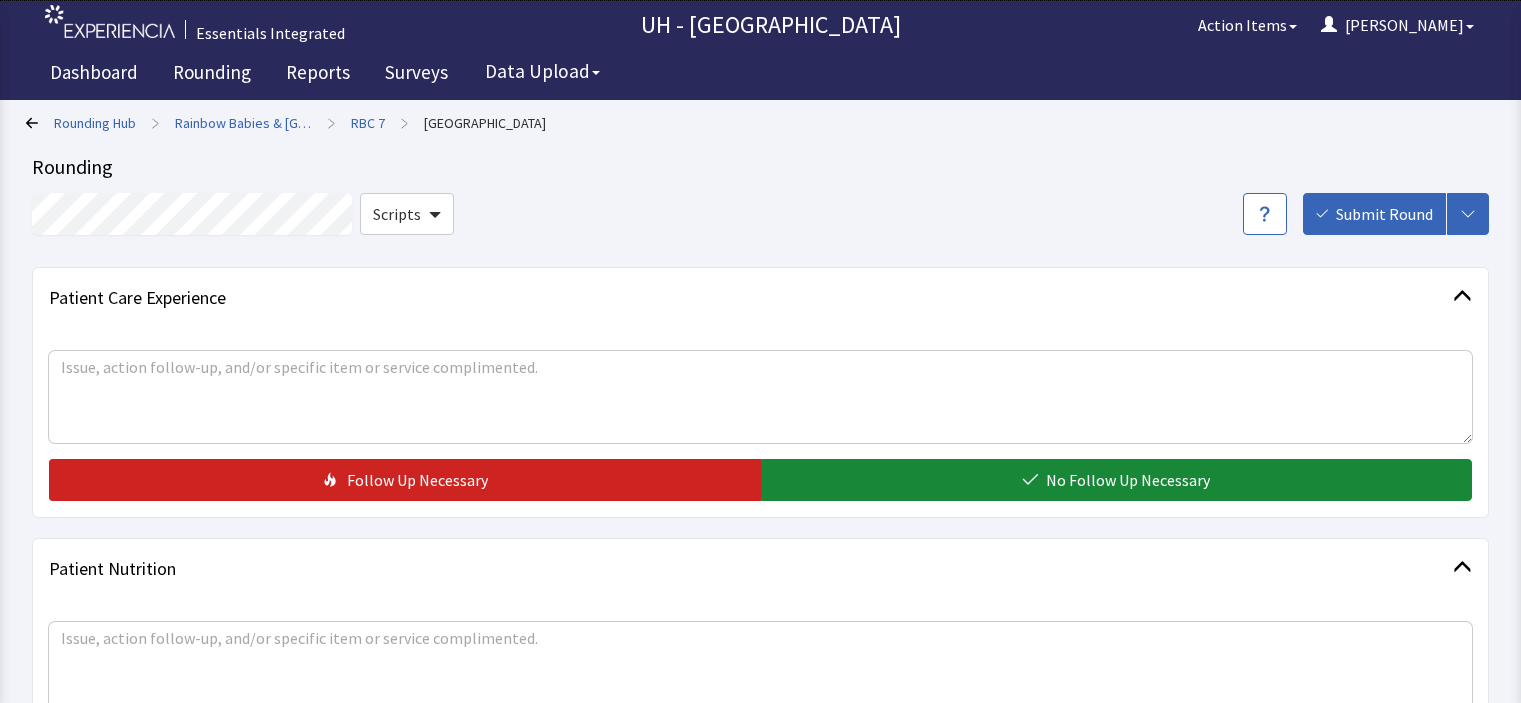 scroll, scrollTop: 0, scrollLeft: 0, axis: both 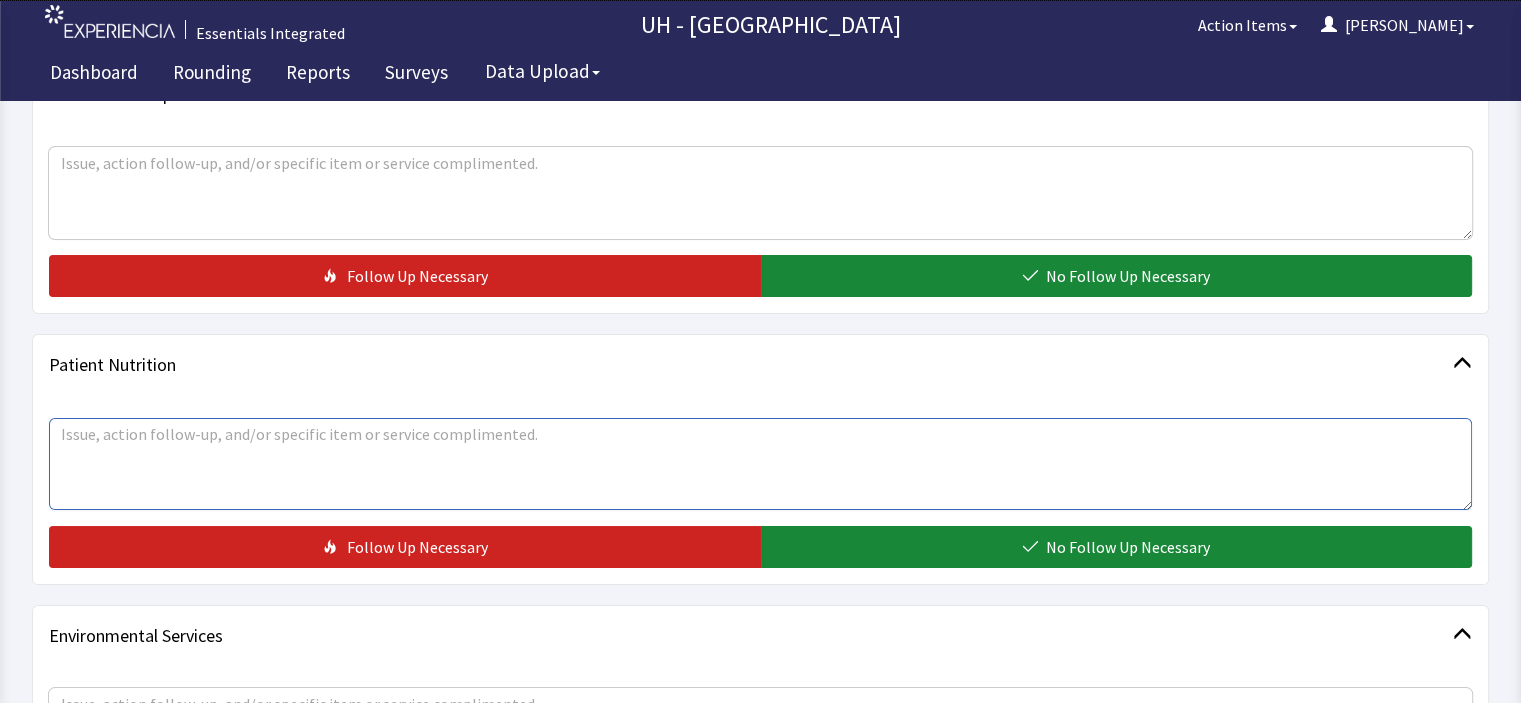 click at bounding box center [760, 464] 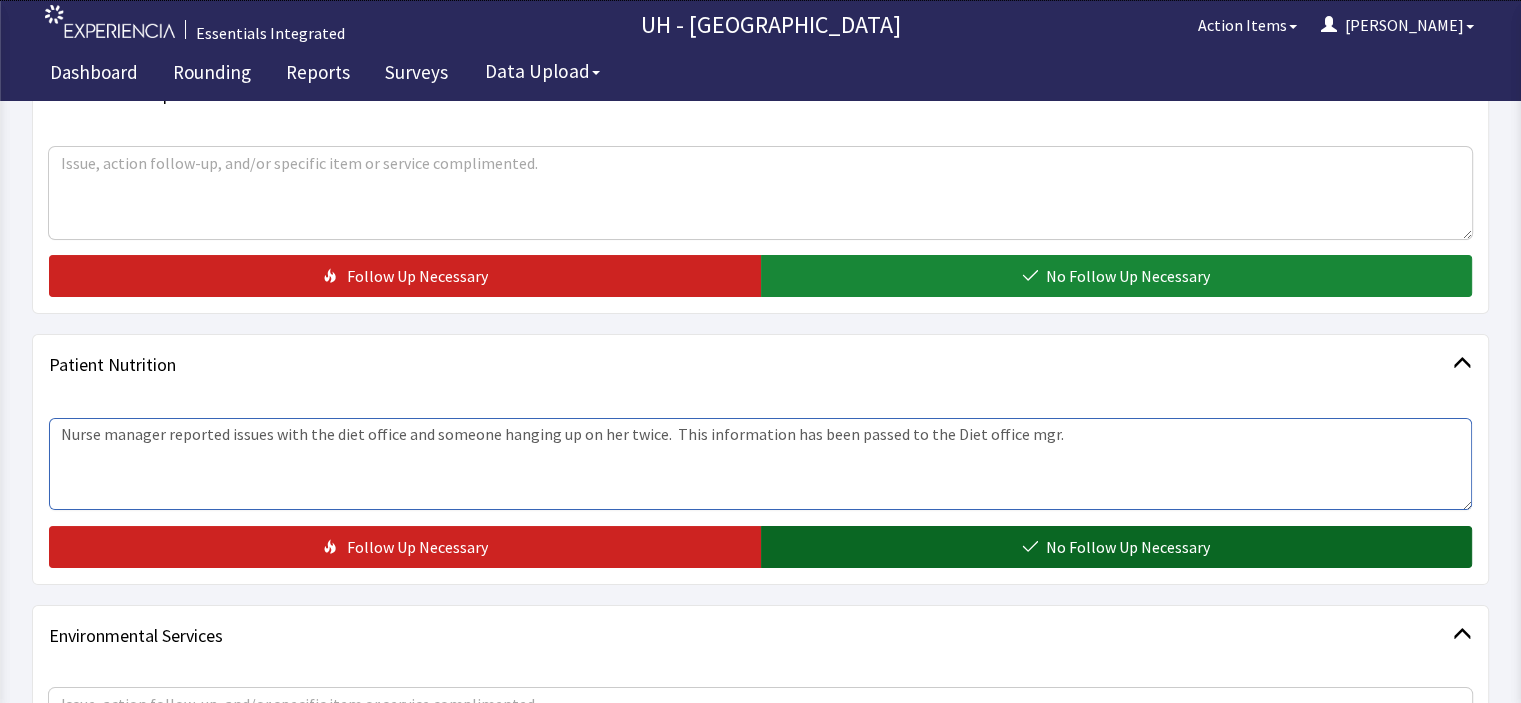 type on "Nurse manager reported issues with the diet office and someone hanging up on her twice.  This information has been passed to the Diet office mgr." 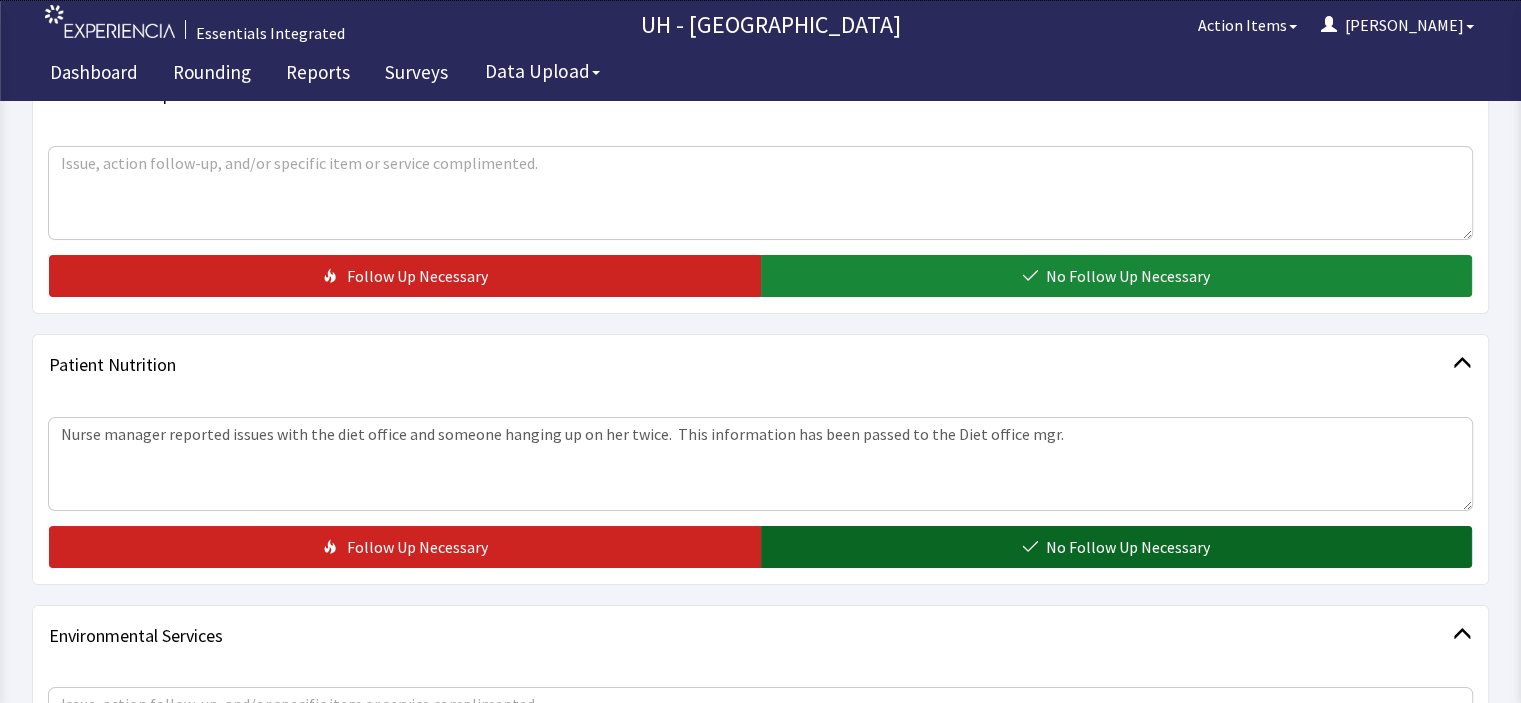 click on "No Follow Up Necessary" 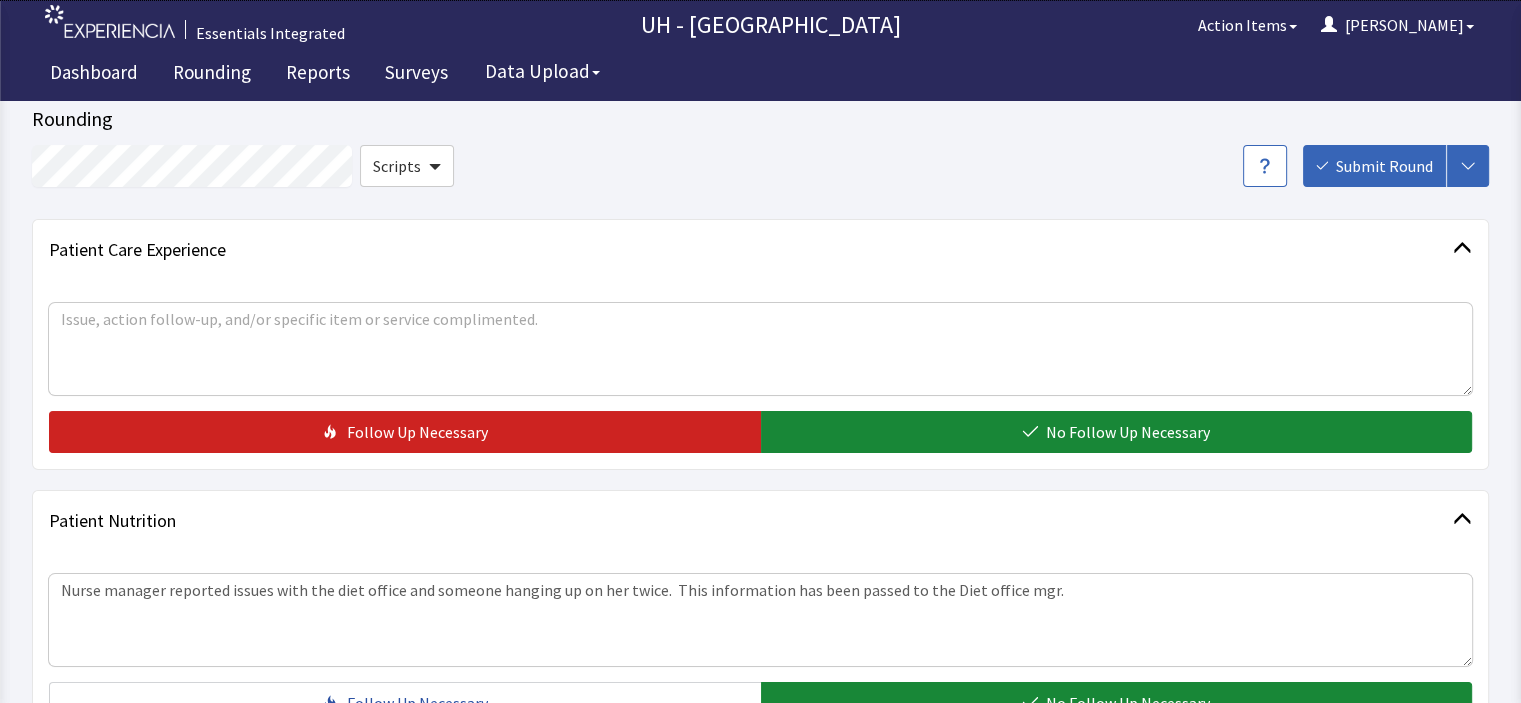 scroll, scrollTop: 18, scrollLeft: 0, axis: vertical 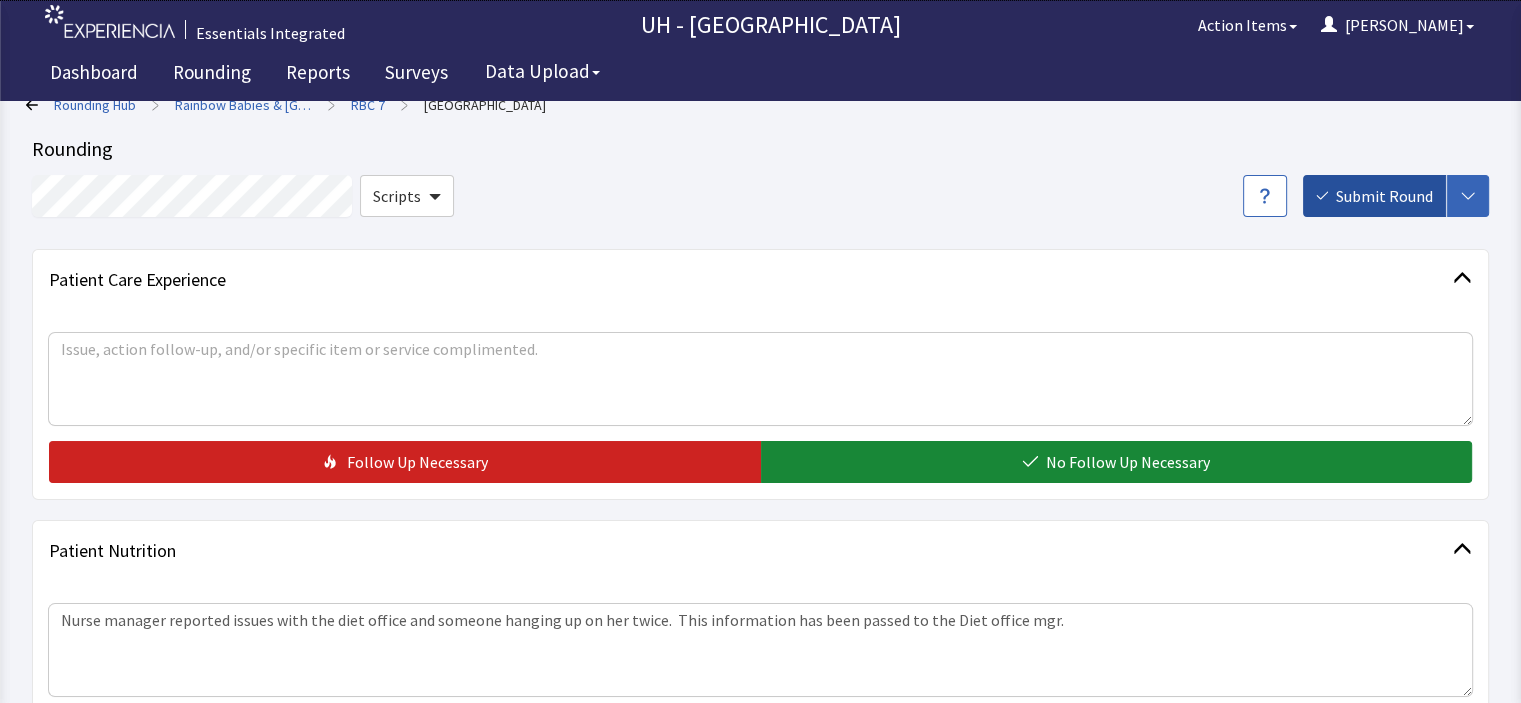click on "Submit Round" at bounding box center [1384, 196] 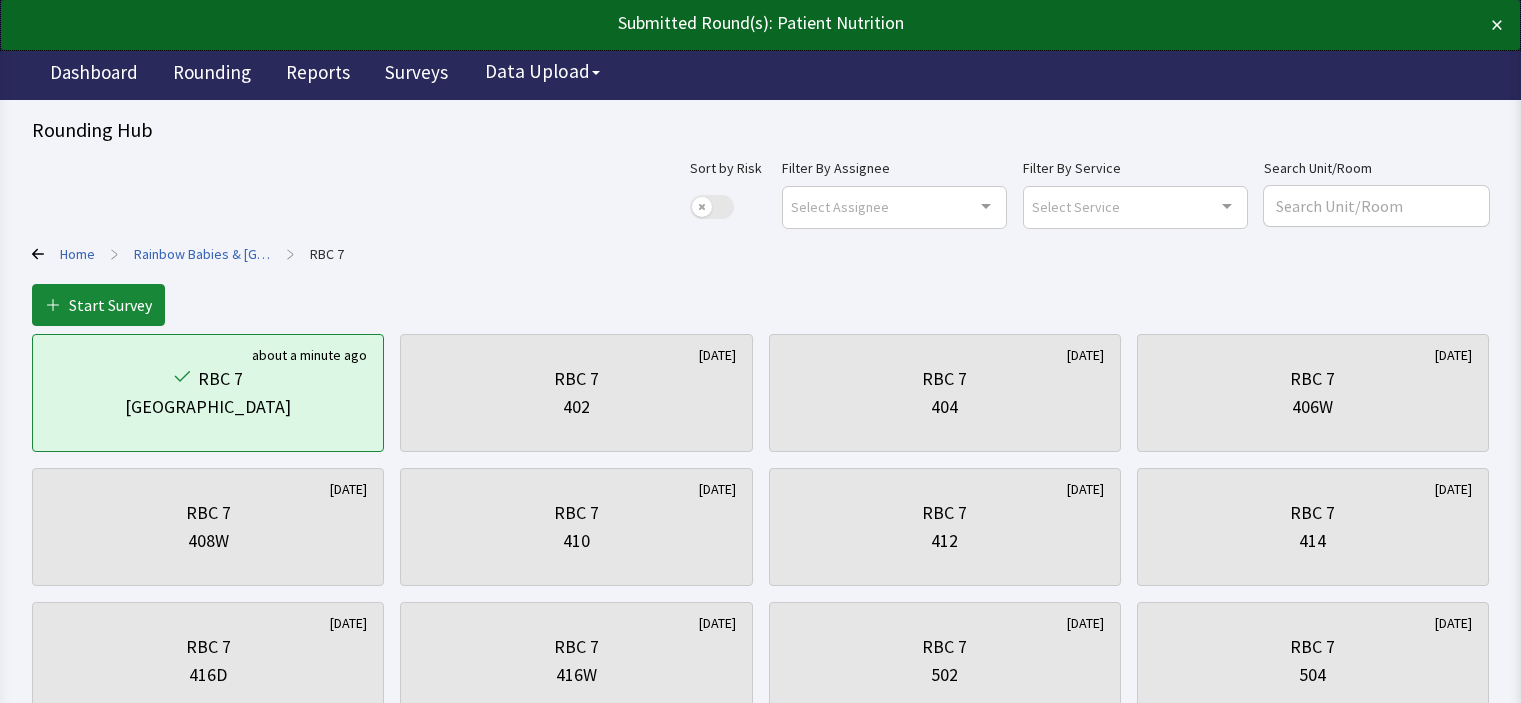 scroll, scrollTop: 0, scrollLeft: 0, axis: both 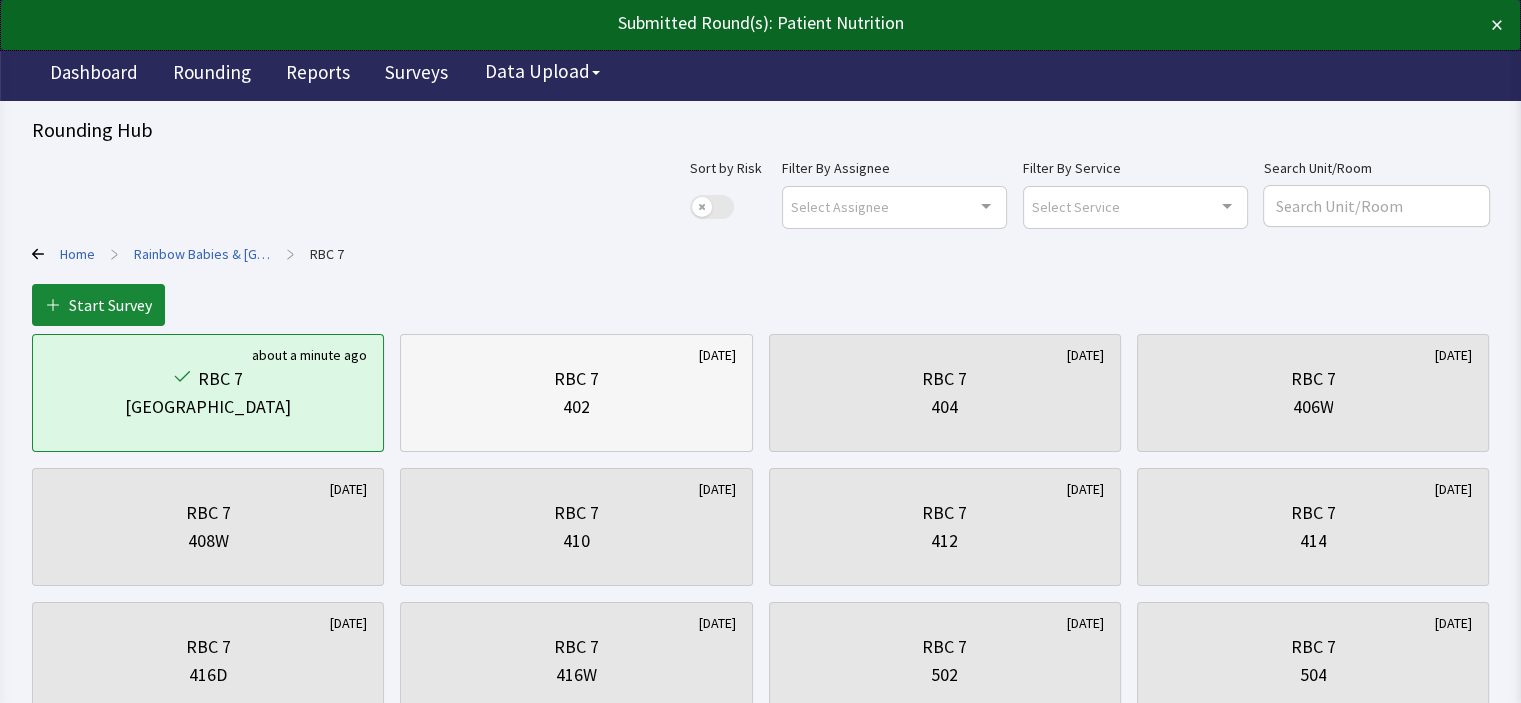 click on "RBC 7" at bounding box center (576, 379) 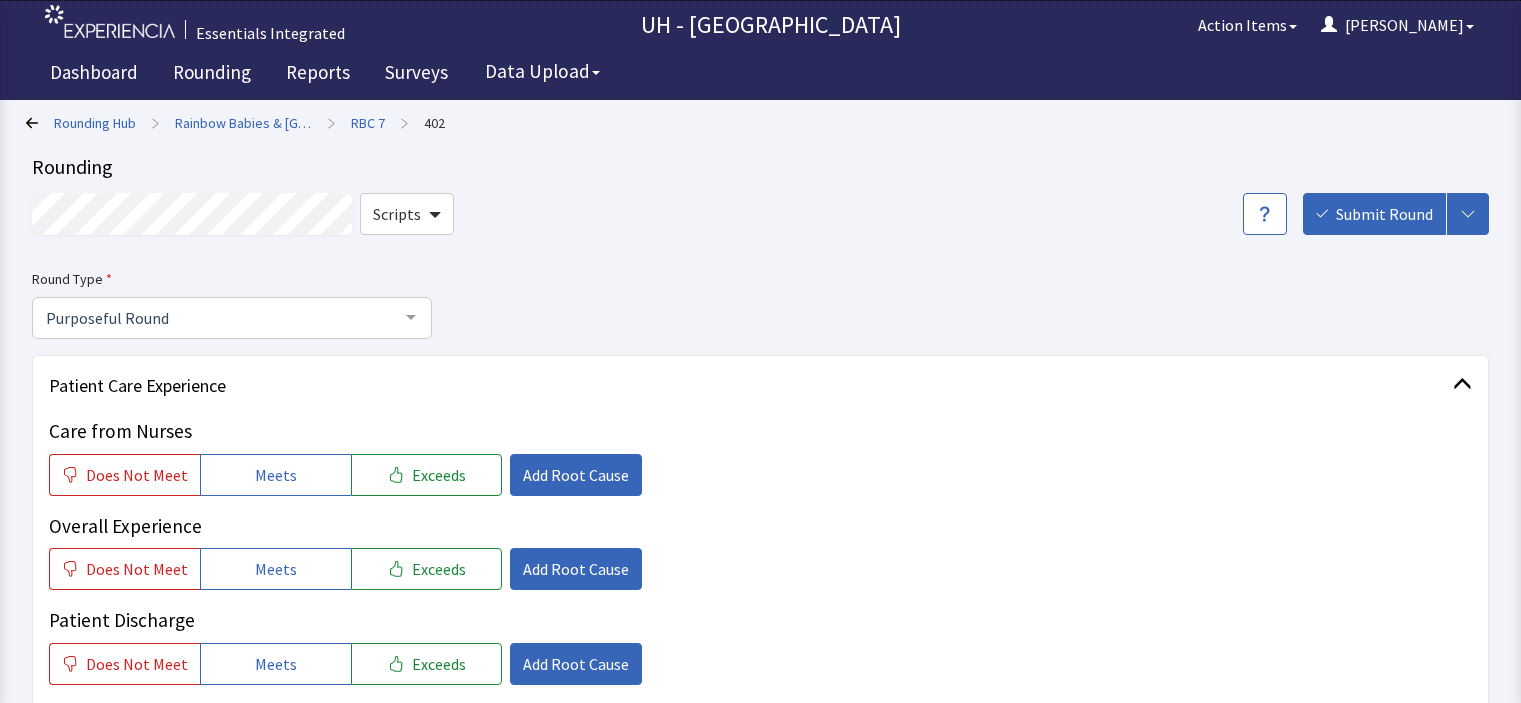scroll, scrollTop: 0, scrollLeft: 0, axis: both 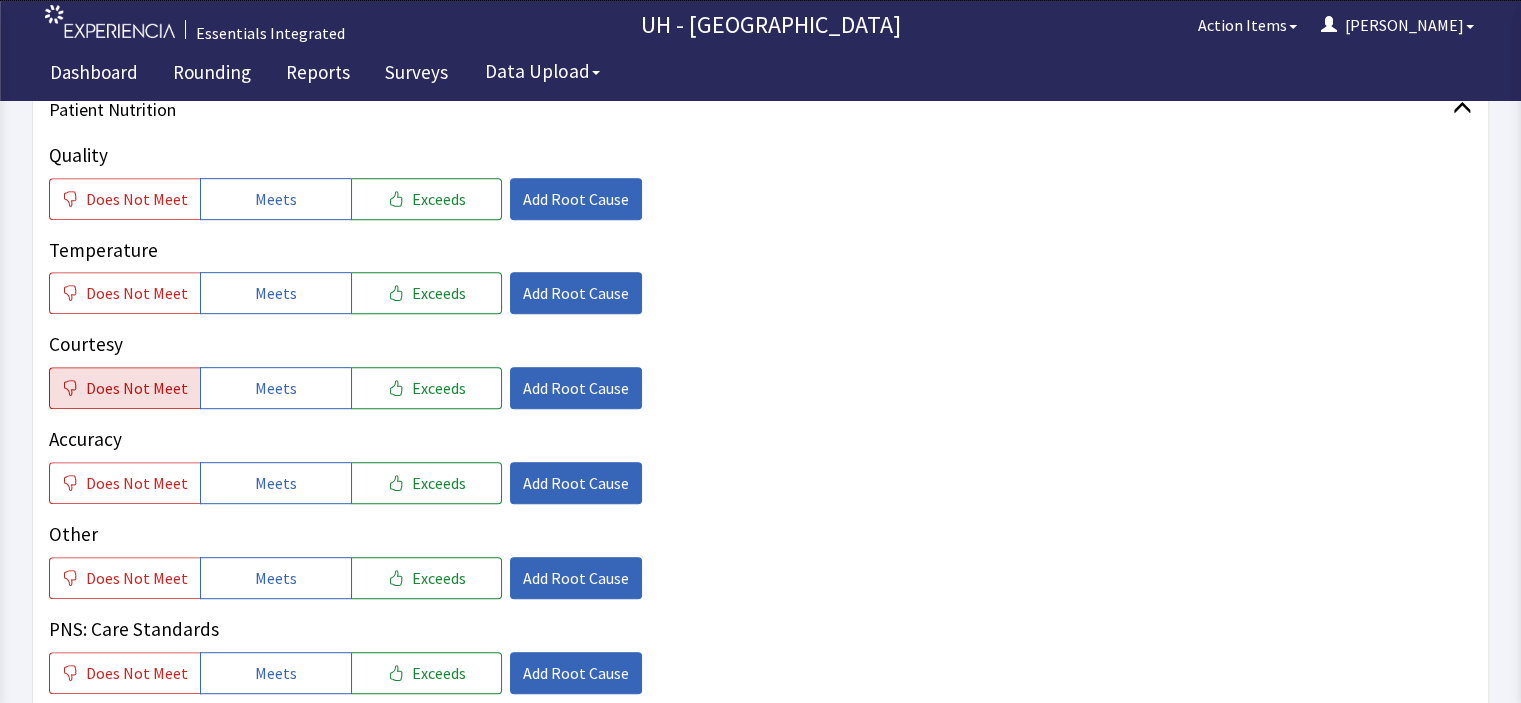 click on "Does Not Meet" at bounding box center (137, 388) 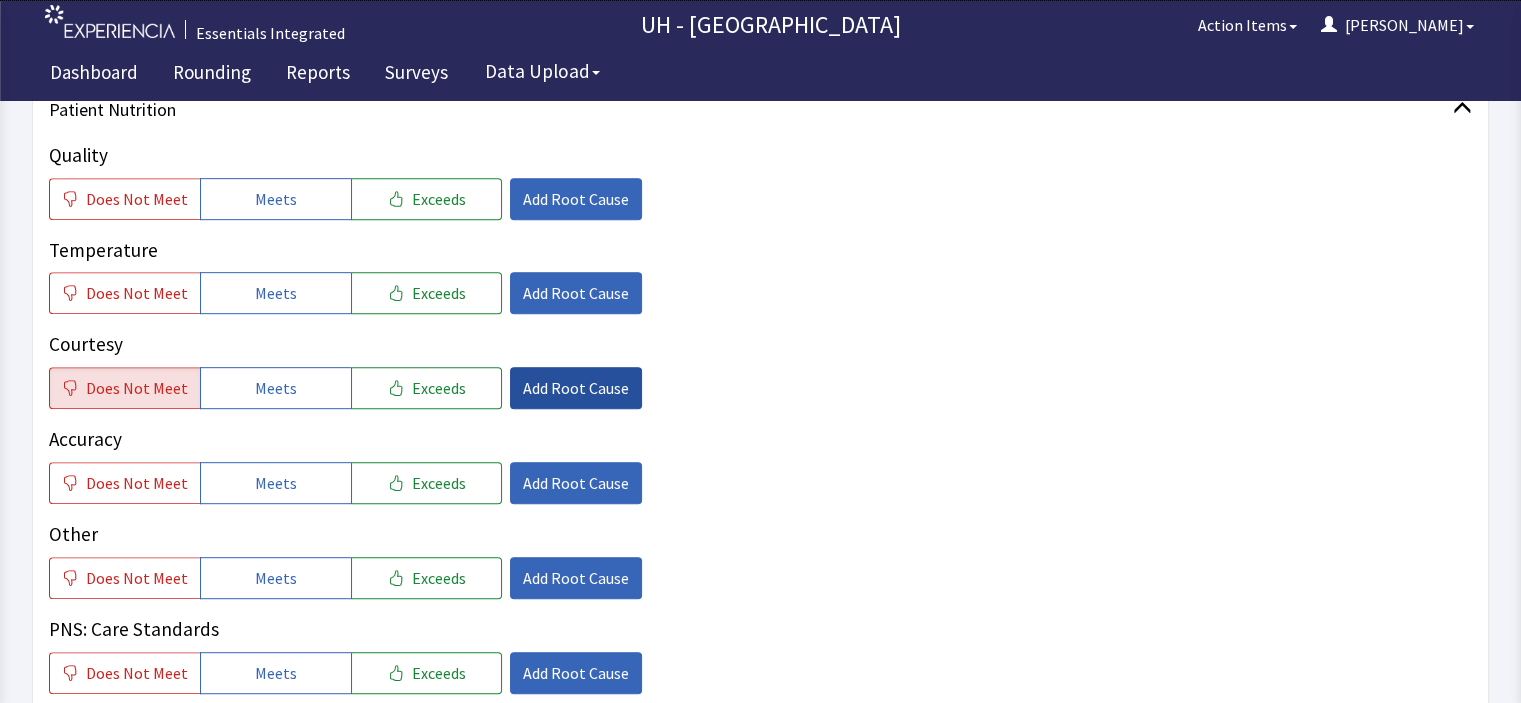 click on "Add Root Cause" at bounding box center [576, 388] 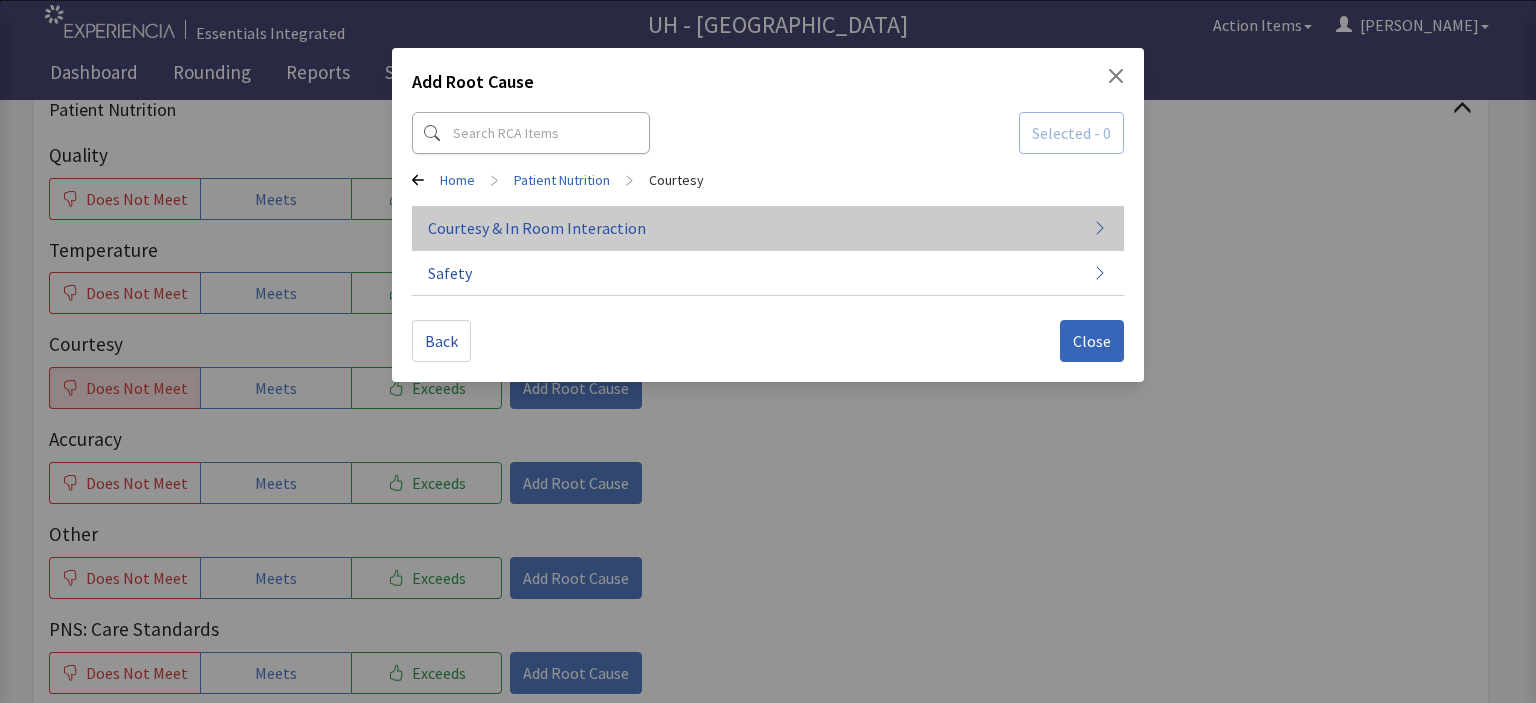 click on "Courtesy & In Room Interaction" 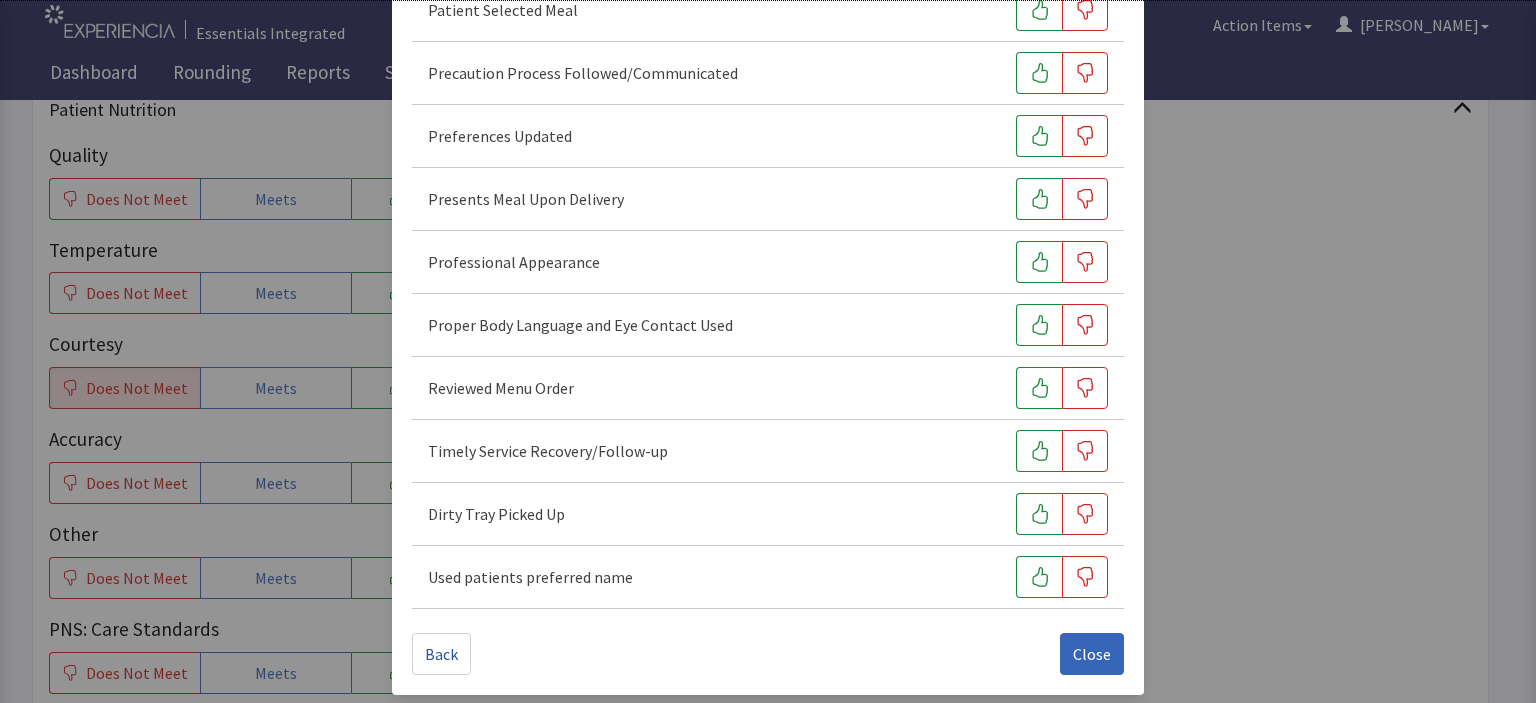 scroll, scrollTop: 1363, scrollLeft: 0, axis: vertical 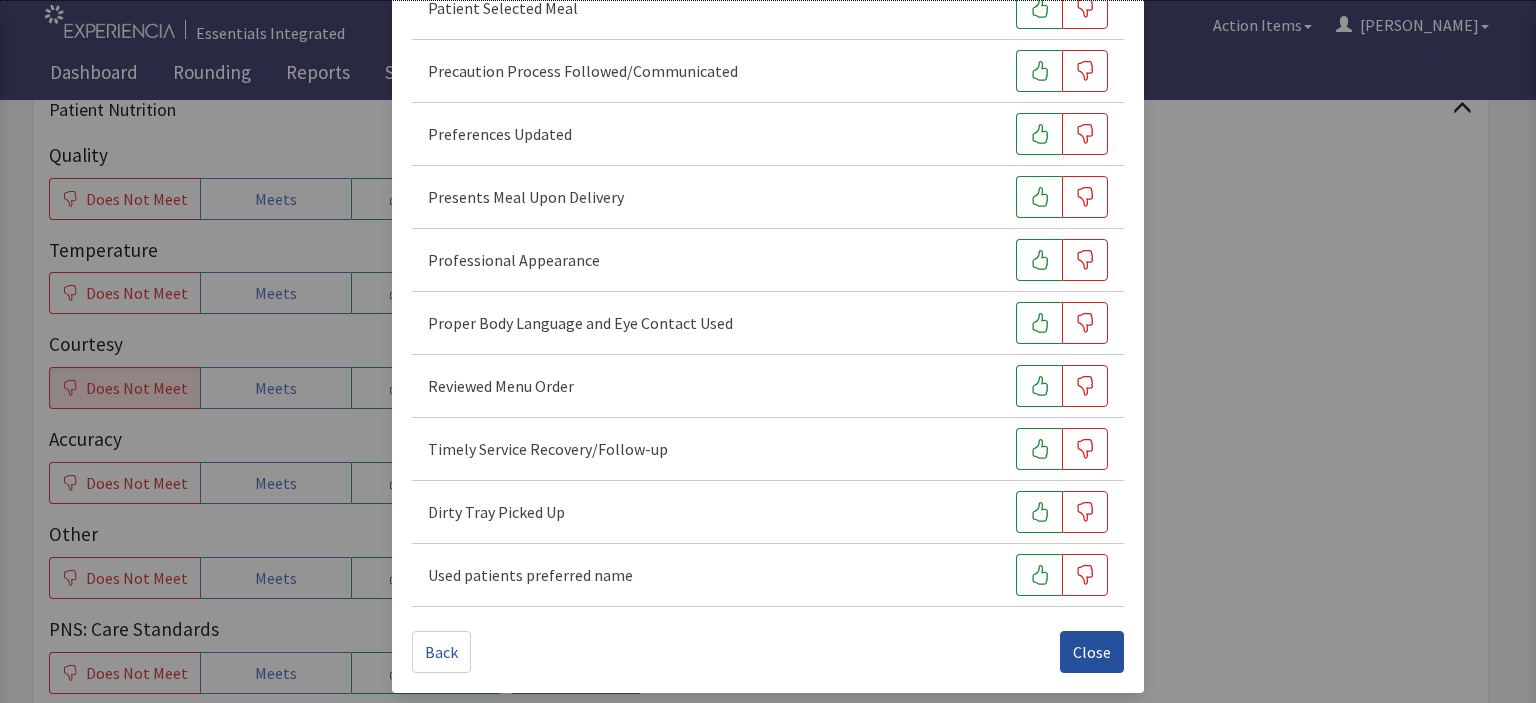 click on "Close" at bounding box center [1092, 652] 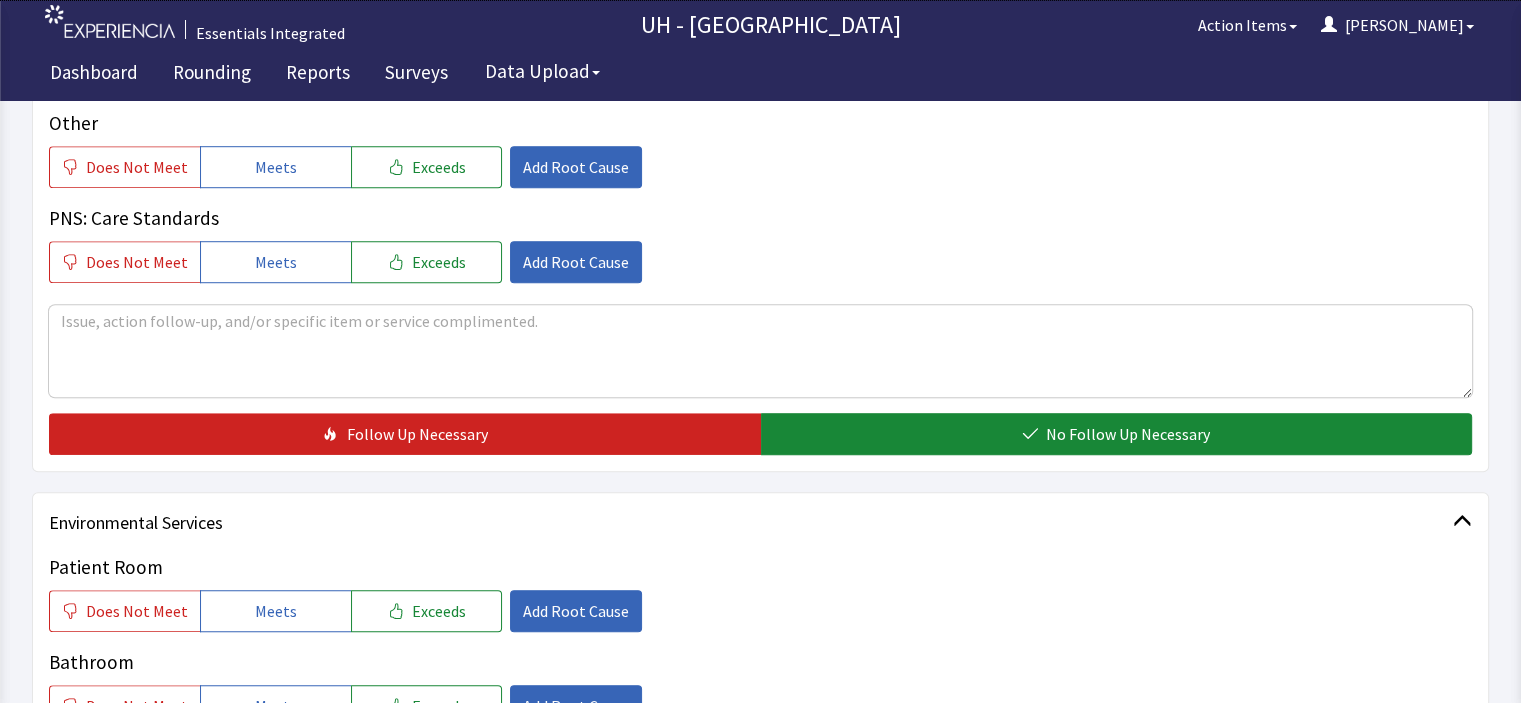 scroll, scrollTop: 1407, scrollLeft: 0, axis: vertical 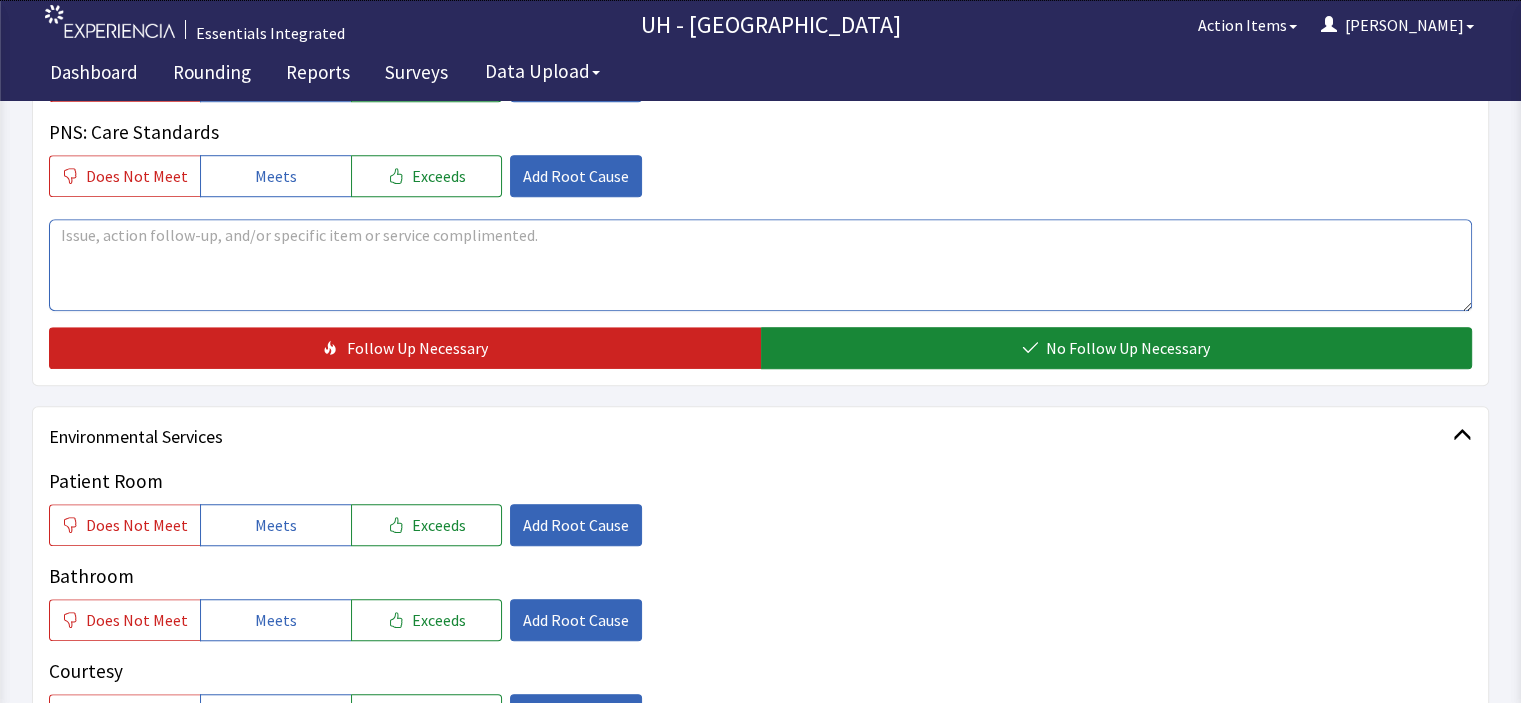 click at bounding box center (760, 265) 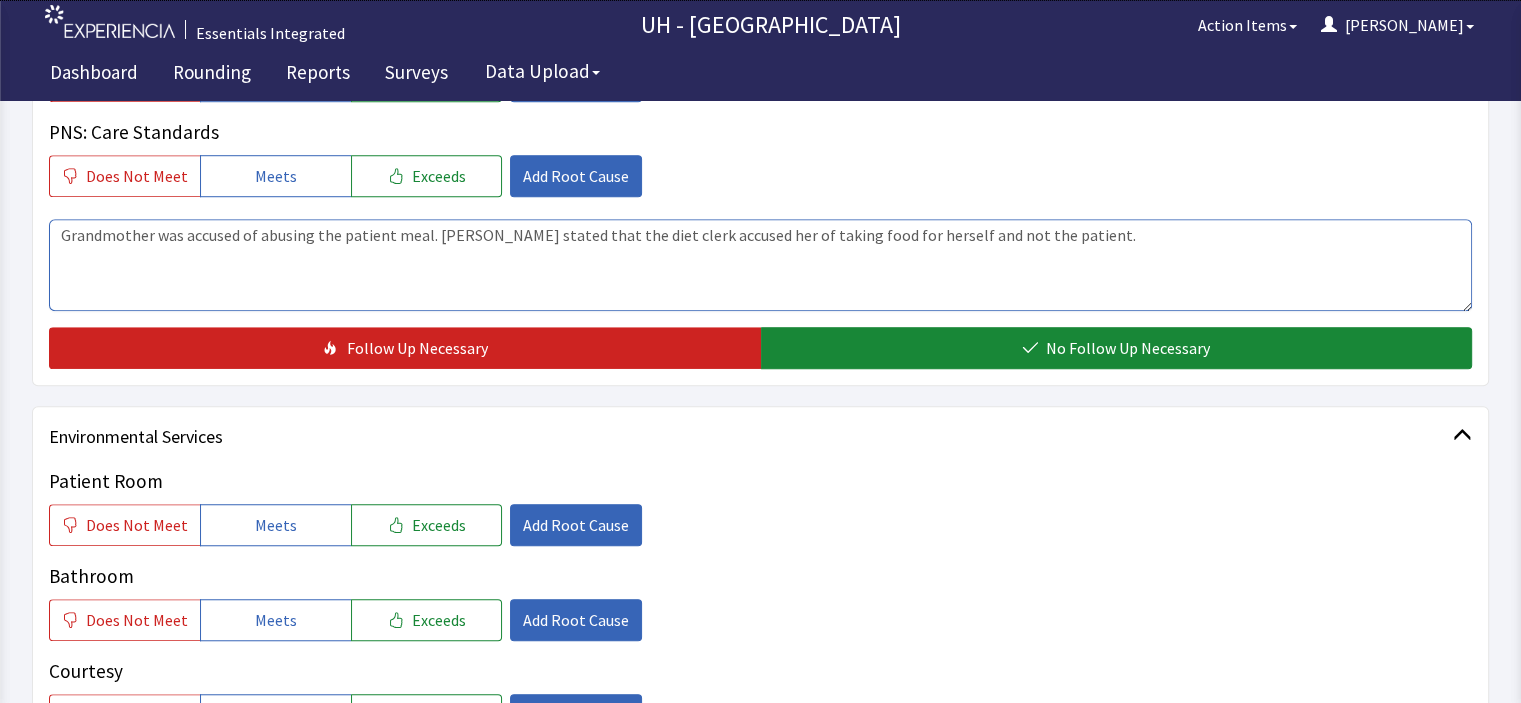 click on "Grandmother was accused of abusing the patient meal. Grandmother stated that the diet clerk accused her of taking food for herself and not the patient." at bounding box center [760, 265] 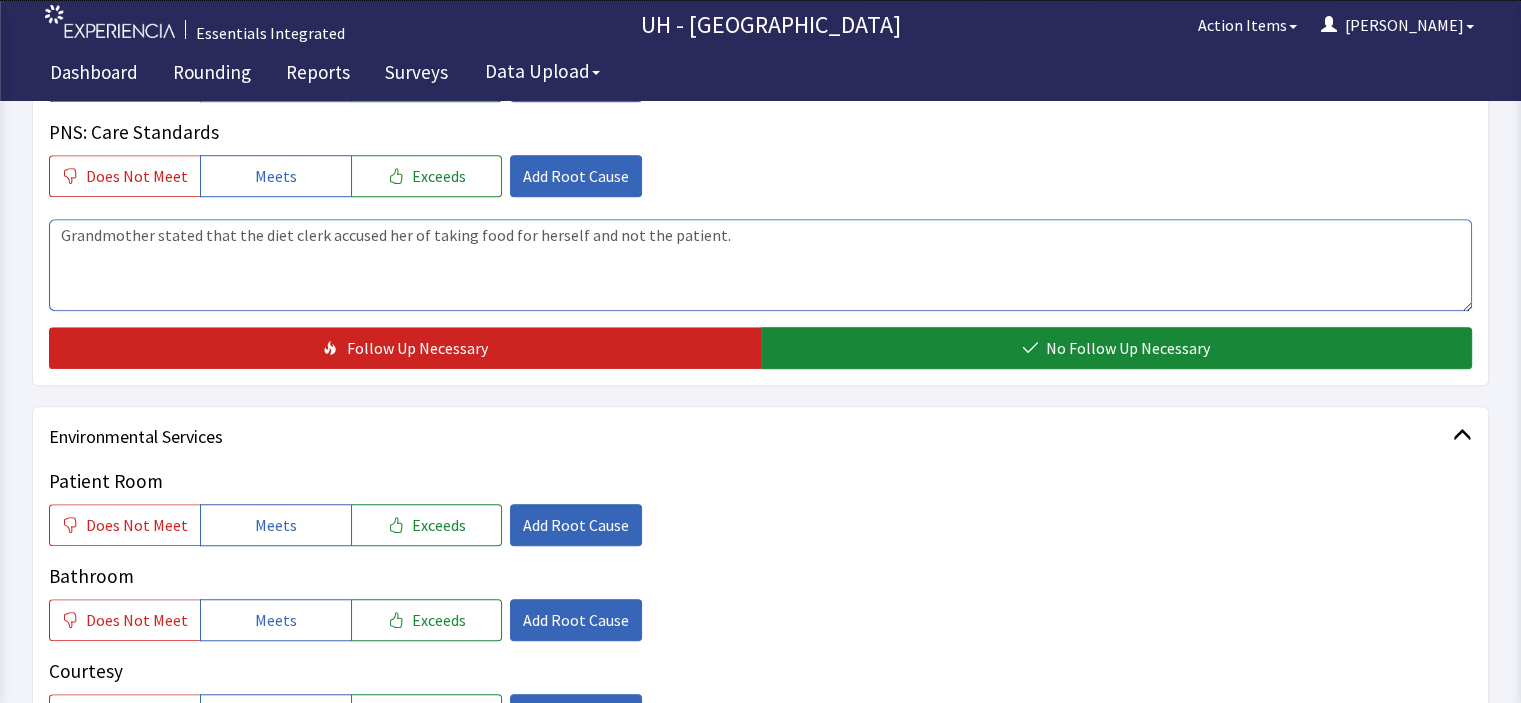 click on "Grandmother stated that the diet clerk accused her of taking food for herself and not the patient." at bounding box center [760, 265] 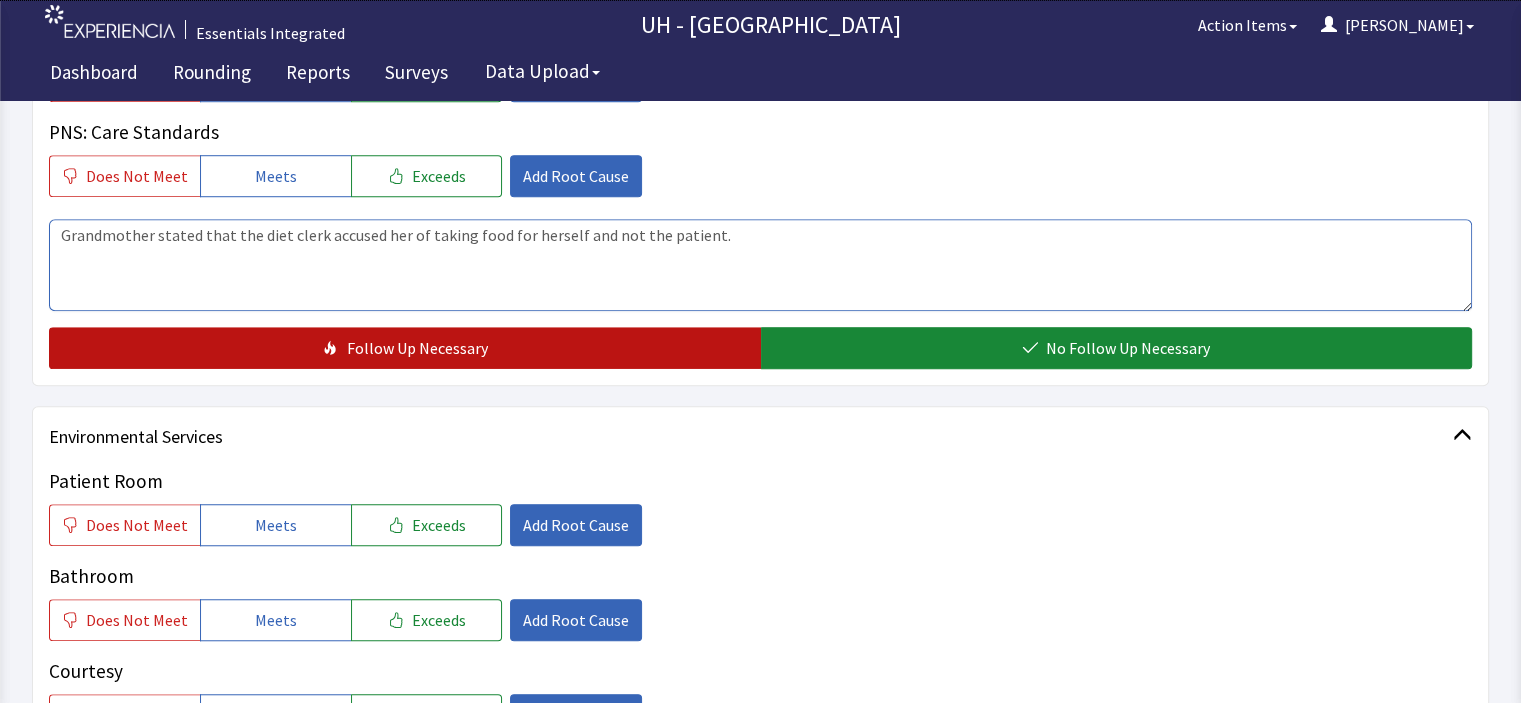 type on "Grandmother stated that the diet clerk accused her of taking food for herself and not the patient." 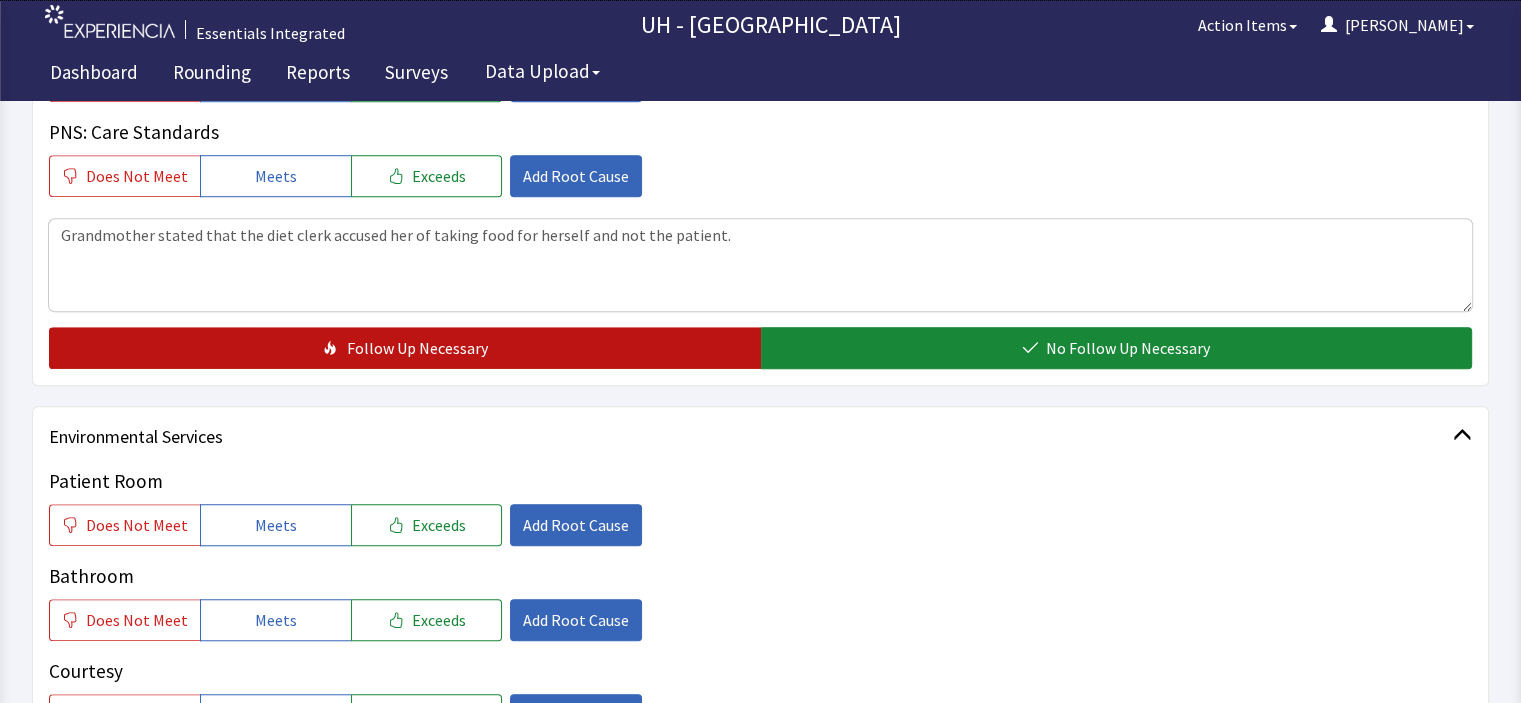 click on "Follow Up Necessary" 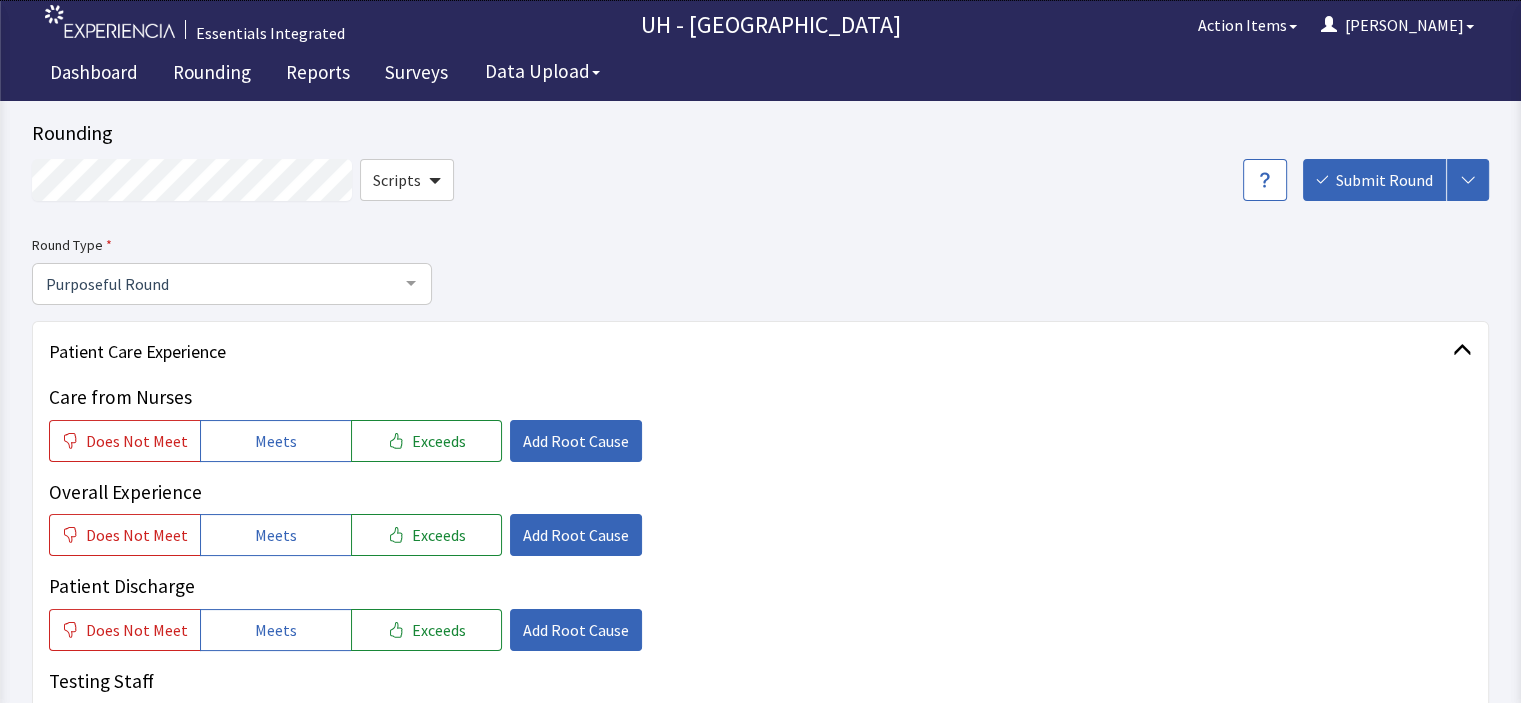 scroll, scrollTop: 0, scrollLeft: 0, axis: both 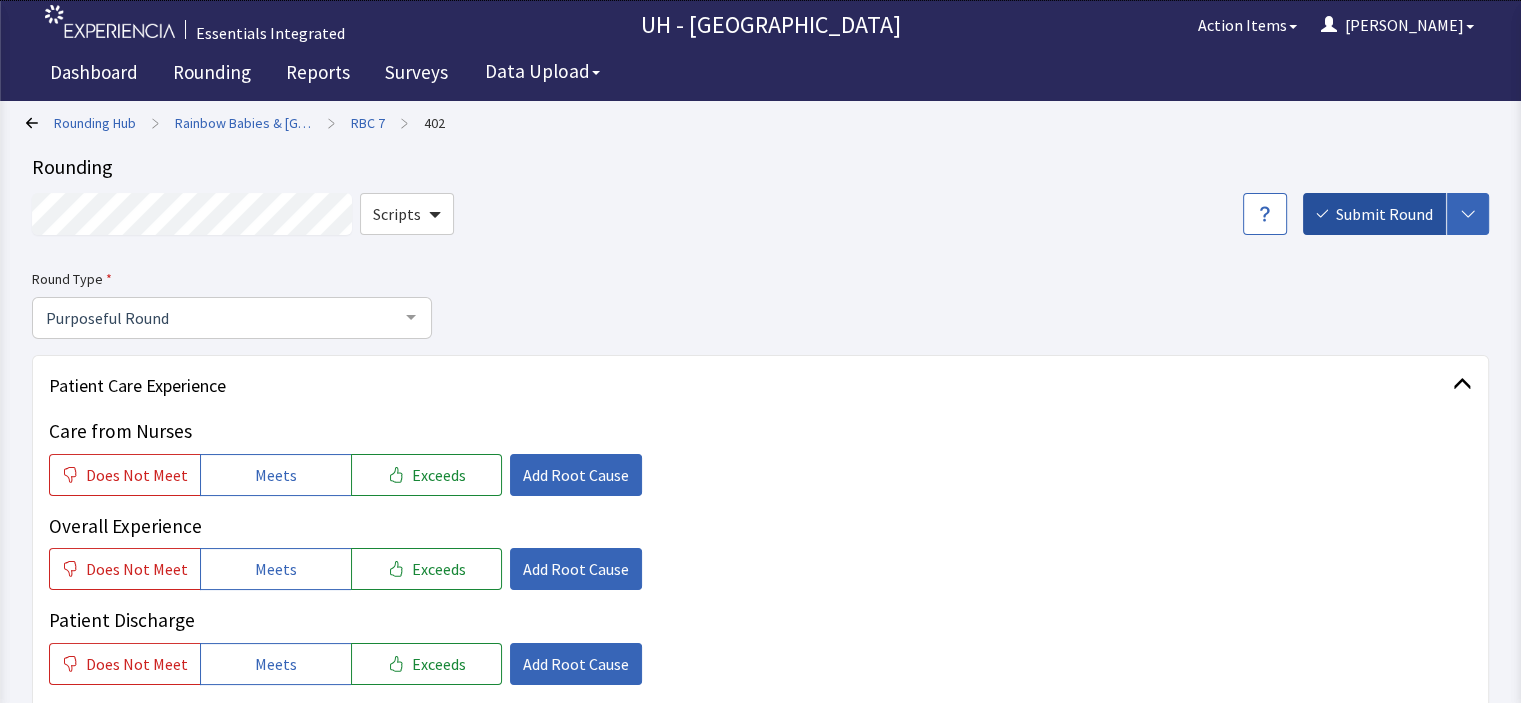 click on "Submit Round" at bounding box center [1384, 214] 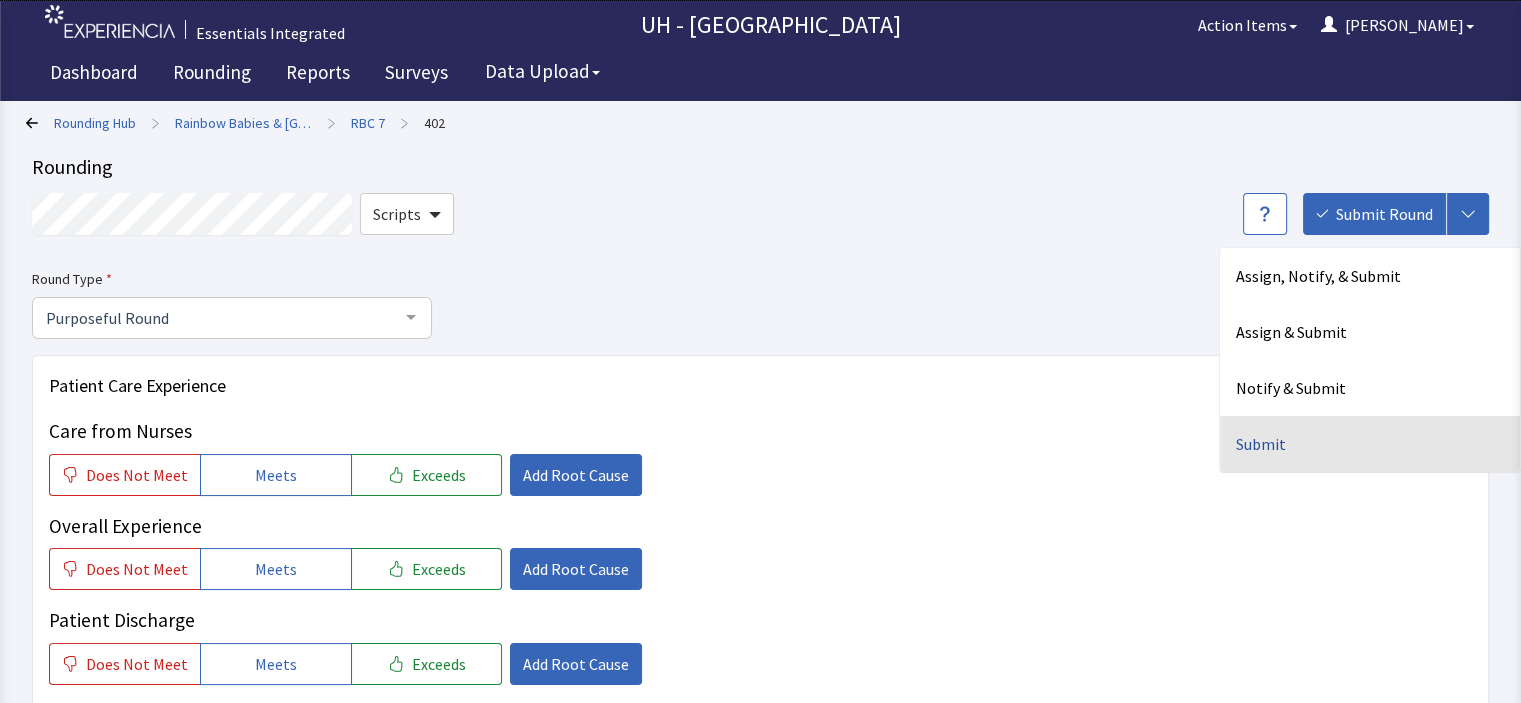 click on "Submit" 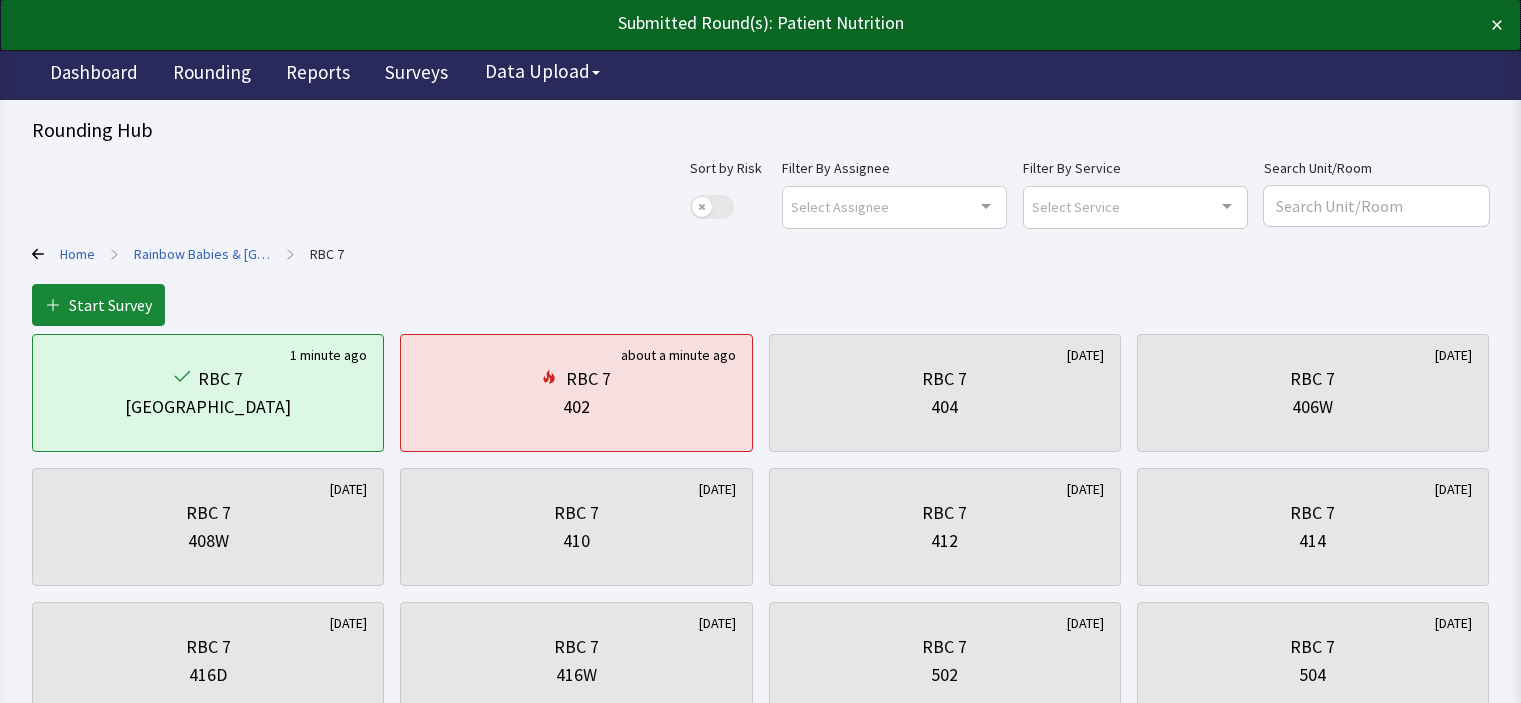 scroll, scrollTop: 0, scrollLeft: 0, axis: both 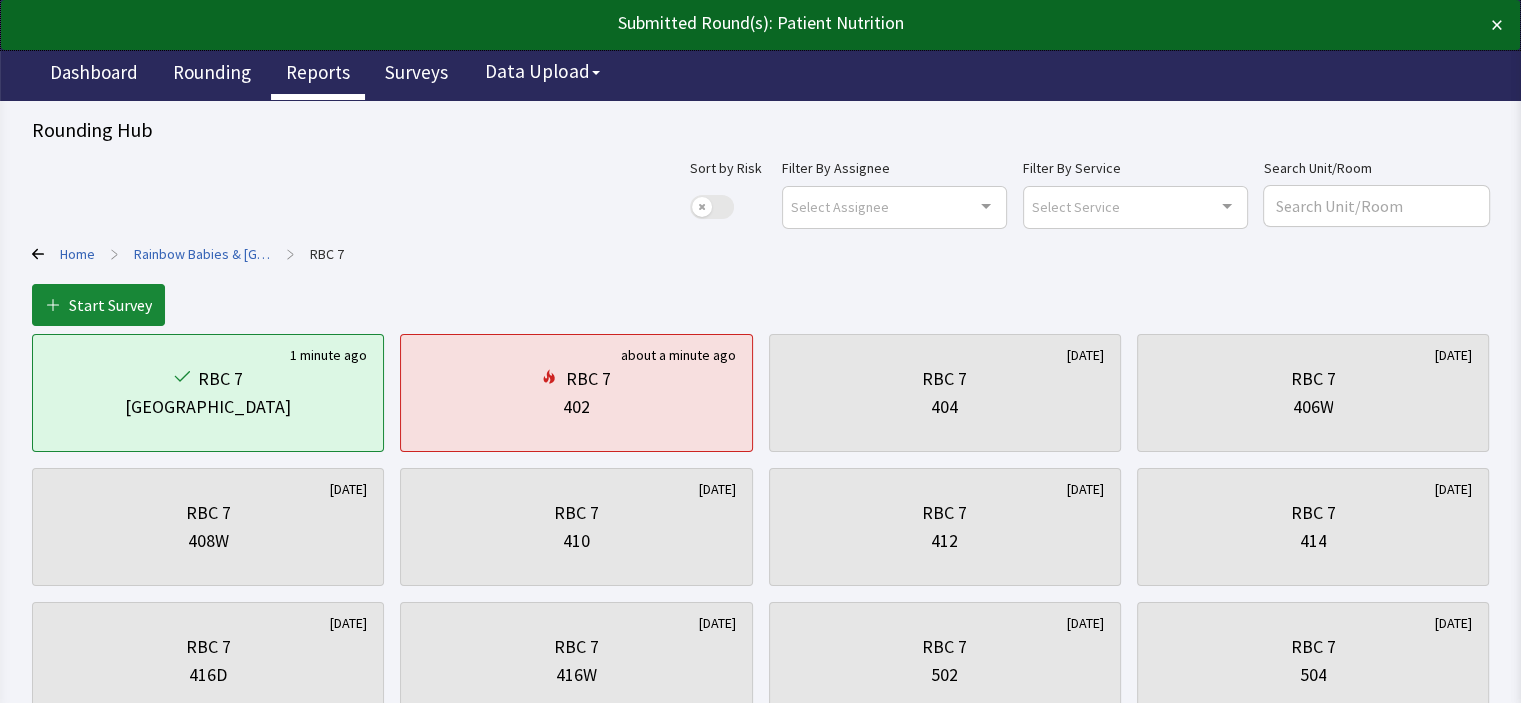 click on "Reports" at bounding box center [318, 75] 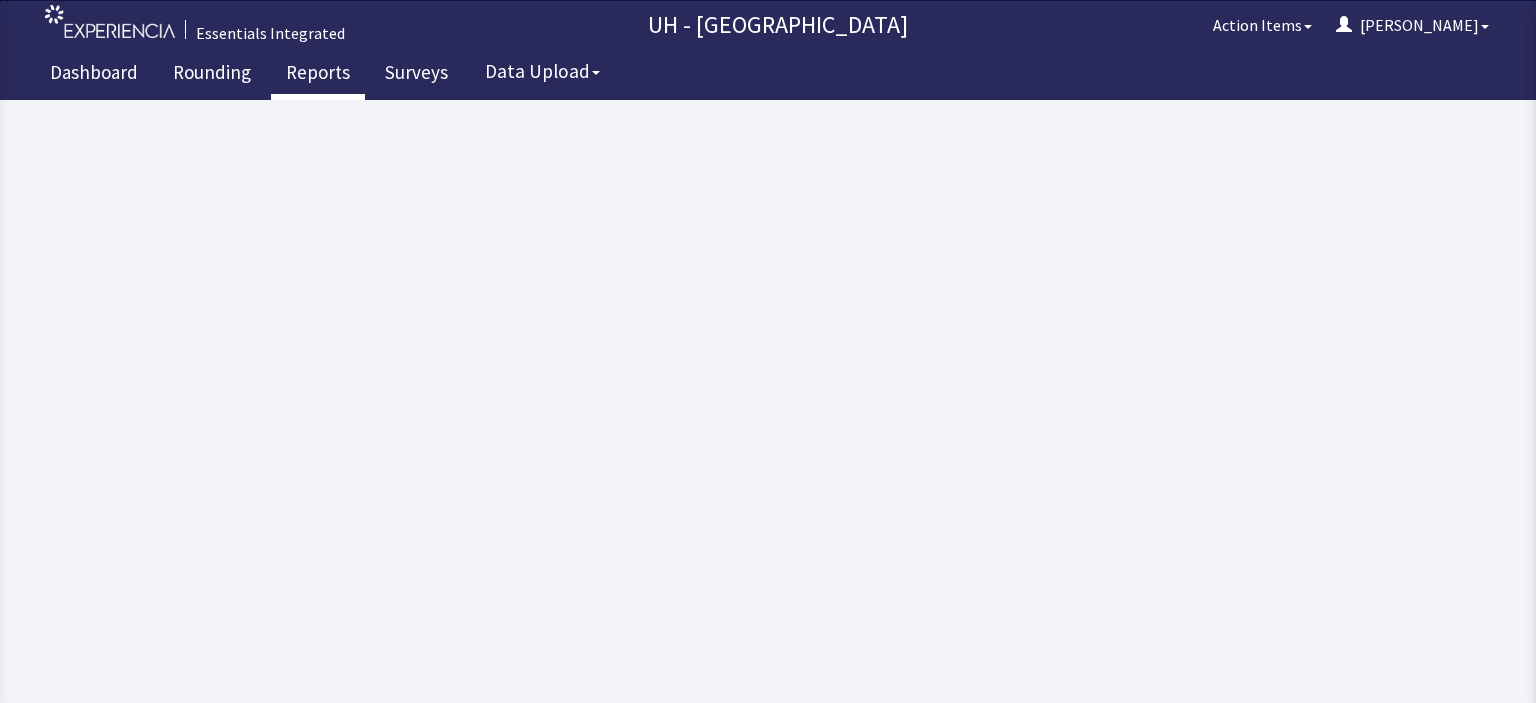 scroll, scrollTop: 0, scrollLeft: 0, axis: both 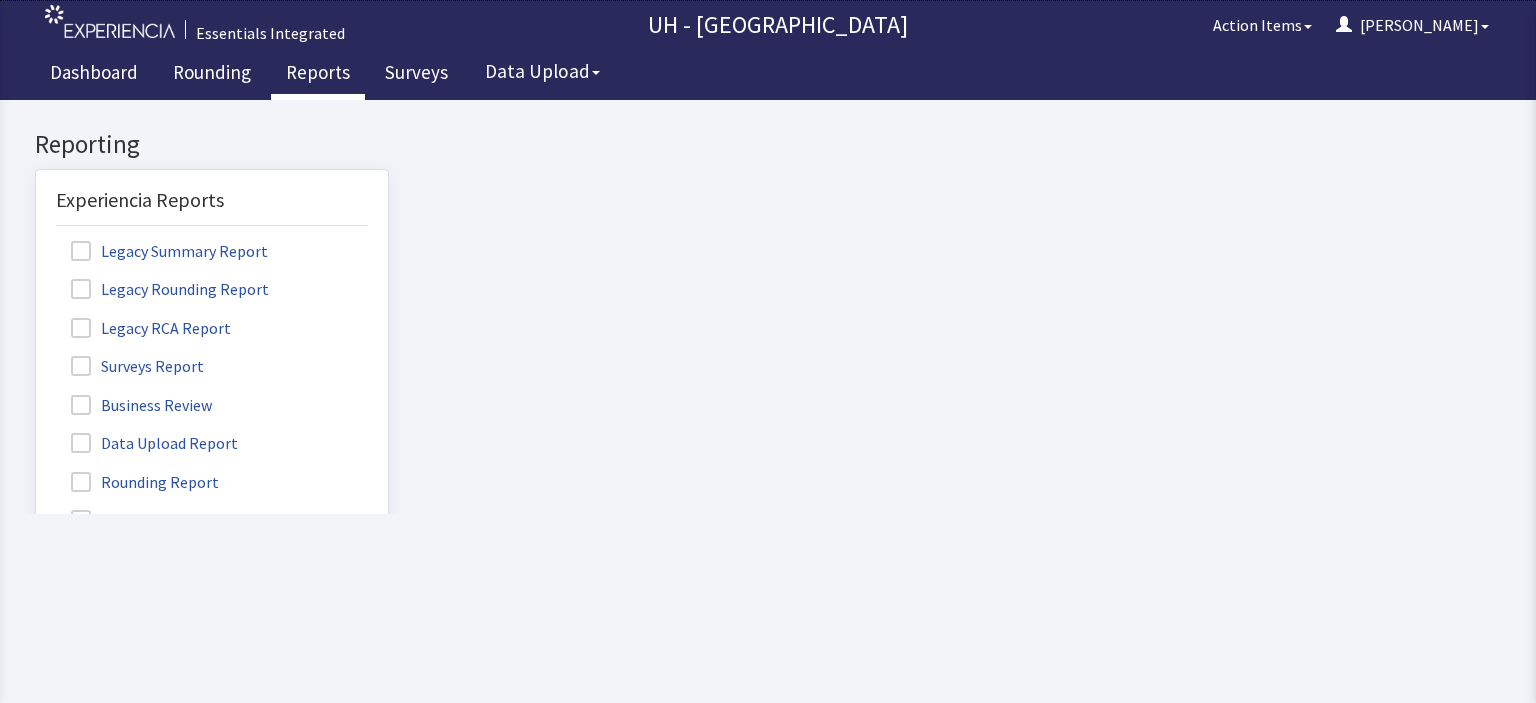 click on "Rounding Report" at bounding box center (147, 481) 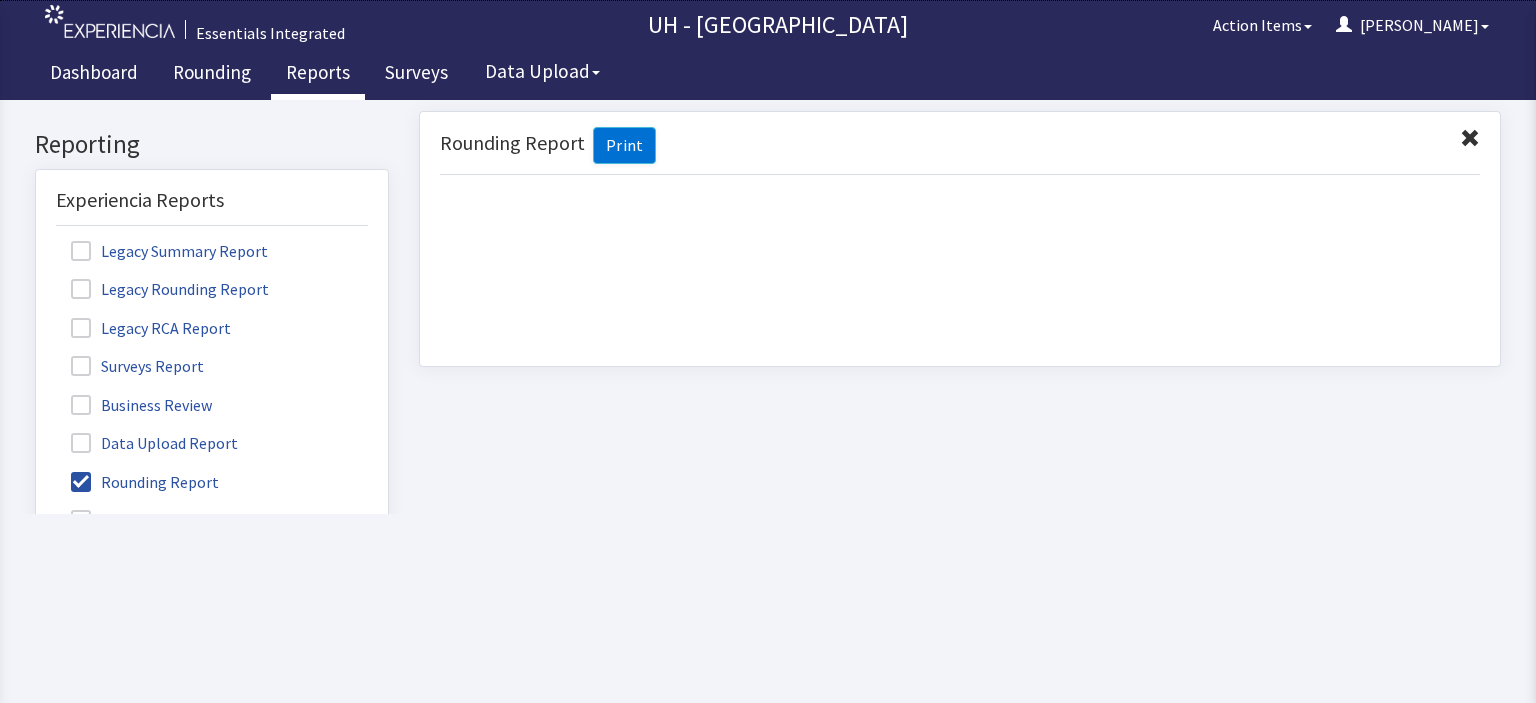 scroll, scrollTop: 0, scrollLeft: 0, axis: both 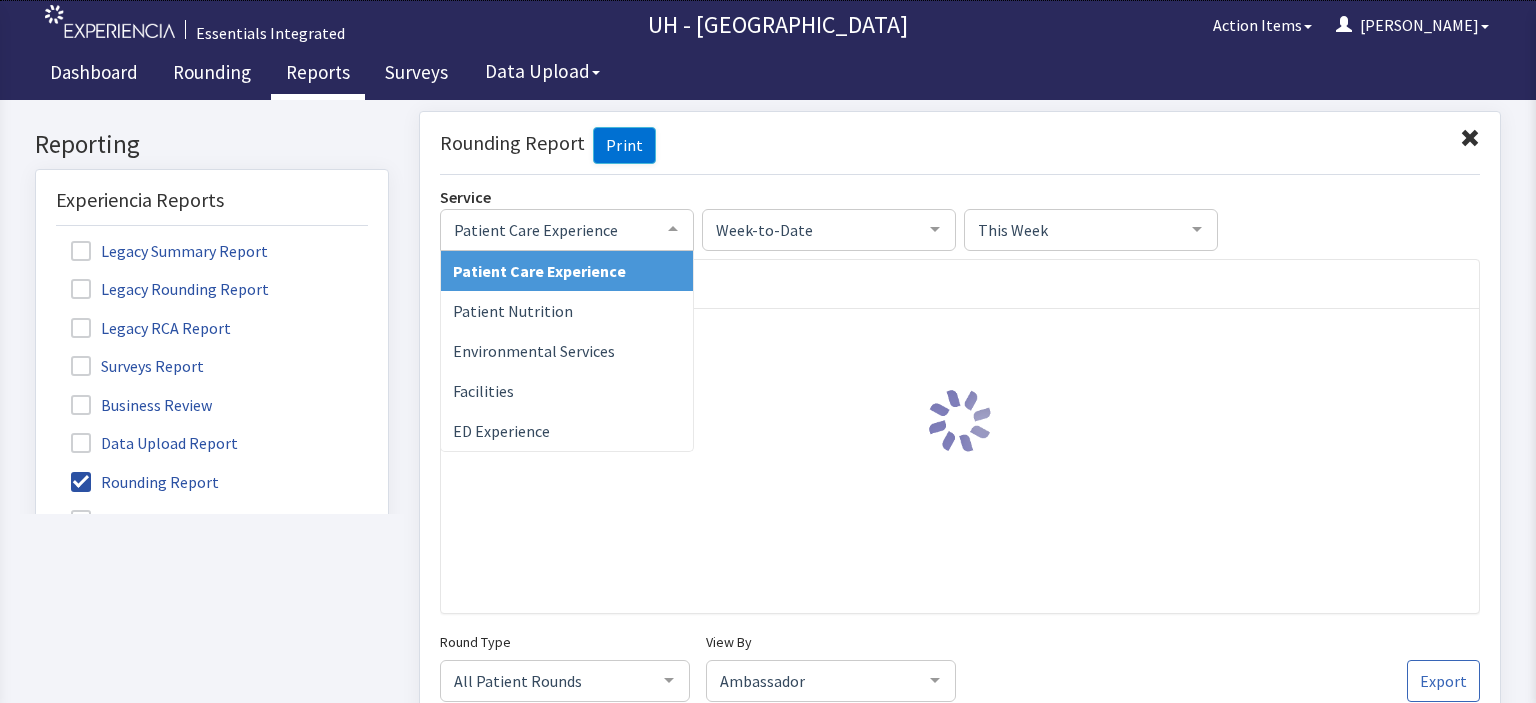 click 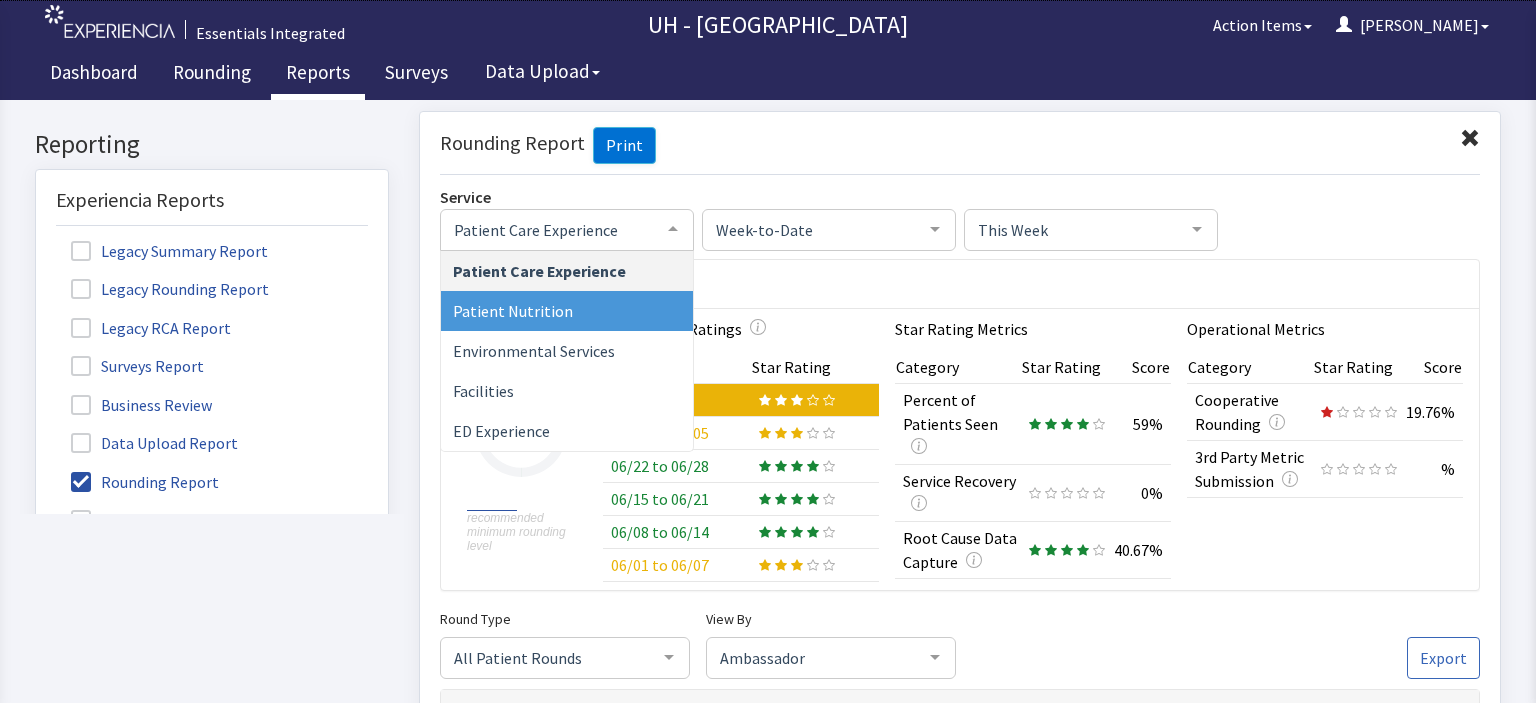 click on "Patient Nutrition" at bounding box center [567, 310] 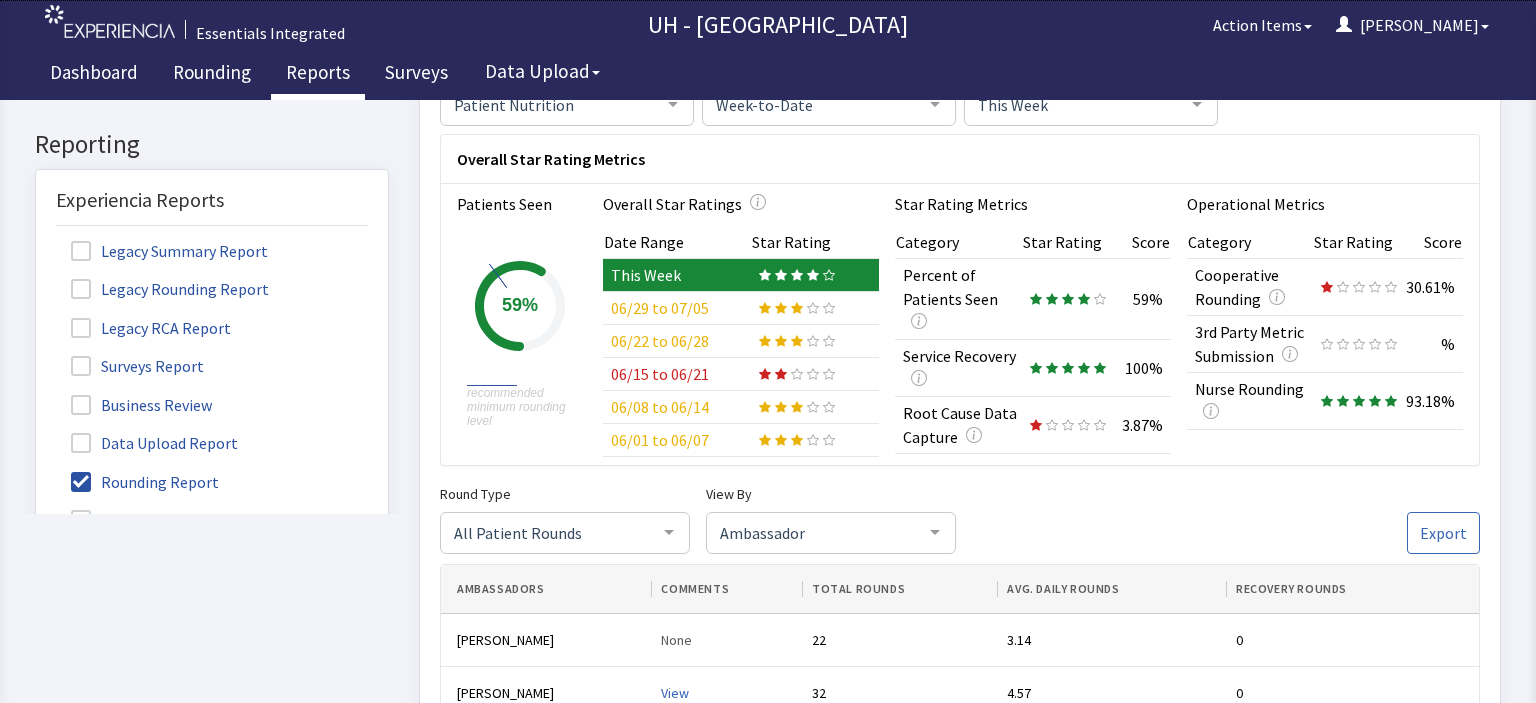 scroll, scrollTop: 0, scrollLeft: 0, axis: both 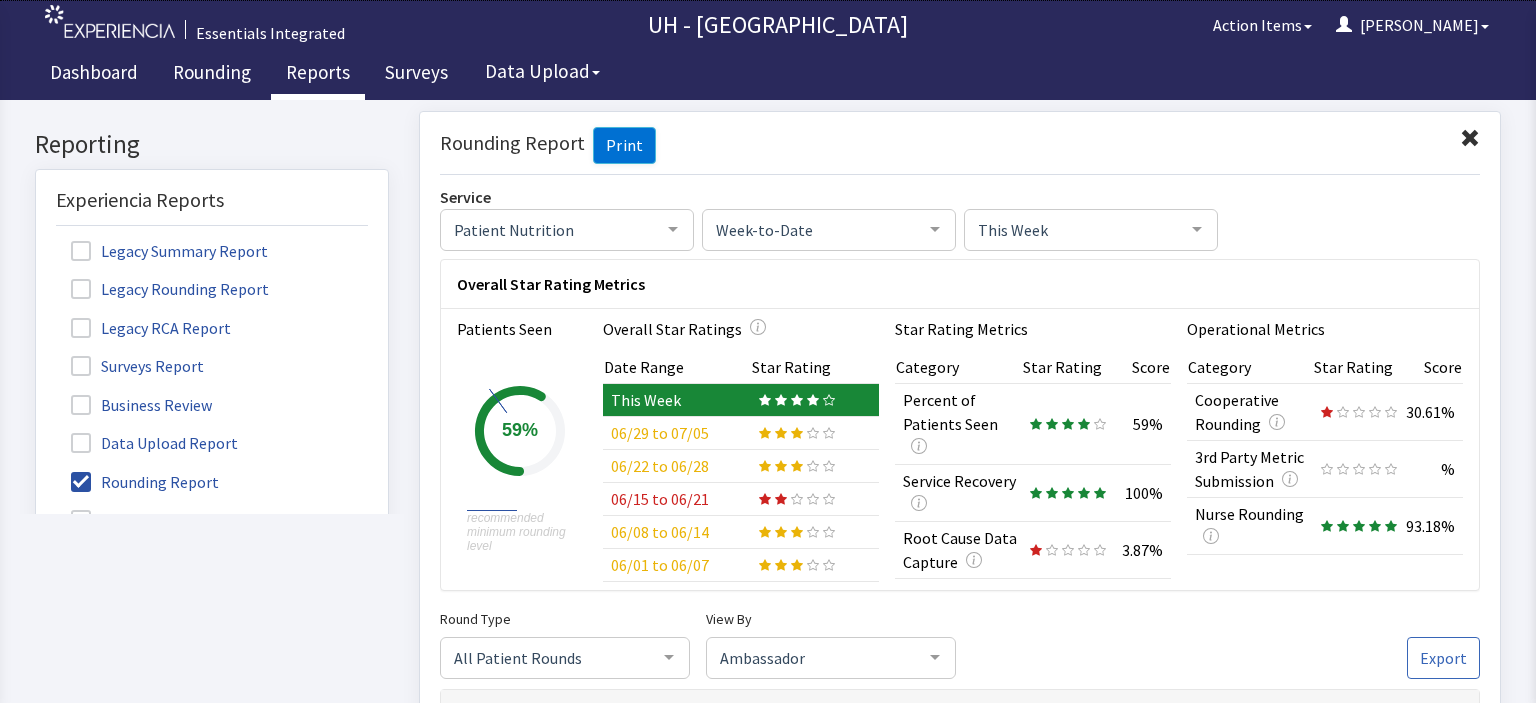 drag, startPoint x: 1525, startPoint y: 159, endPoint x: 1013, endPoint y: 199, distance: 513.5601 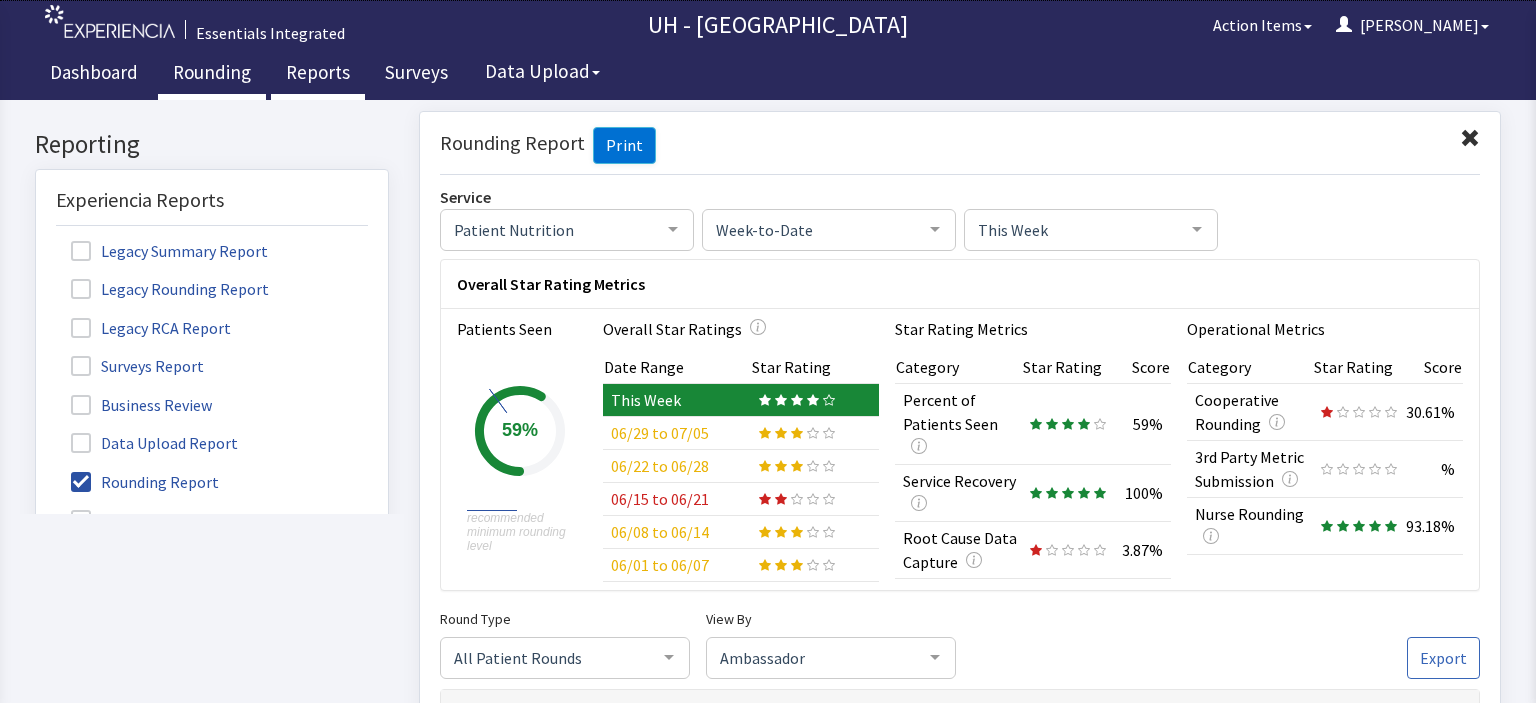 click on "Rounding" at bounding box center [212, 75] 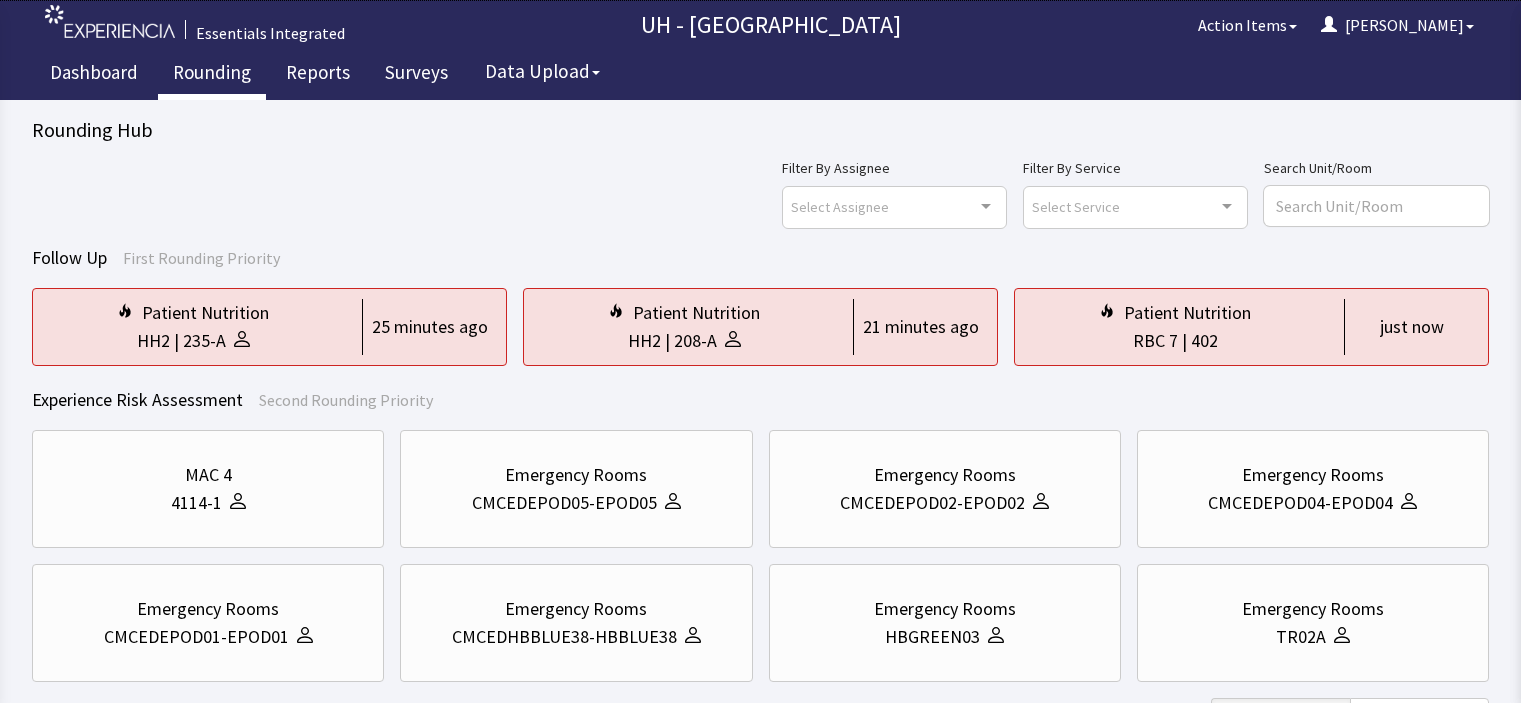 scroll, scrollTop: 0, scrollLeft: 0, axis: both 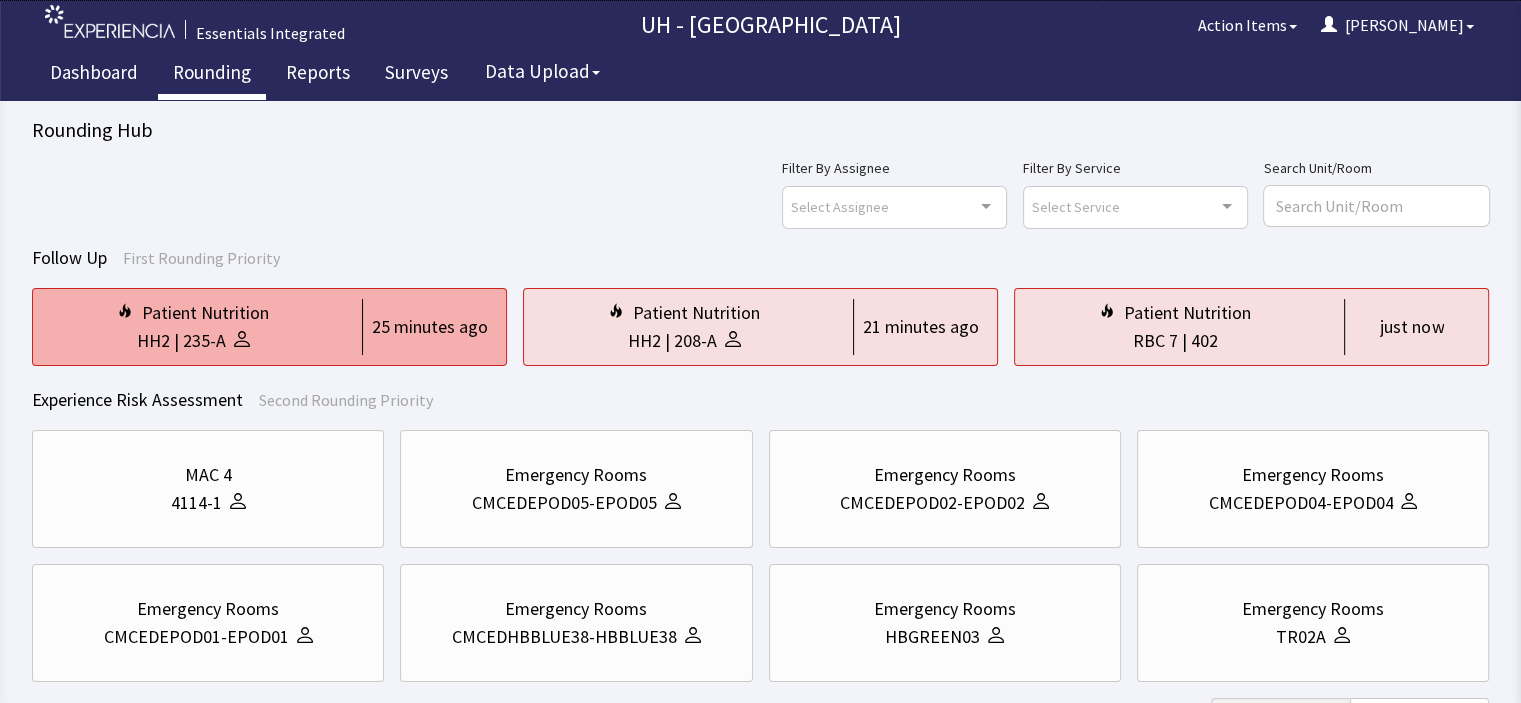 click on "HH2 | 235-A" at bounding box center [193, 341] 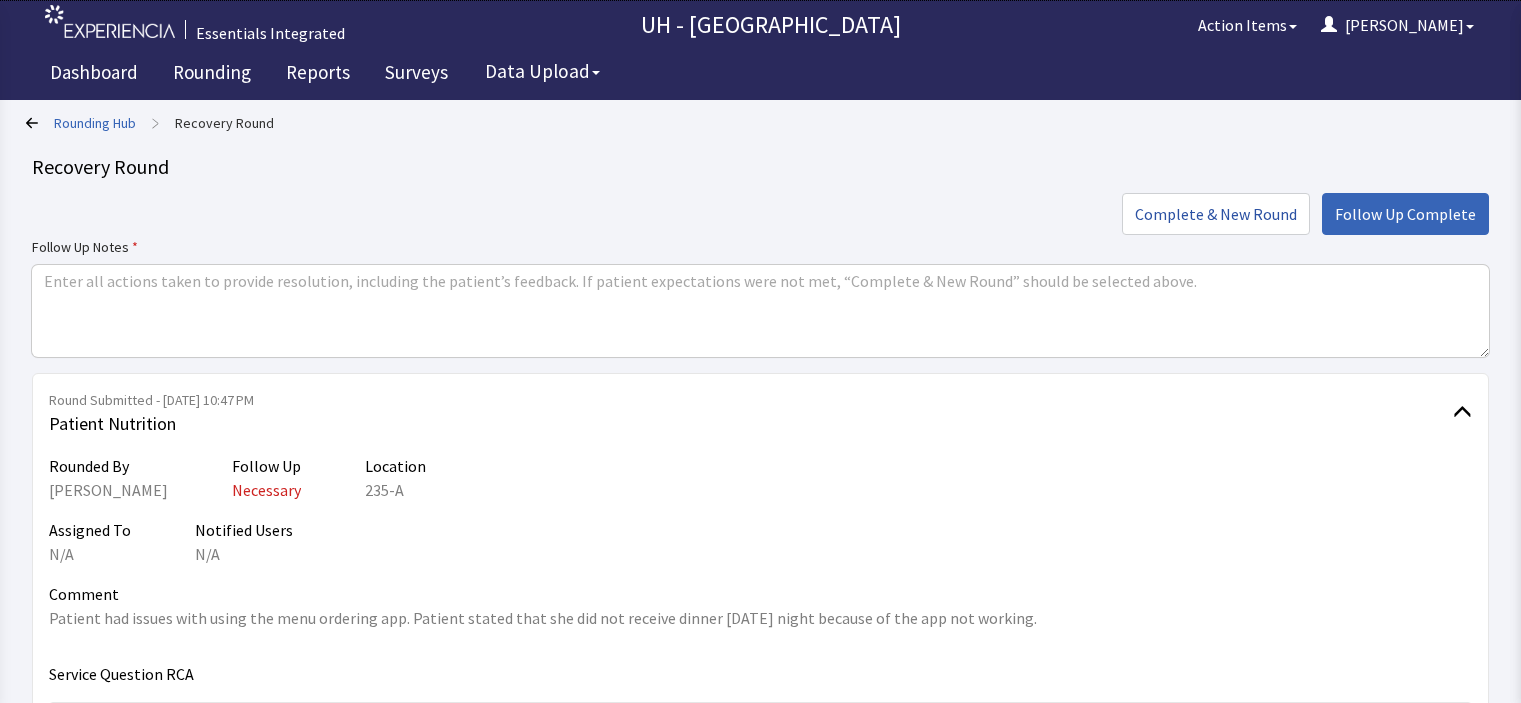 scroll, scrollTop: 0, scrollLeft: 0, axis: both 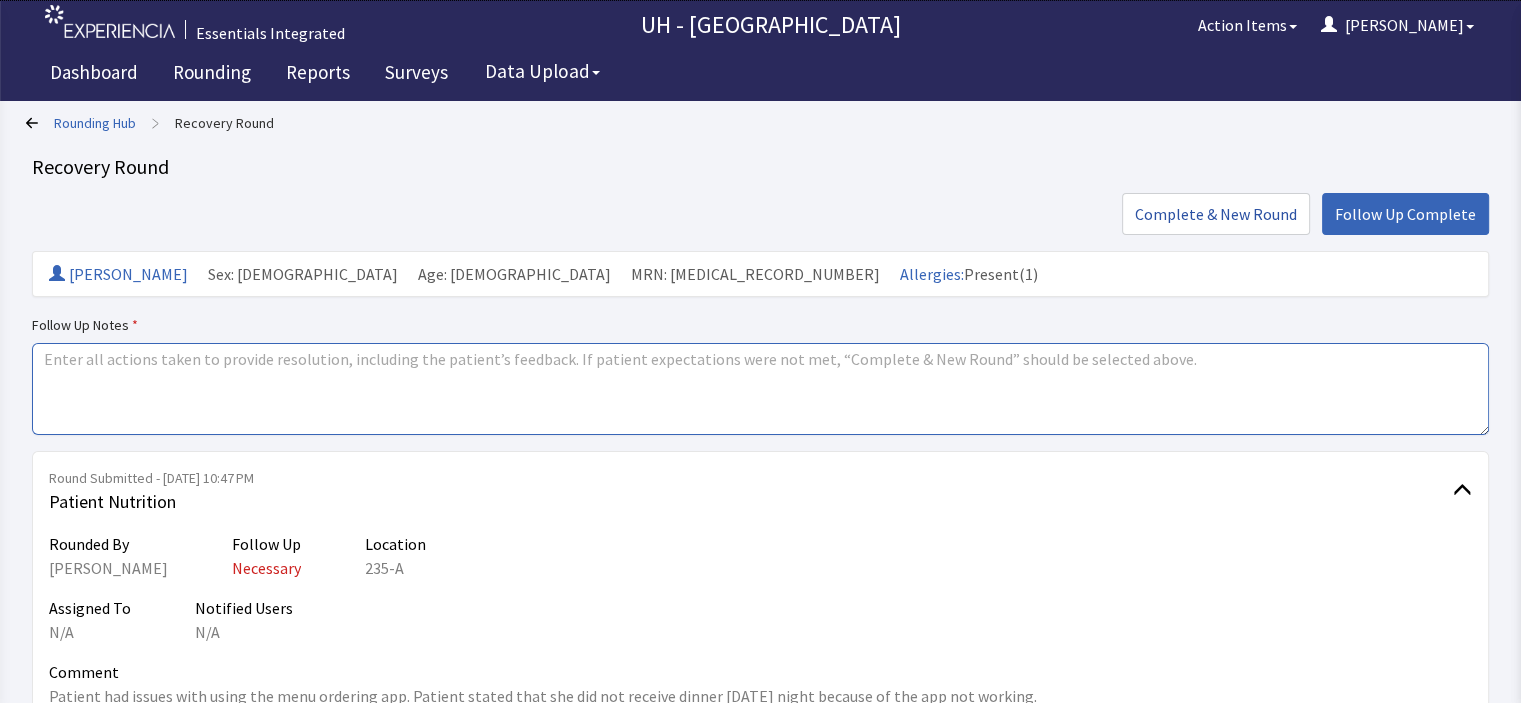click at bounding box center [760, 389] 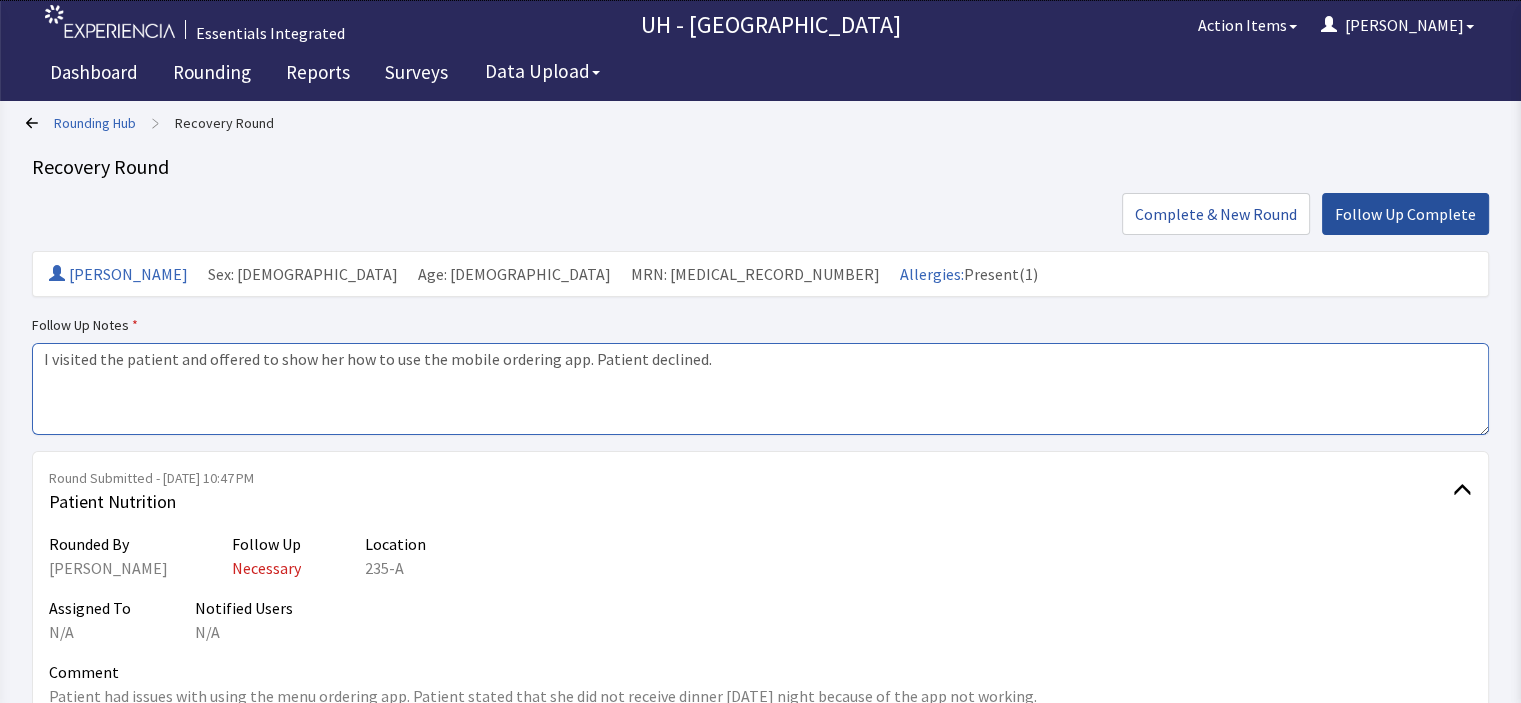 type on "I visited the patient and offered to show her how to use the mobile ordering app. Patient declined." 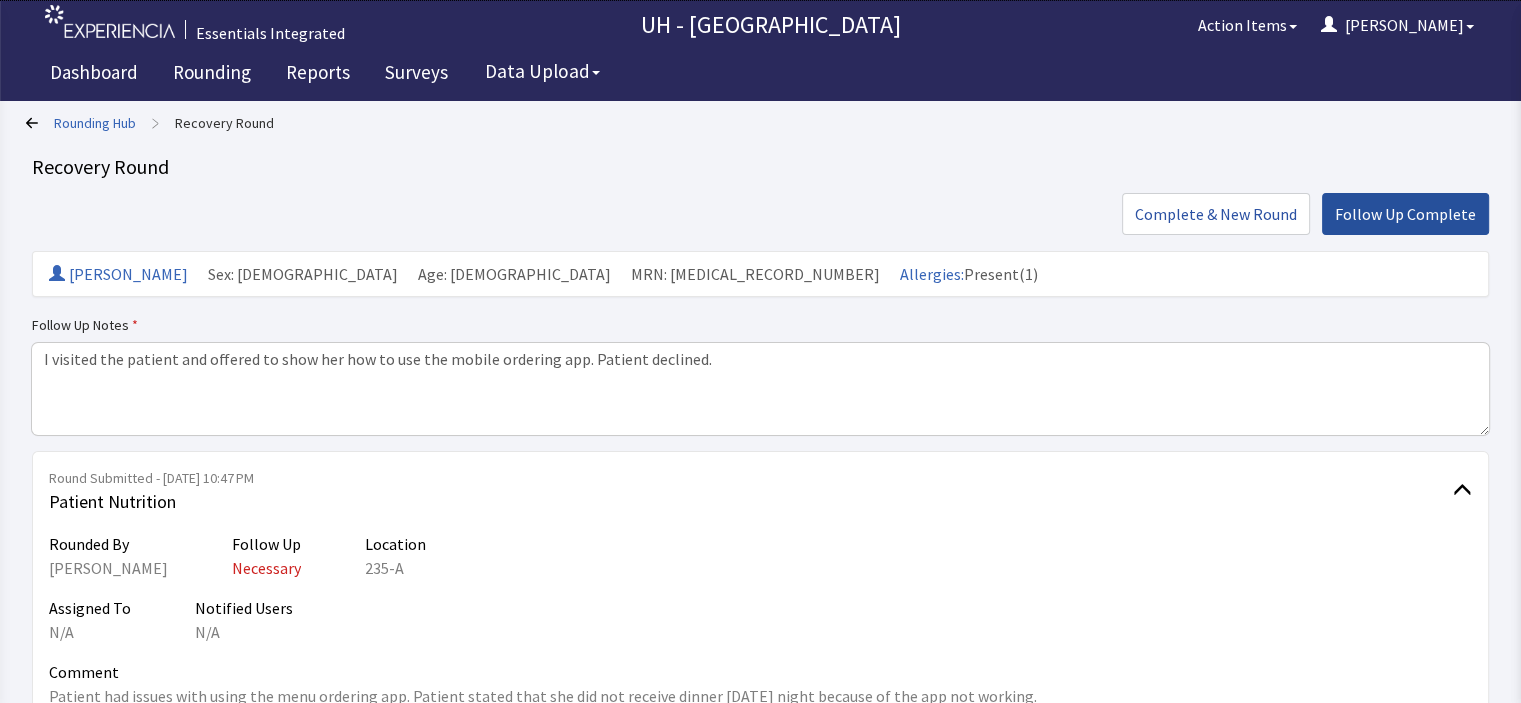 click on "Follow Up Complete" at bounding box center (1405, 214) 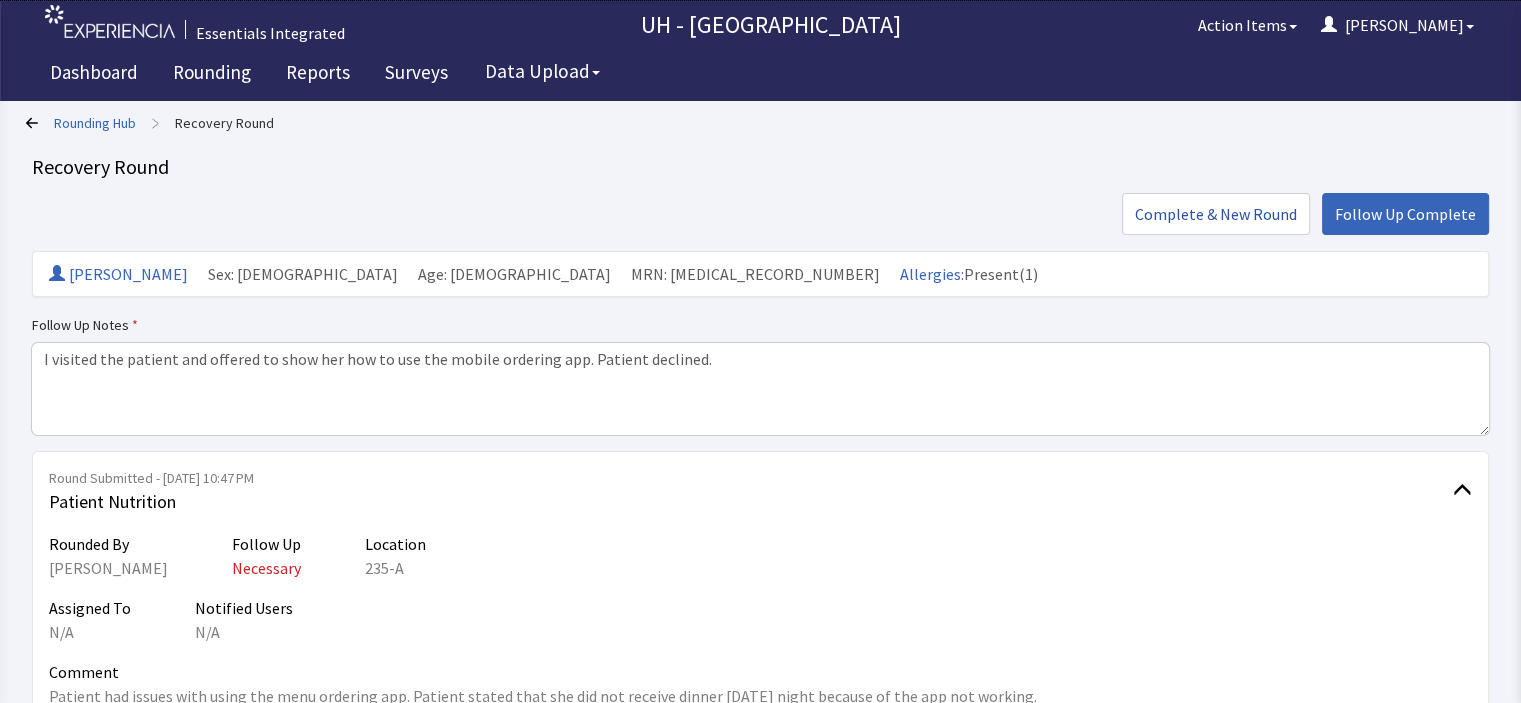 scroll, scrollTop: 127, scrollLeft: 0, axis: vertical 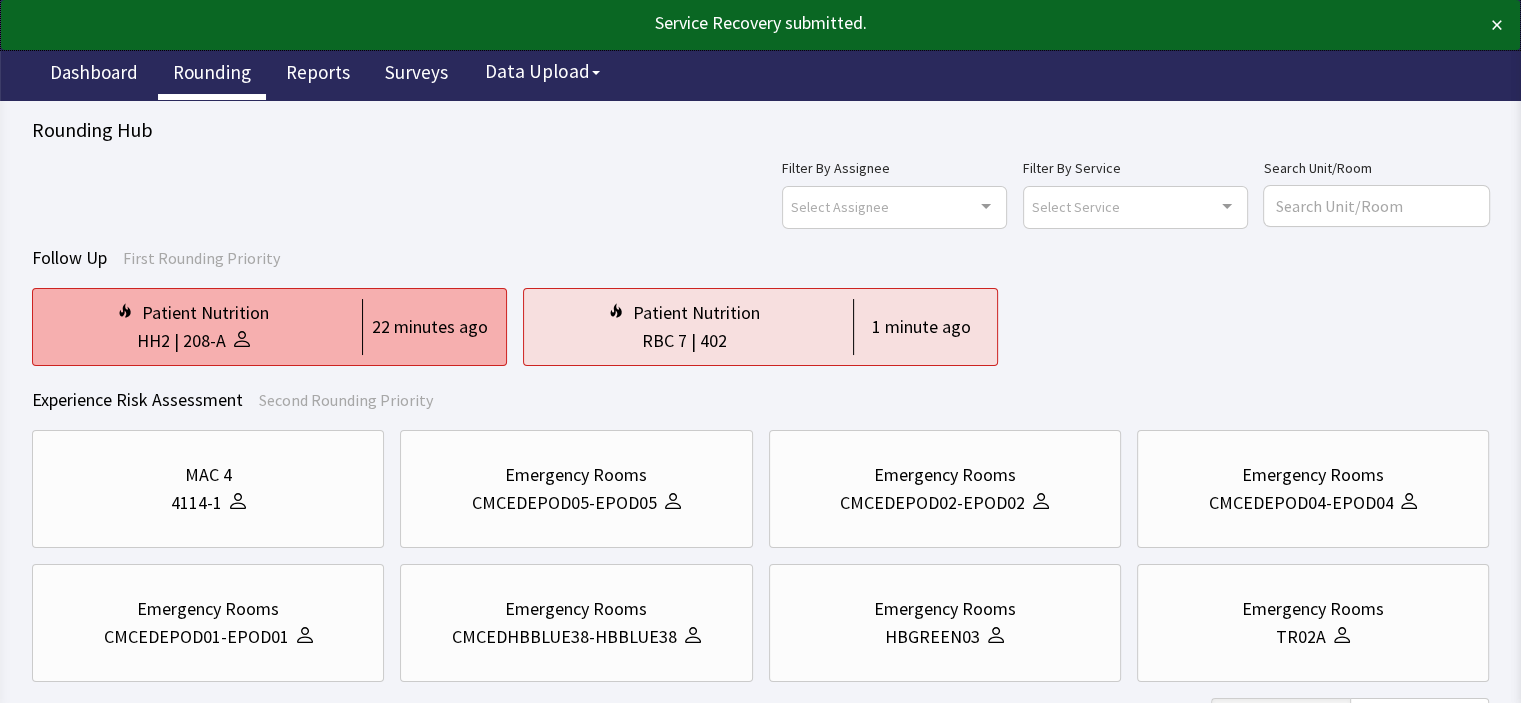click on "22 minutes ago" at bounding box center [426, 327] 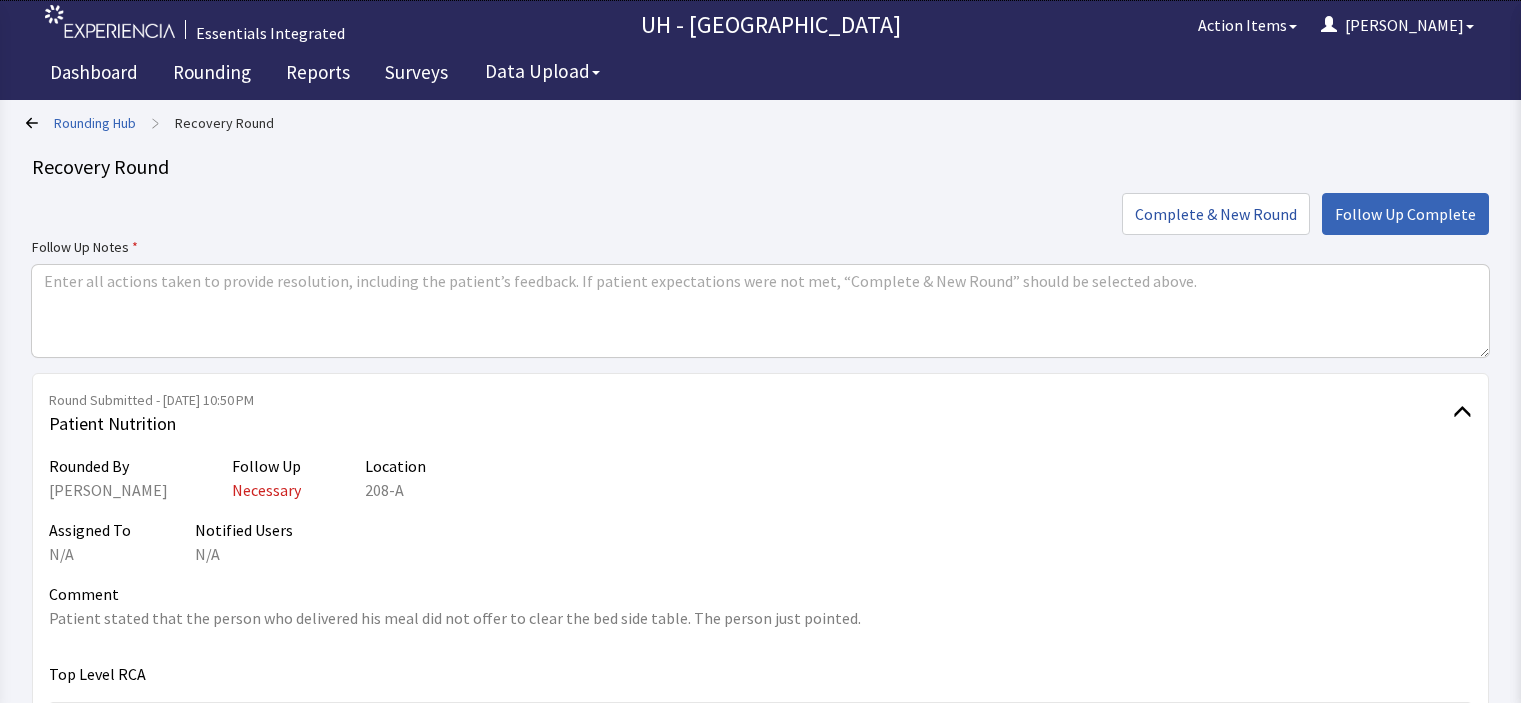 scroll, scrollTop: 0, scrollLeft: 0, axis: both 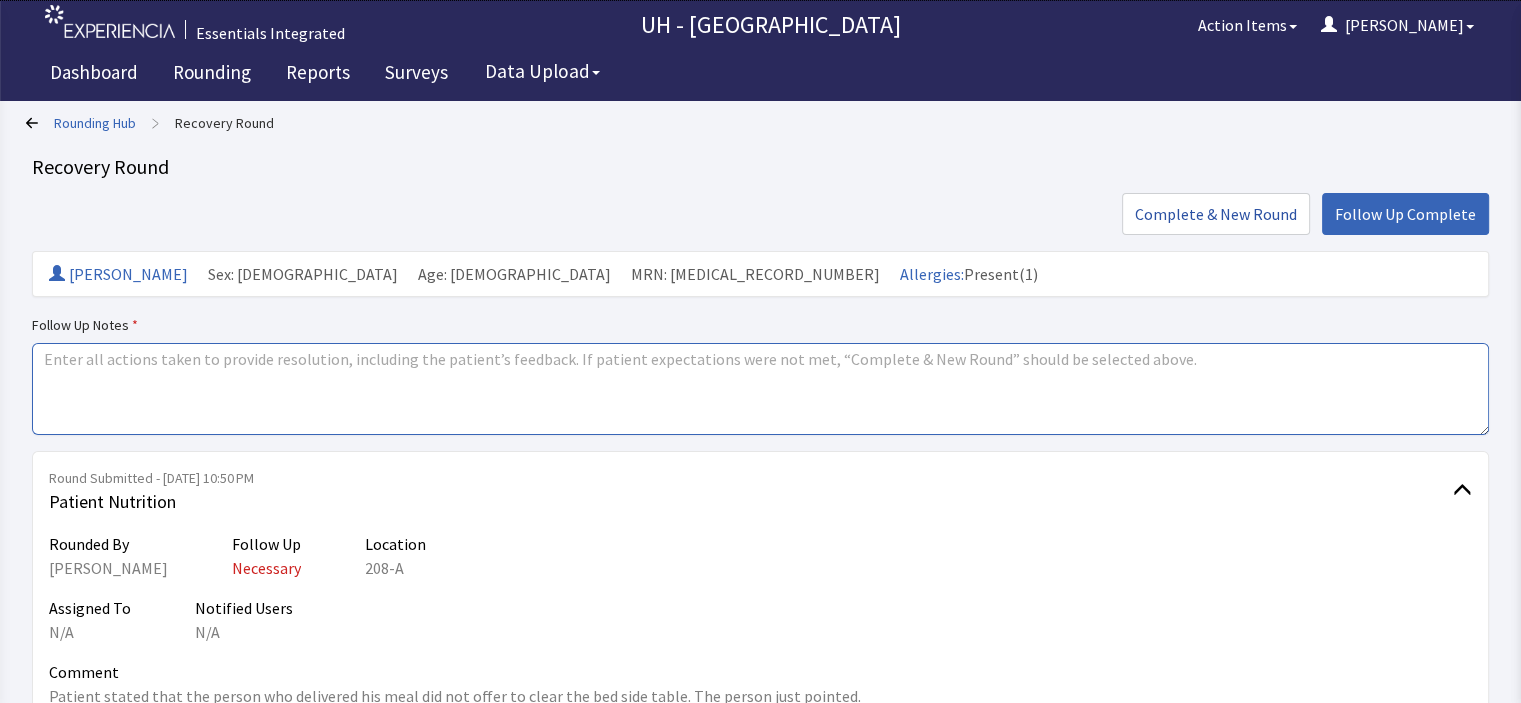 click at bounding box center (760, 389) 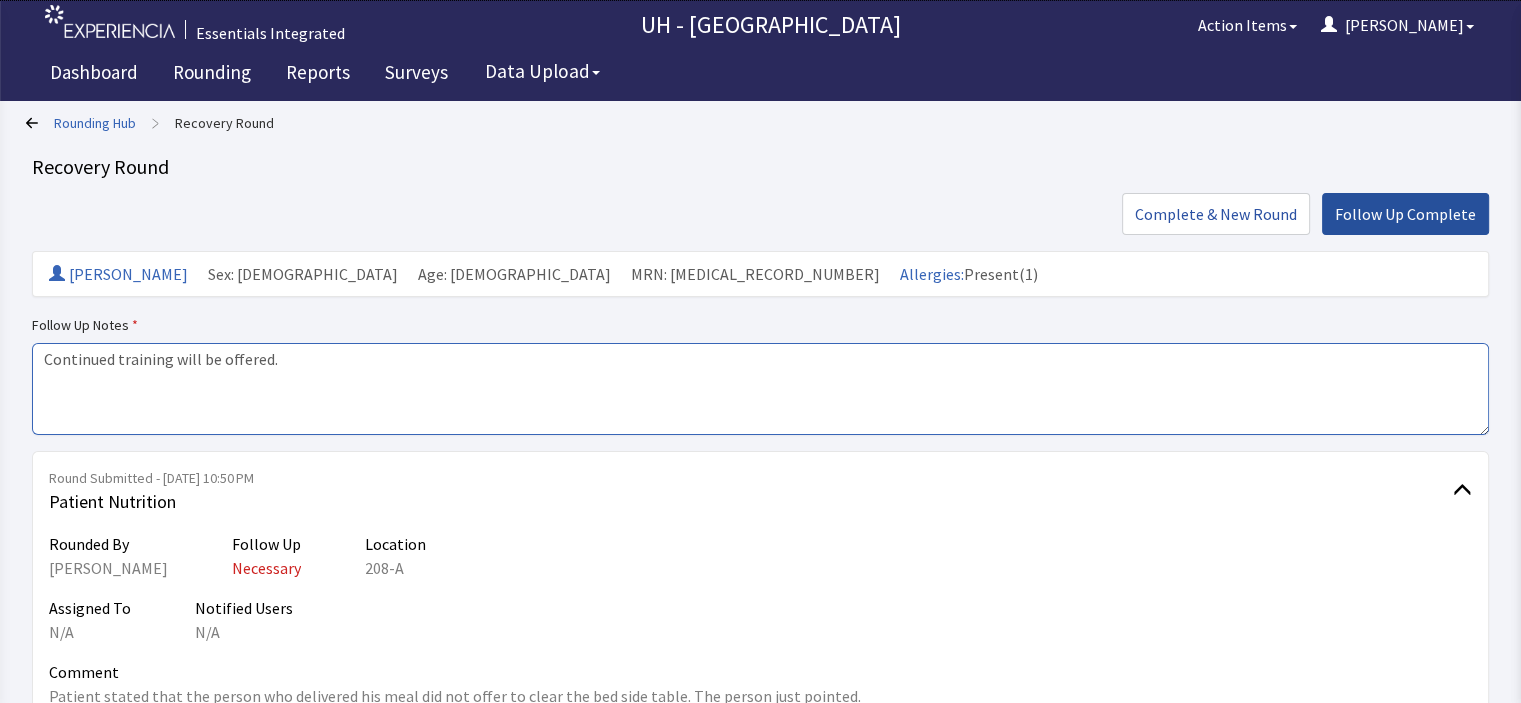 type on "Continued training will be offered." 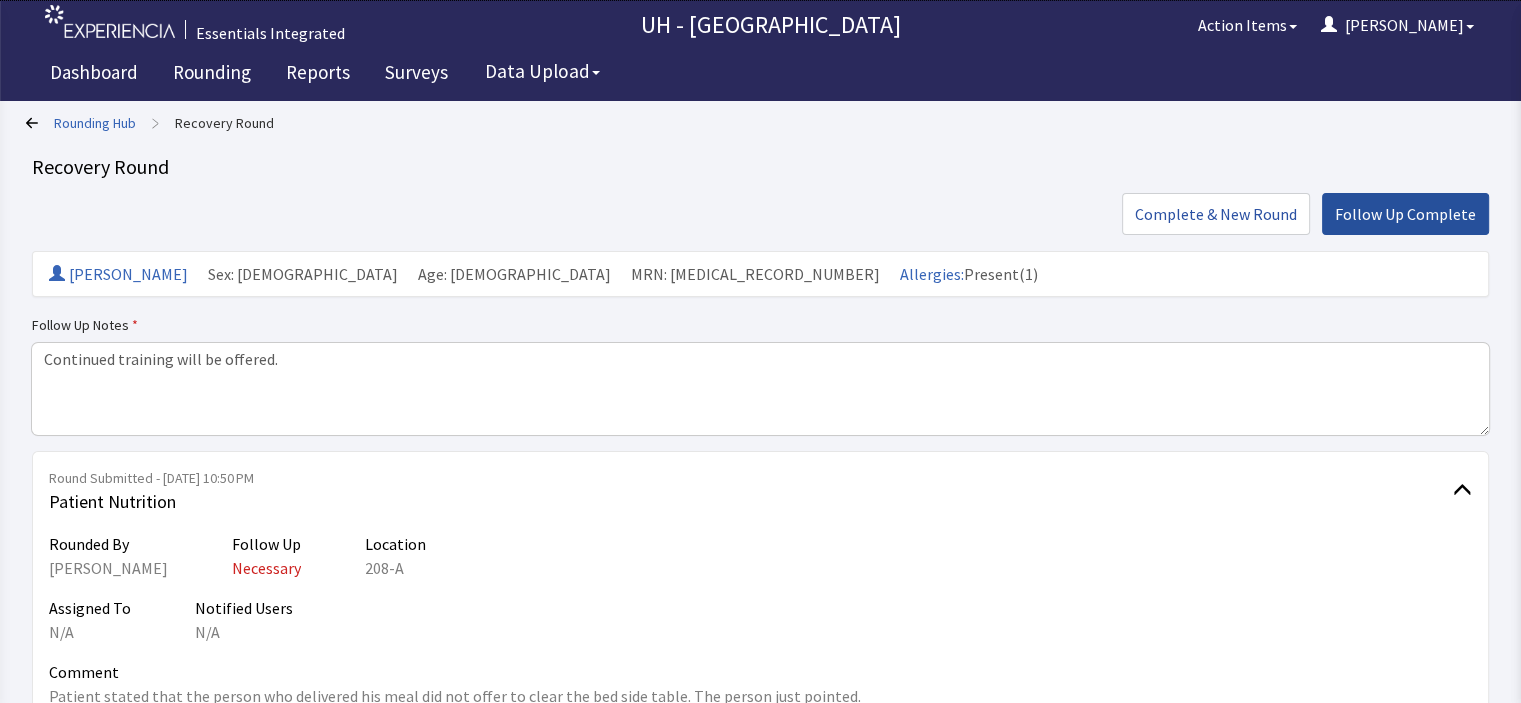 click on "Follow Up Complete" at bounding box center [1405, 214] 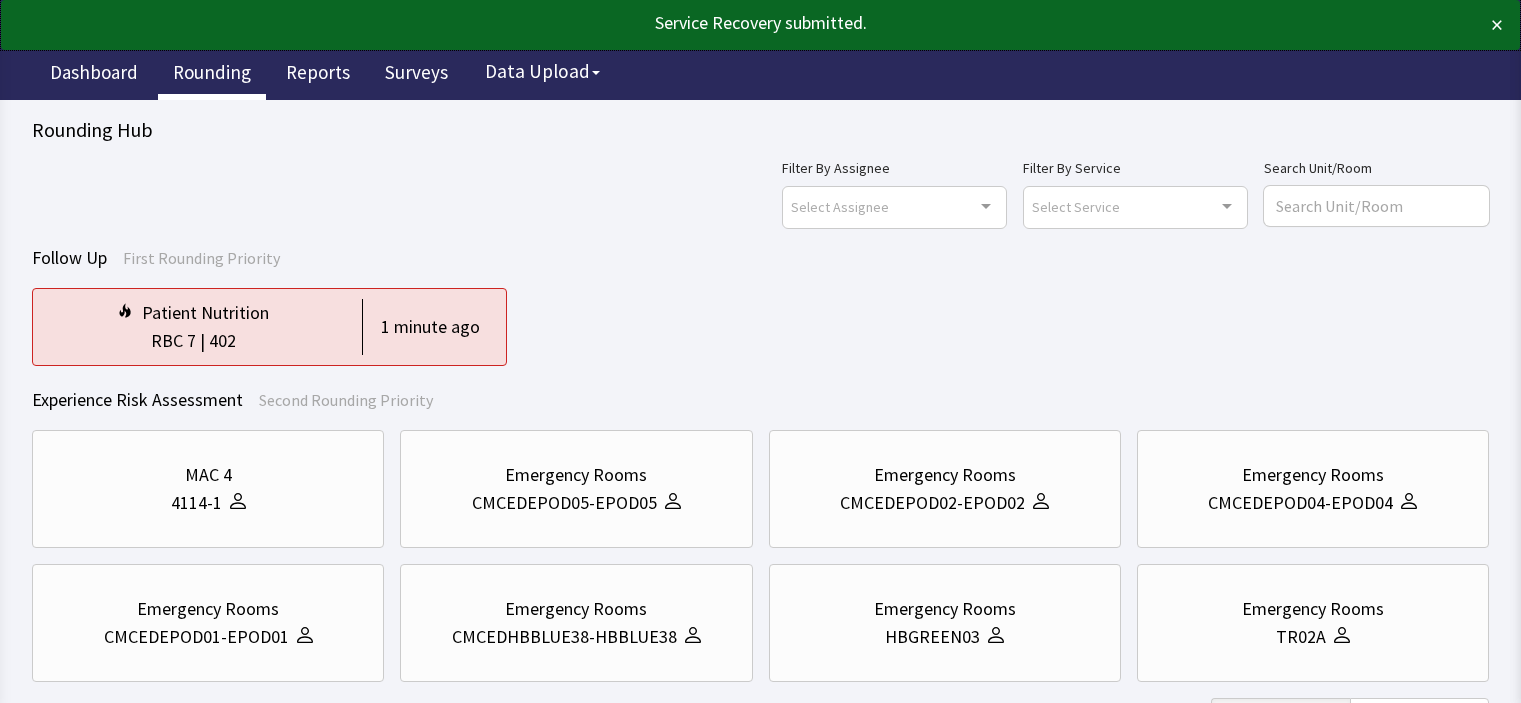 scroll, scrollTop: 0, scrollLeft: 0, axis: both 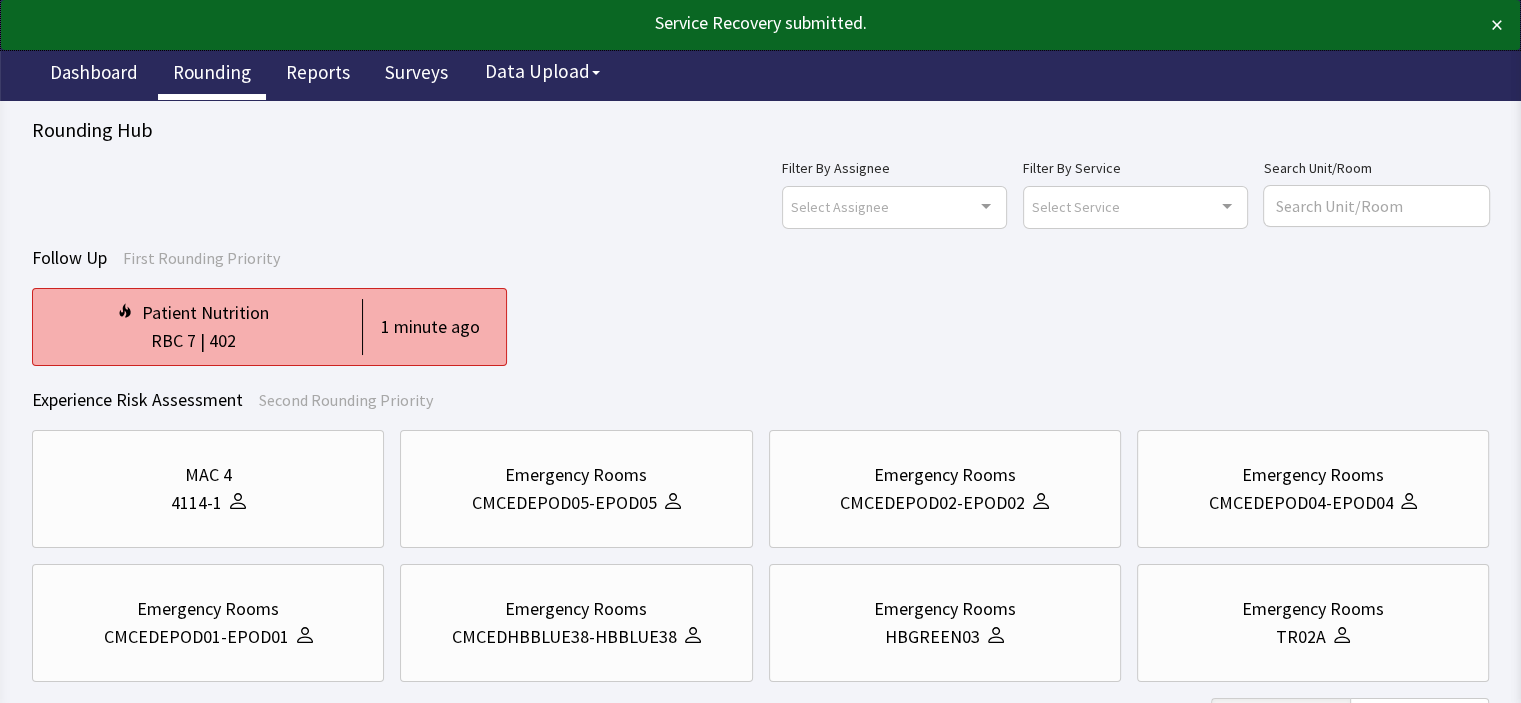 click on "Patient Nutrition RBC 7 | 402 1 minute ago" 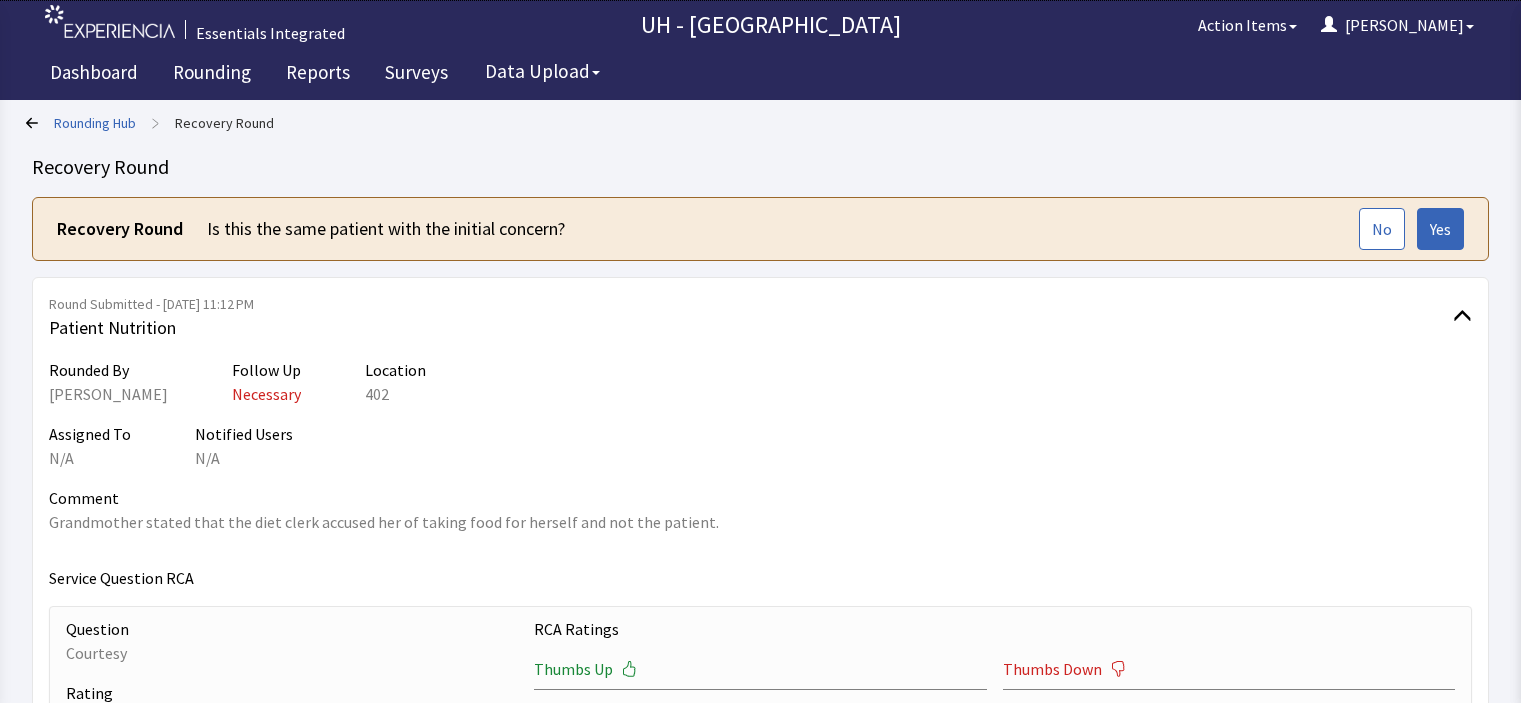 scroll, scrollTop: 0, scrollLeft: 0, axis: both 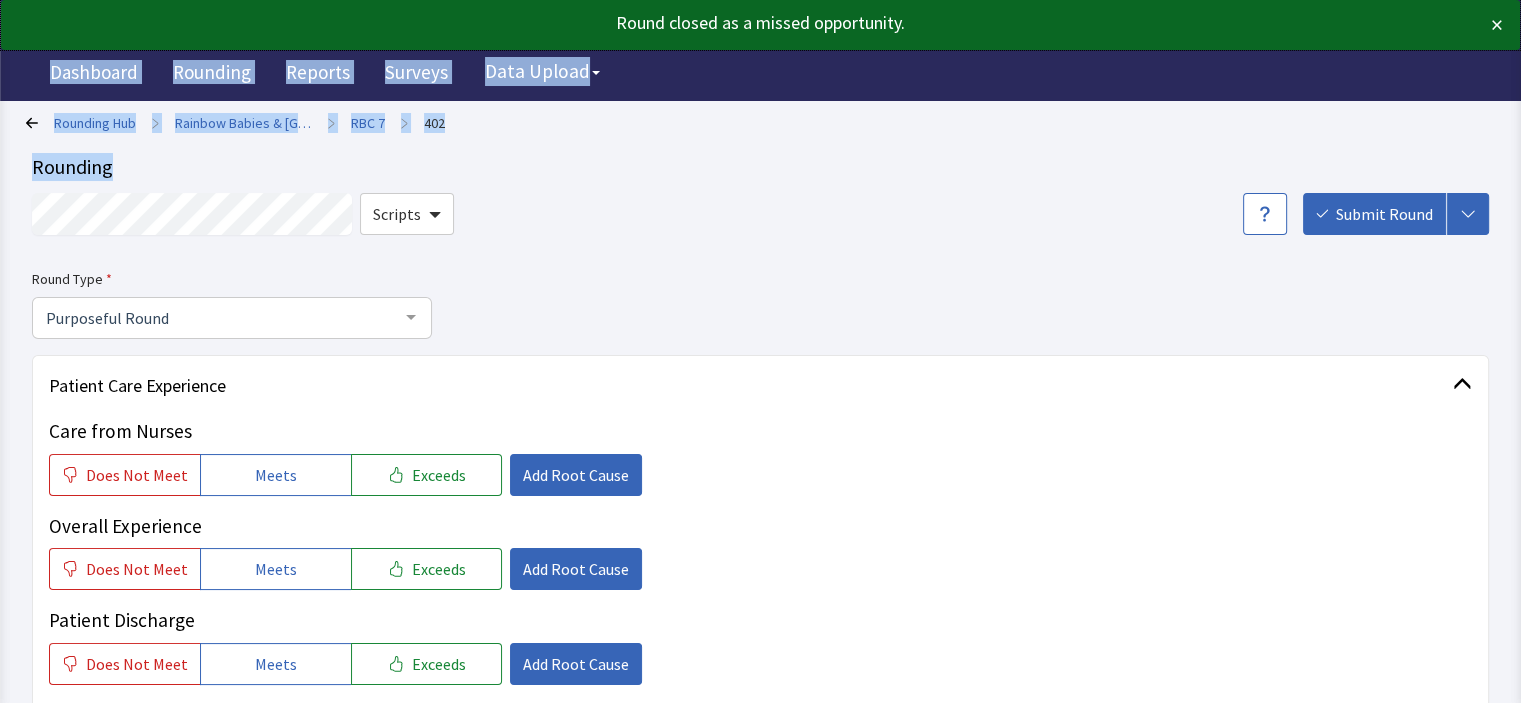drag, startPoint x: 1520, startPoint y: 92, endPoint x: 1529, endPoint y: 160, distance: 68.593 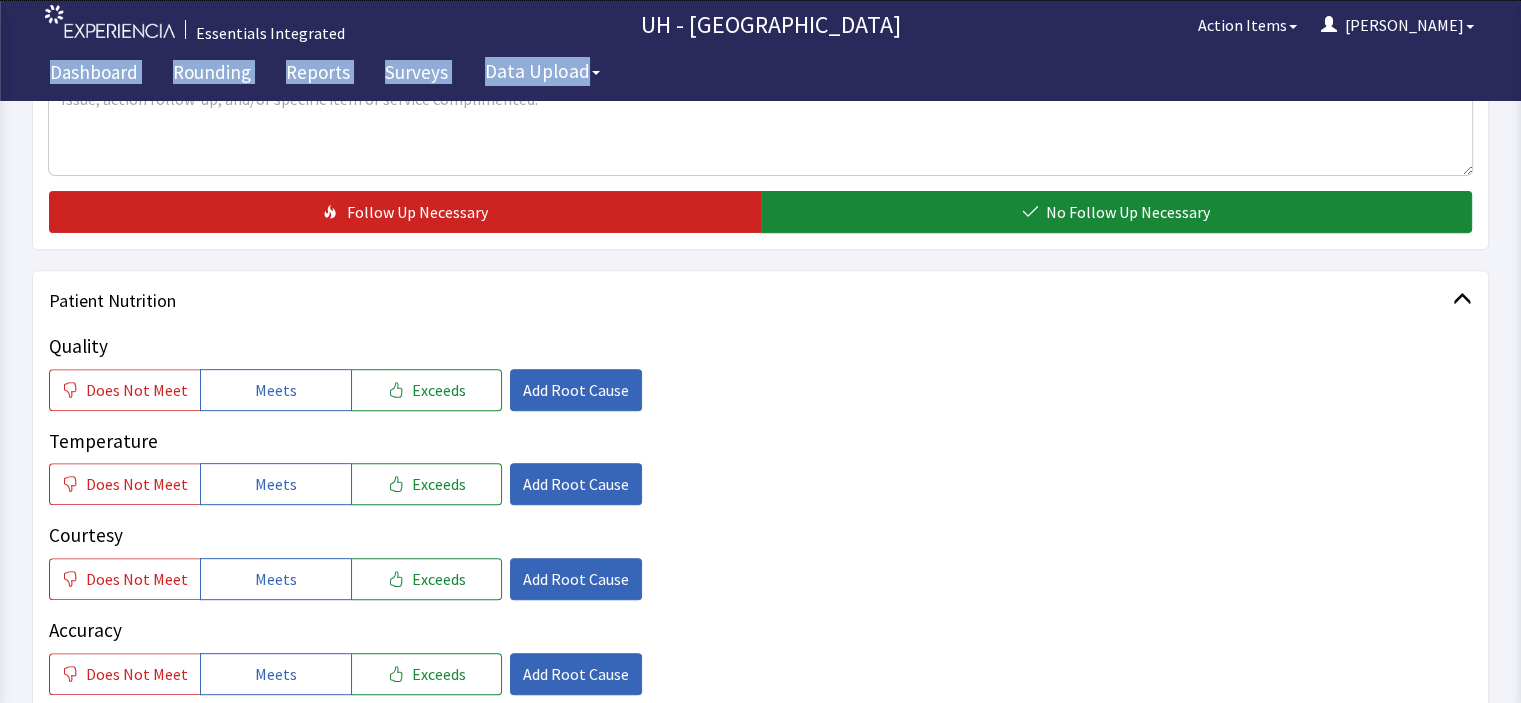 scroll, scrollTop: 735, scrollLeft: 0, axis: vertical 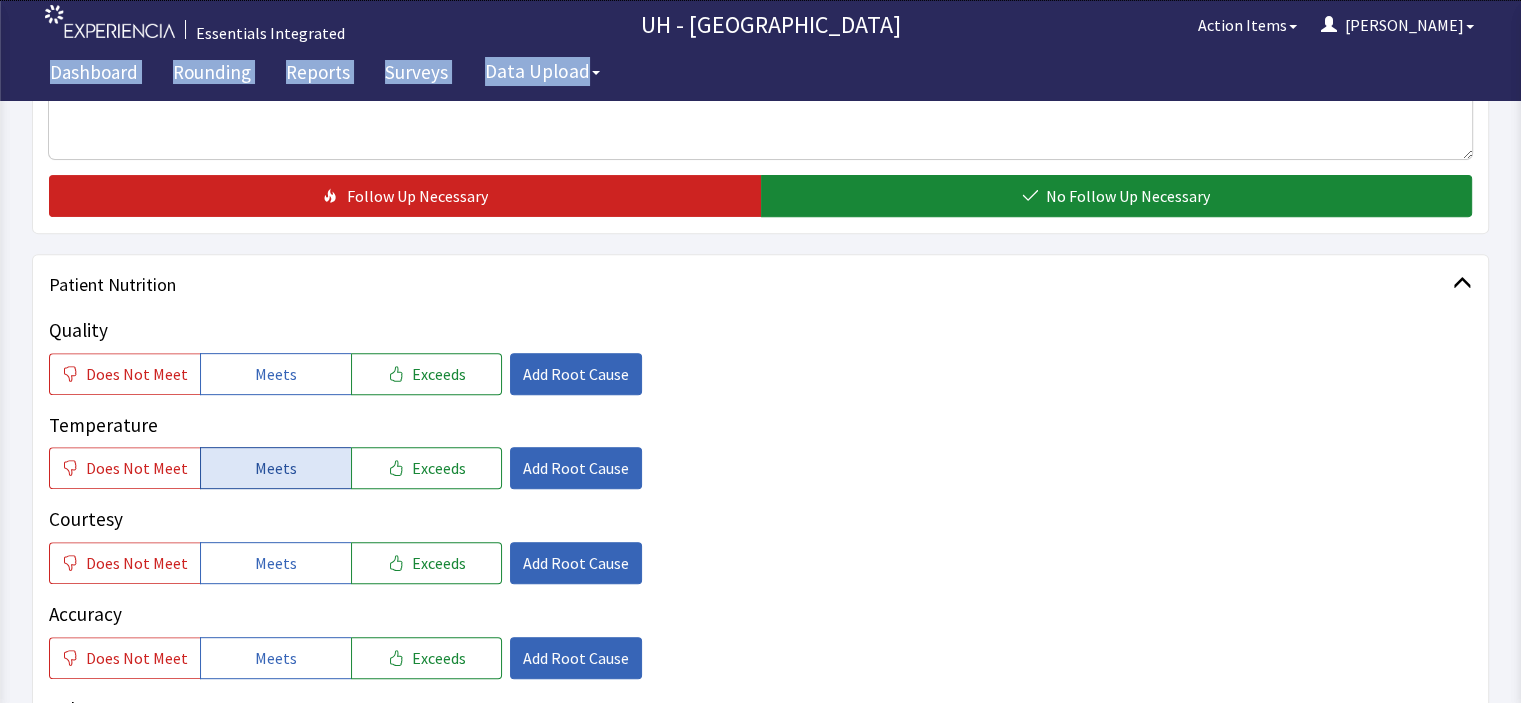drag, startPoint x: 273, startPoint y: 371, endPoint x: 269, endPoint y: 481, distance: 110.0727 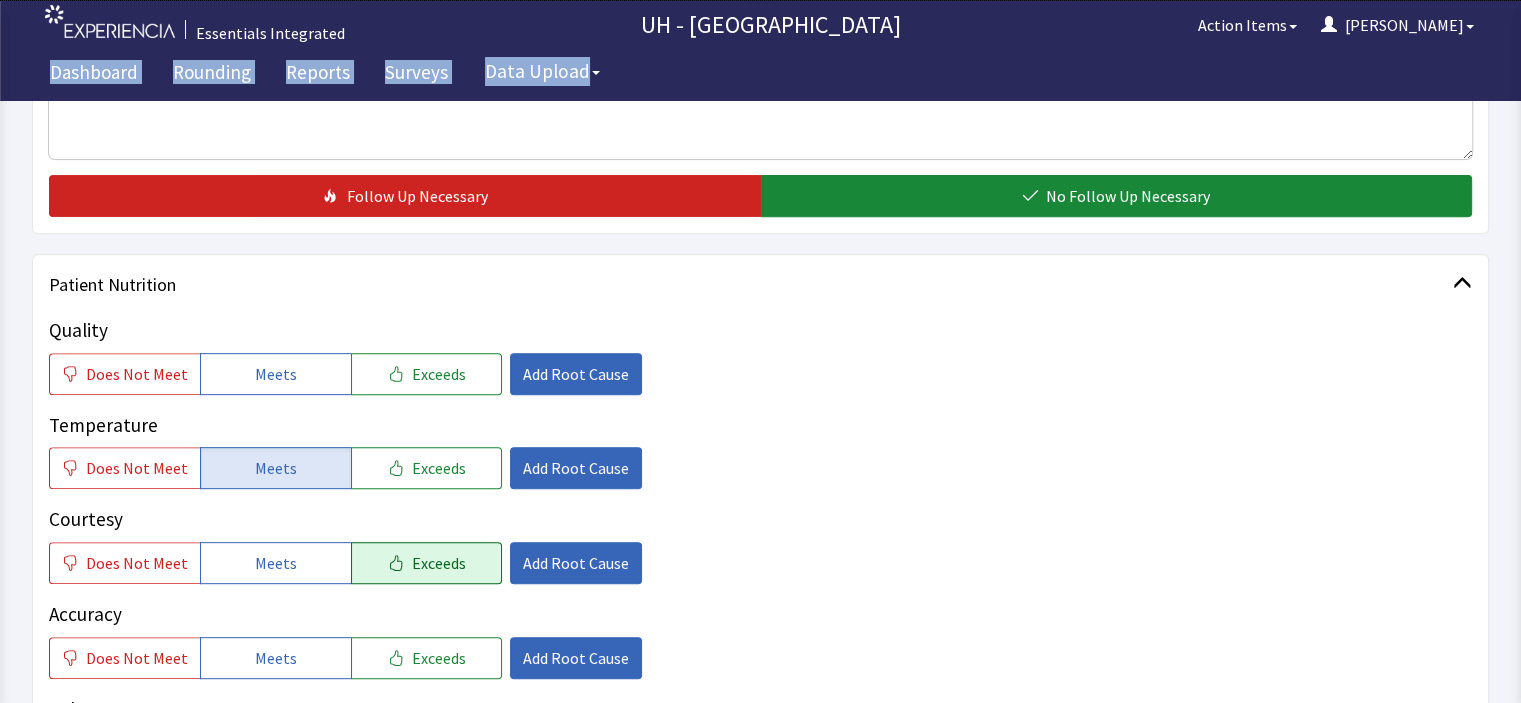 click on "Exceeds" 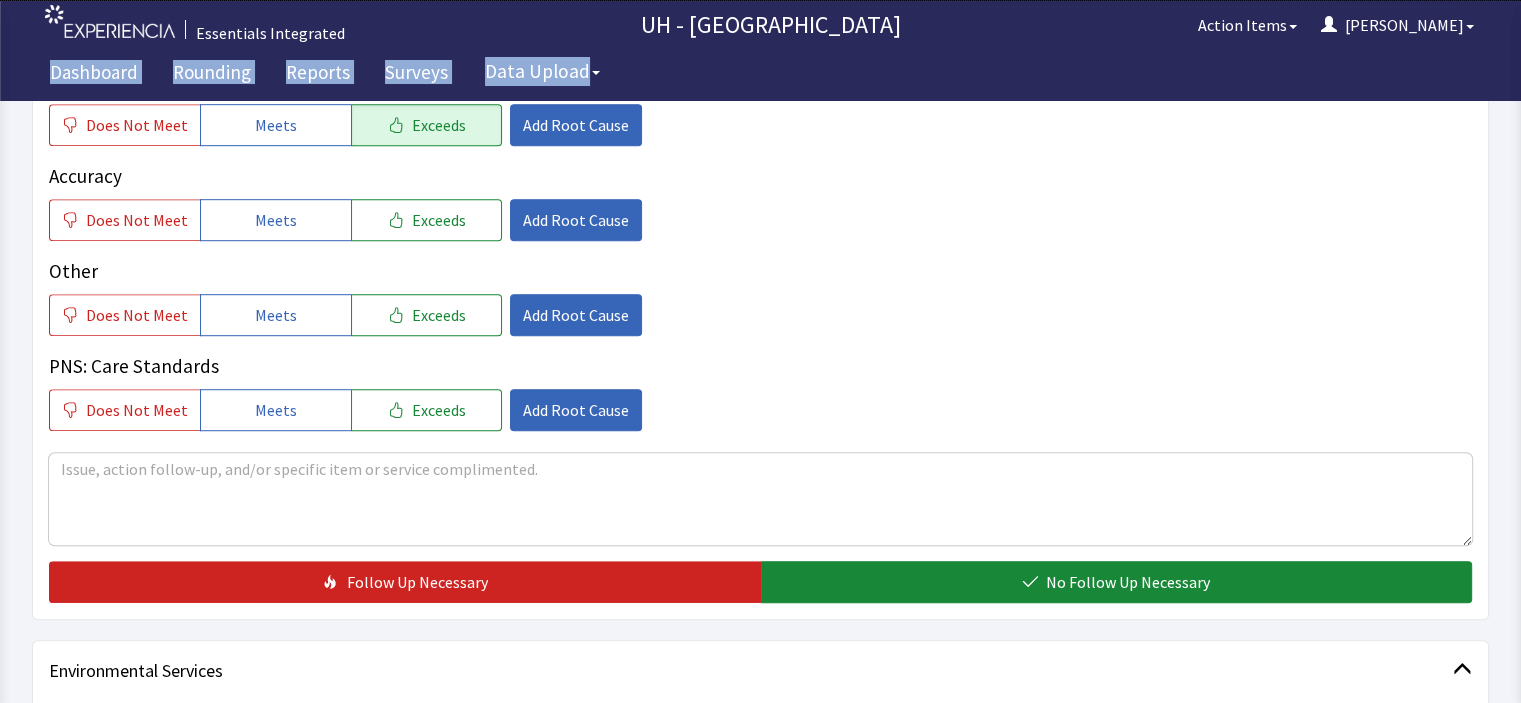 scroll, scrollTop: 1204, scrollLeft: 0, axis: vertical 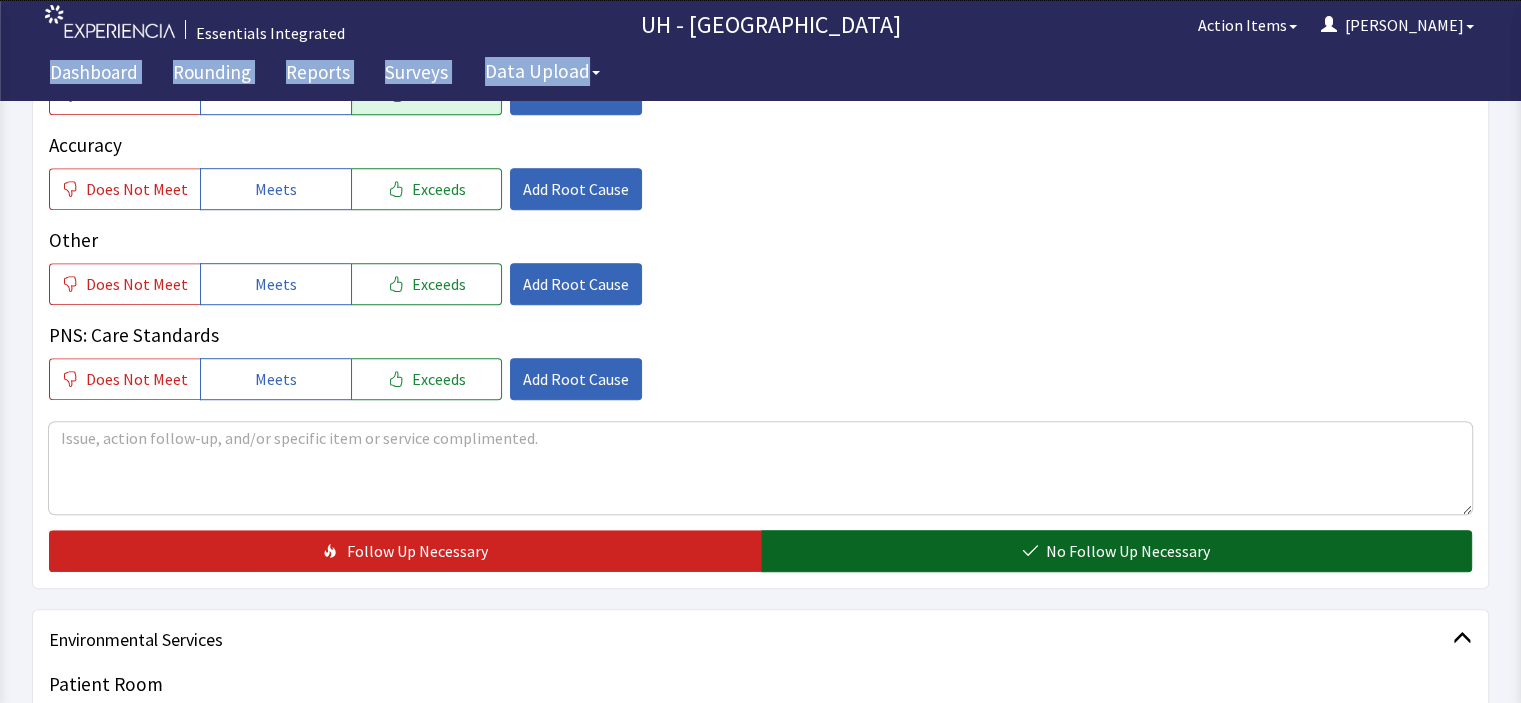 click on "No Follow Up Necessary" 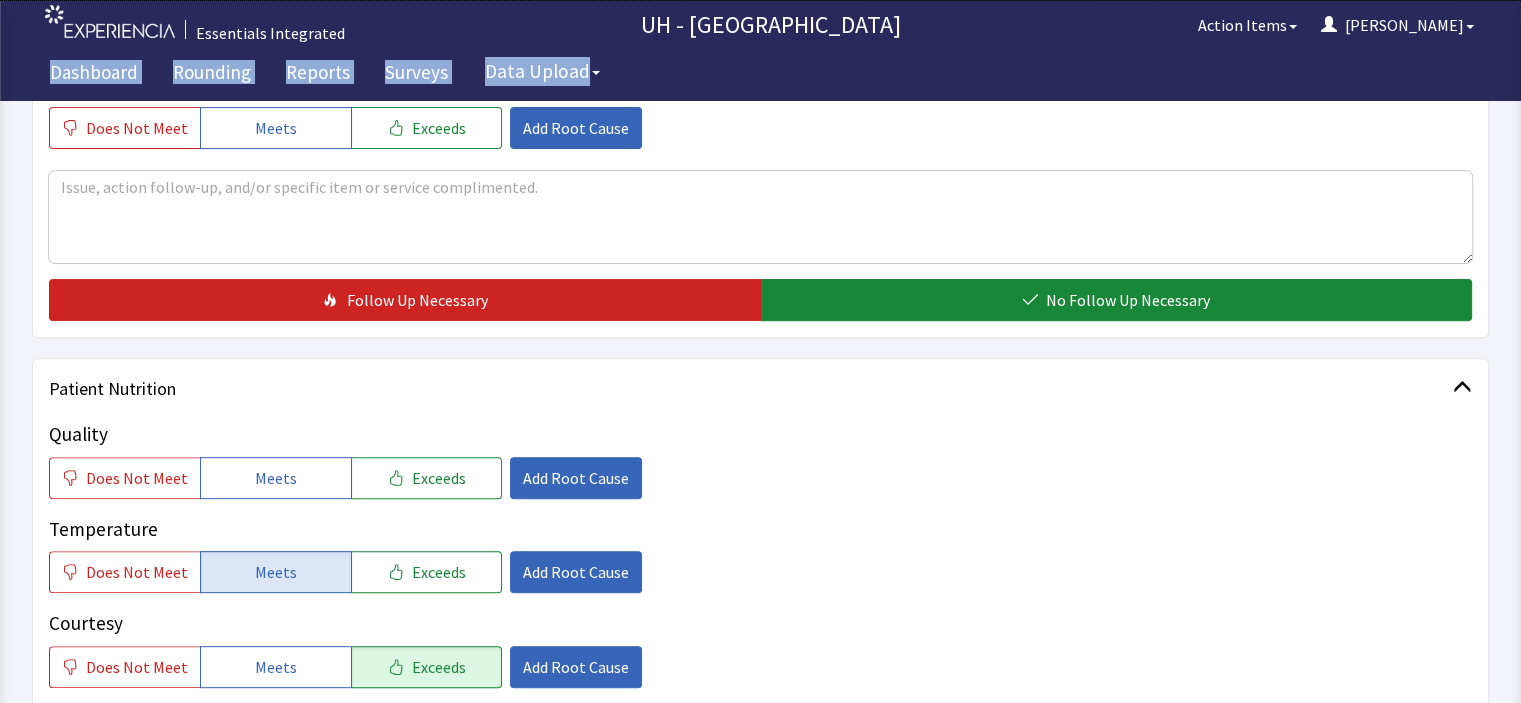 scroll, scrollTop: 0, scrollLeft: 0, axis: both 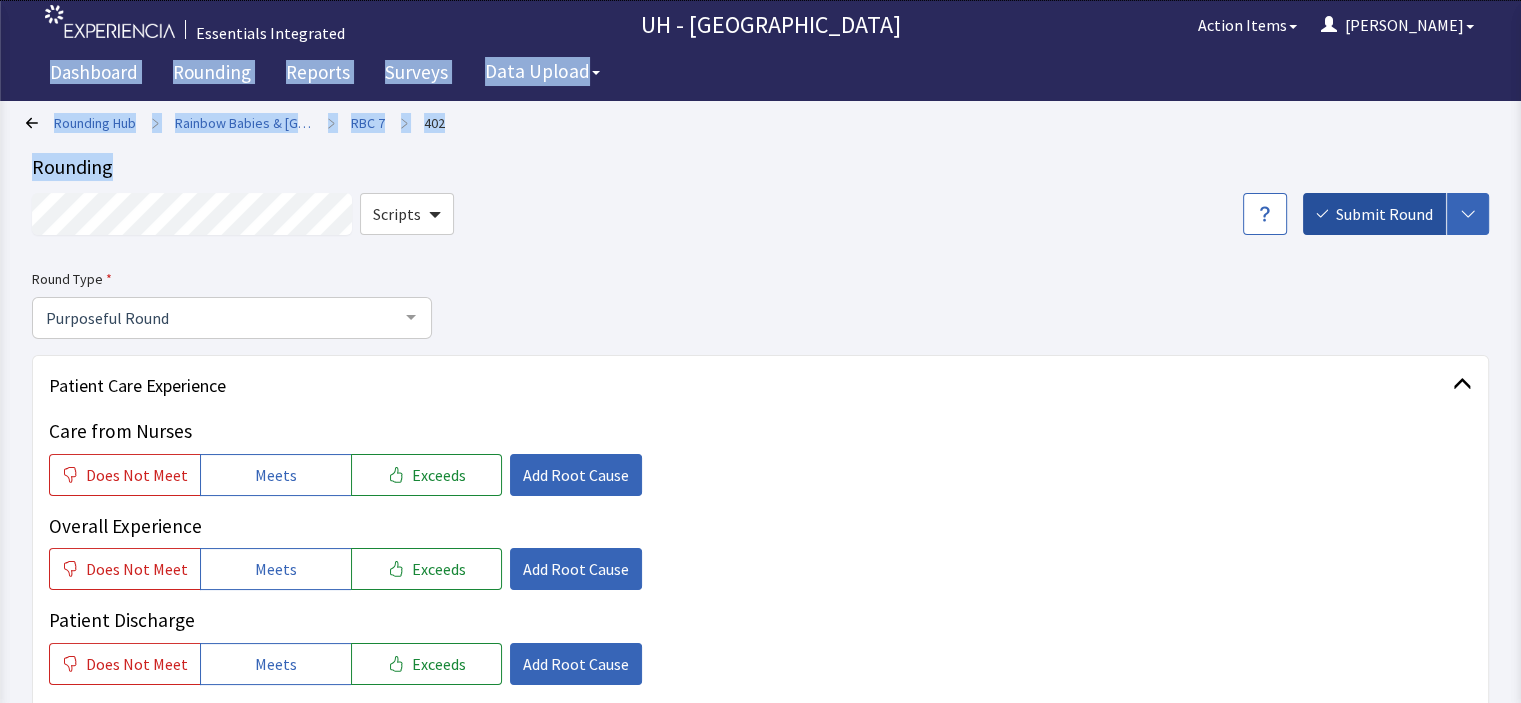 click on "Submit Round" at bounding box center [1384, 214] 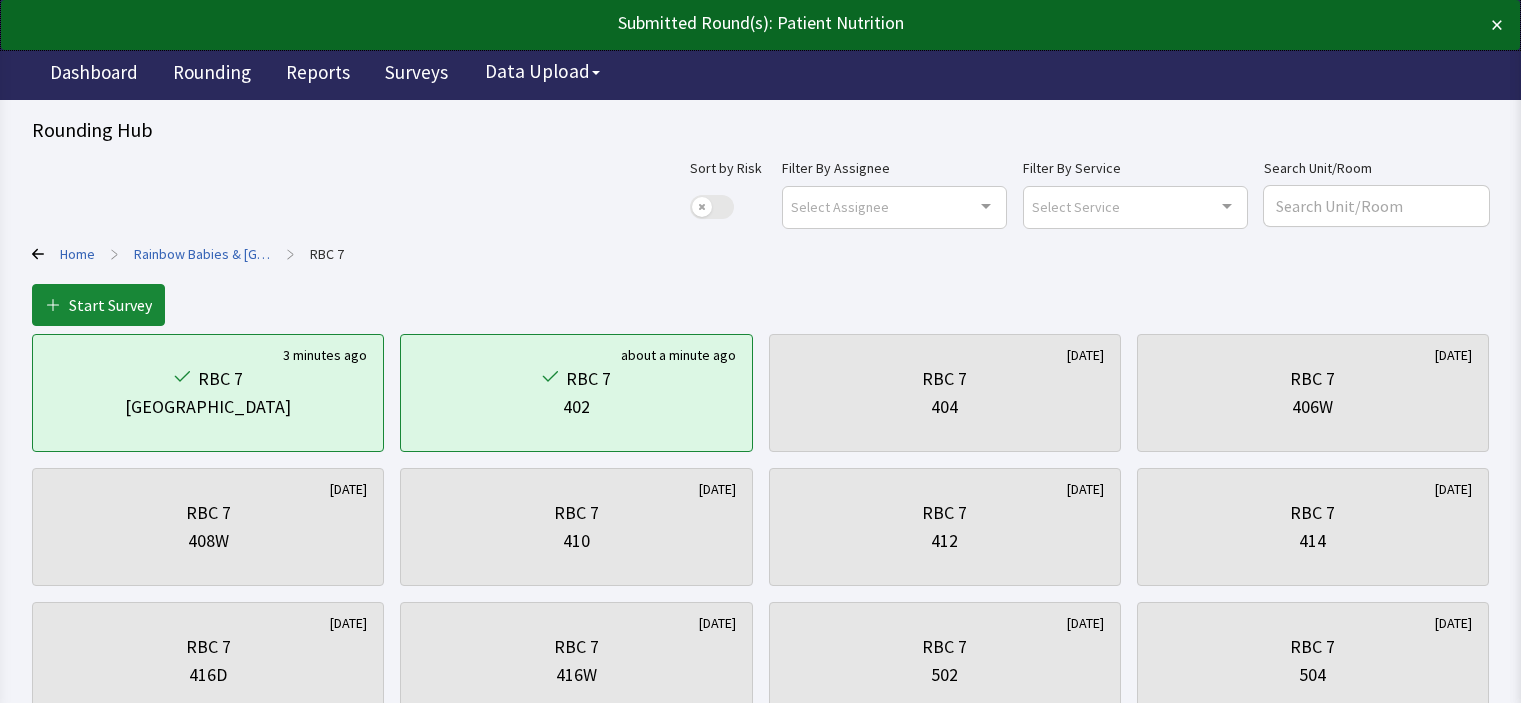 scroll, scrollTop: 0, scrollLeft: 0, axis: both 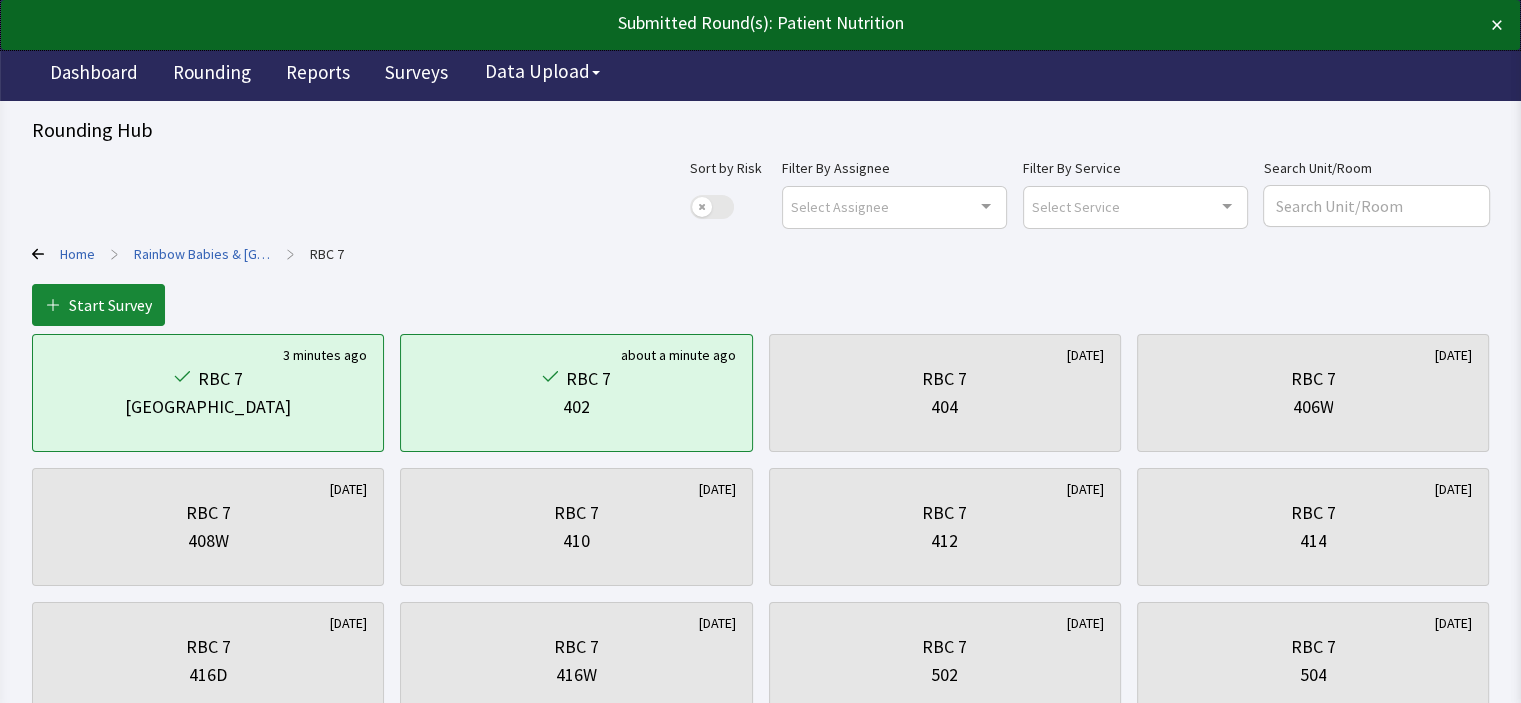 click on "Home" at bounding box center (77, 254) 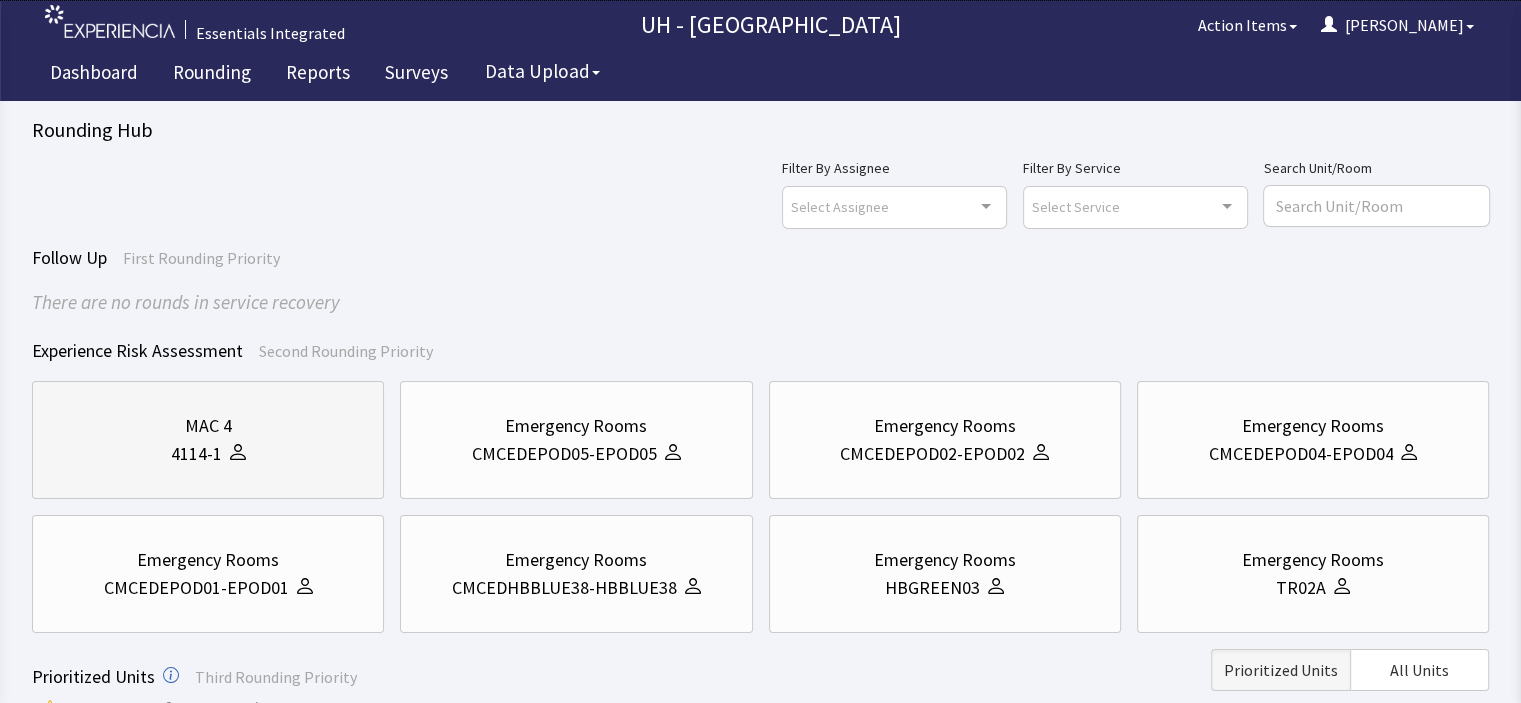 click on "4114-1" at bounding box center (208, 454) 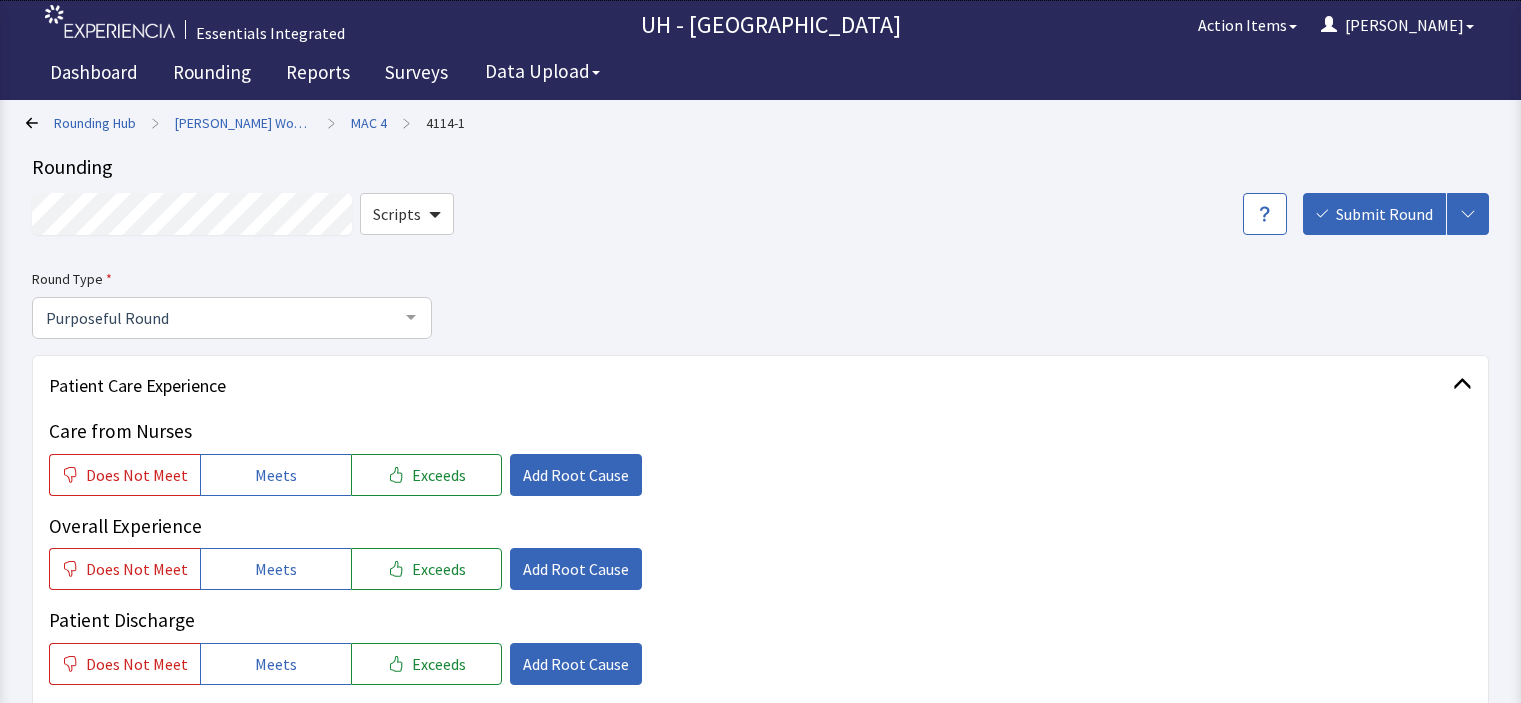 scroll, scrollTop: 0, scrollLeft: 0, axis: both 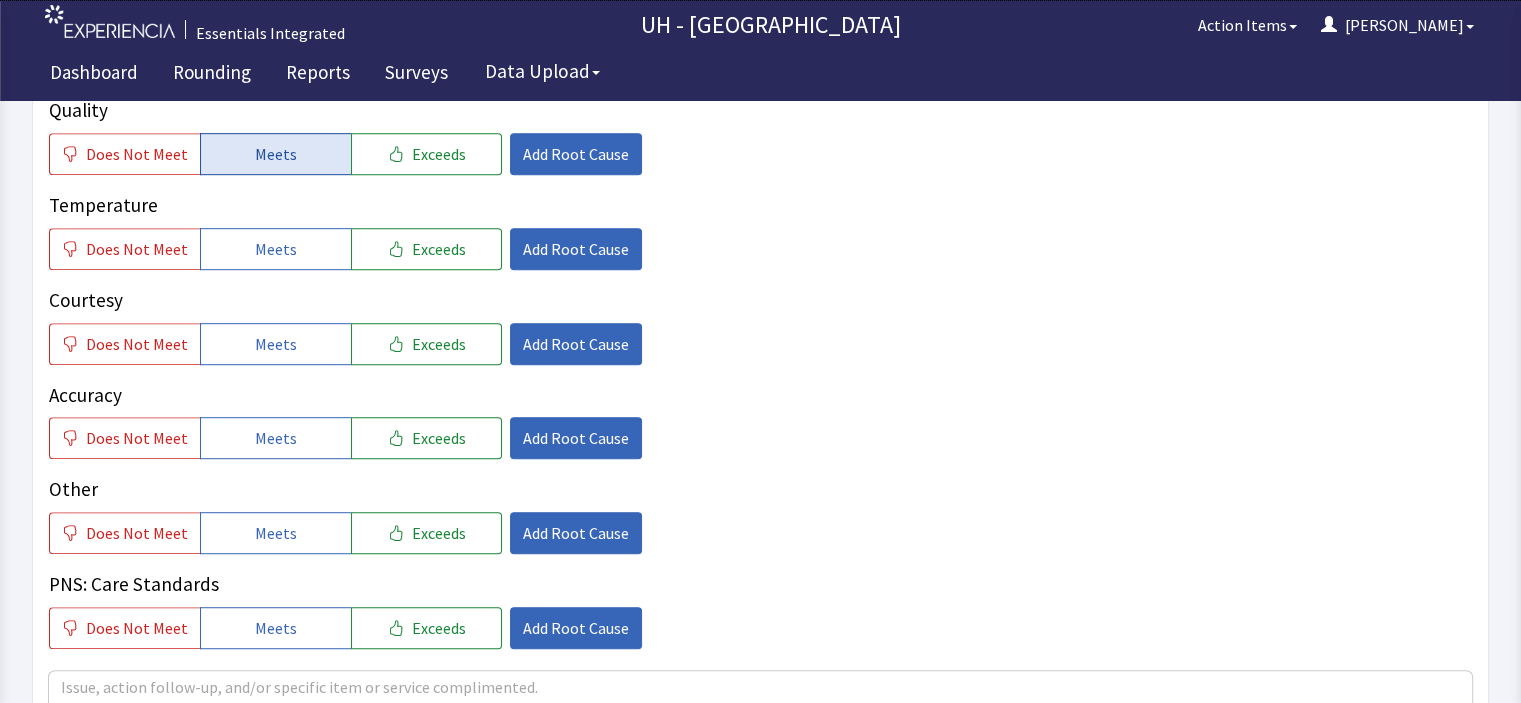 click on "Meets" 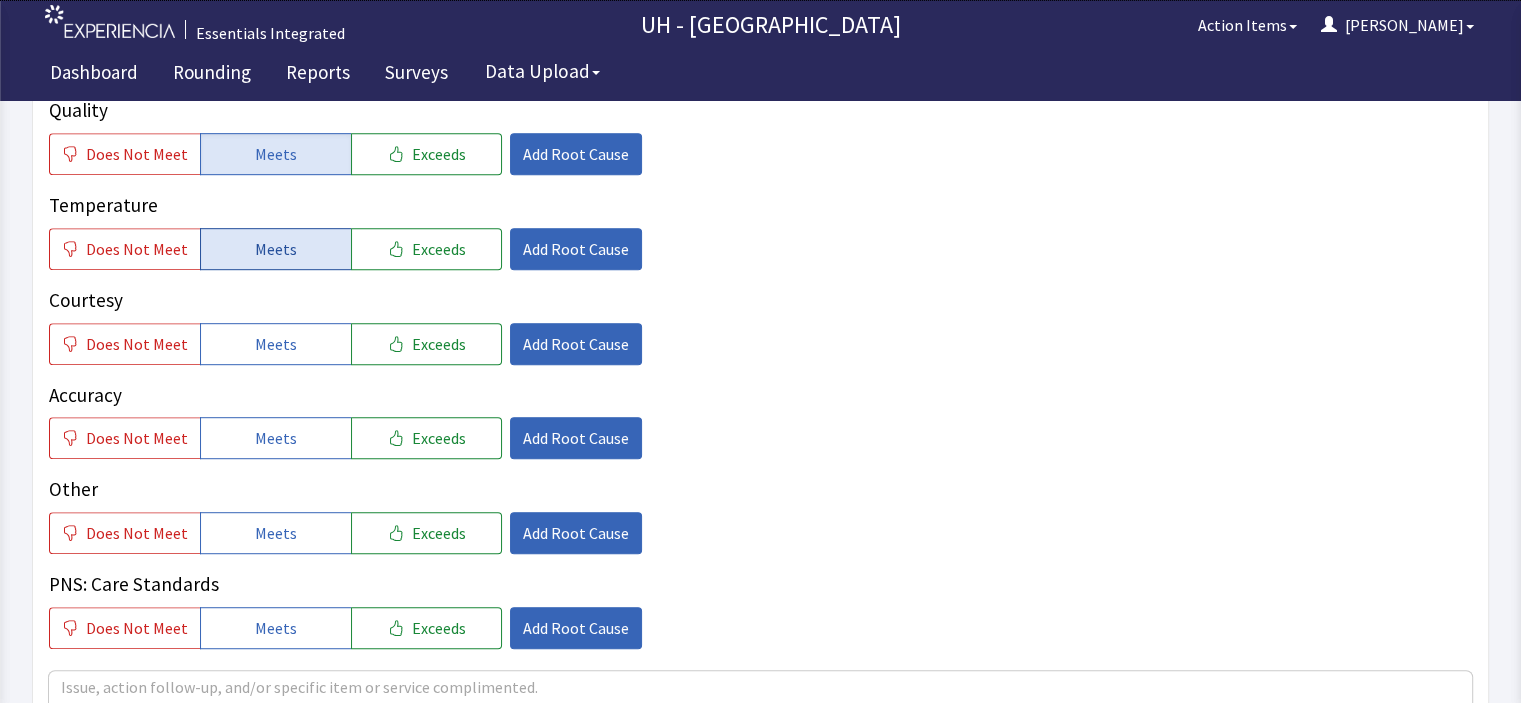 click on "Meets" 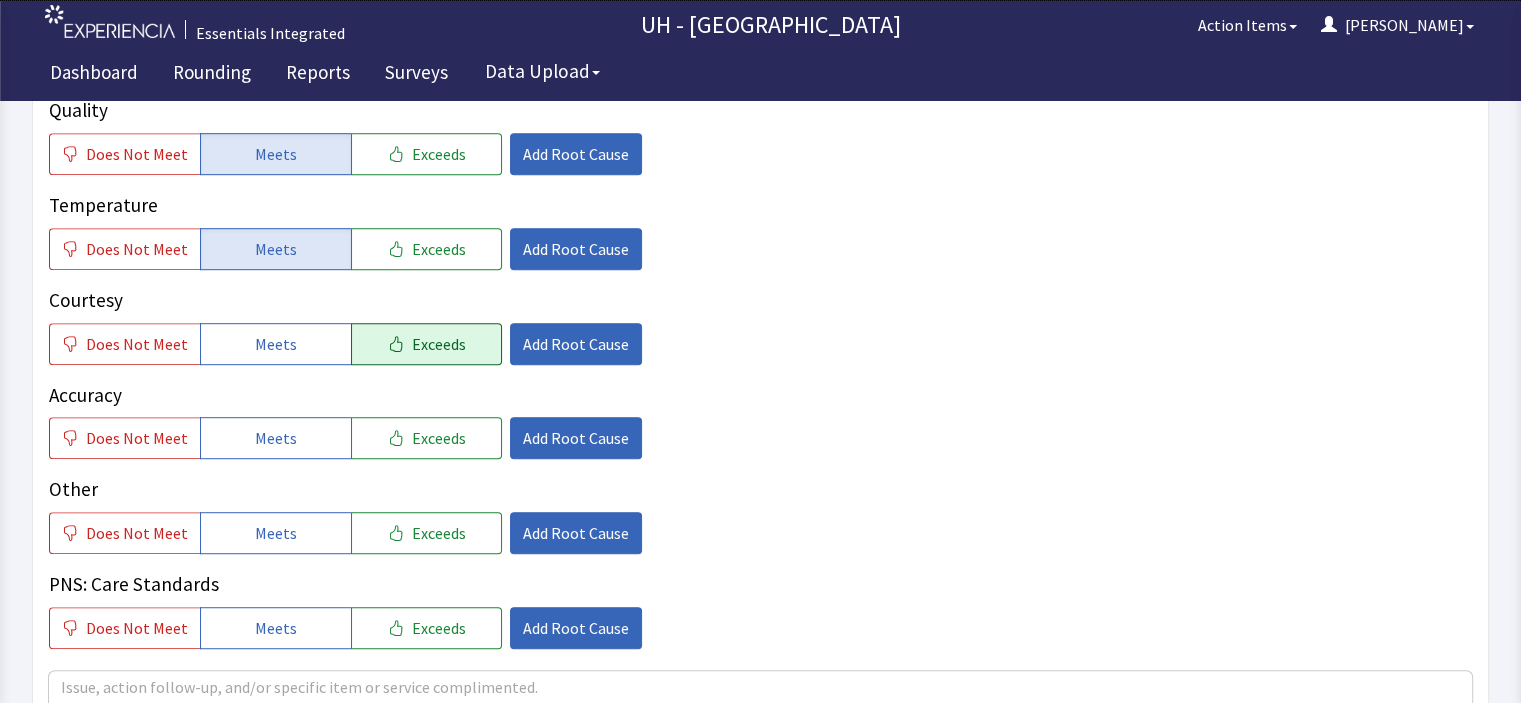 click on "Exceeds" 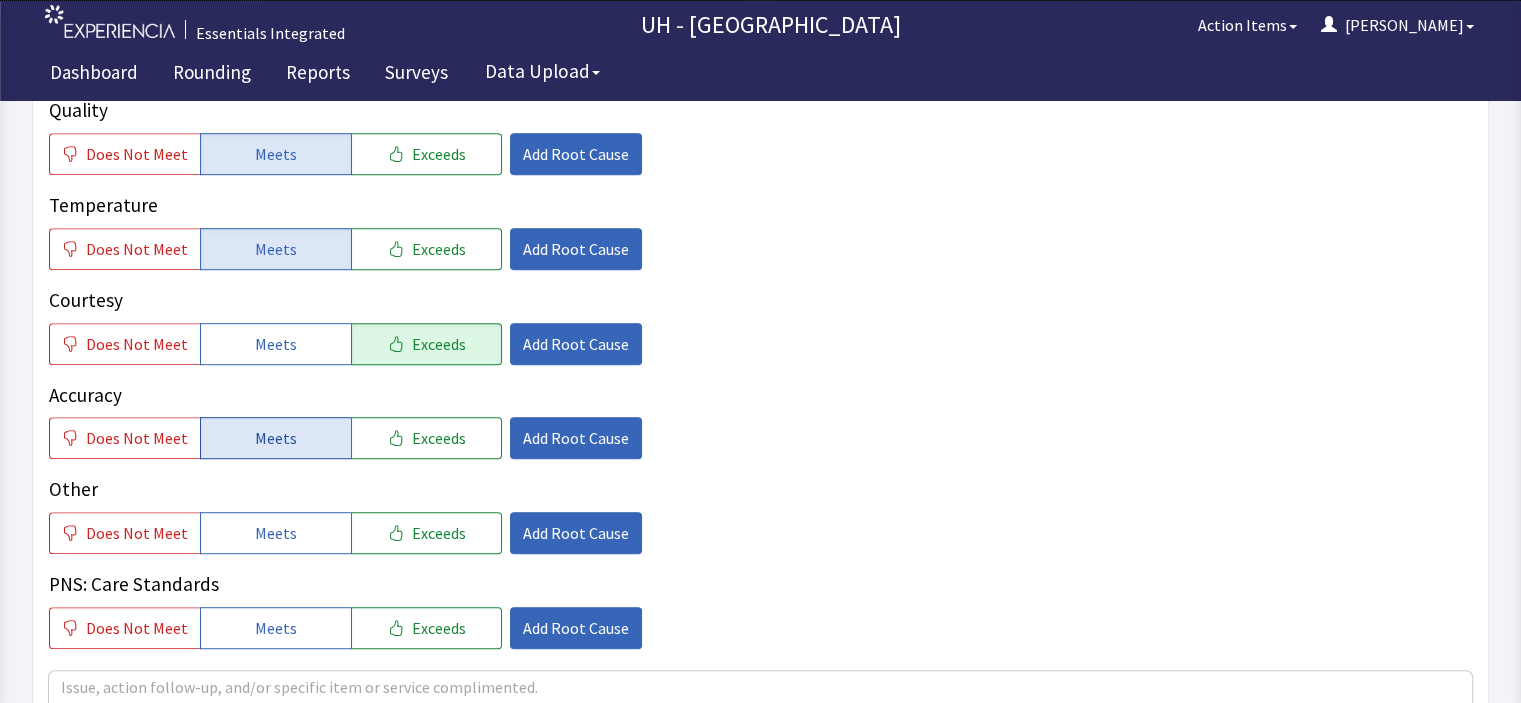 click on "Meets" 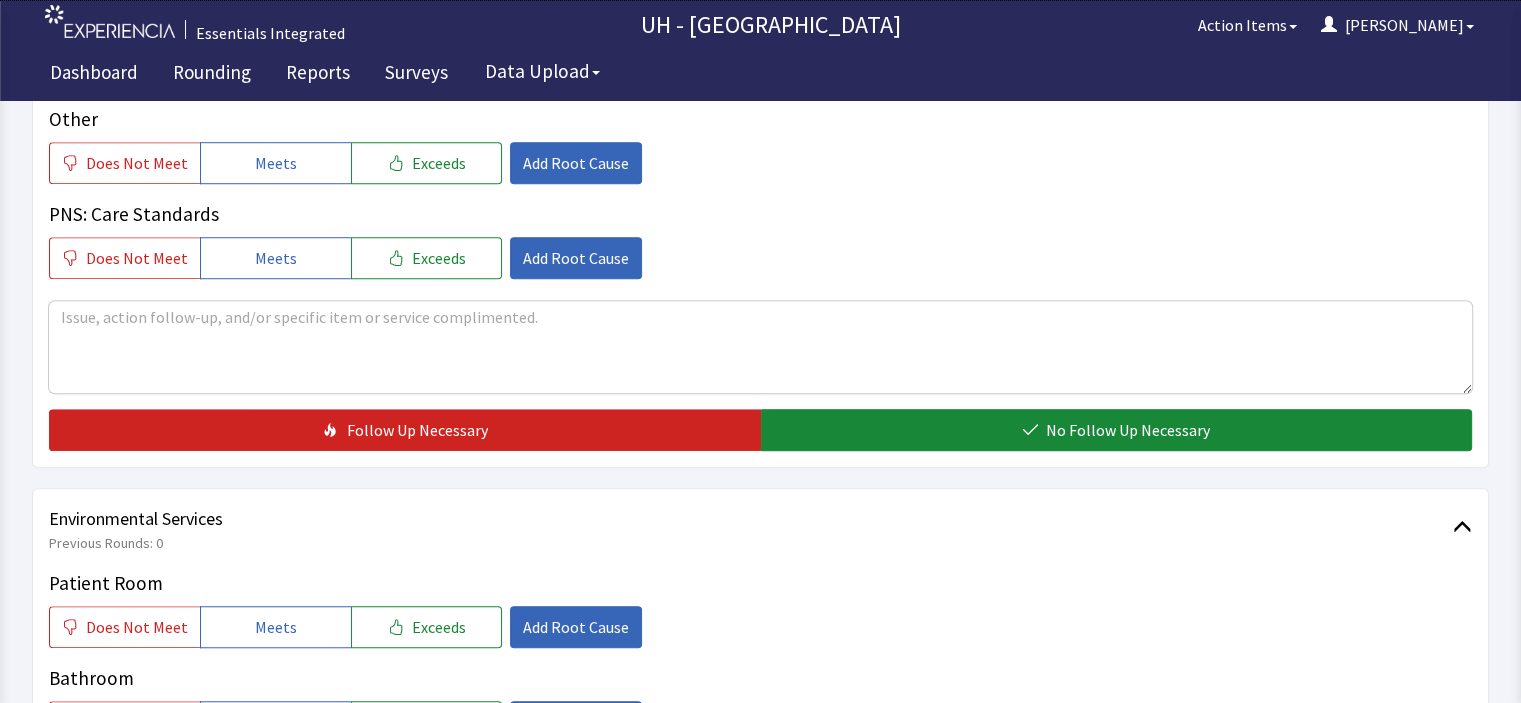 scroll, scrollTop: 1468, scrollLeft: 0, axis: vertical 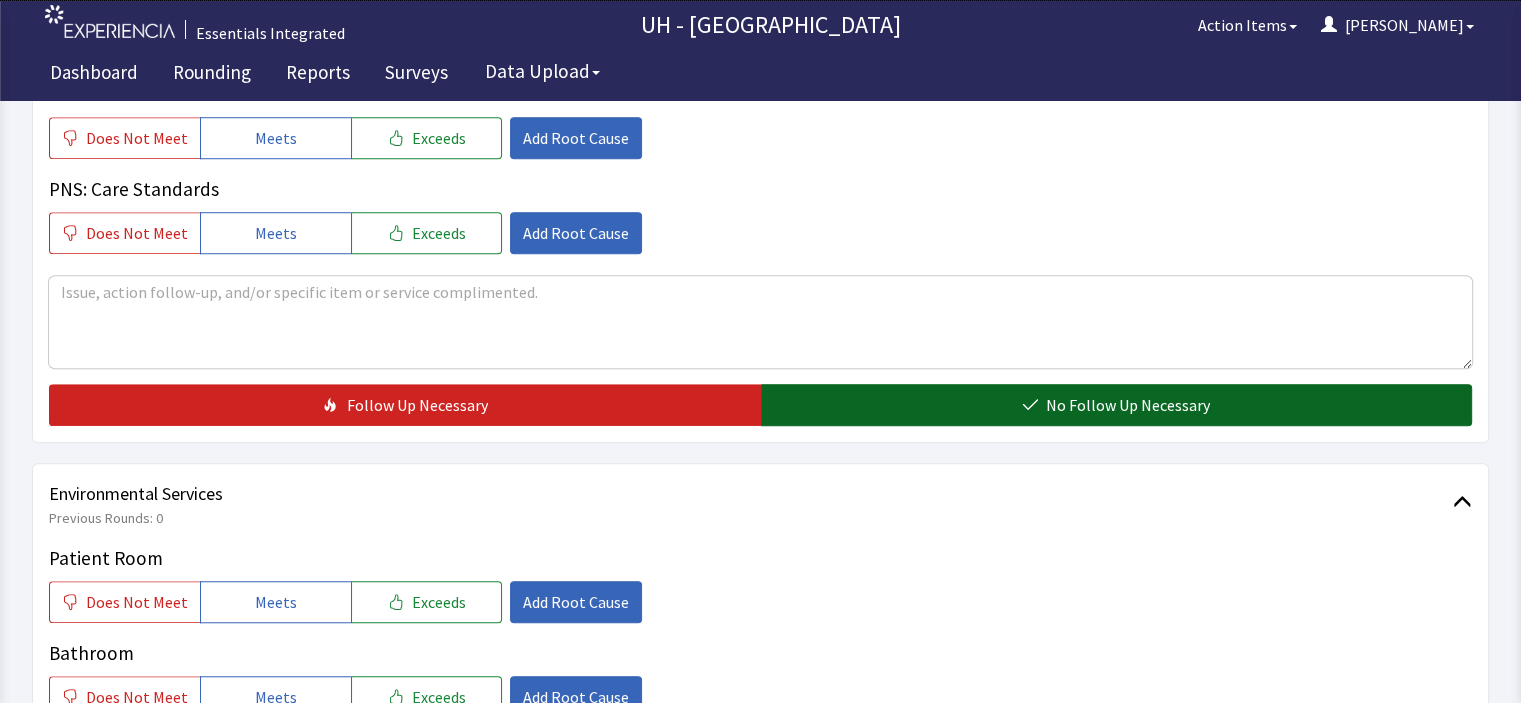 click on "No Follow Up Necessary" at bounding box center [1128, 405] 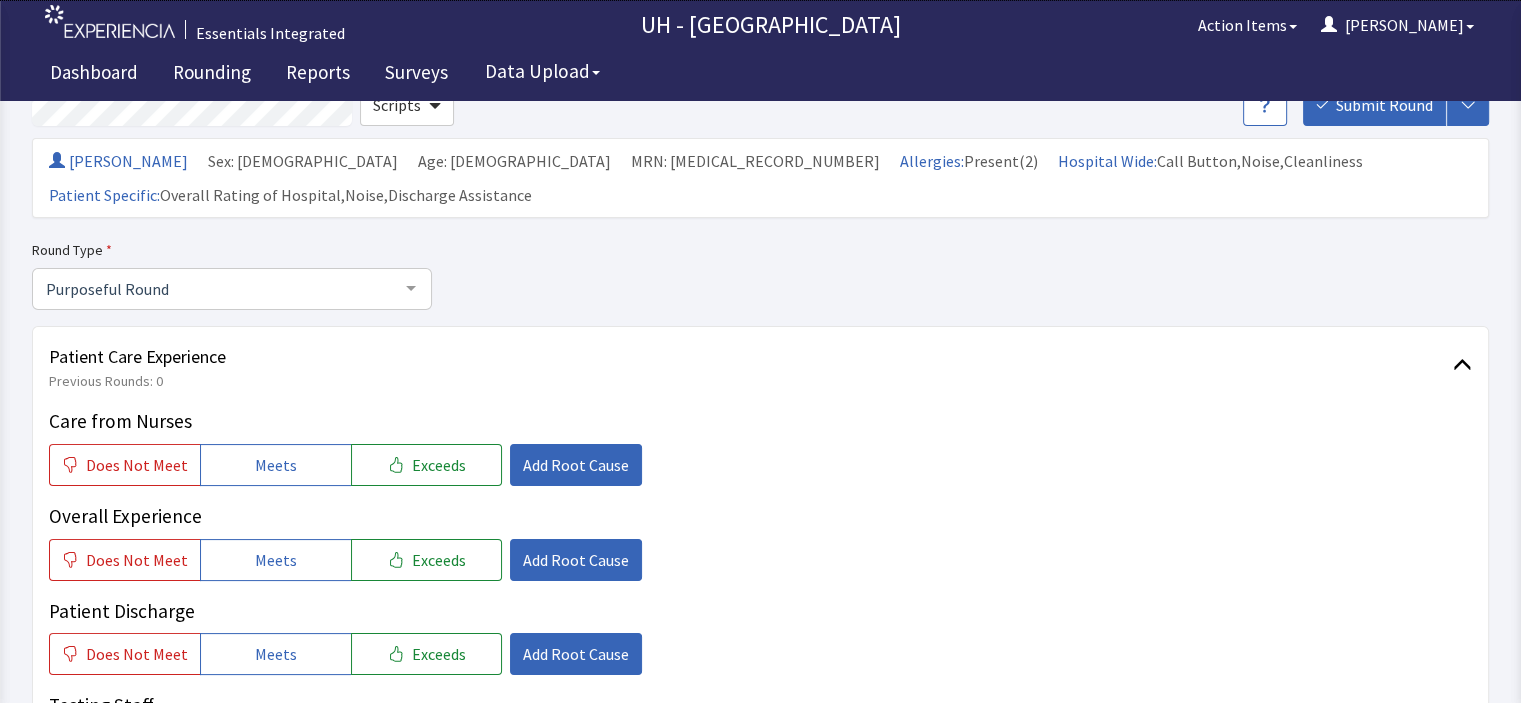 scroll, scrollTop: 0, scrollLeft: 0, axis: both 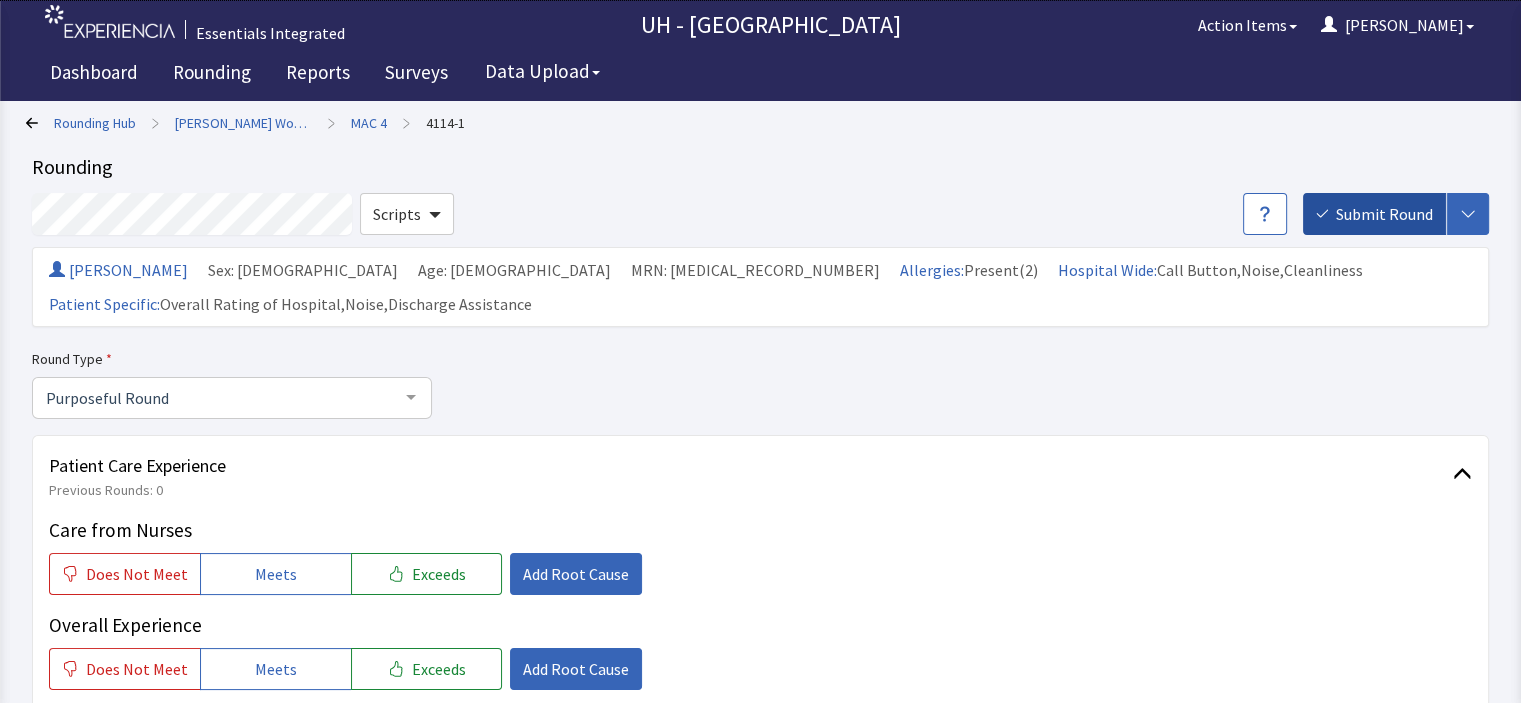 click on "Submit Round" at bounding box center (1384, 214) 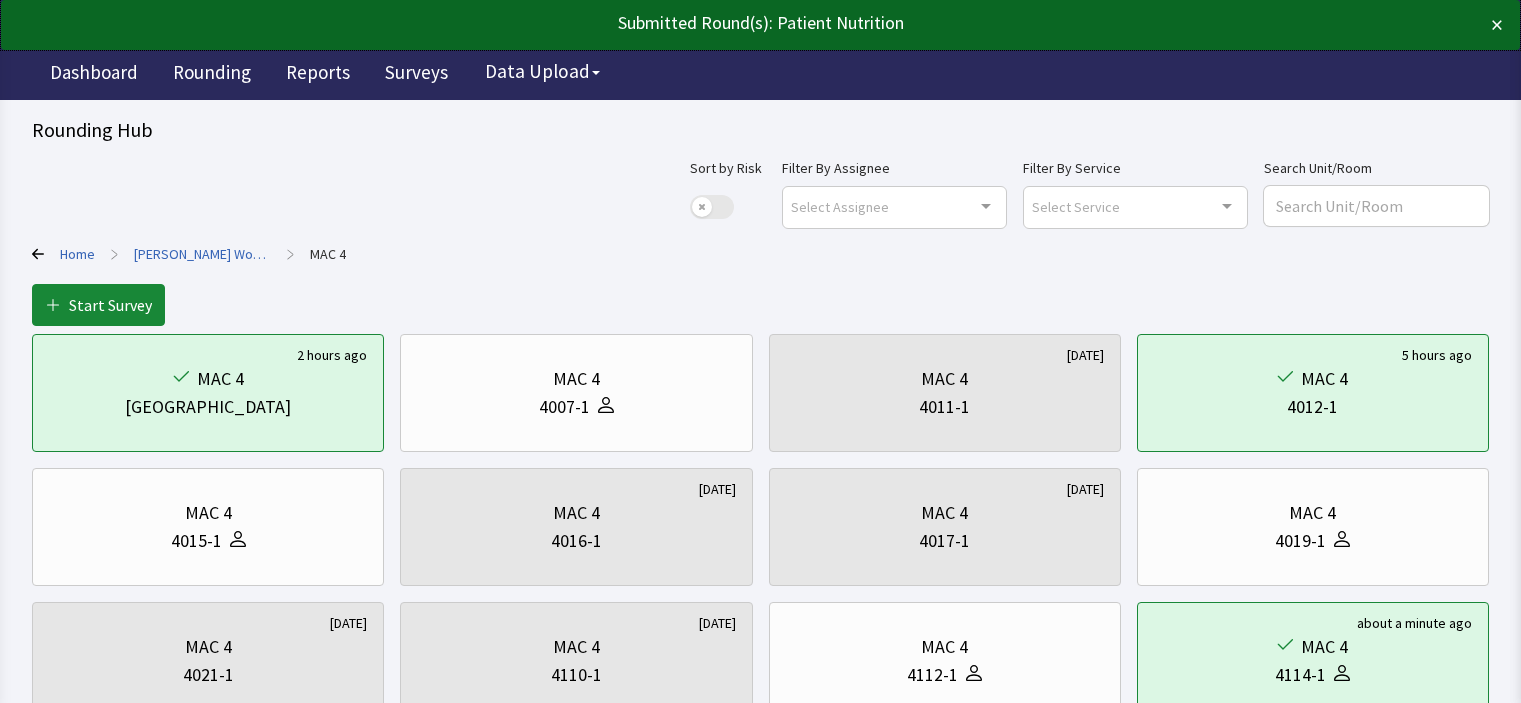 scroll, scrollTop: 0, scrollLeft: 0, axis: both 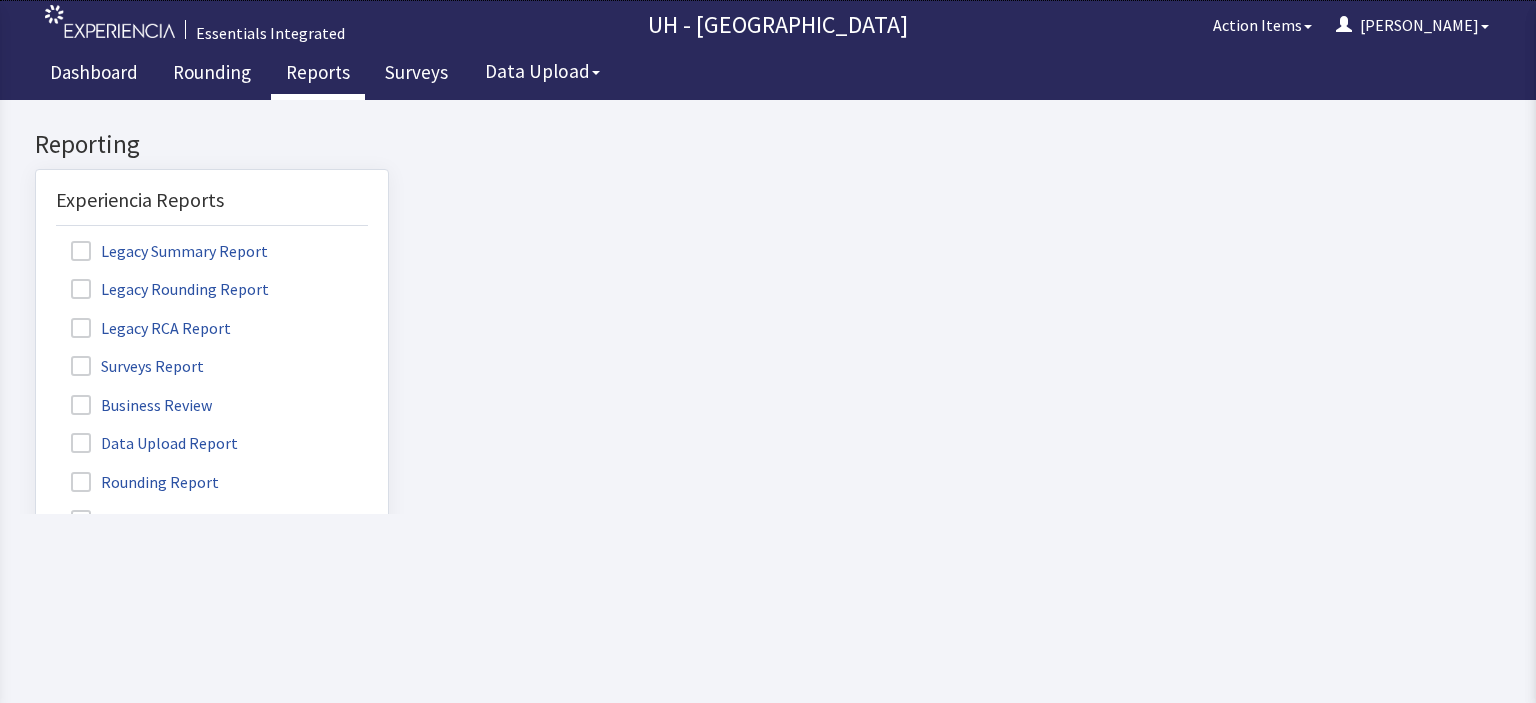 click on "Rounding Report" at bounding box center [147, 481] 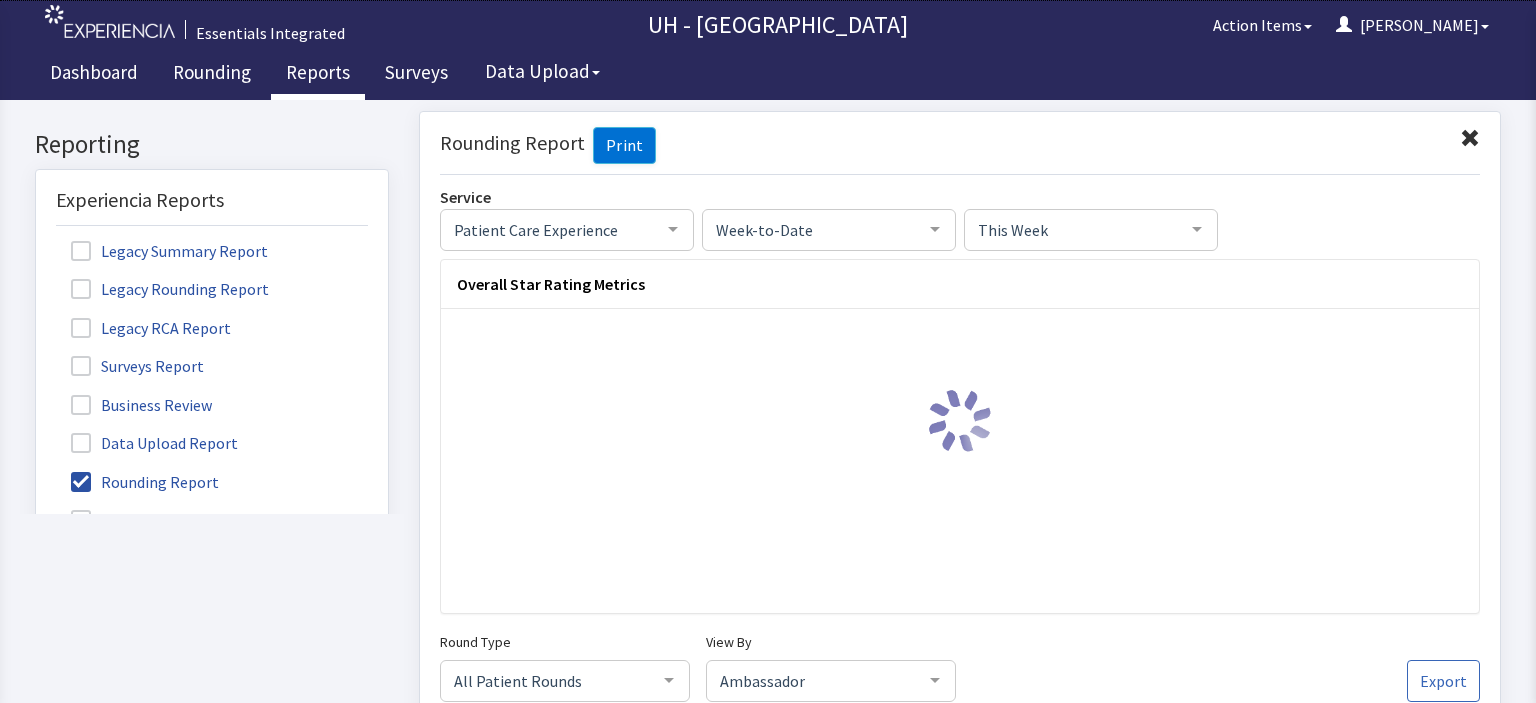 scroll, scrollTop: 0, scrollLeft: 0, axis: both 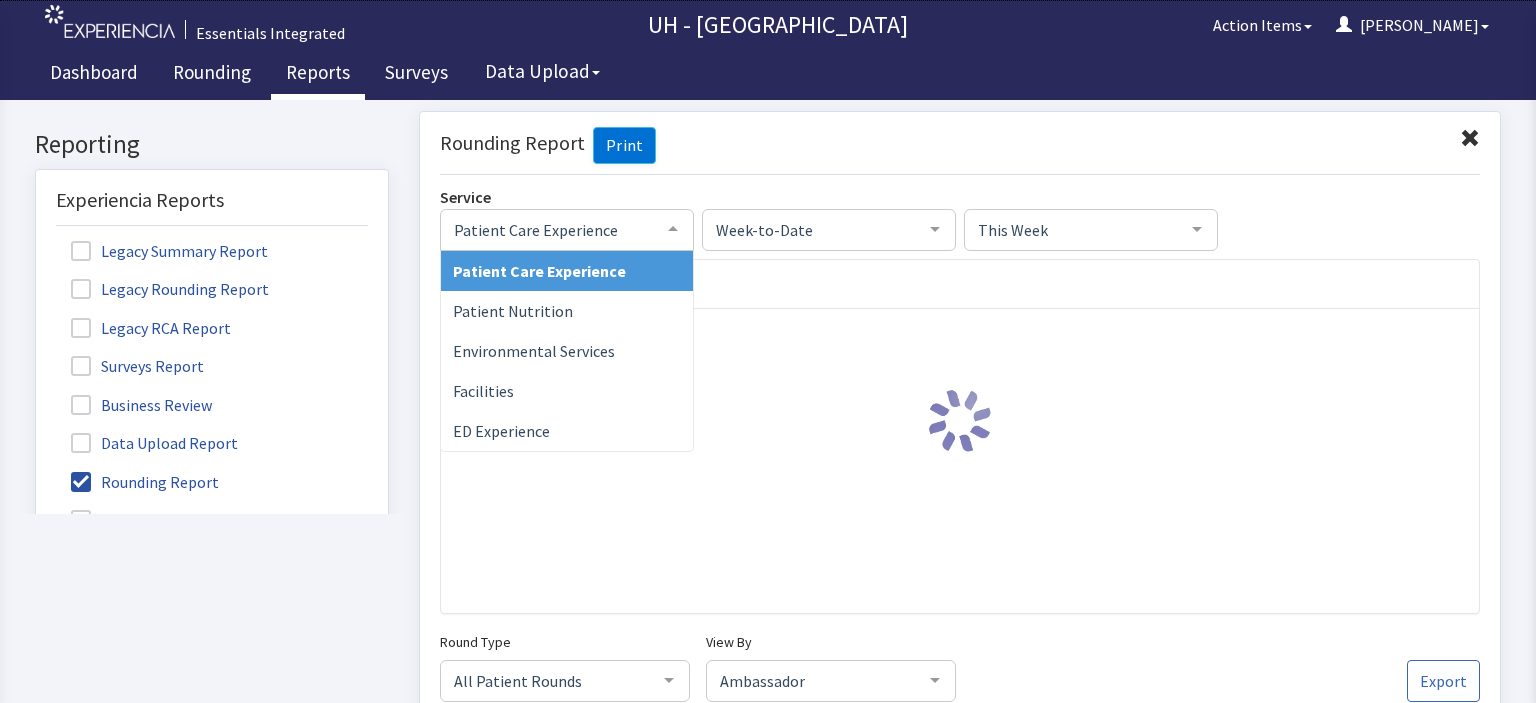 click 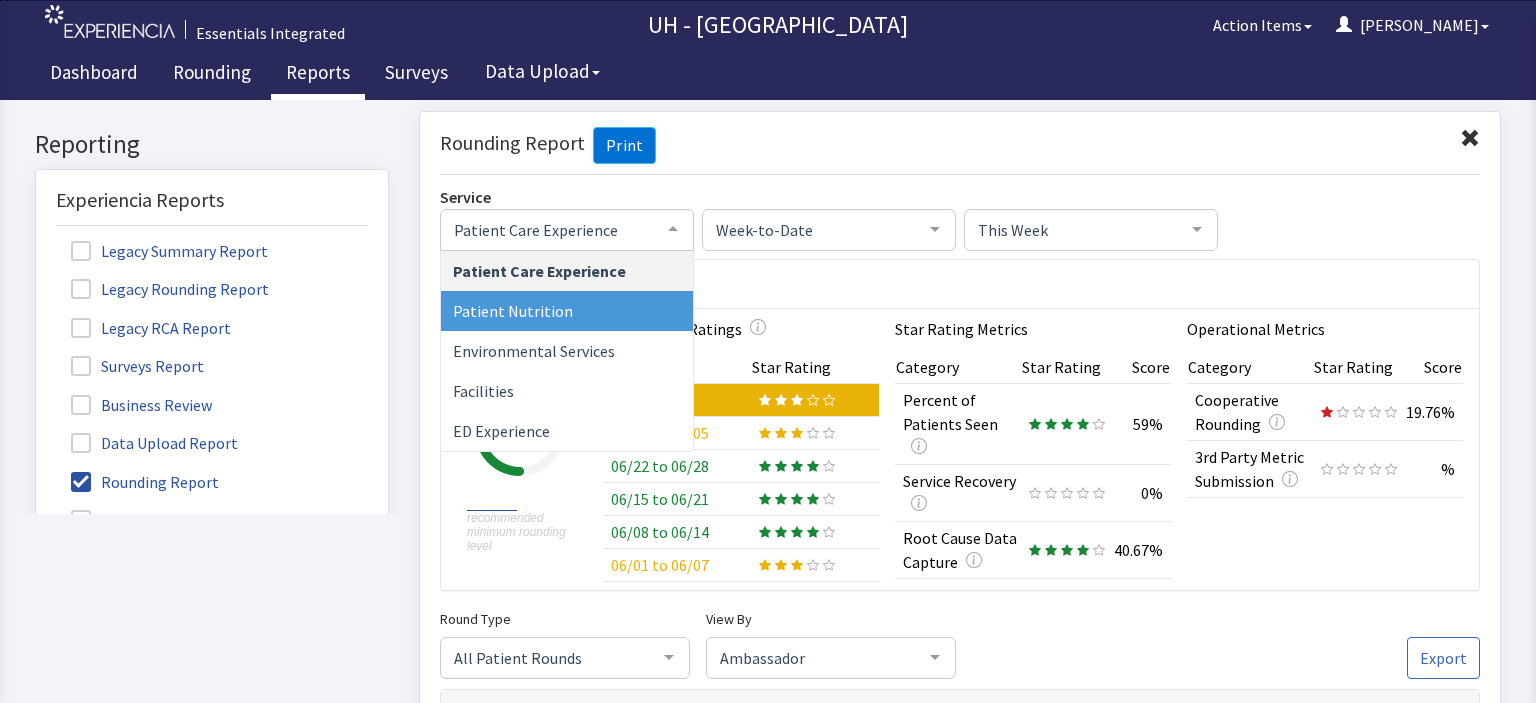 click on "Patient Nutrition" 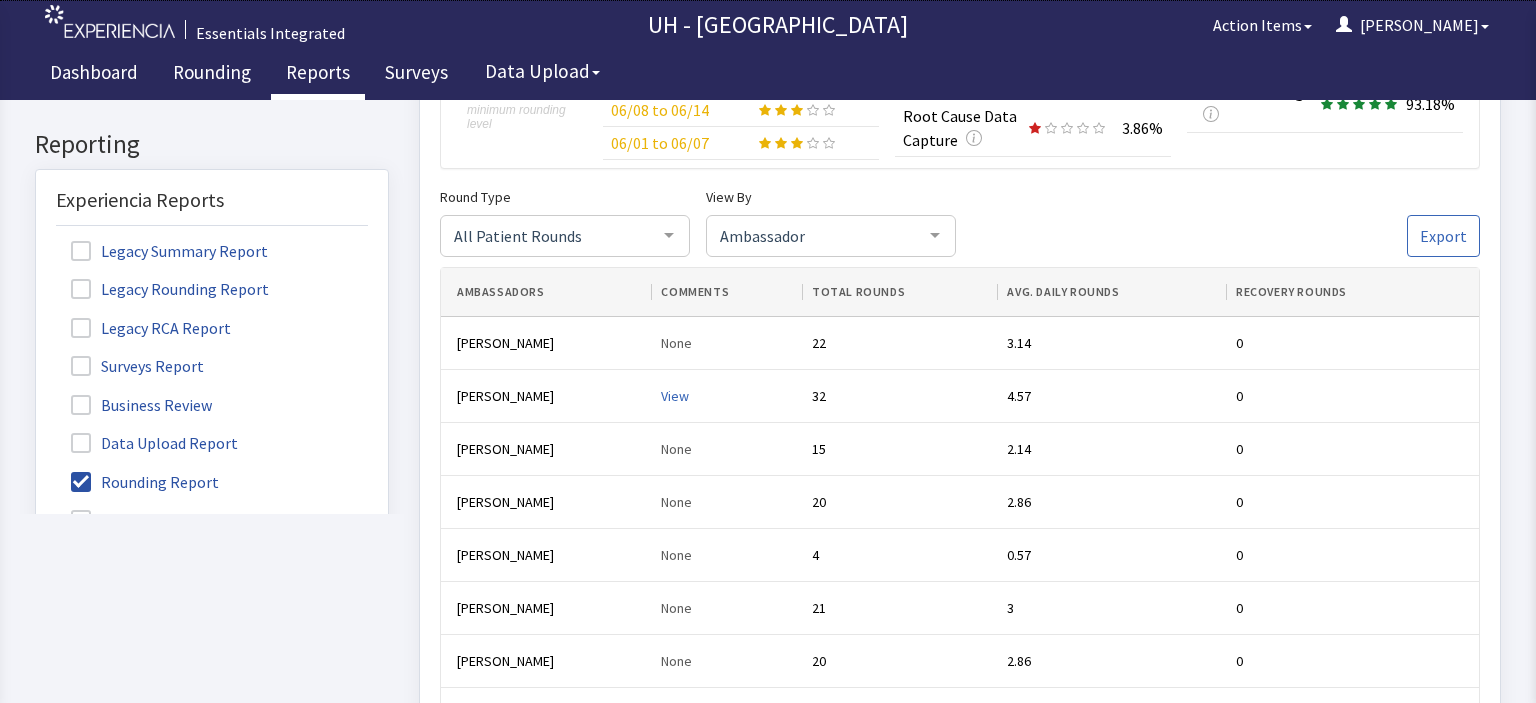 scroll, scrollTop: 0, scrollLeft: 0, axis: both 